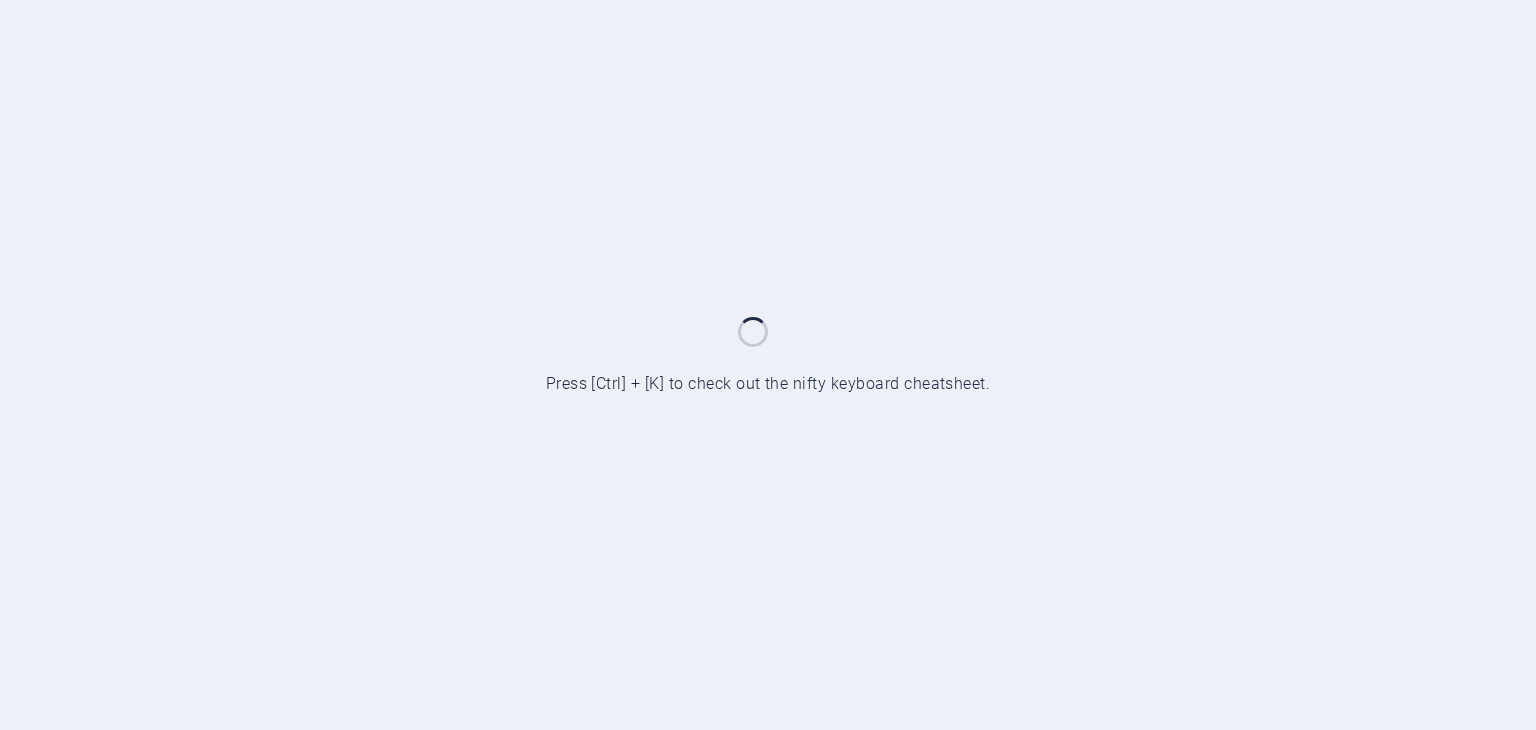 scroll, scrollTop: 0, scrollLeft: 0, axis: both 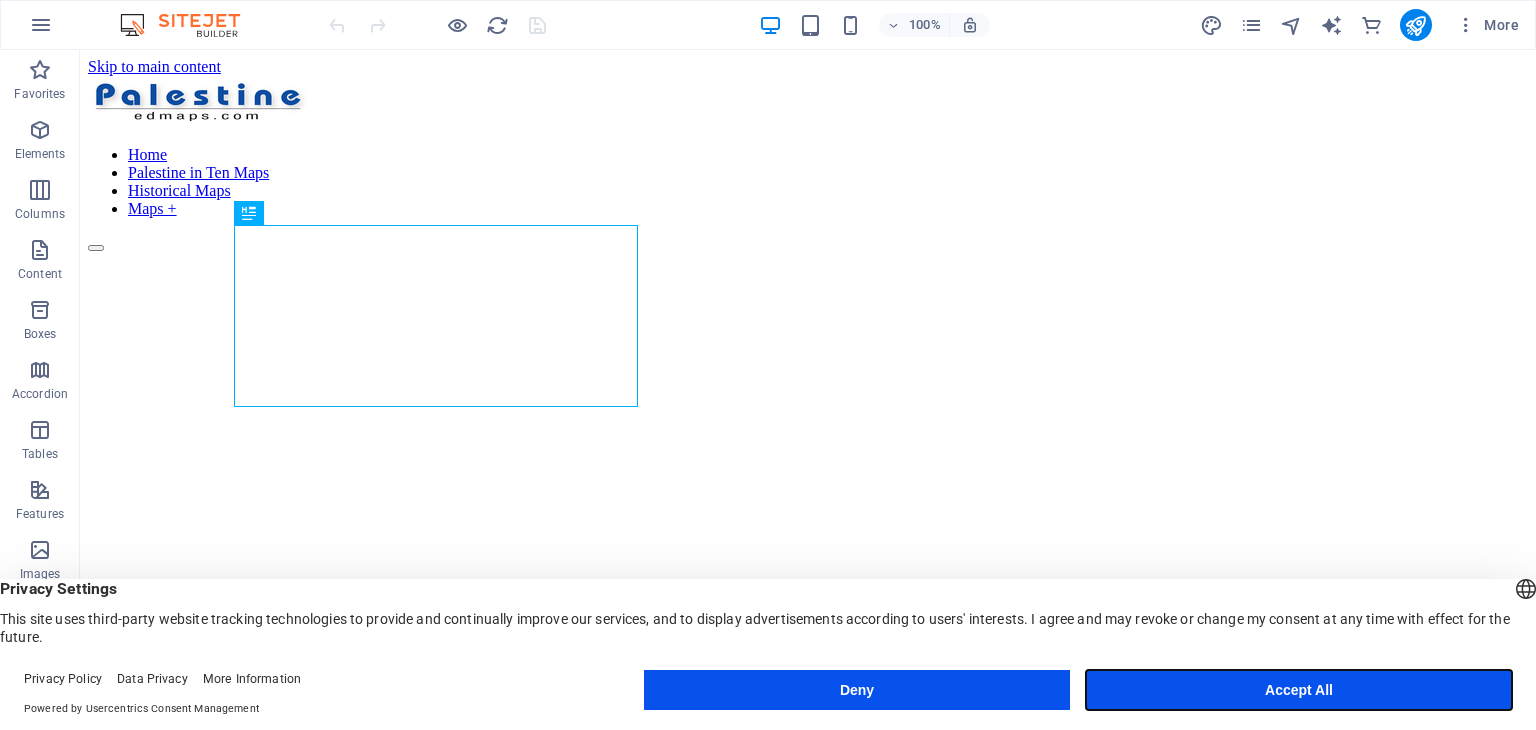 click on "Accept All" at bounding box center (1299, 690) 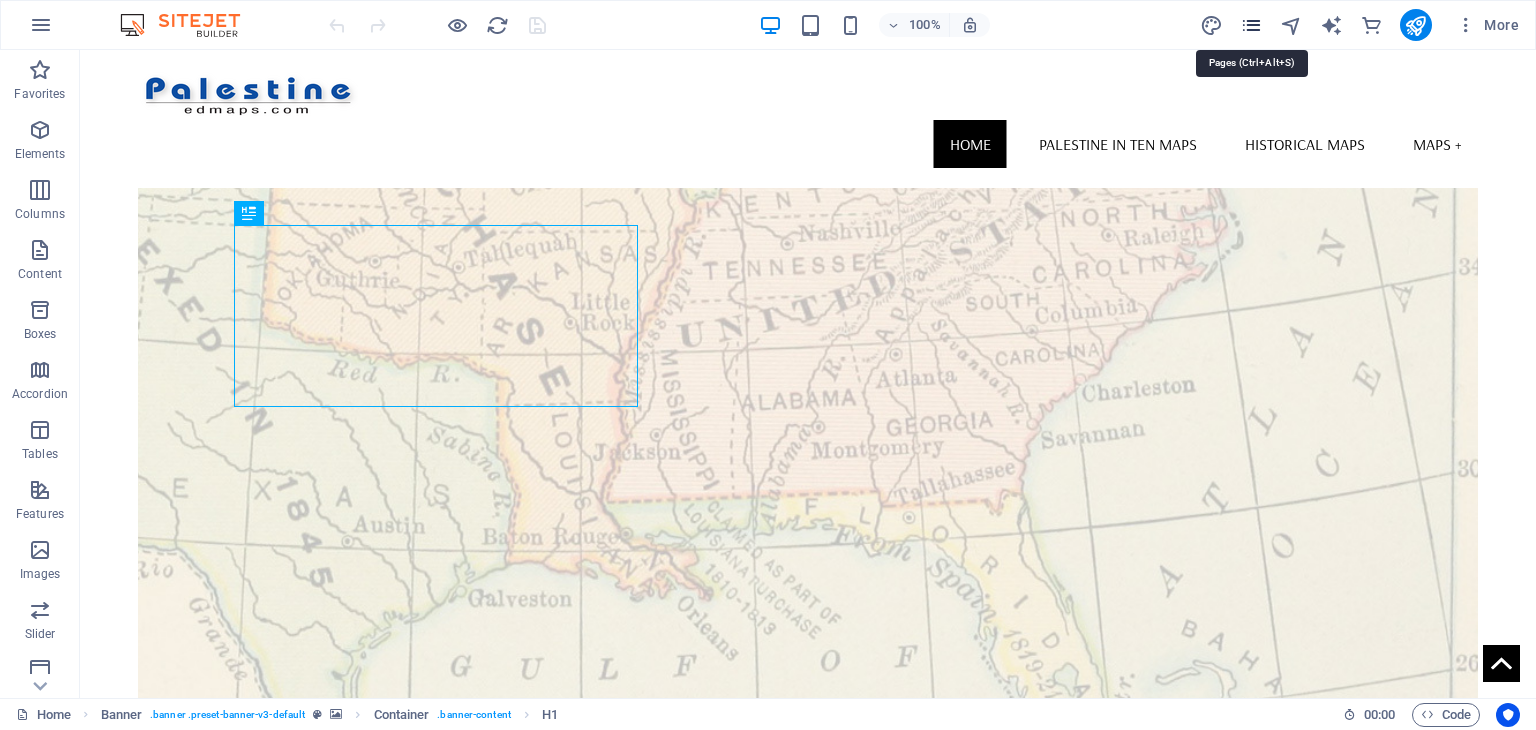 click at bounding box center (1251, 25) 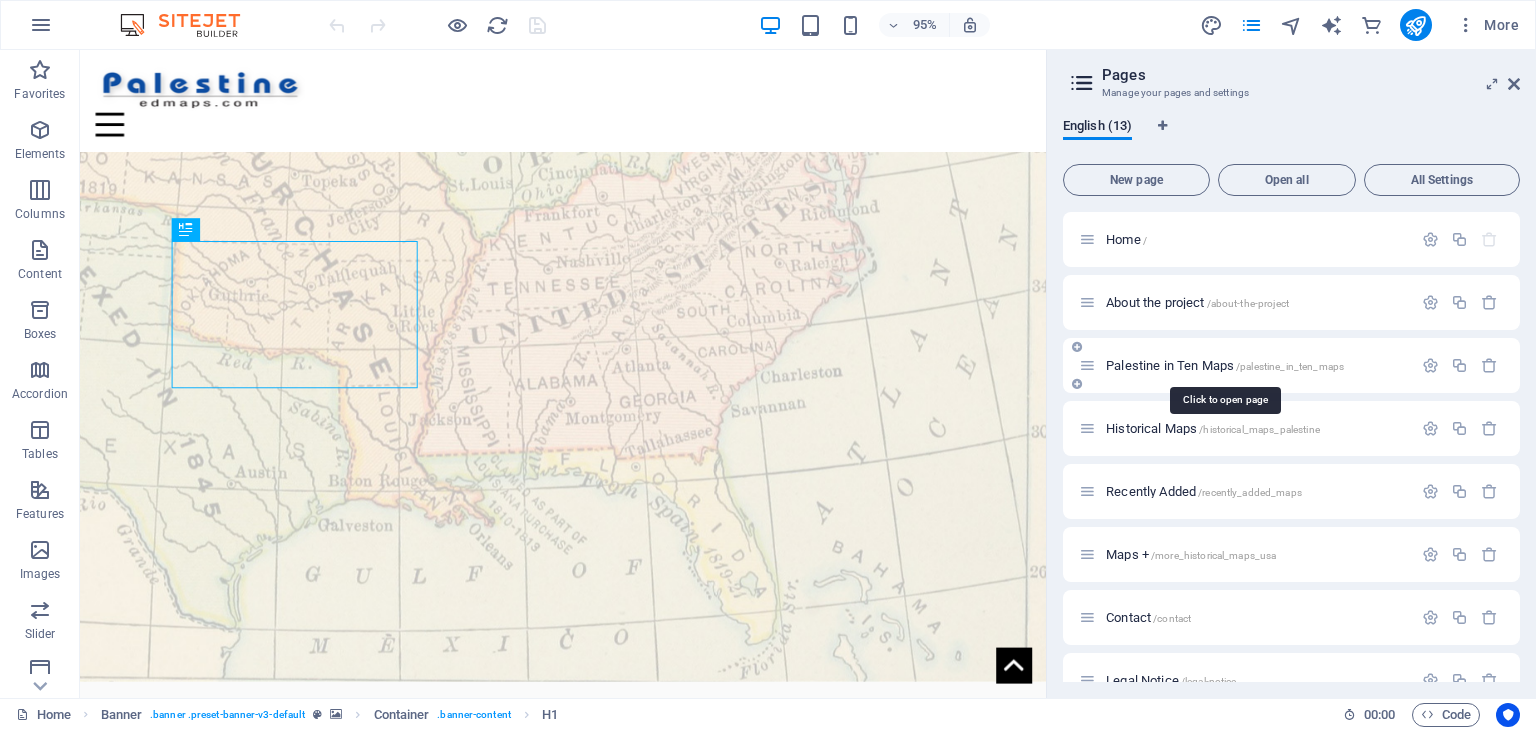 click on "Palestine in Ten Maps /palestine_in_ten_maps" at bounding box center (1225, 365) 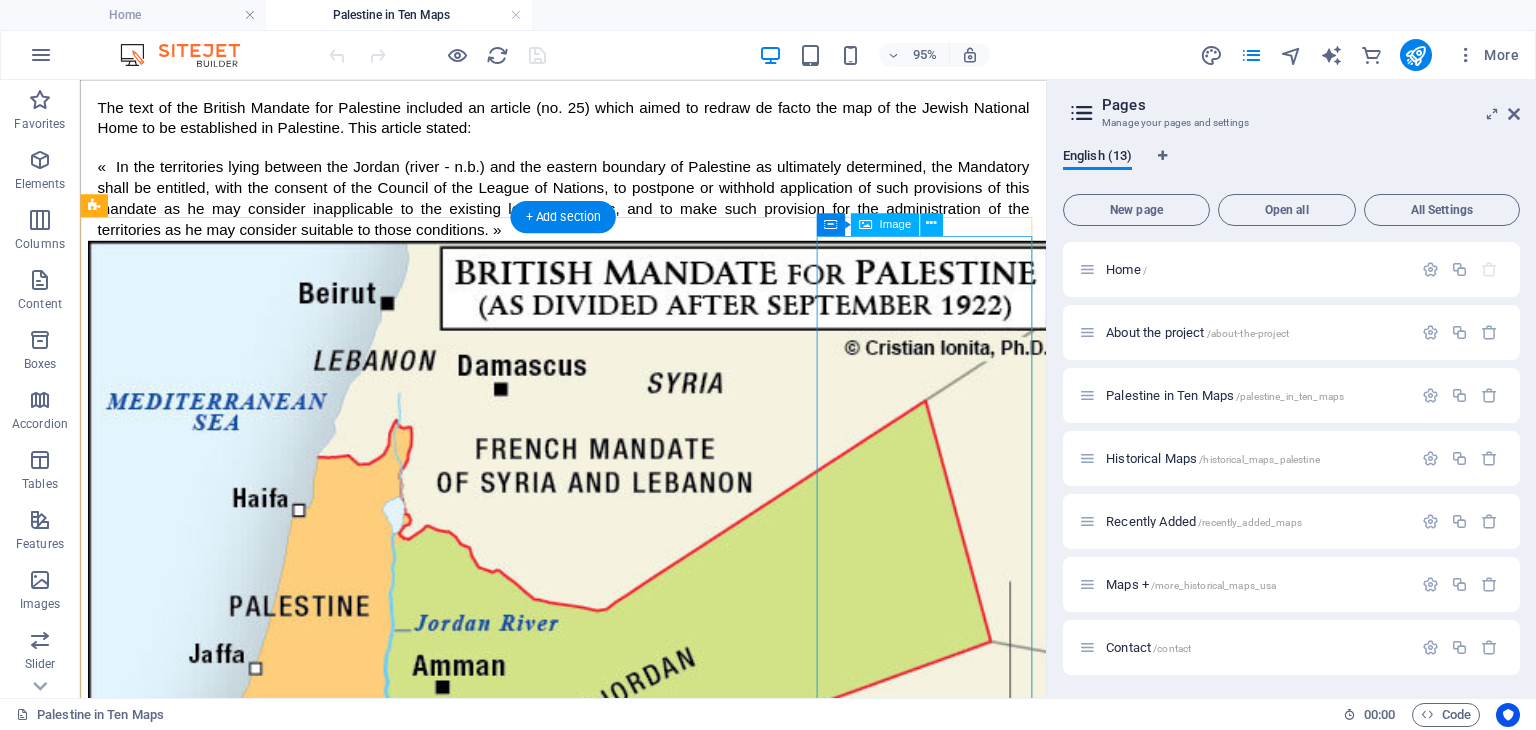 scroll, scrollTop: 2200, scrollLeft: 0, axis: vertical 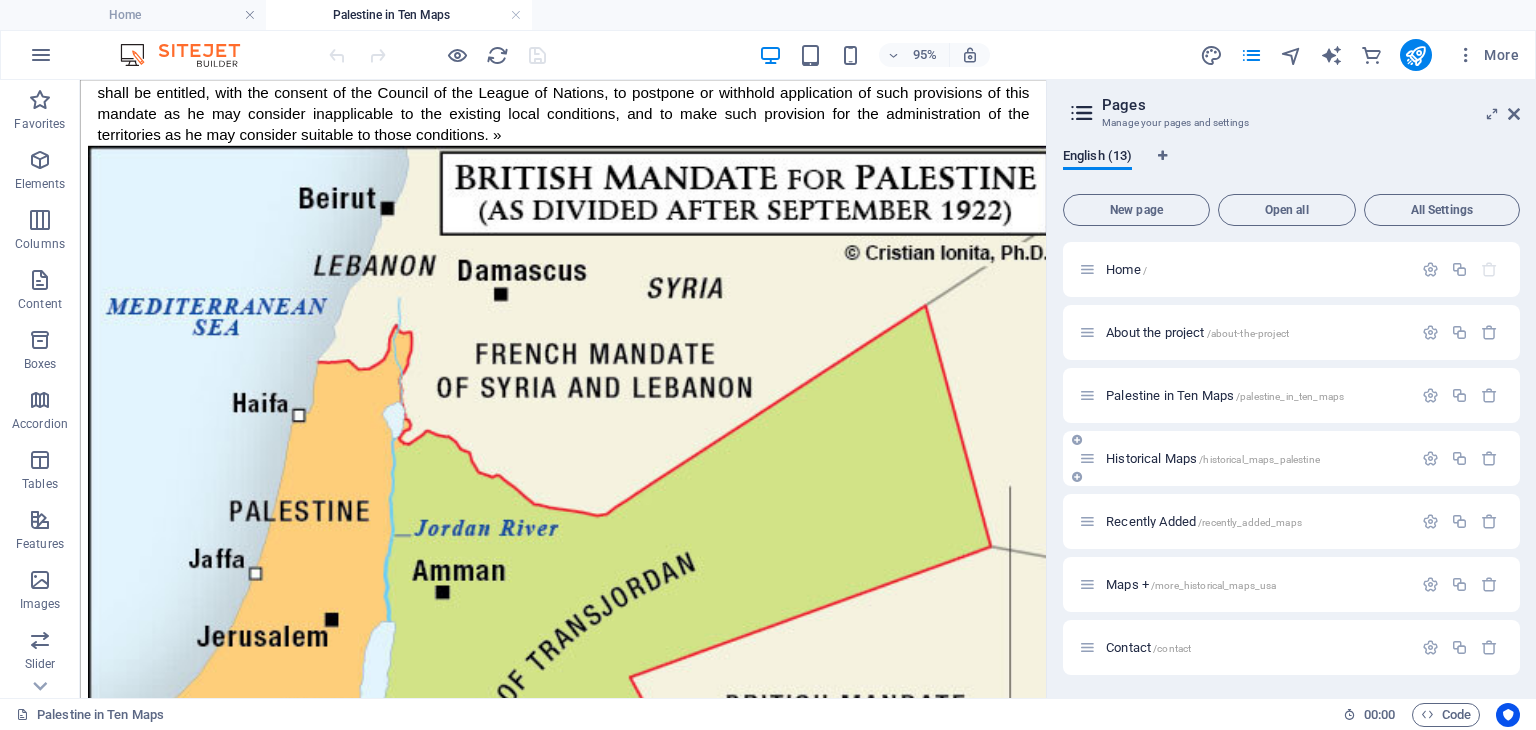 click on "Historical Maps /historical_maps_palestine" at bounding box center (1213, 458) 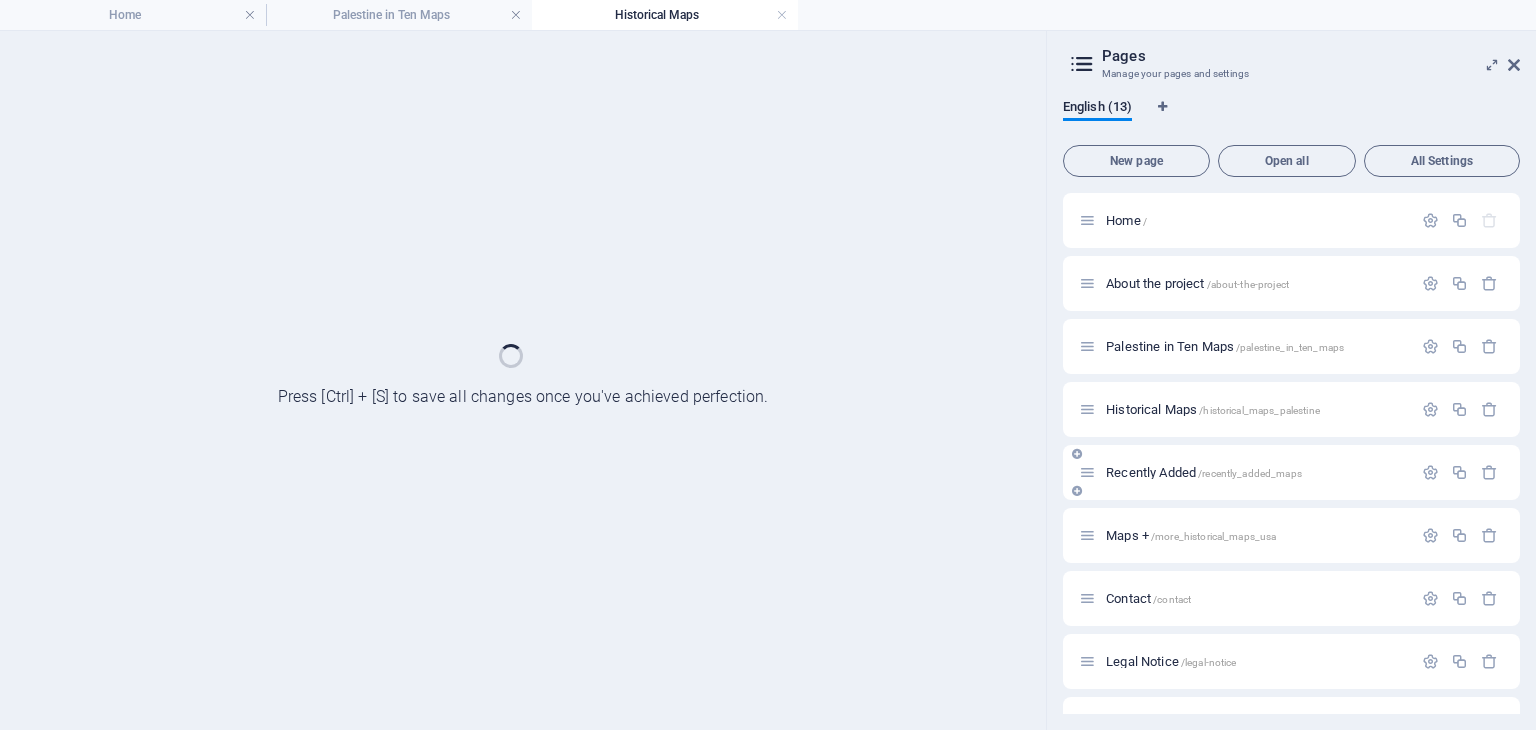 scroll, scrollTop: 0, scrollLeft: 0, axis: both 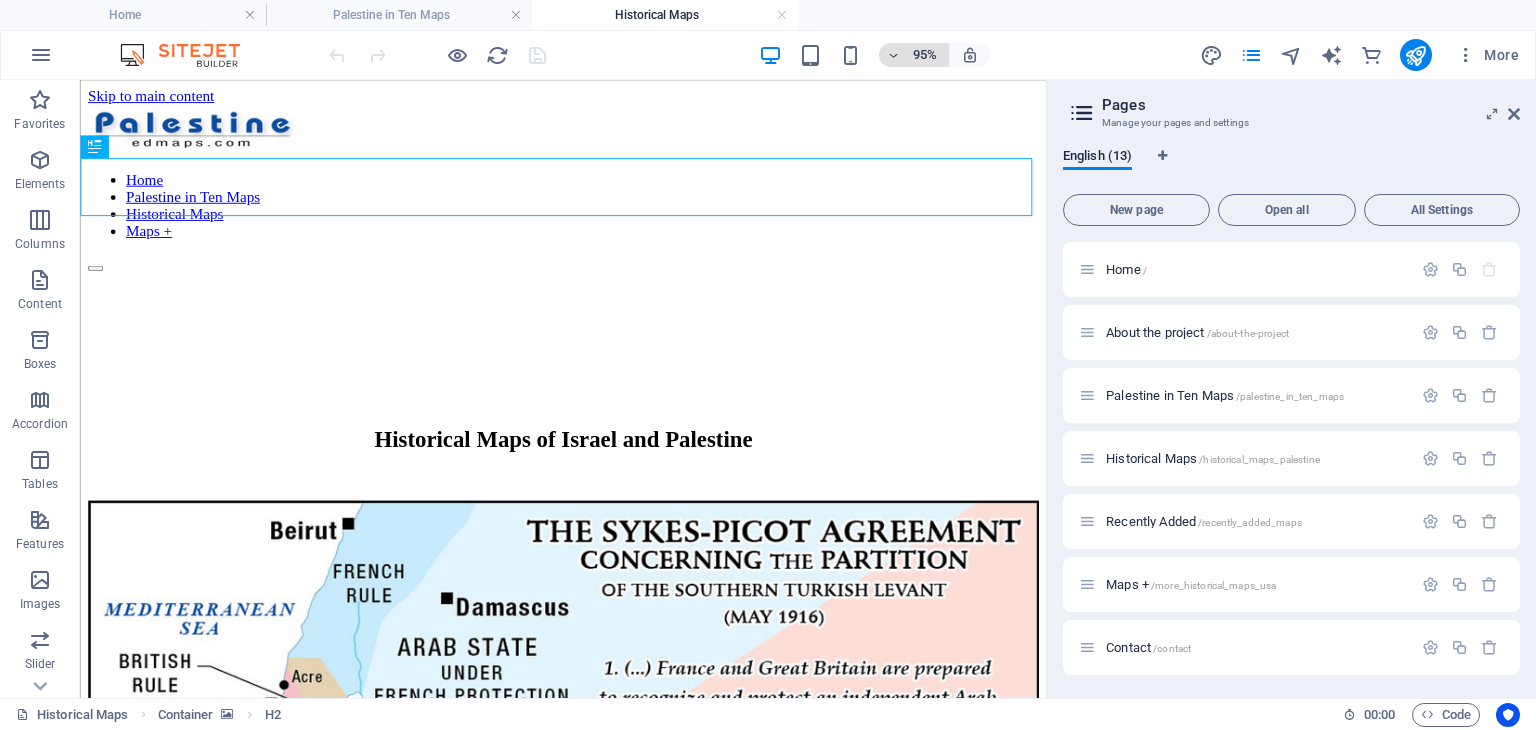 click at bounding box center [894, 55] 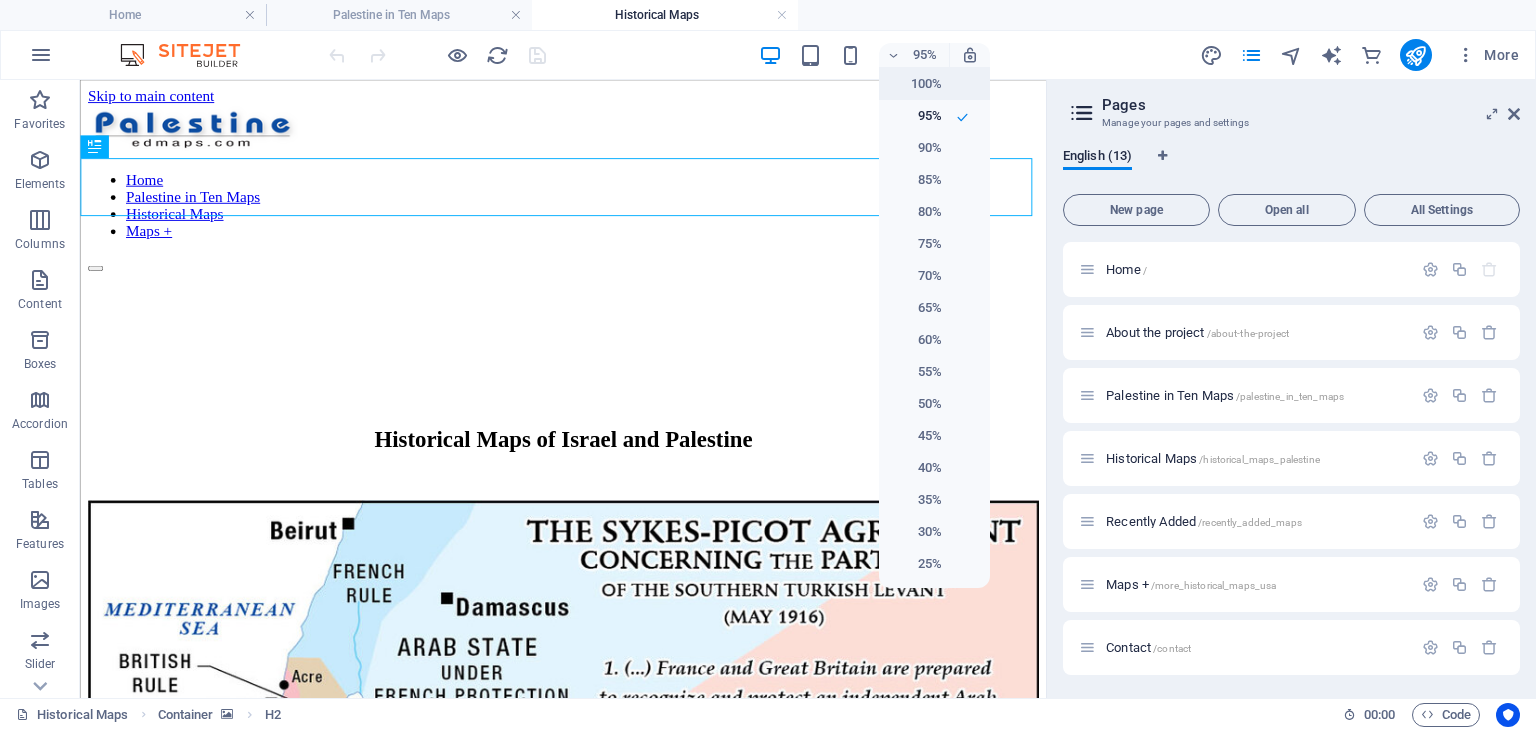 click on "100%" at bounding box center [916, 84] 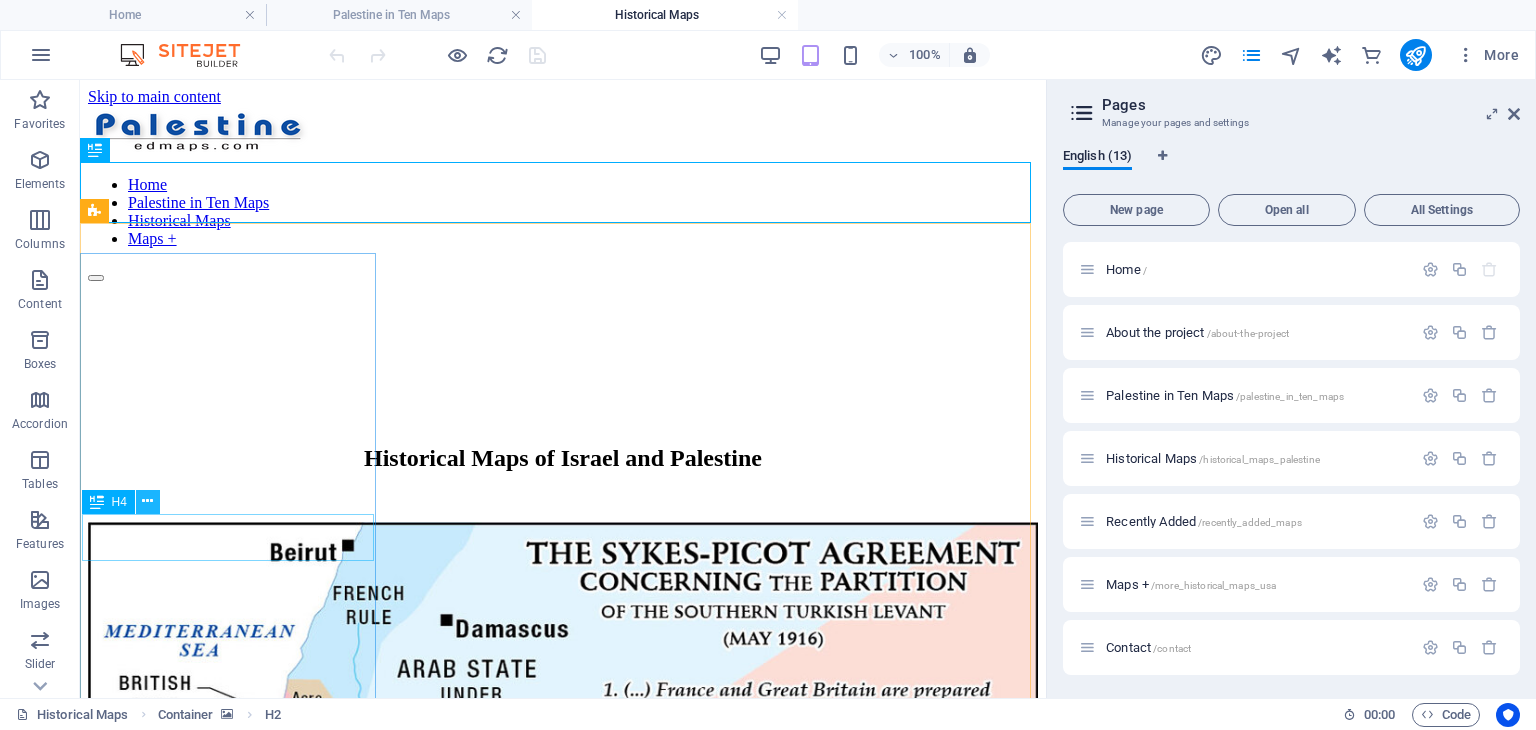 click at bounding box center [147, 501] 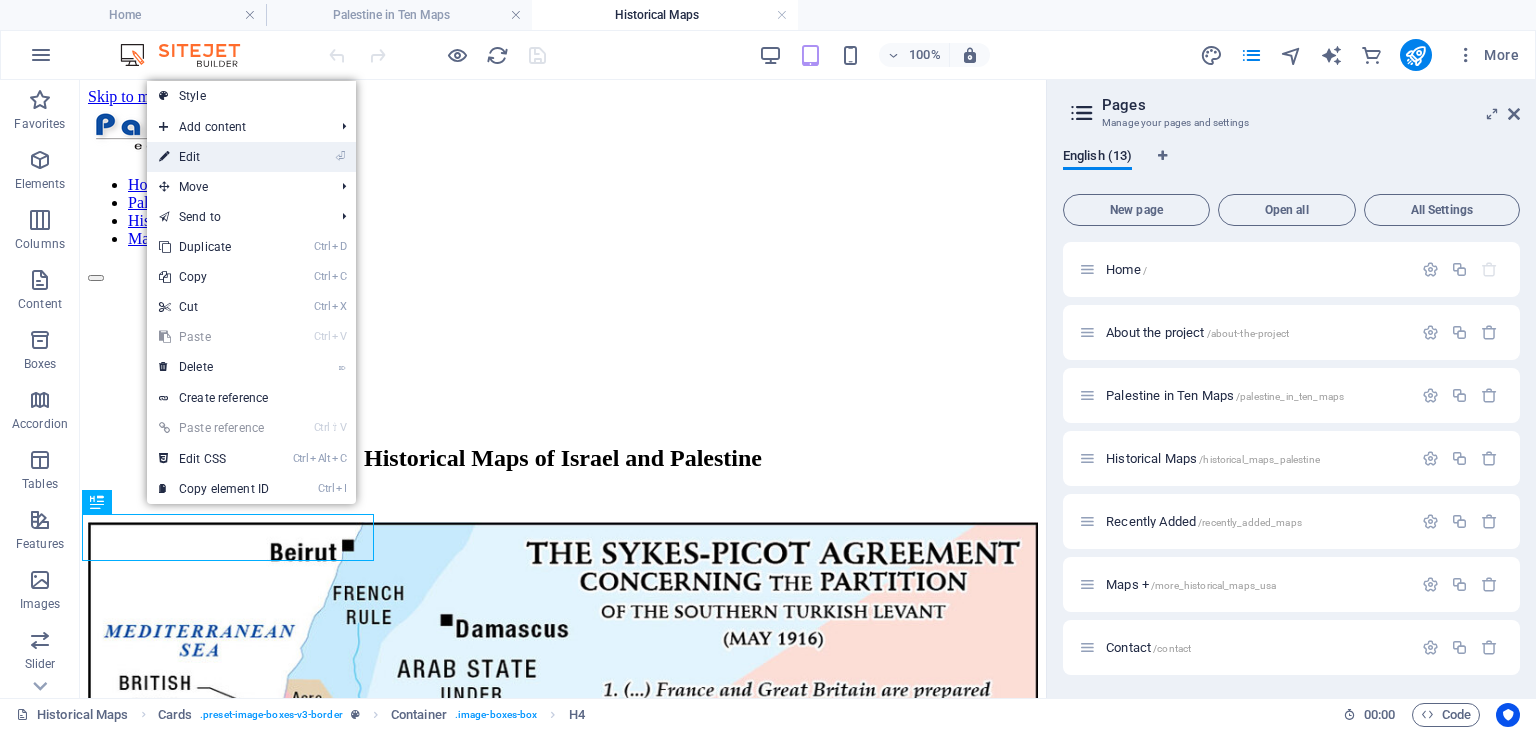 click on "⏎  Edit" at bounding box center [214, 157] 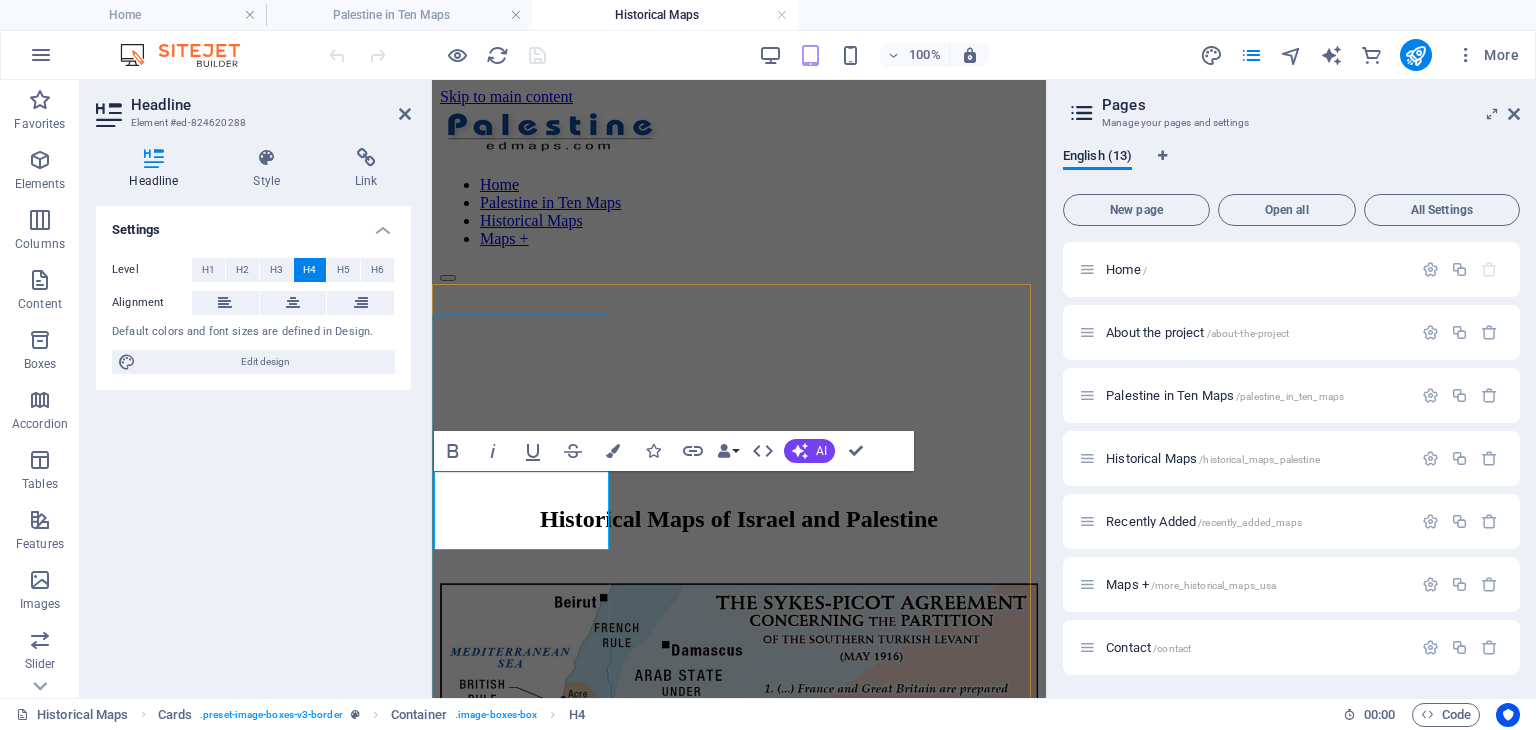 type 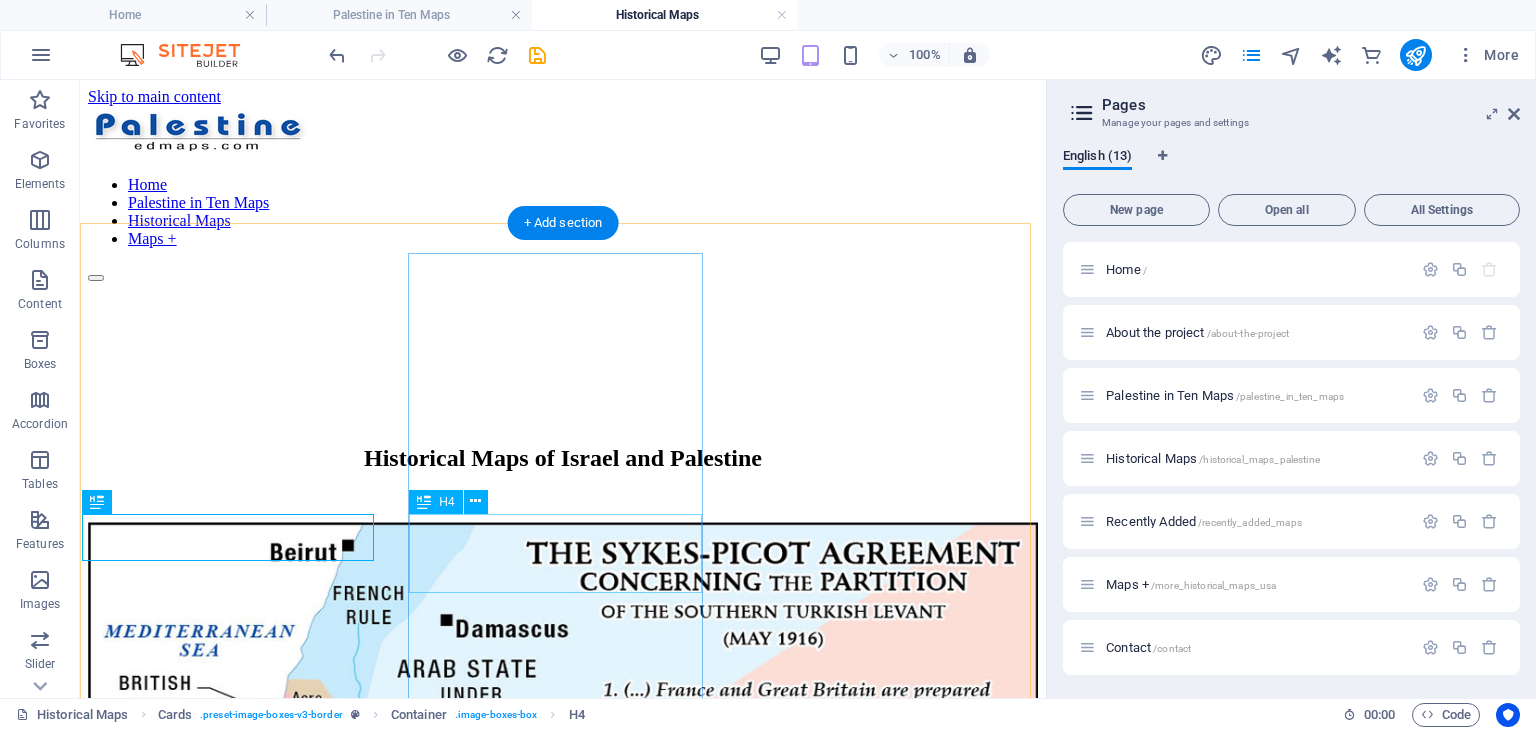click on "An Historical Geography of the United States" at bounding box center [563, 2338] 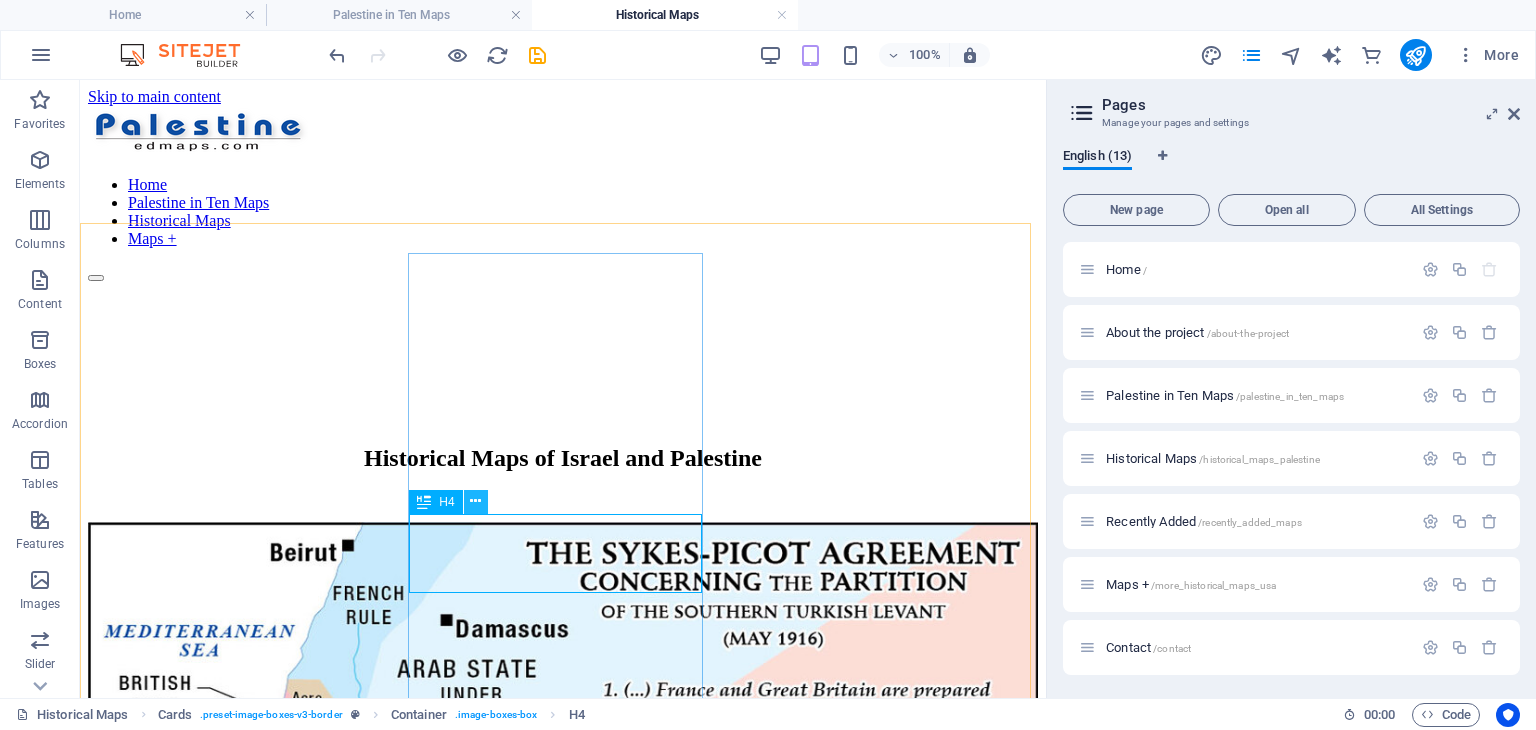 click at bounding box center (475, 501) 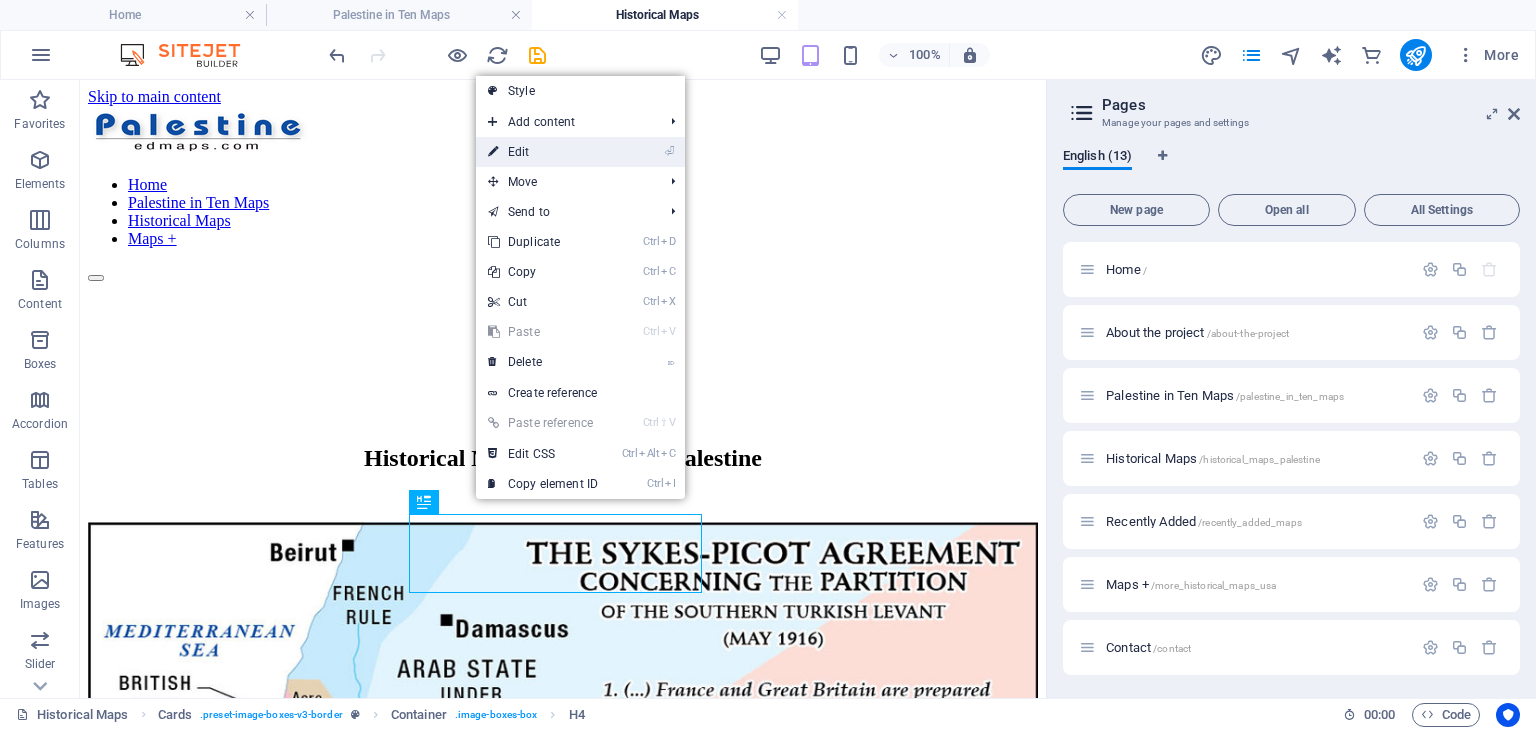 click on "⏎  Edit" at bounding box center [543, 152] 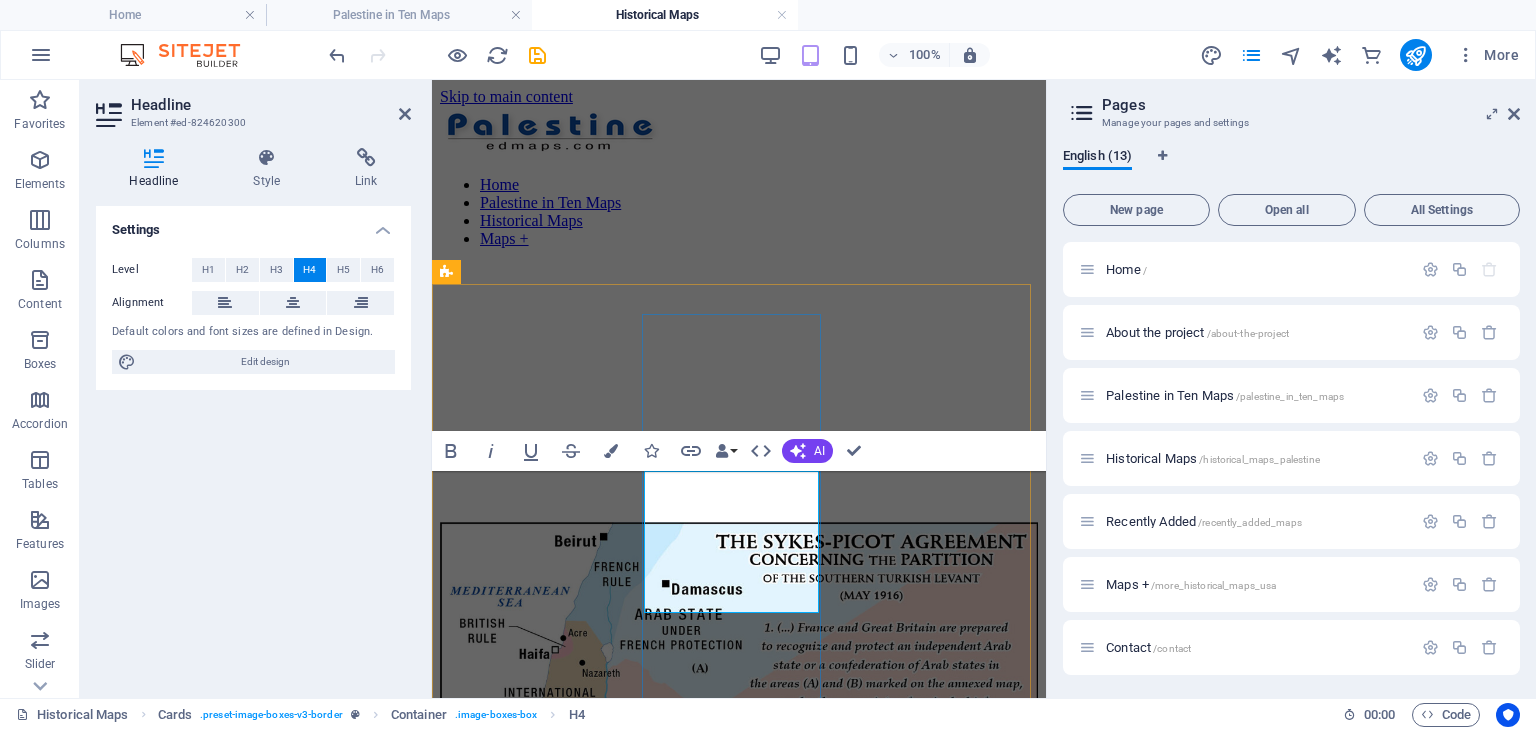 click on "An Historical Geography of the United States" at bounding box center [739, 1732] 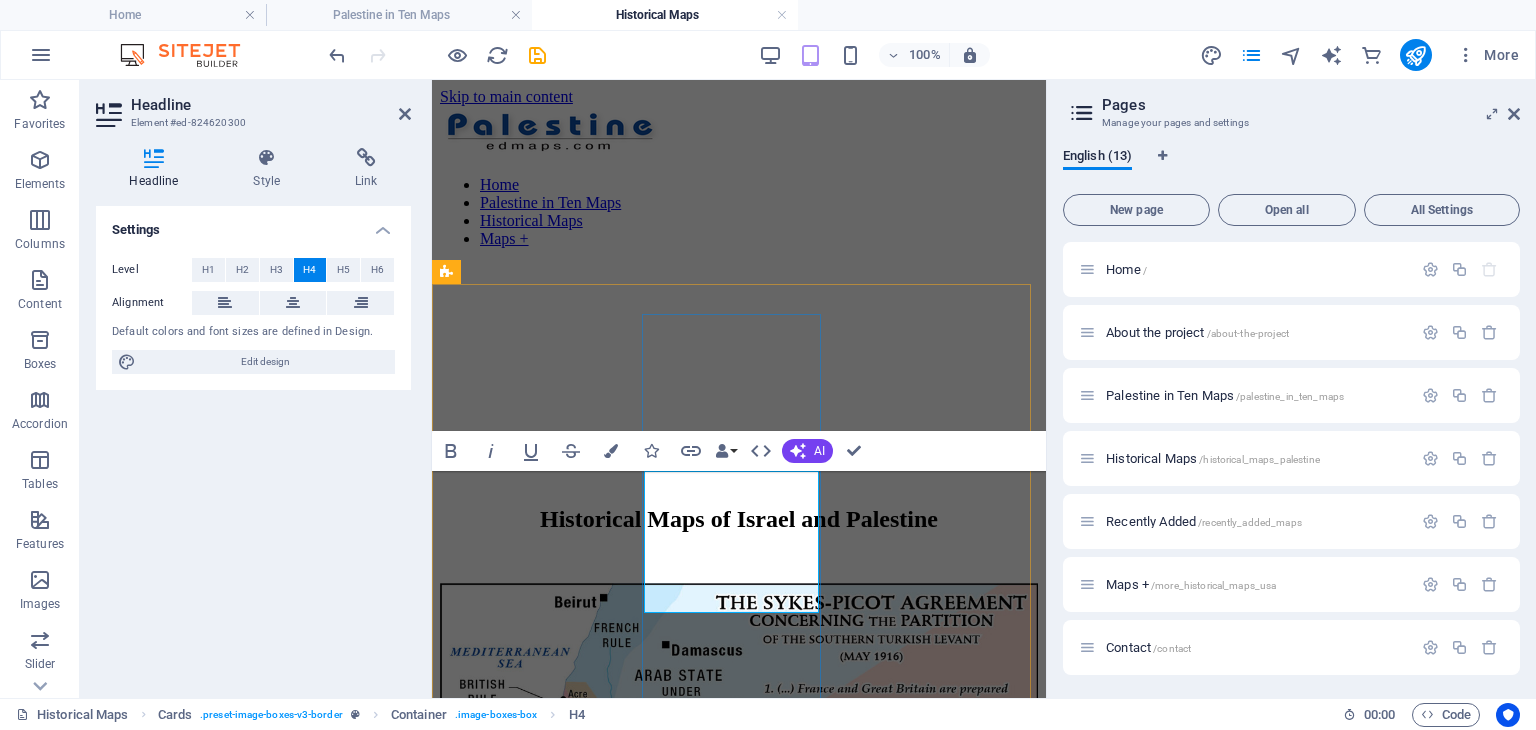 type 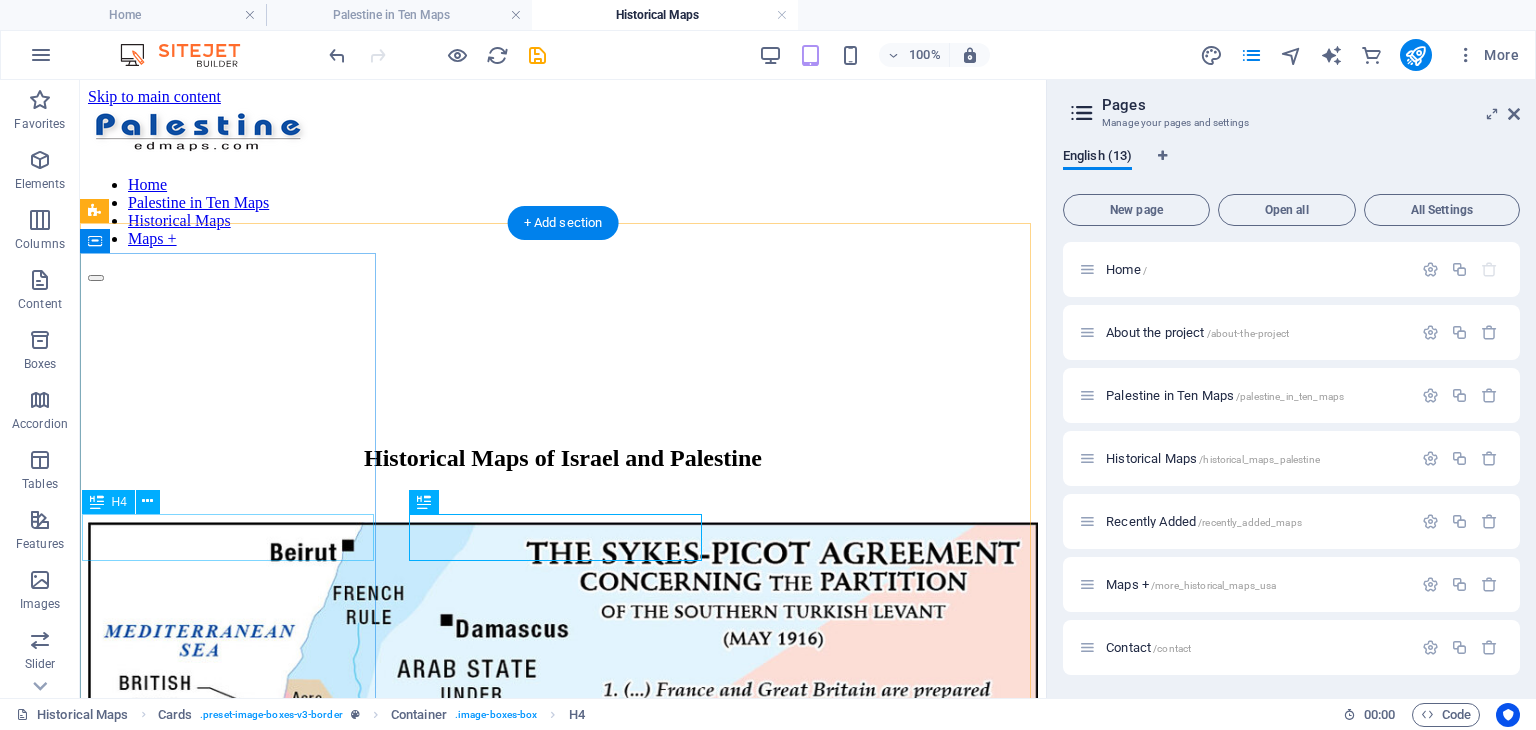 click on "Sykes-Picot Agreement" at bounding box center (563, 1398) 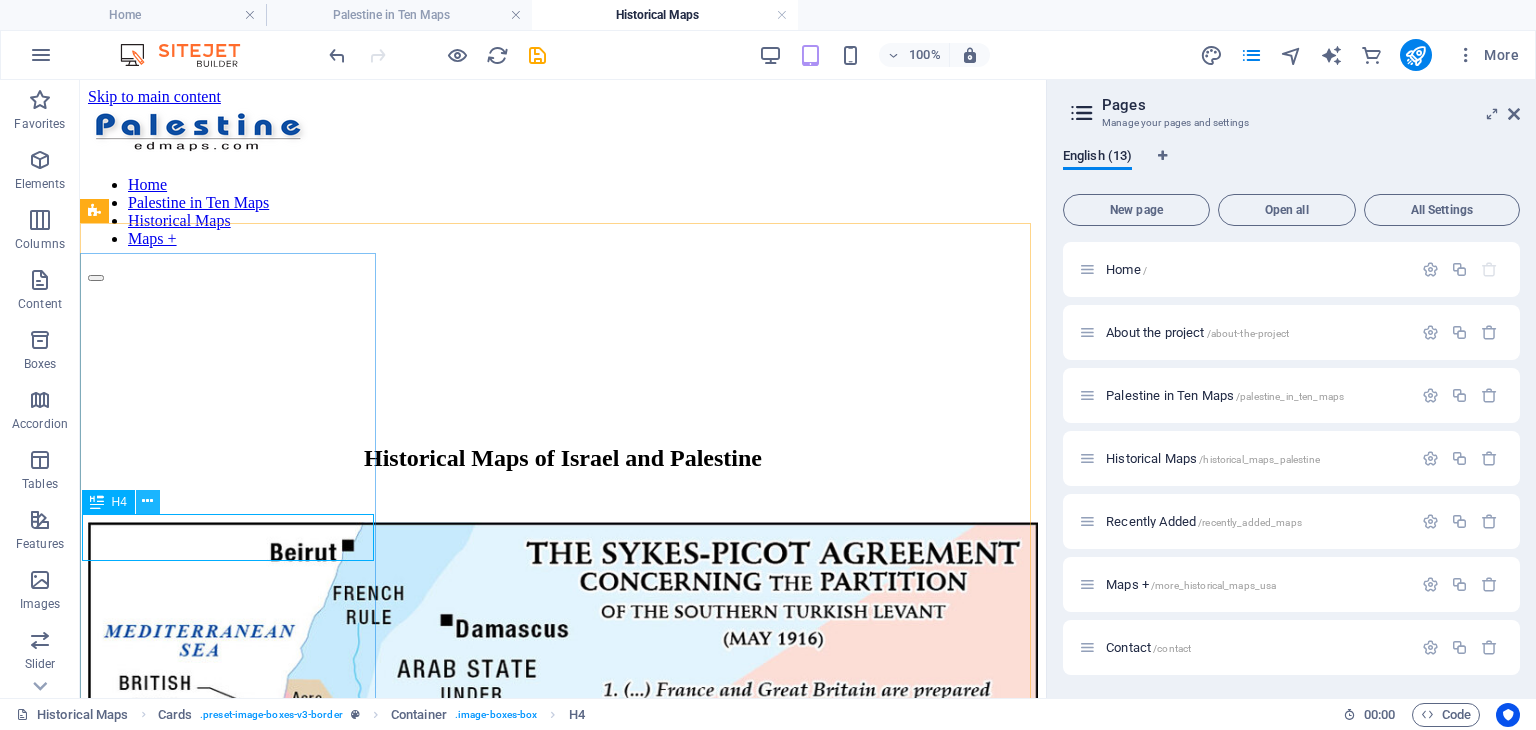 click at bounding box center (147, 501) 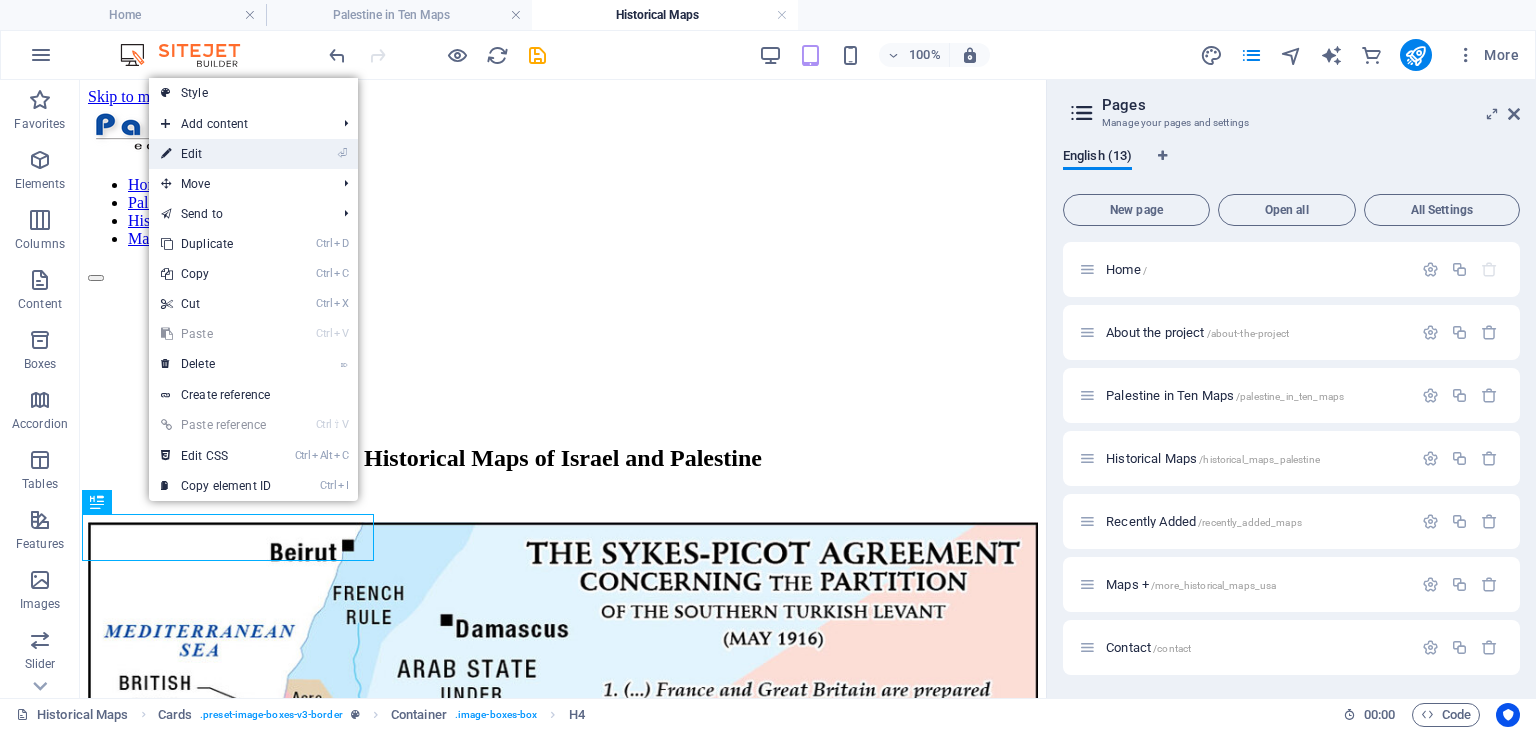 click on "⏎  Edit" at bounding box center [216, 154] 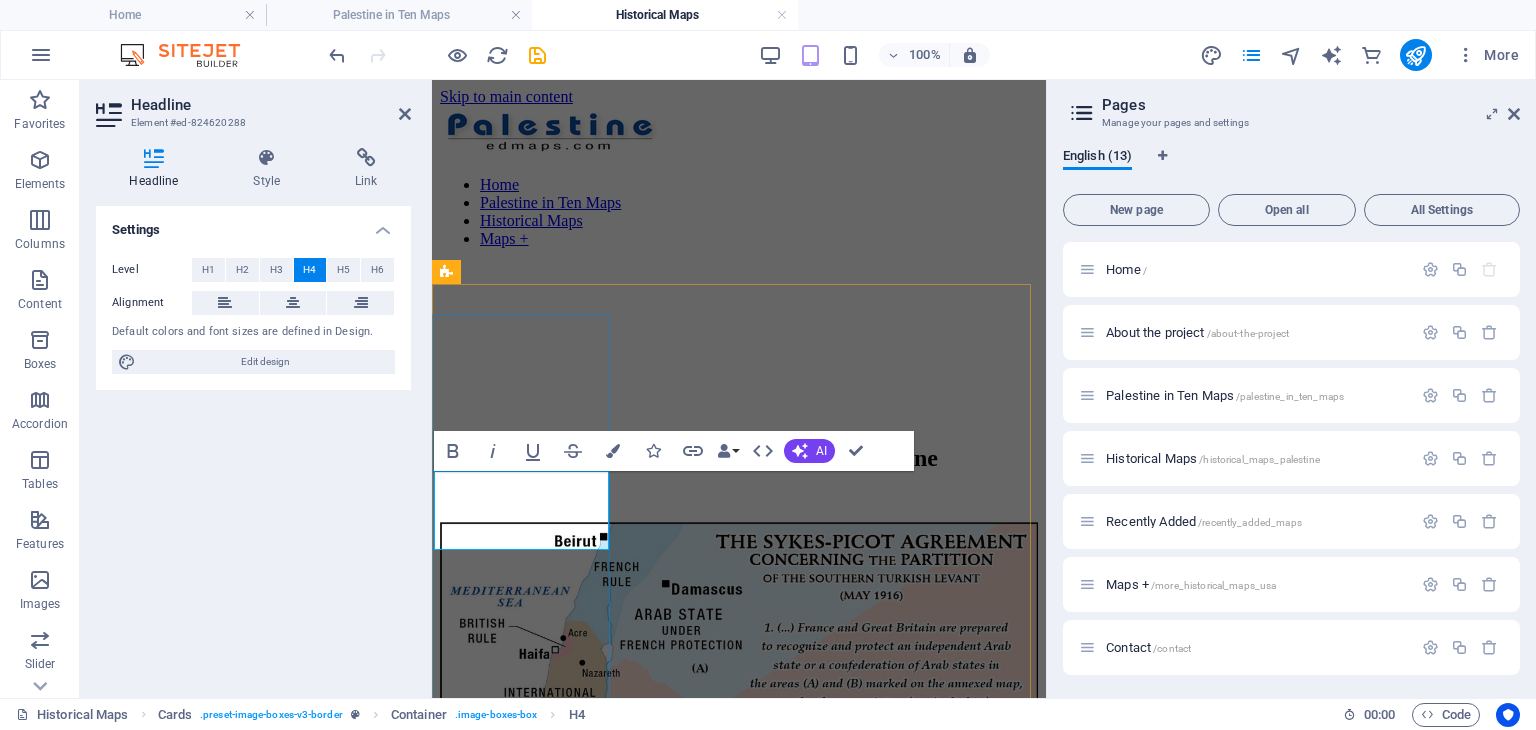 click on "Sykes-Picot Agreement" at bounding box center [739, 1086] 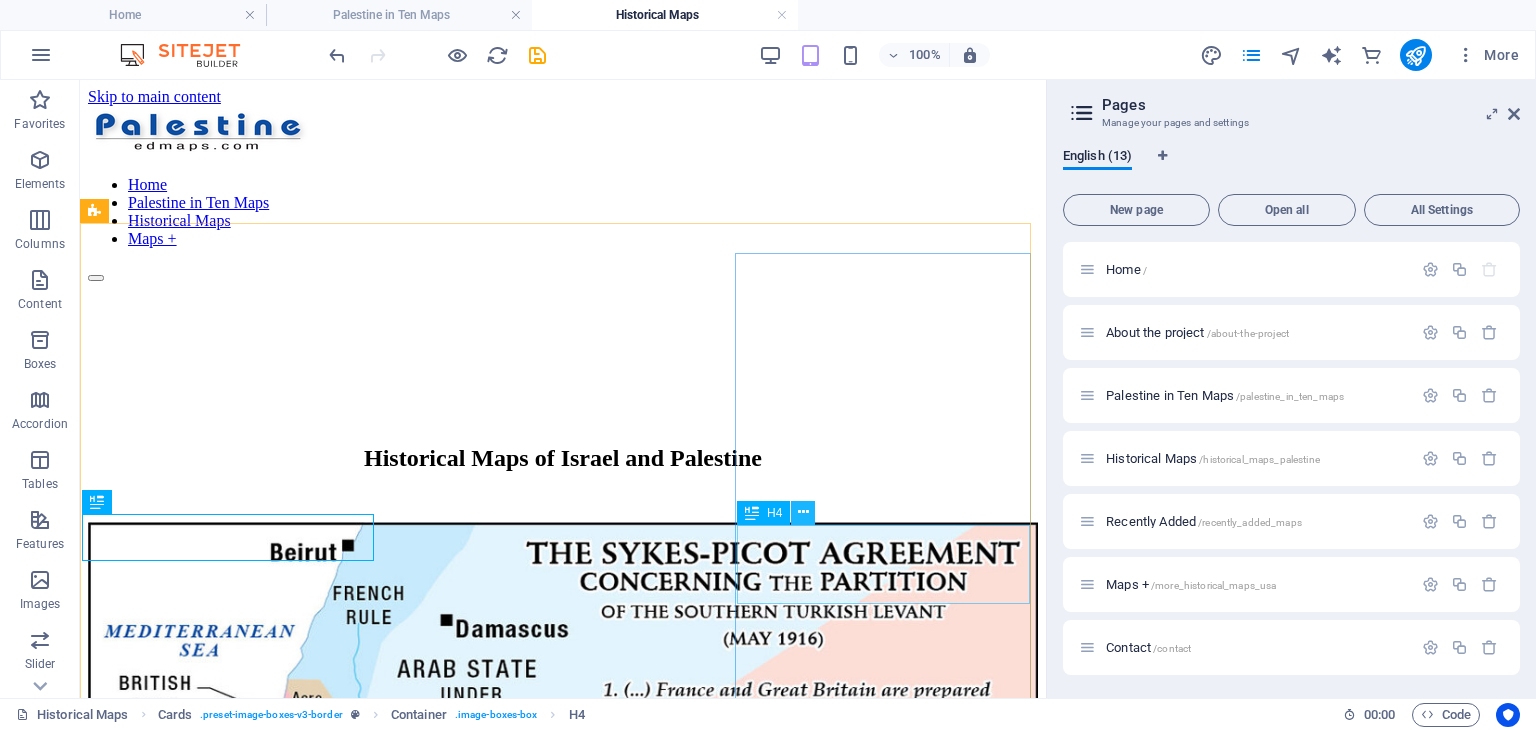 click at bounding box center (803, 512) 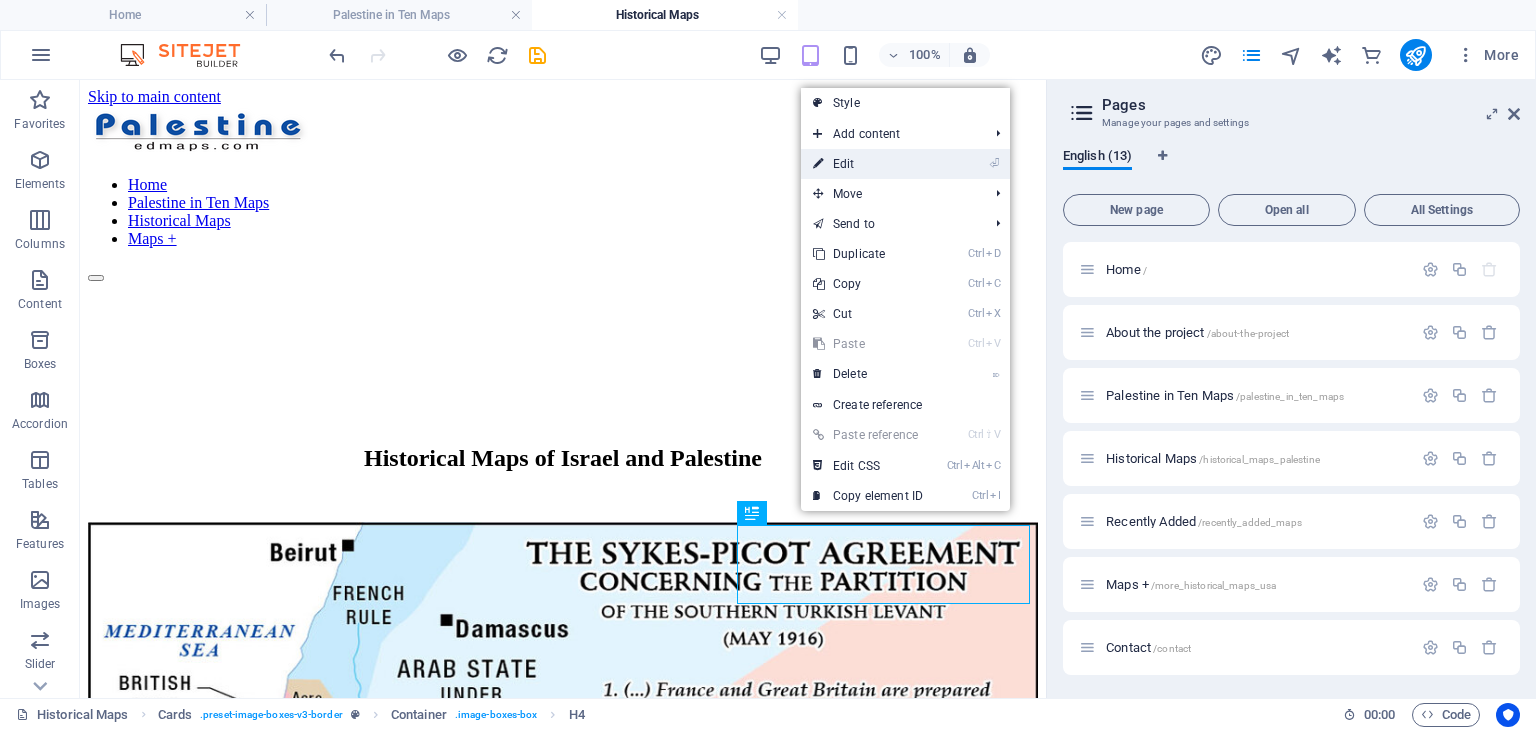 click on "⏎  Edit" at bounding box center (868, 164) 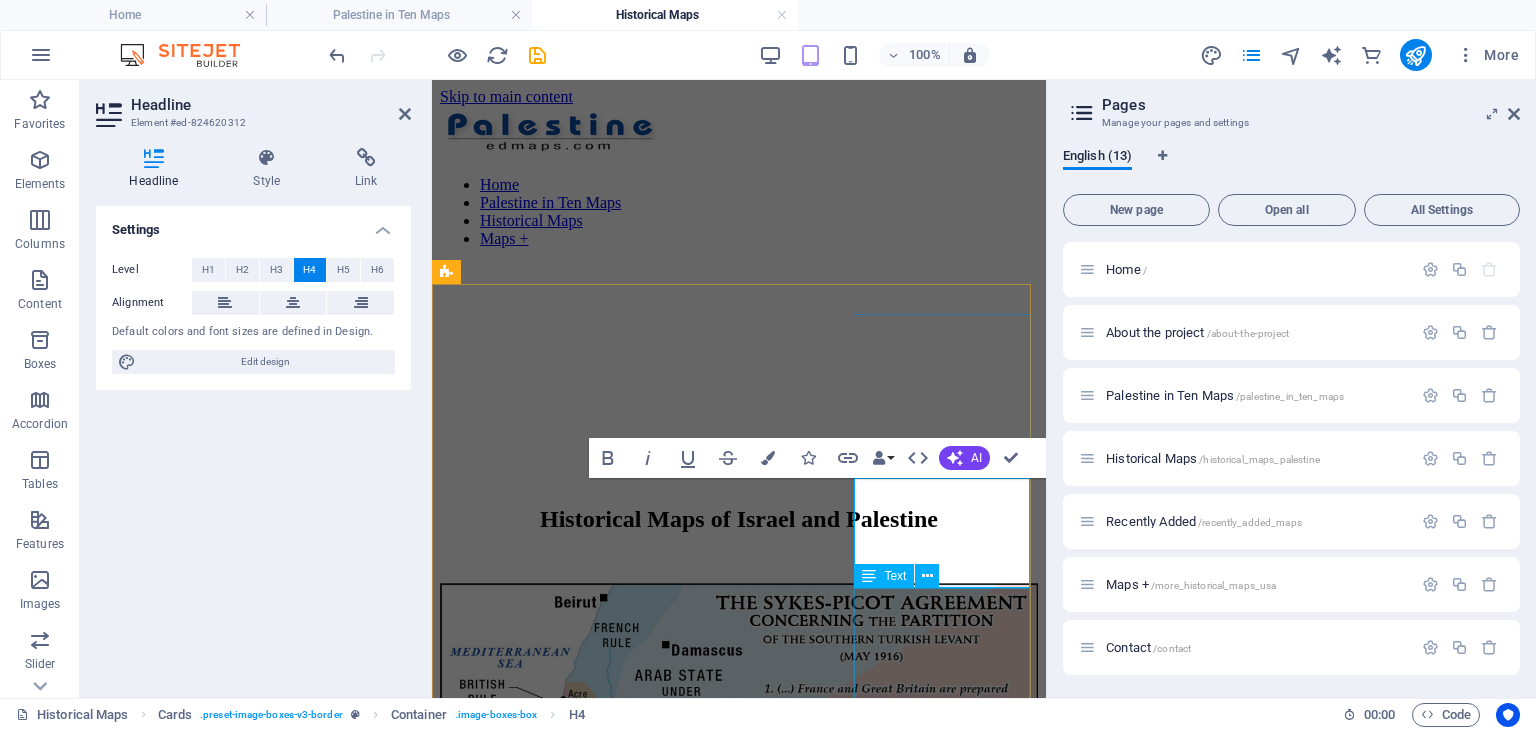 type 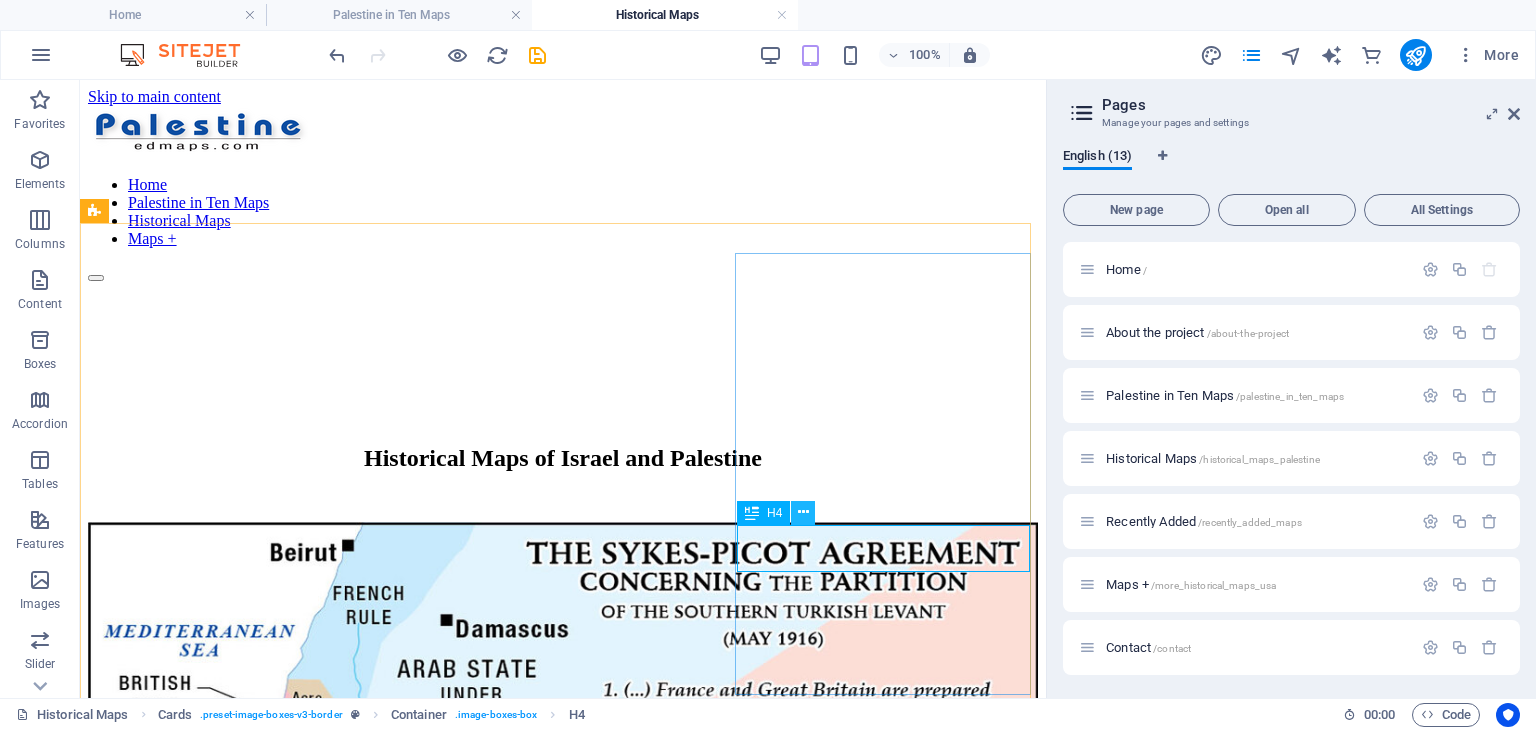 click at bounding box center [803, 512] 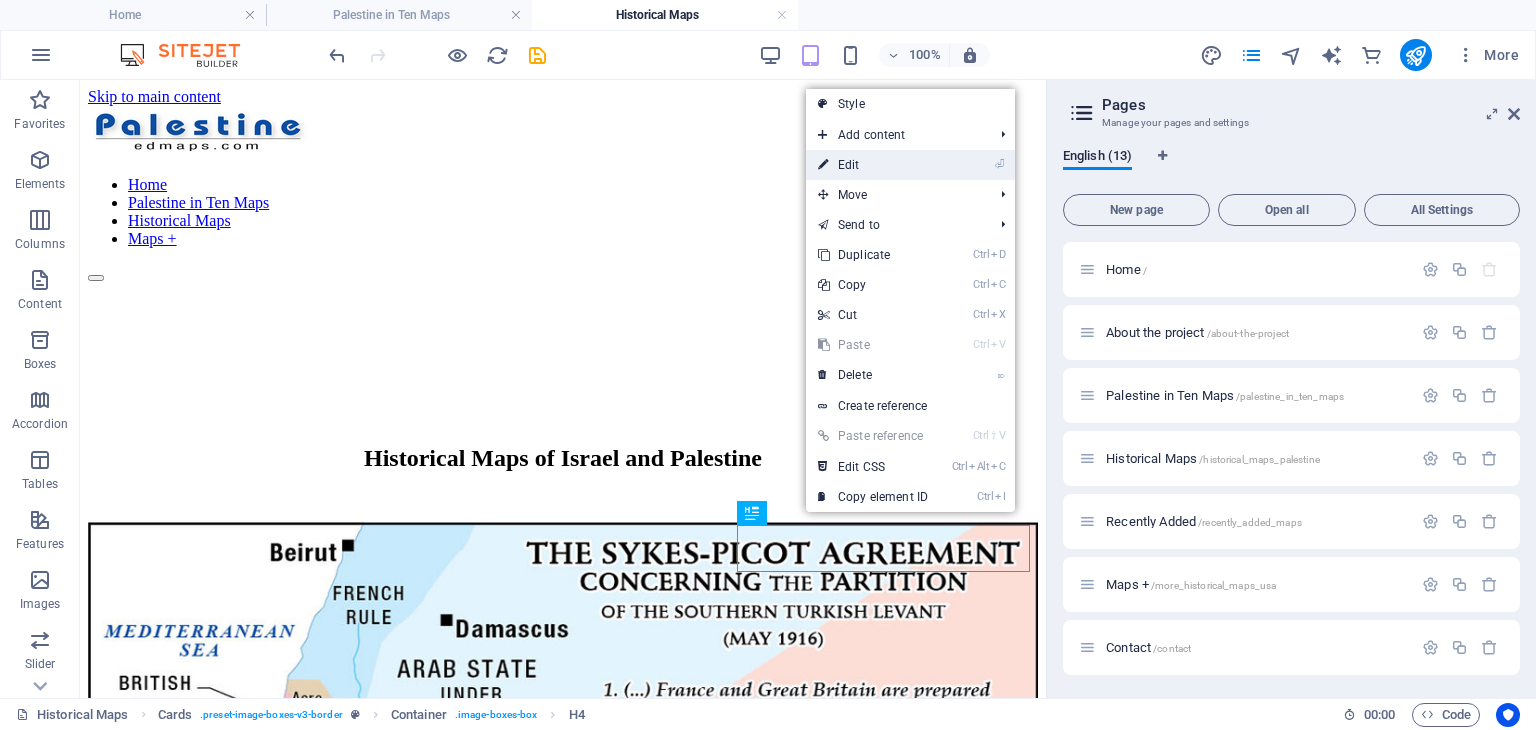 click on "⏎  Edit" at bounding box center [873, 165] 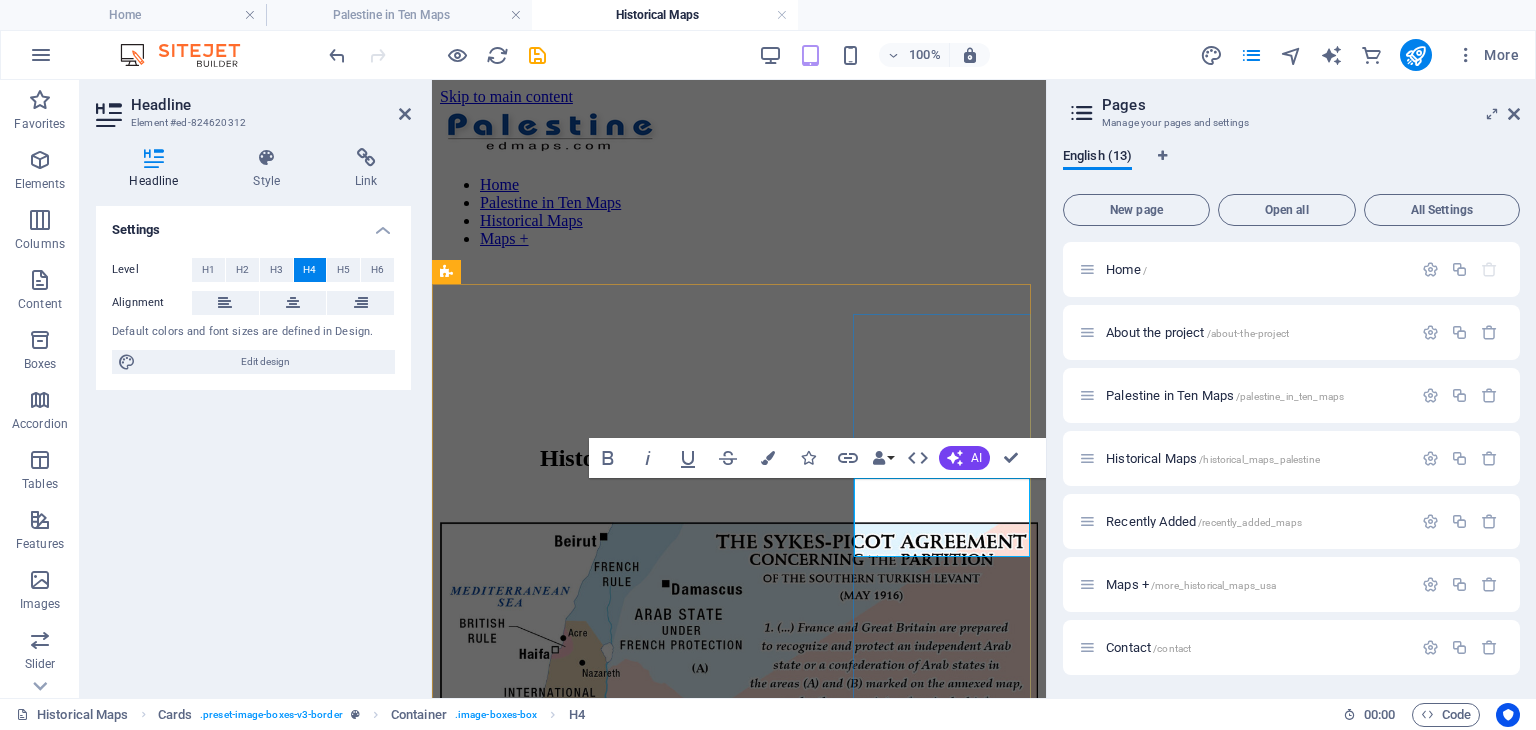 click on "Golda Meir's Paln (1948)" at bounding box center [739, 2400] 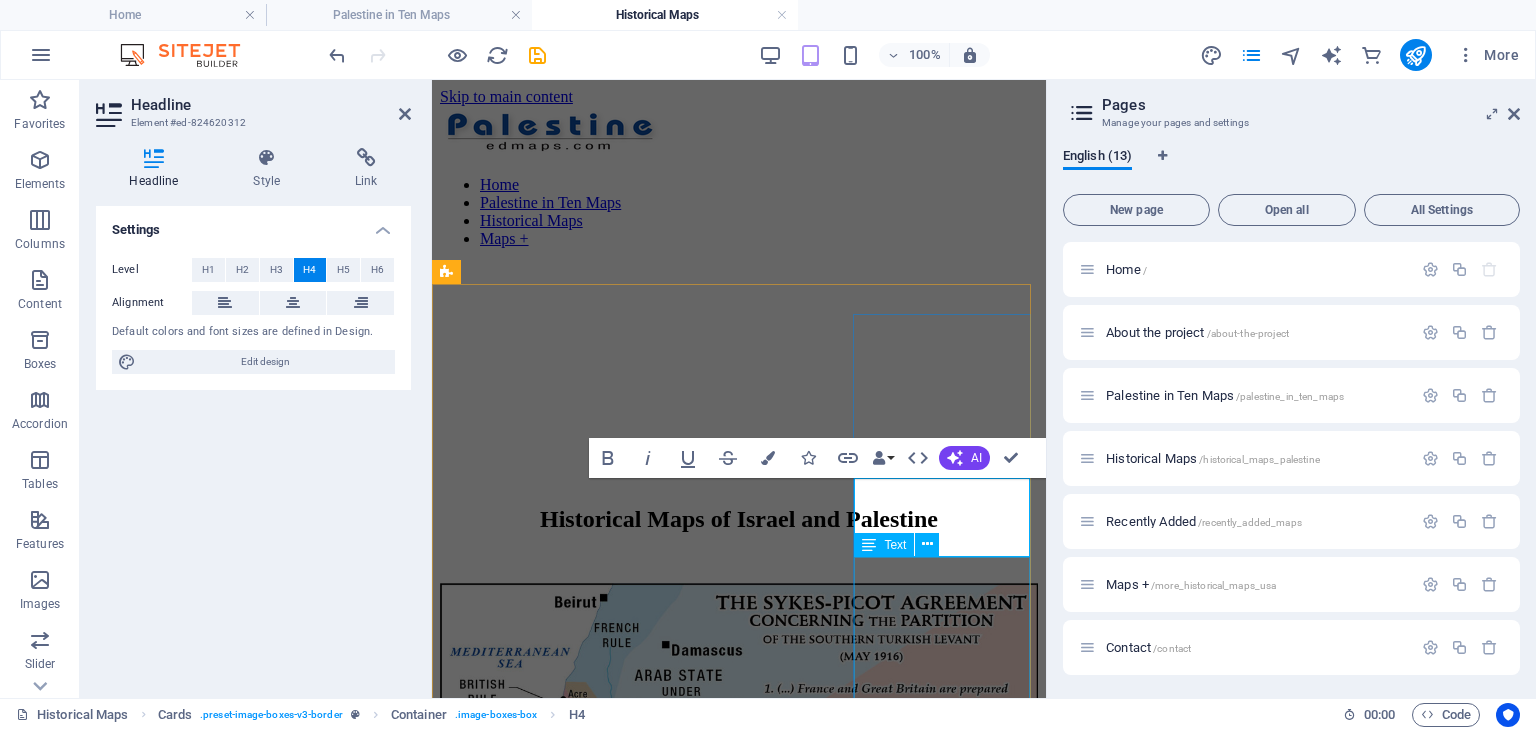 type 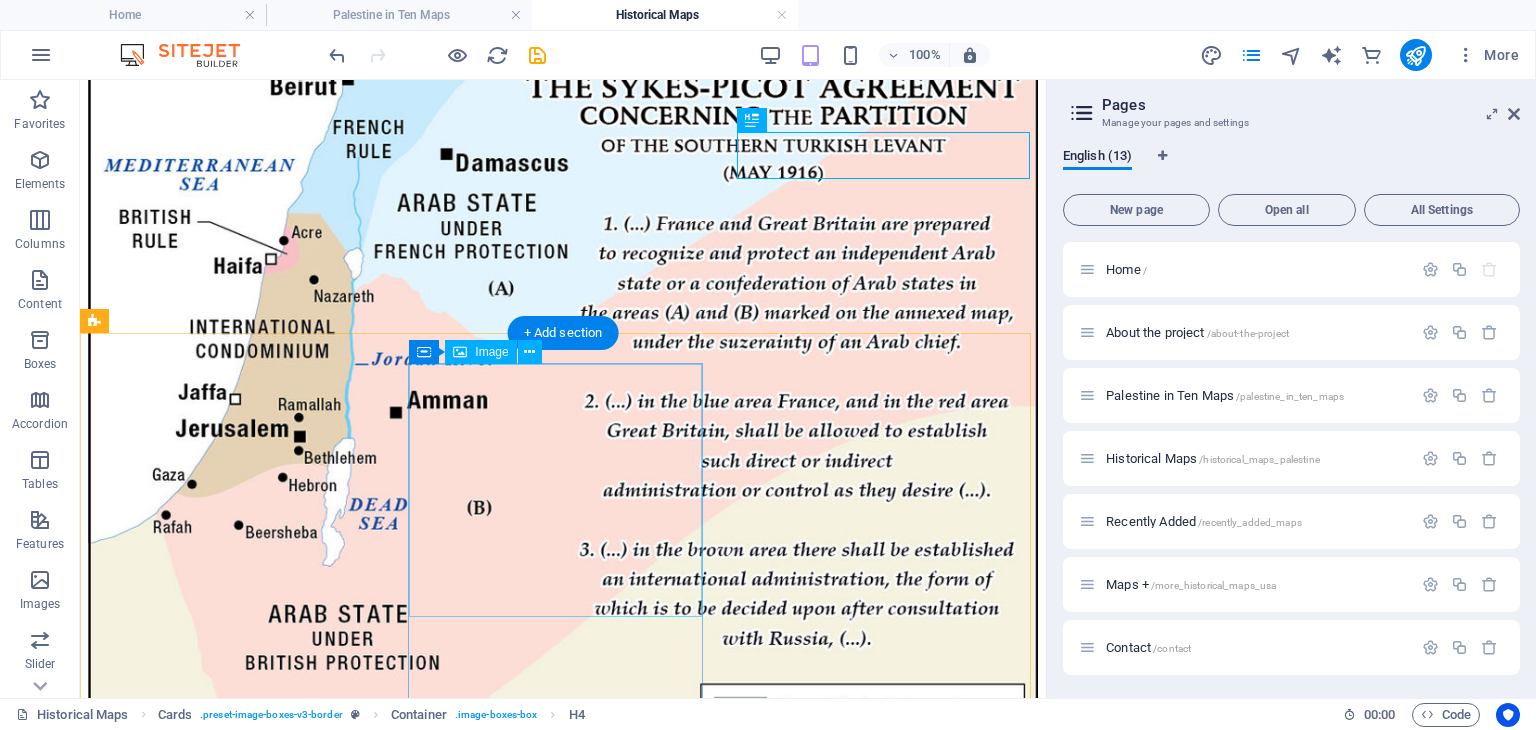 scroll, scrollTop: 500, scrollLeft: 0, axis: vertical 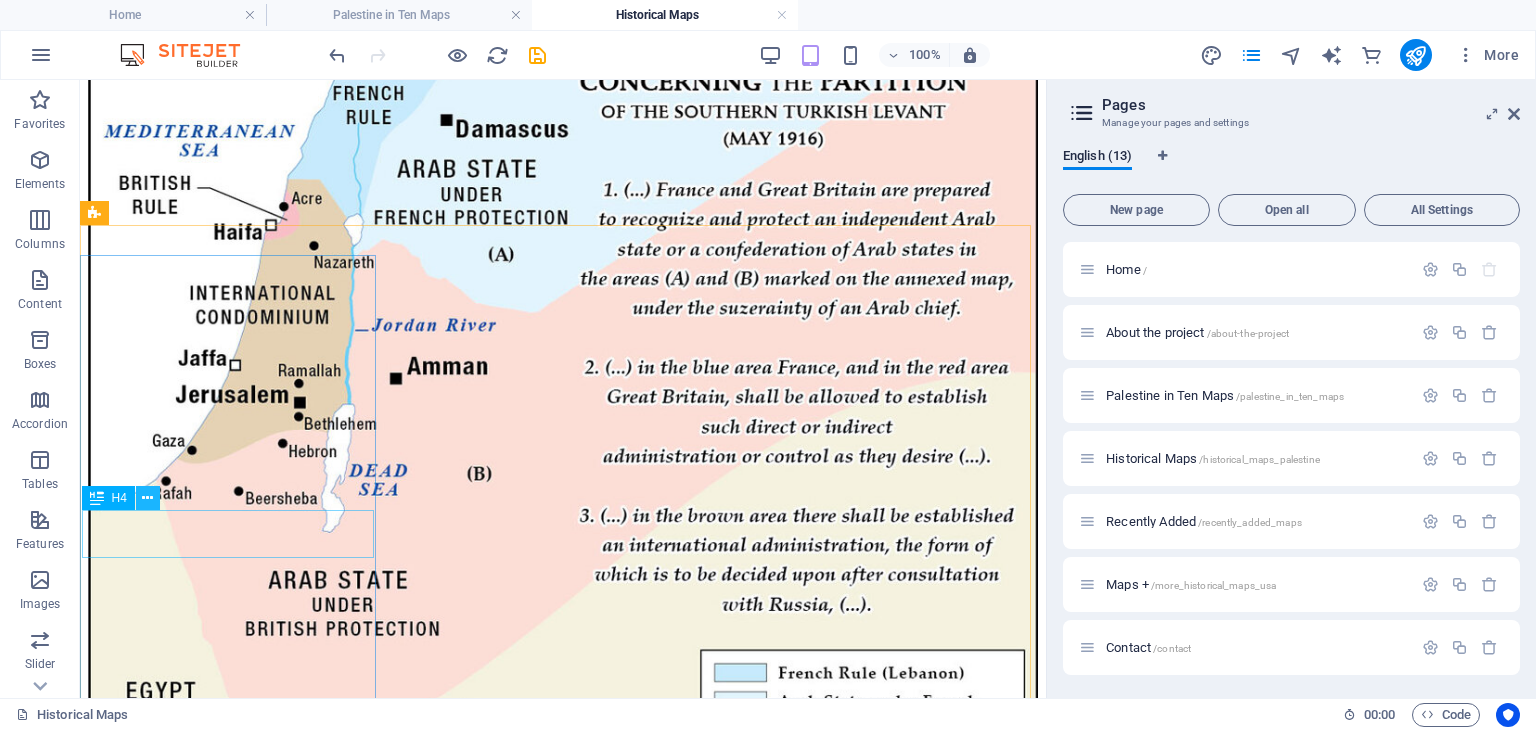 click at bounding box center (147, 498) 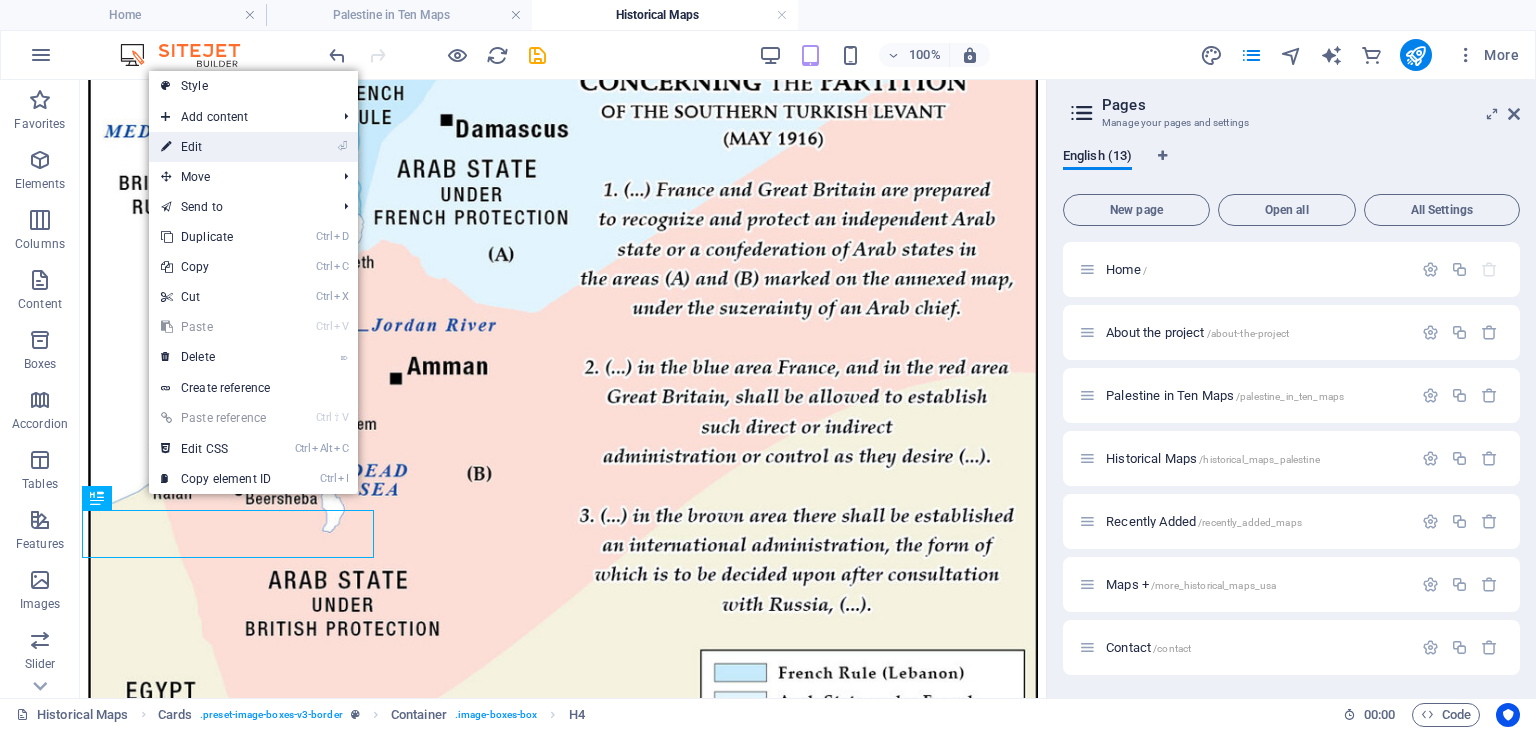 click on "⏎  Edit" at bounding box center (216, 147) 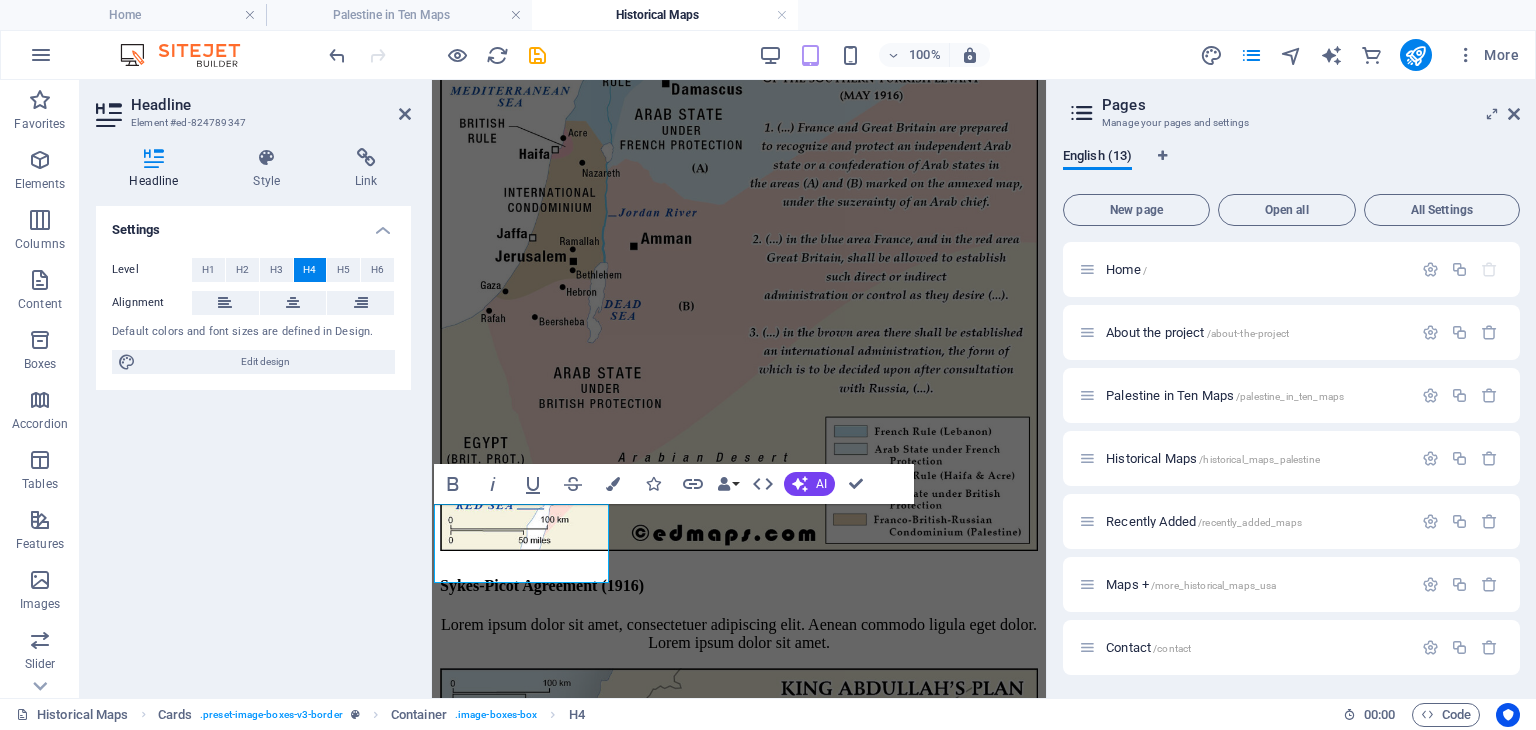 scroll, scrollTop: 520, scrollLeft: 0, axis: vertical 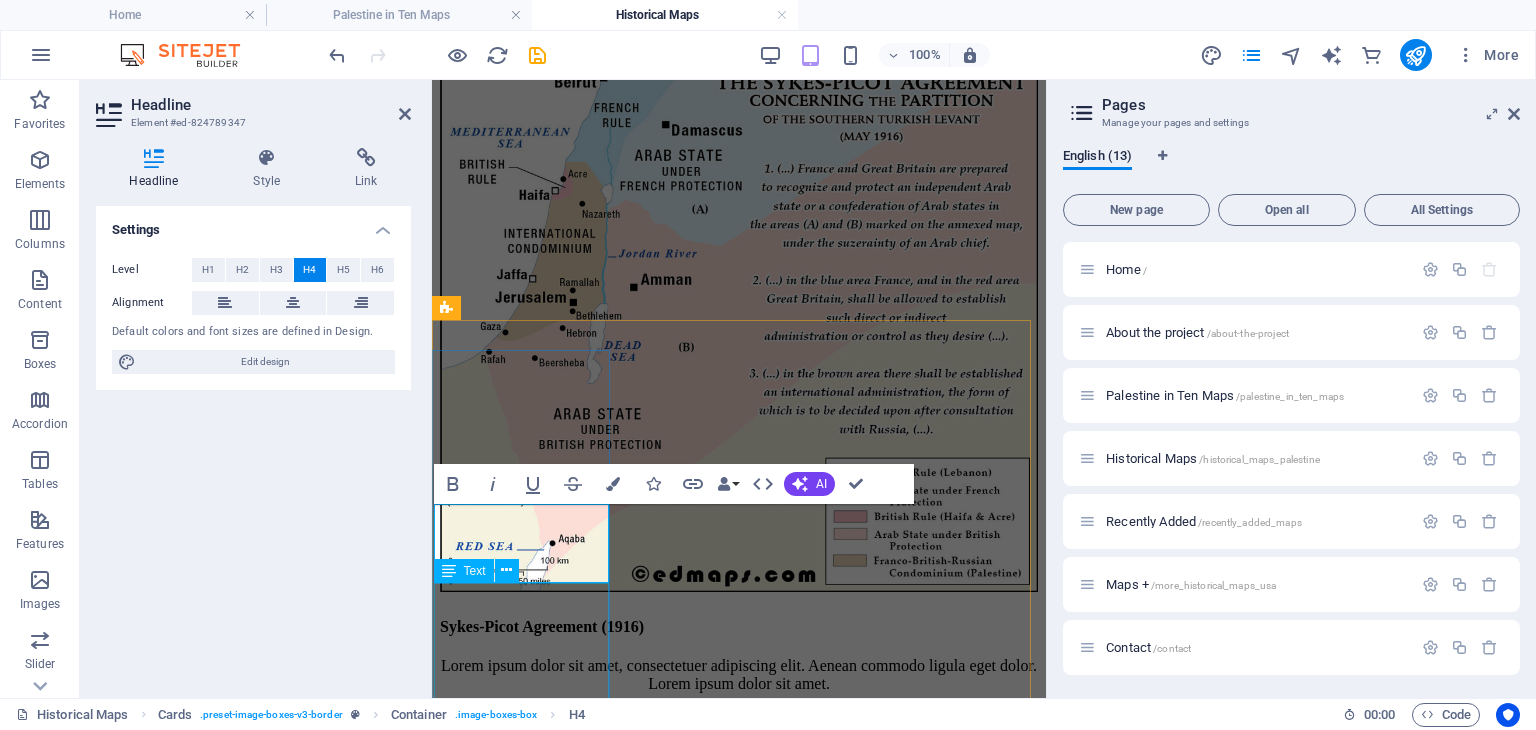 type 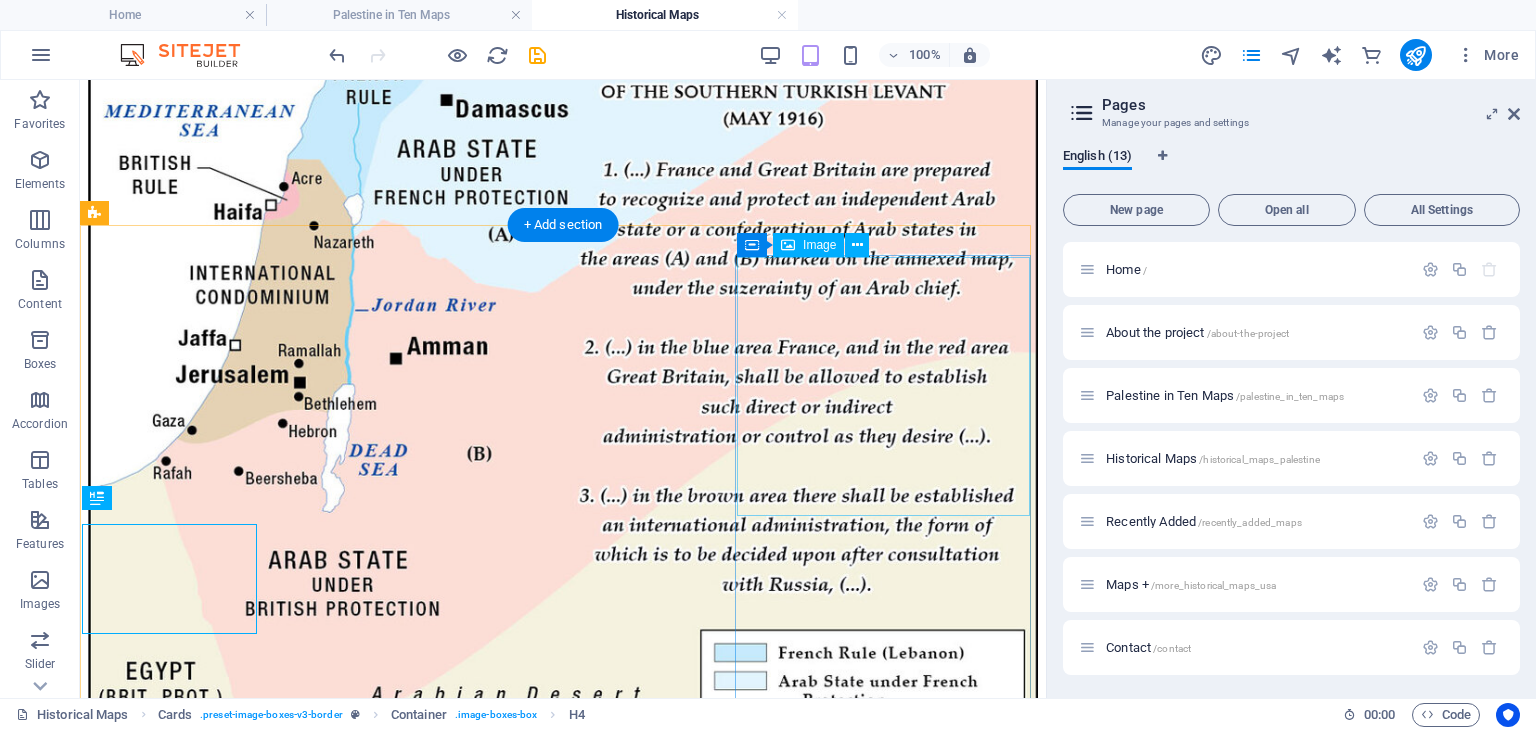 scroll, scrollTop: 500, scrollLeft: 0, axis: vertical 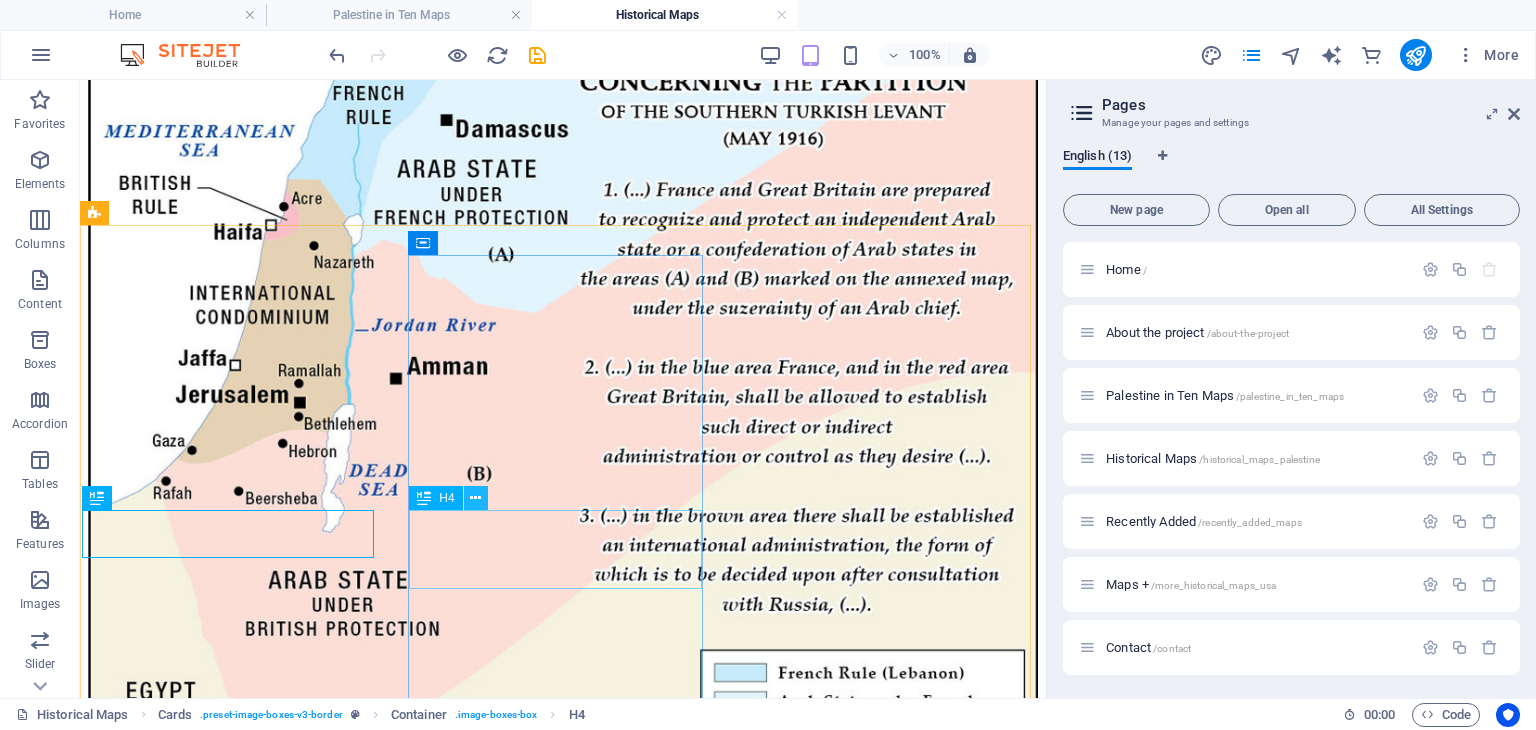 click at bounding box center [475, 498] 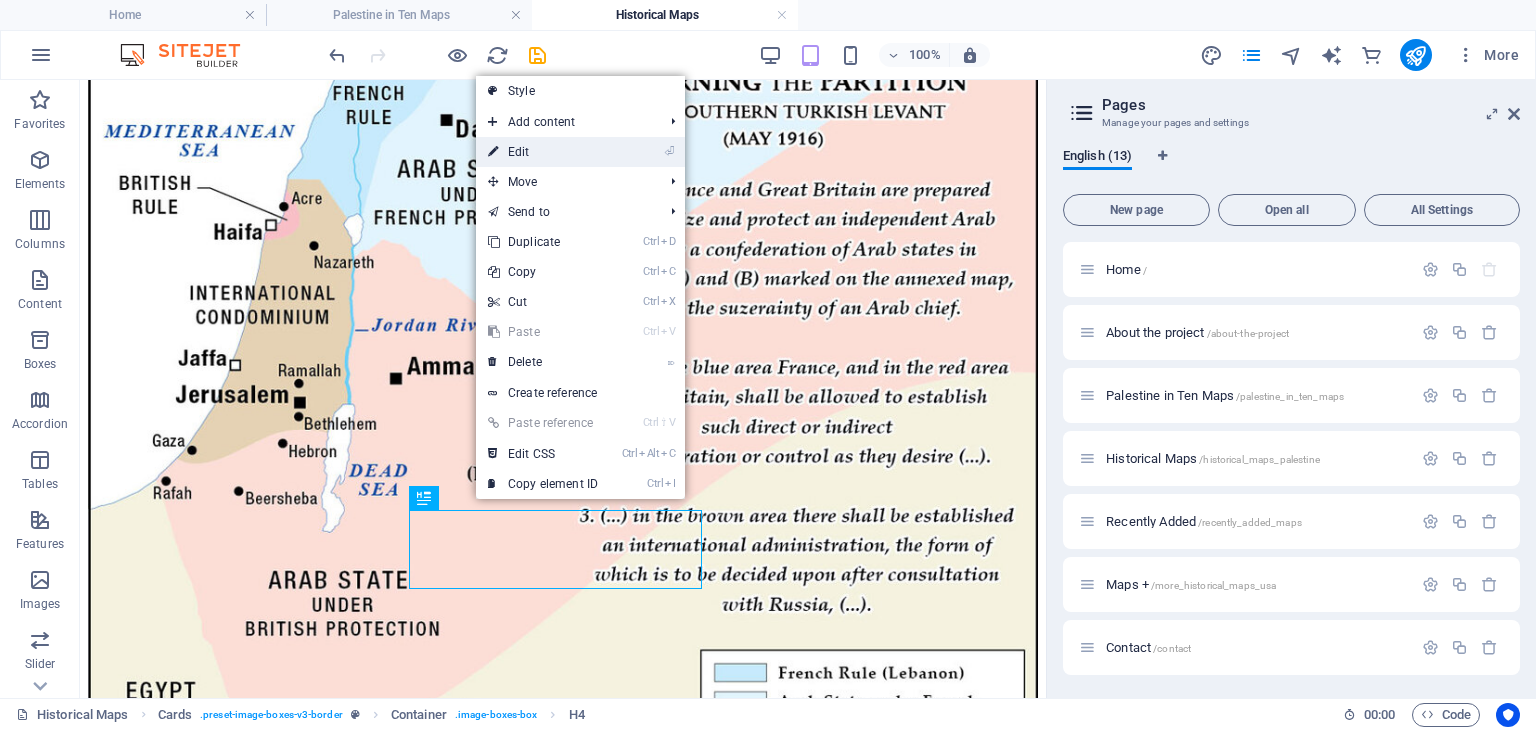 click on "⏎  Edit" at bounding box center [543, 152] 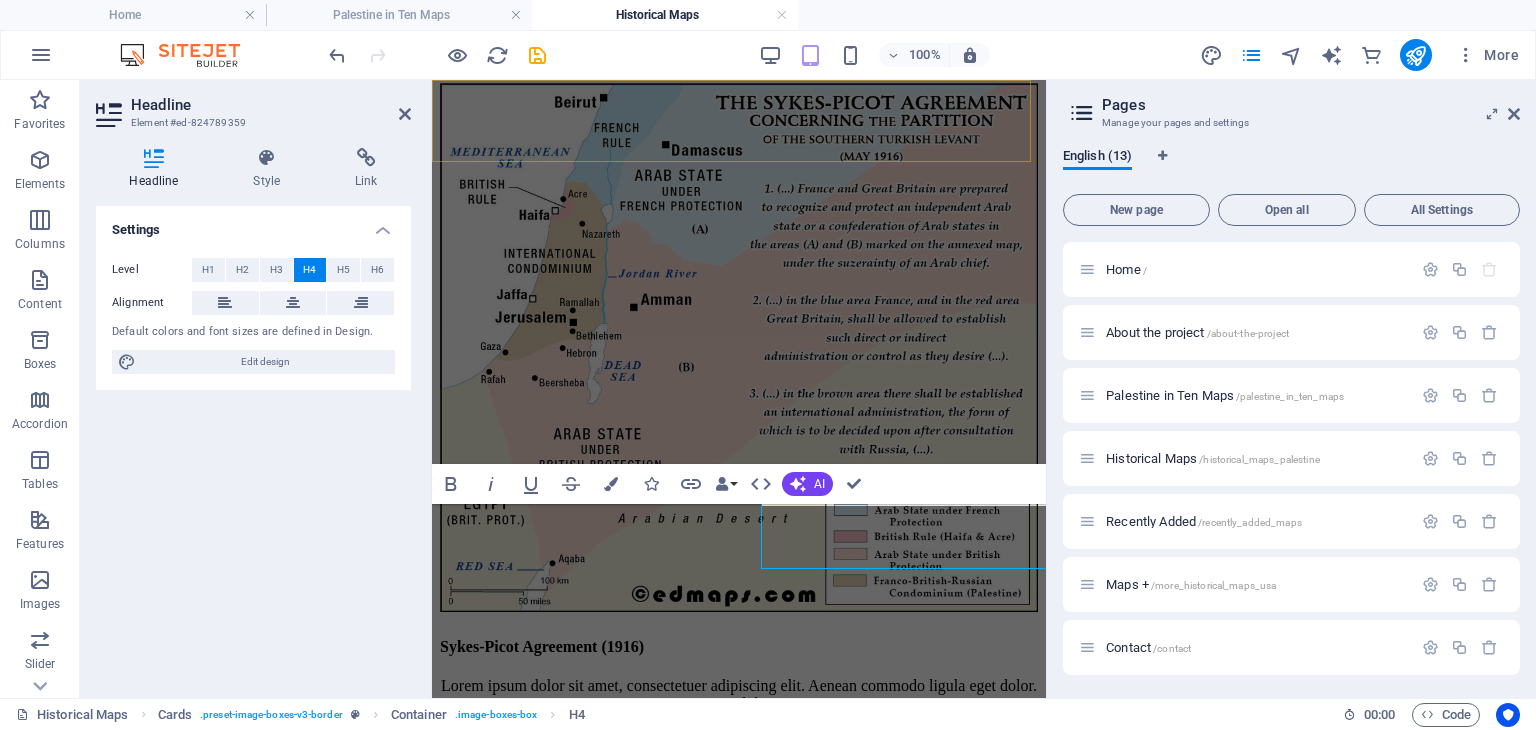 scroll, scrollTop: 520, scrollLeft: 0, axis: vertical 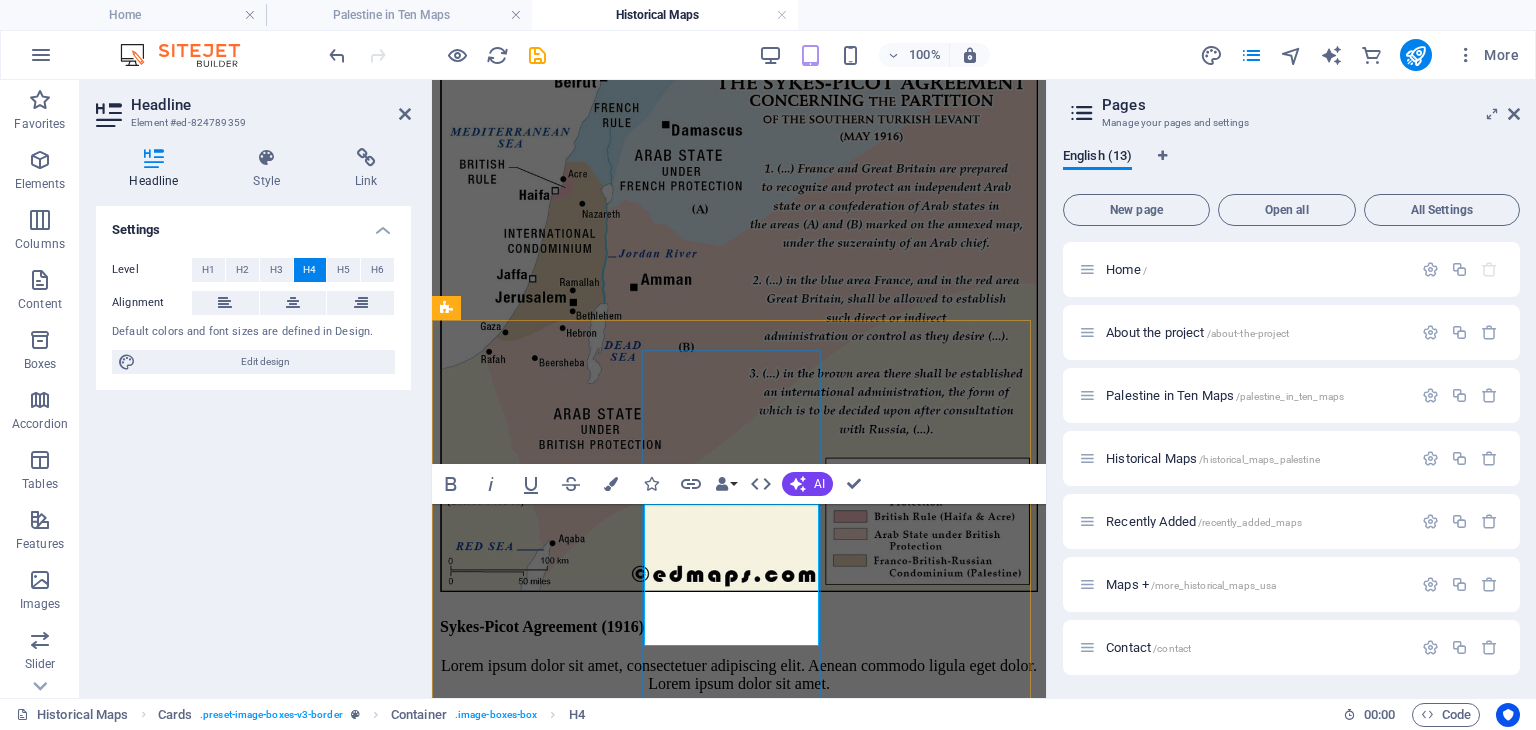 type 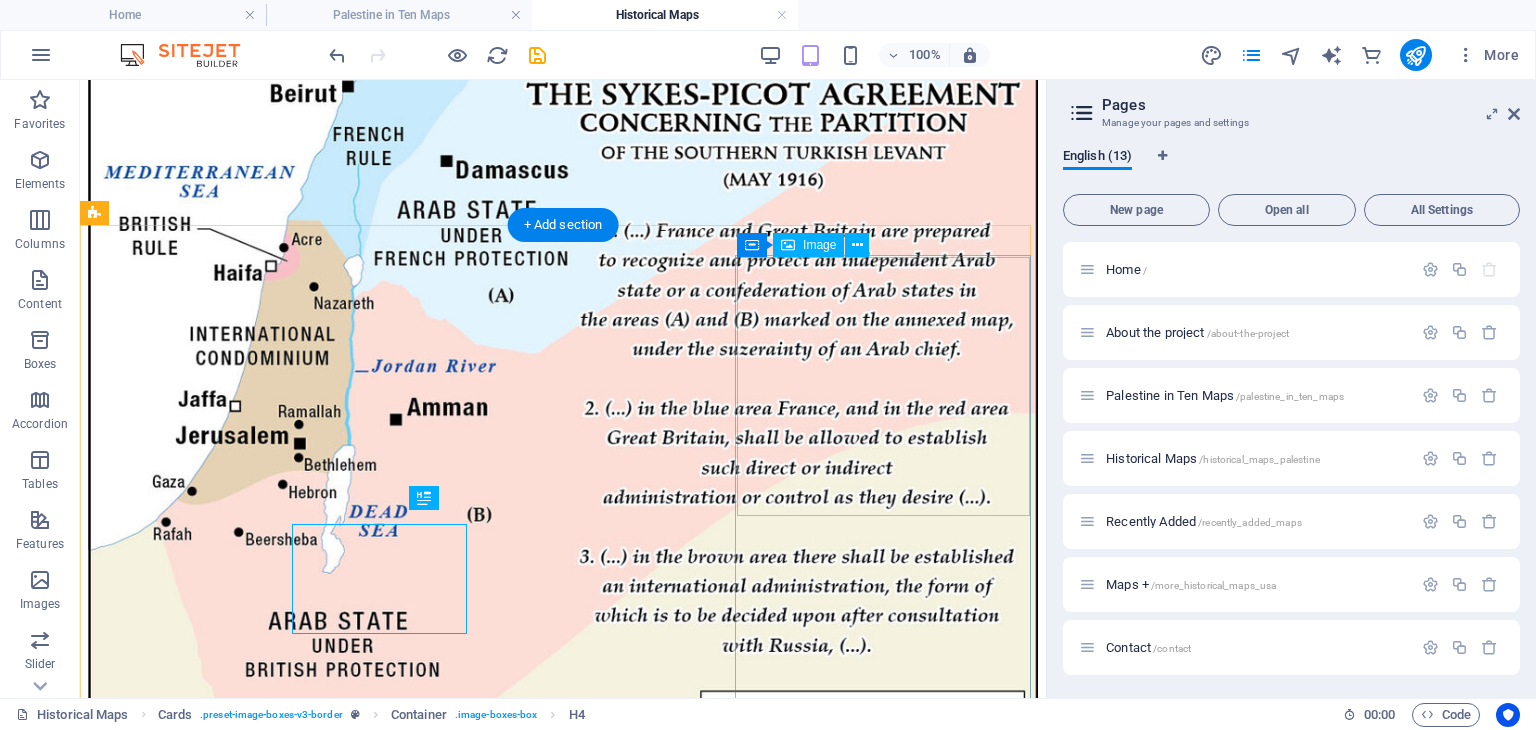 scroll, scrollTop: 500, scrollLeft: 0, axis: vertical 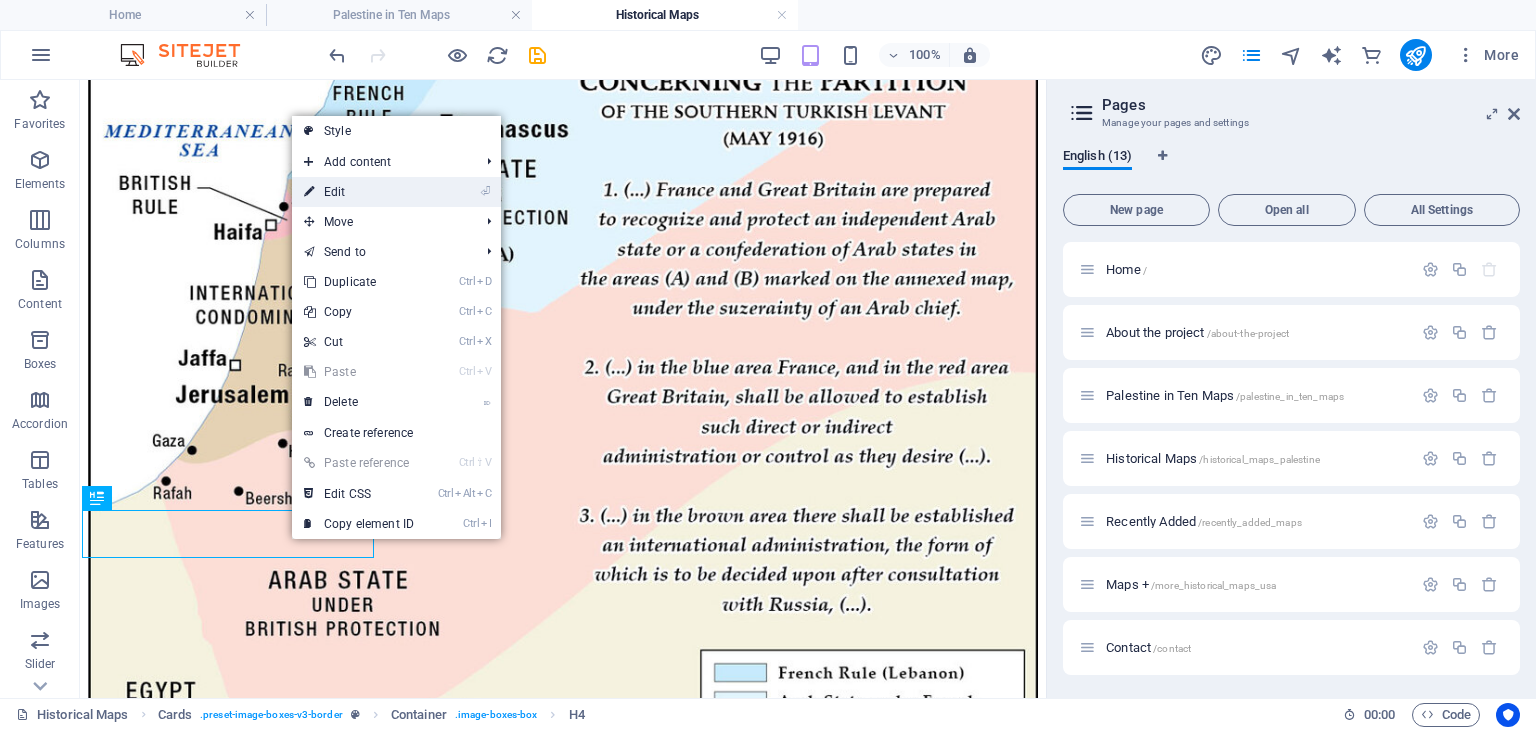 click on "⏎  Edit" at bounding box center [359, 192] 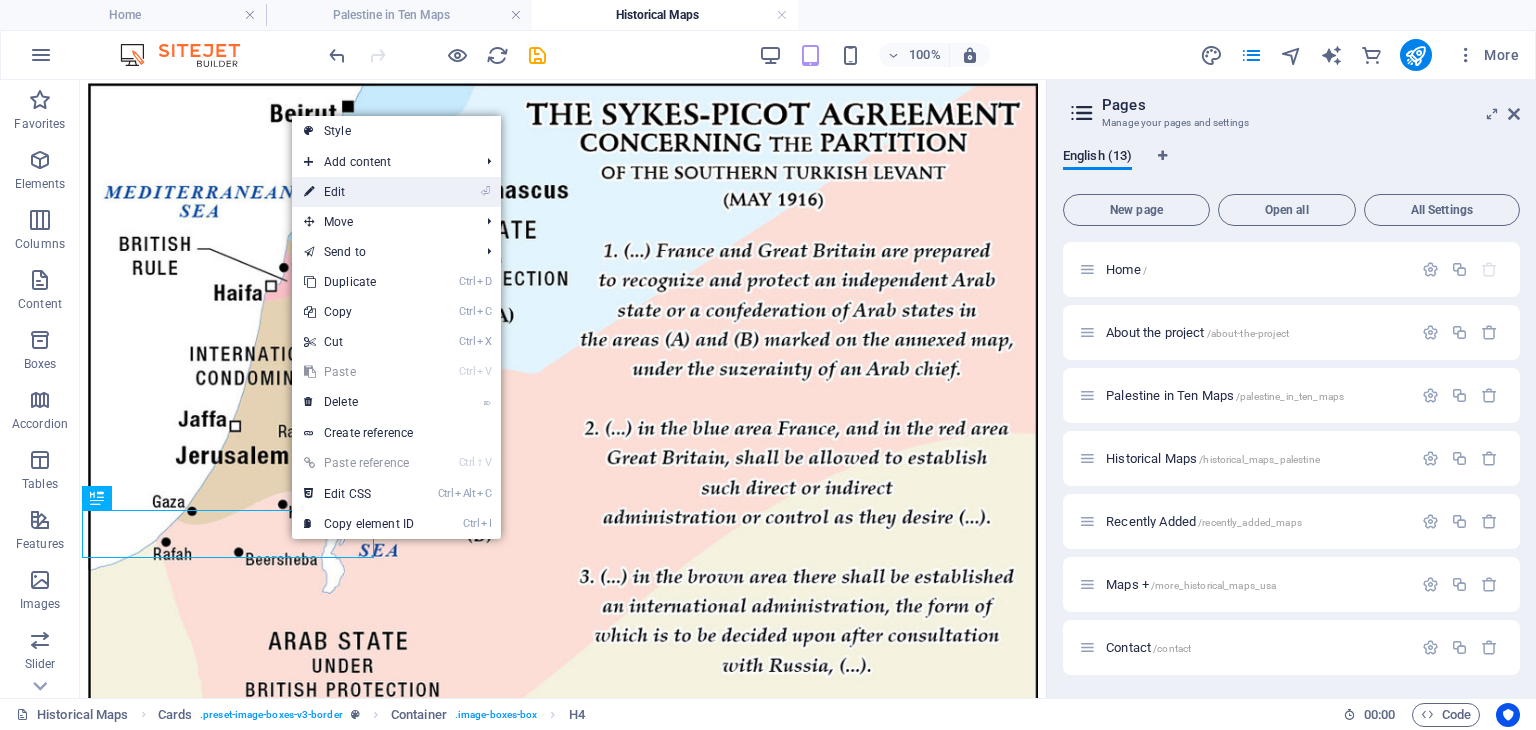 scroll, scrollTop: 520, scrollLeft: 0, axis: vertical 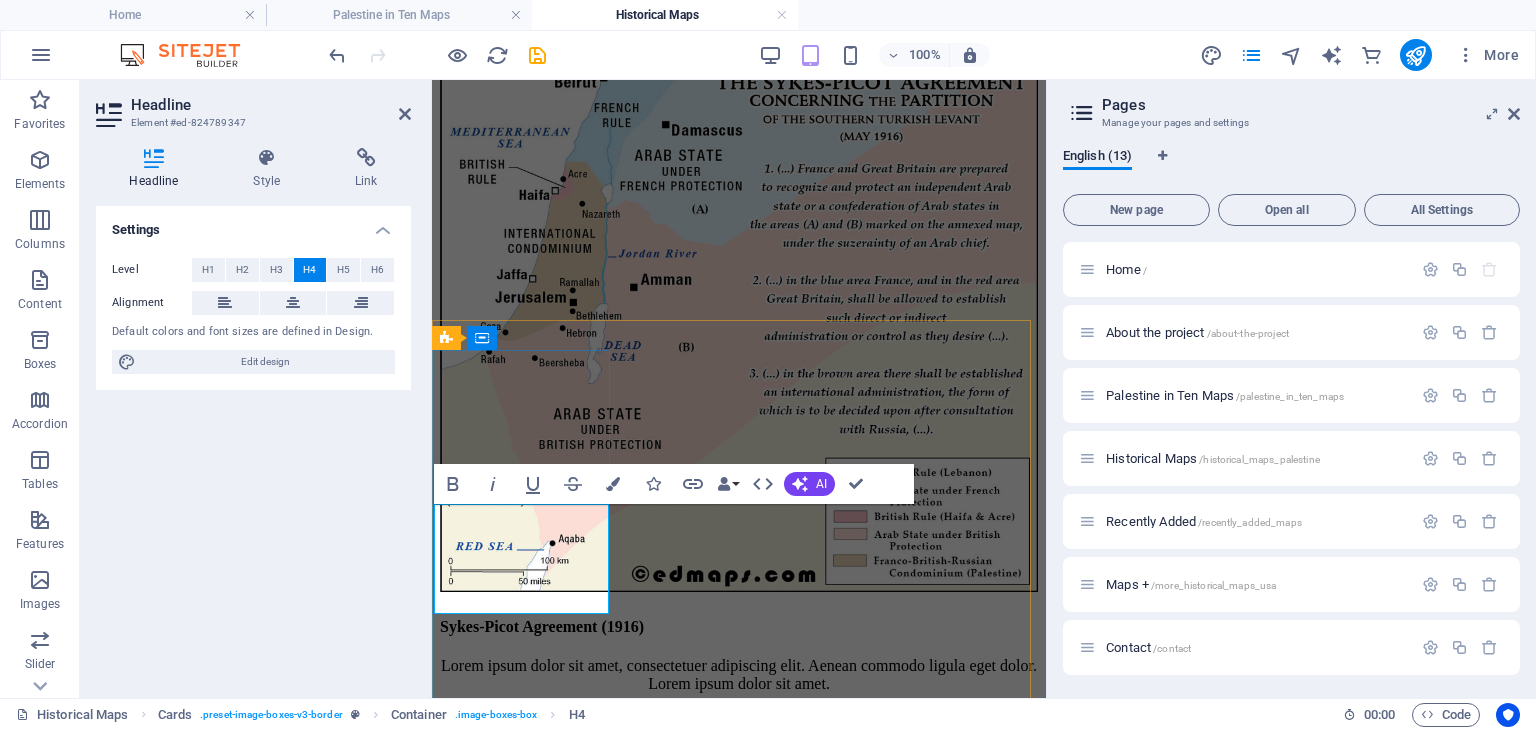 click on "First Bernadotte Plan (1947)" at bounding box center (739, 2635) 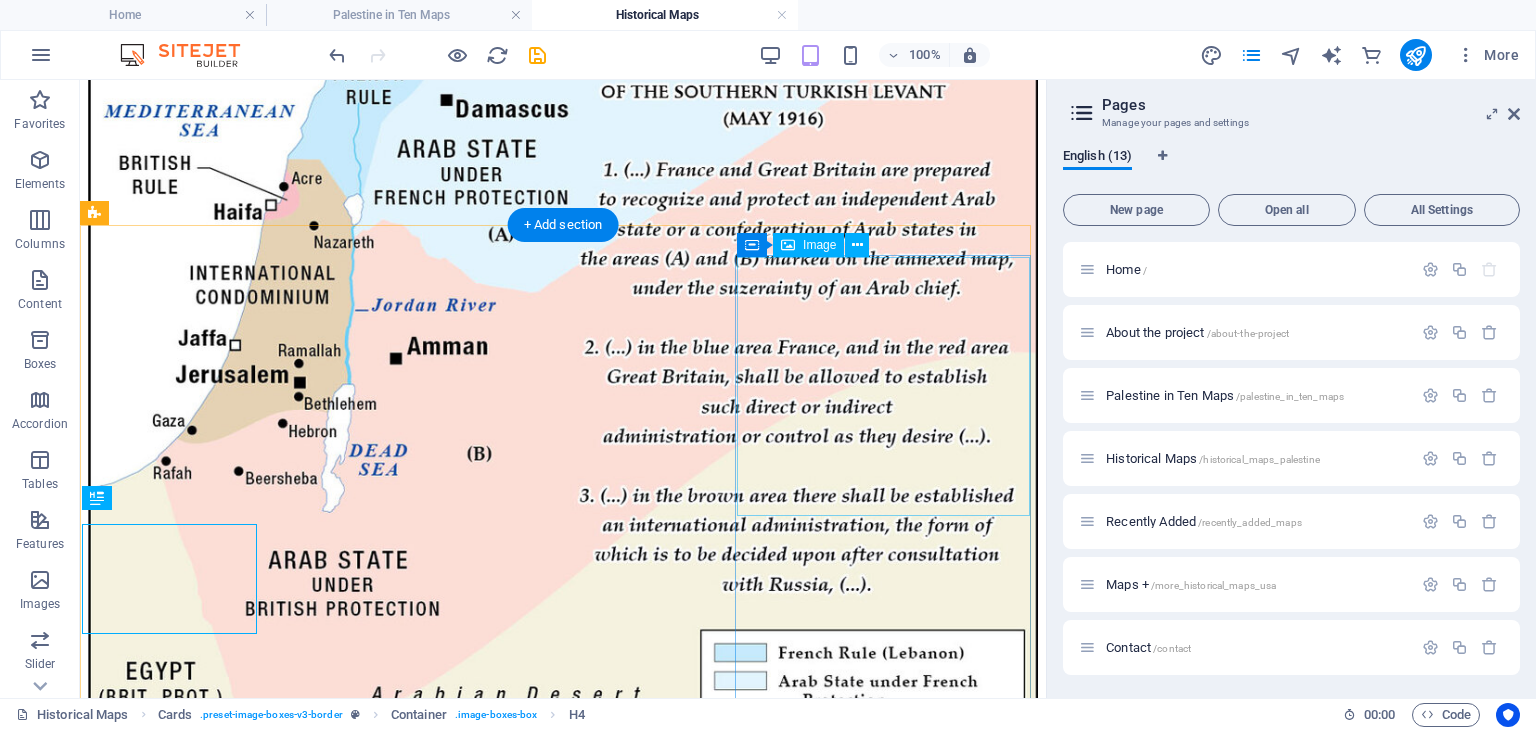 scroll, scrollTop: 500, scrollLeft: 0, axis: vertical 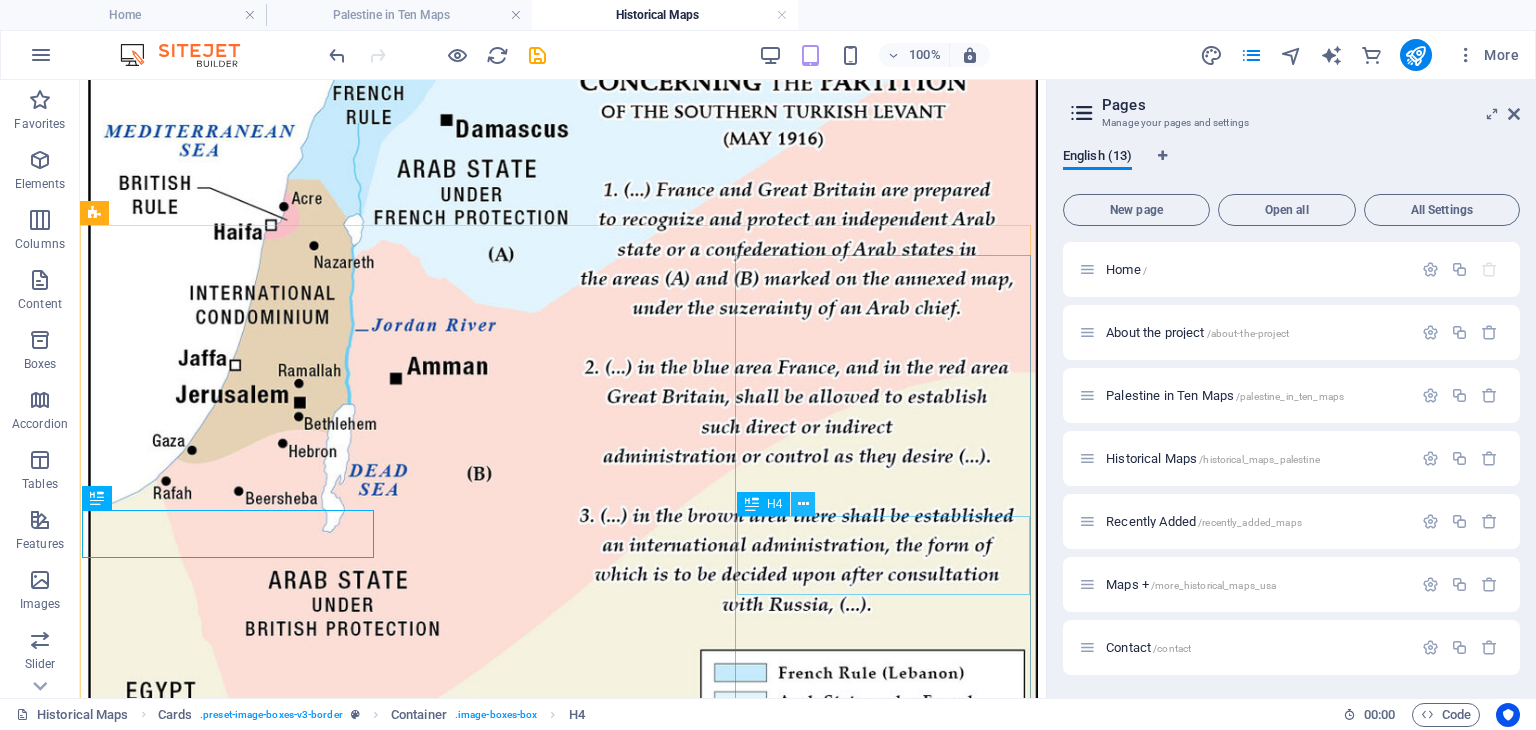 click at bounding box center (803, 504) 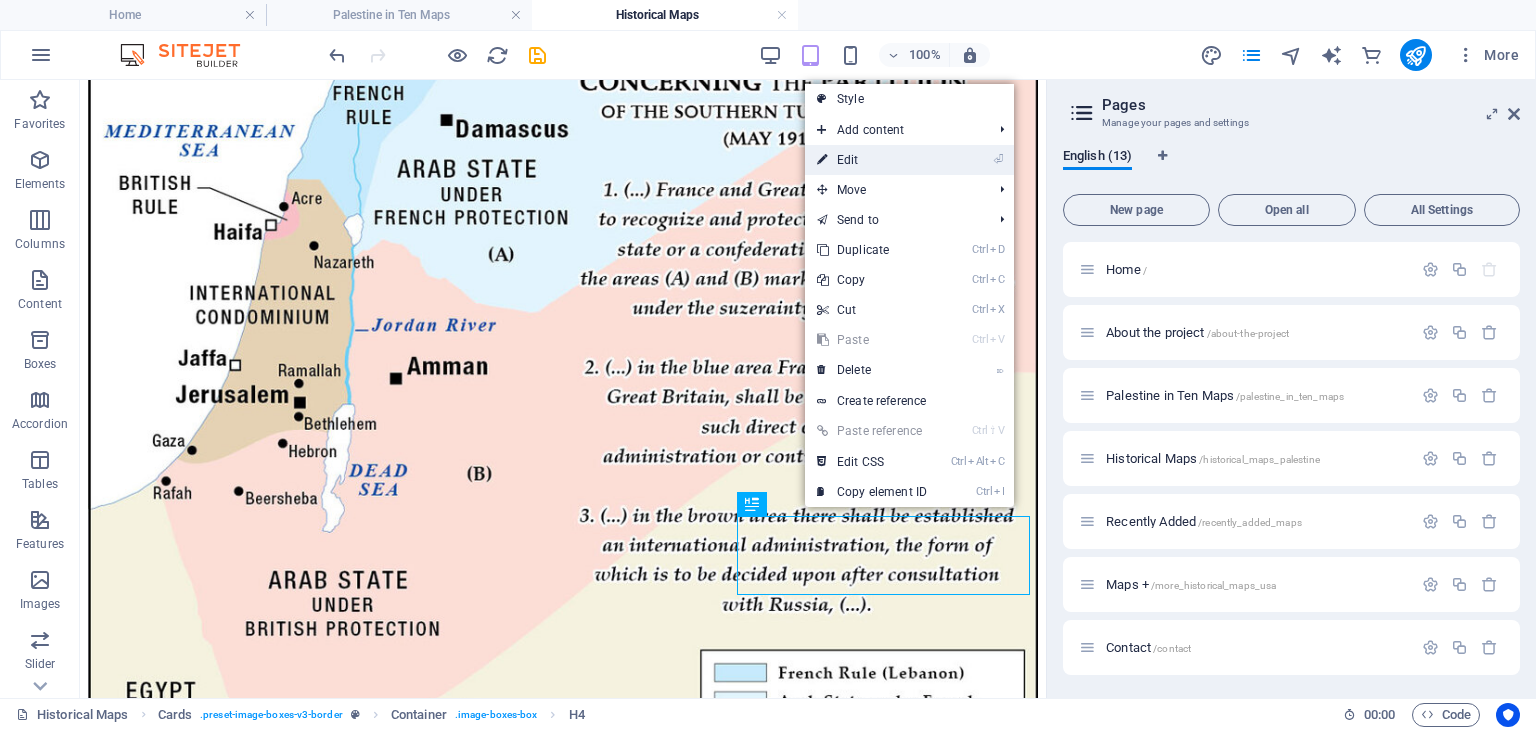 click on "⏎  Edit" at bounding box center [872, 160] 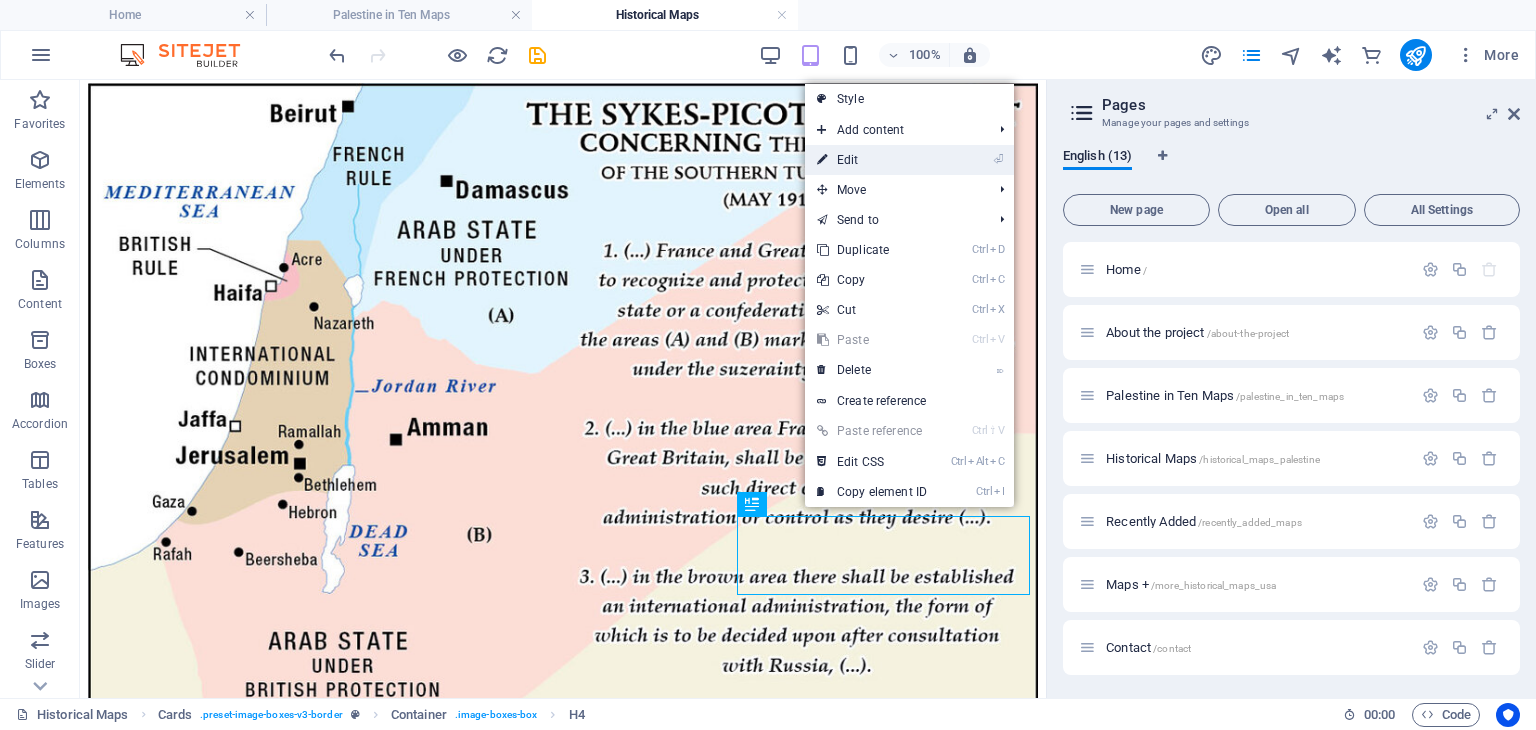 scroll, scrollTop: 520, scrollLeft: 0, axis: vertical 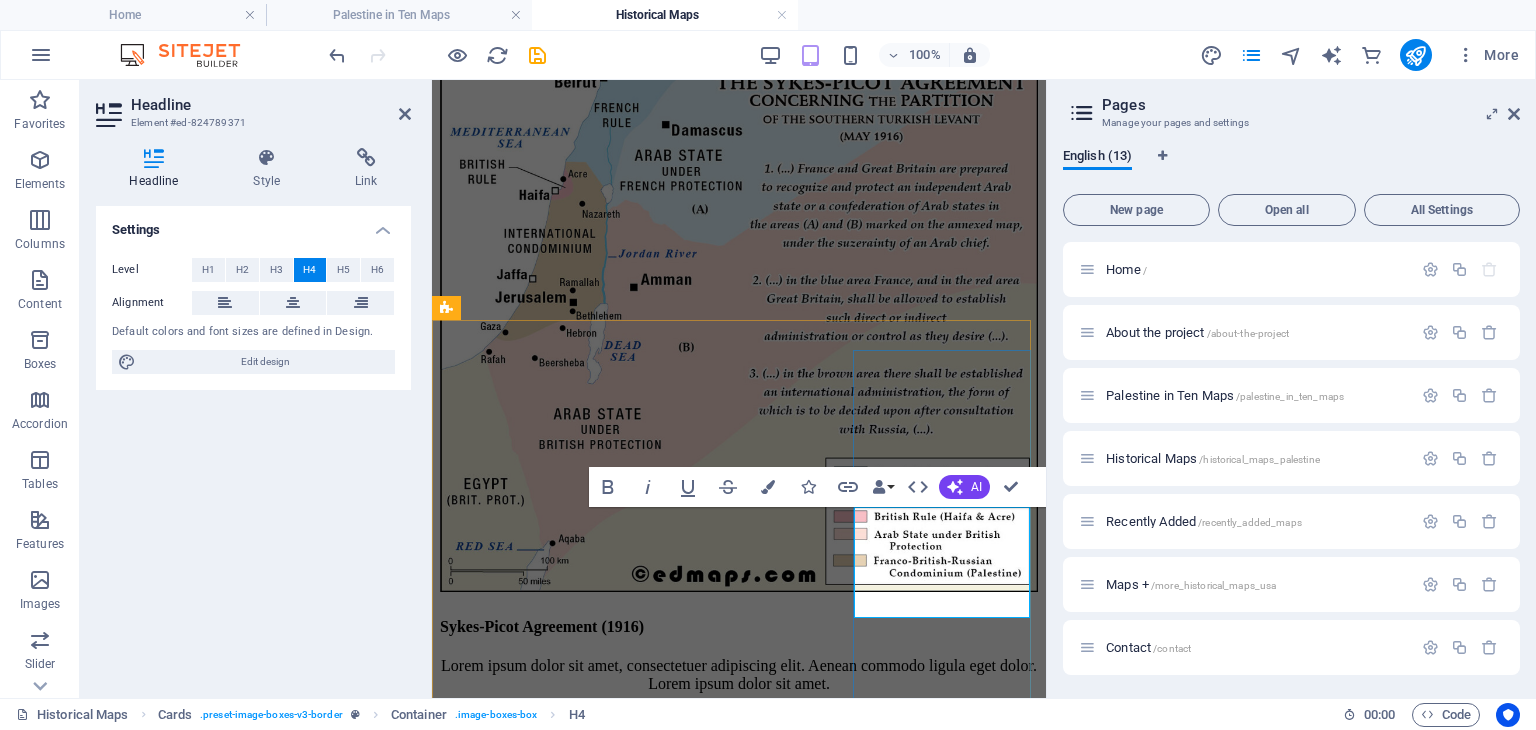 type 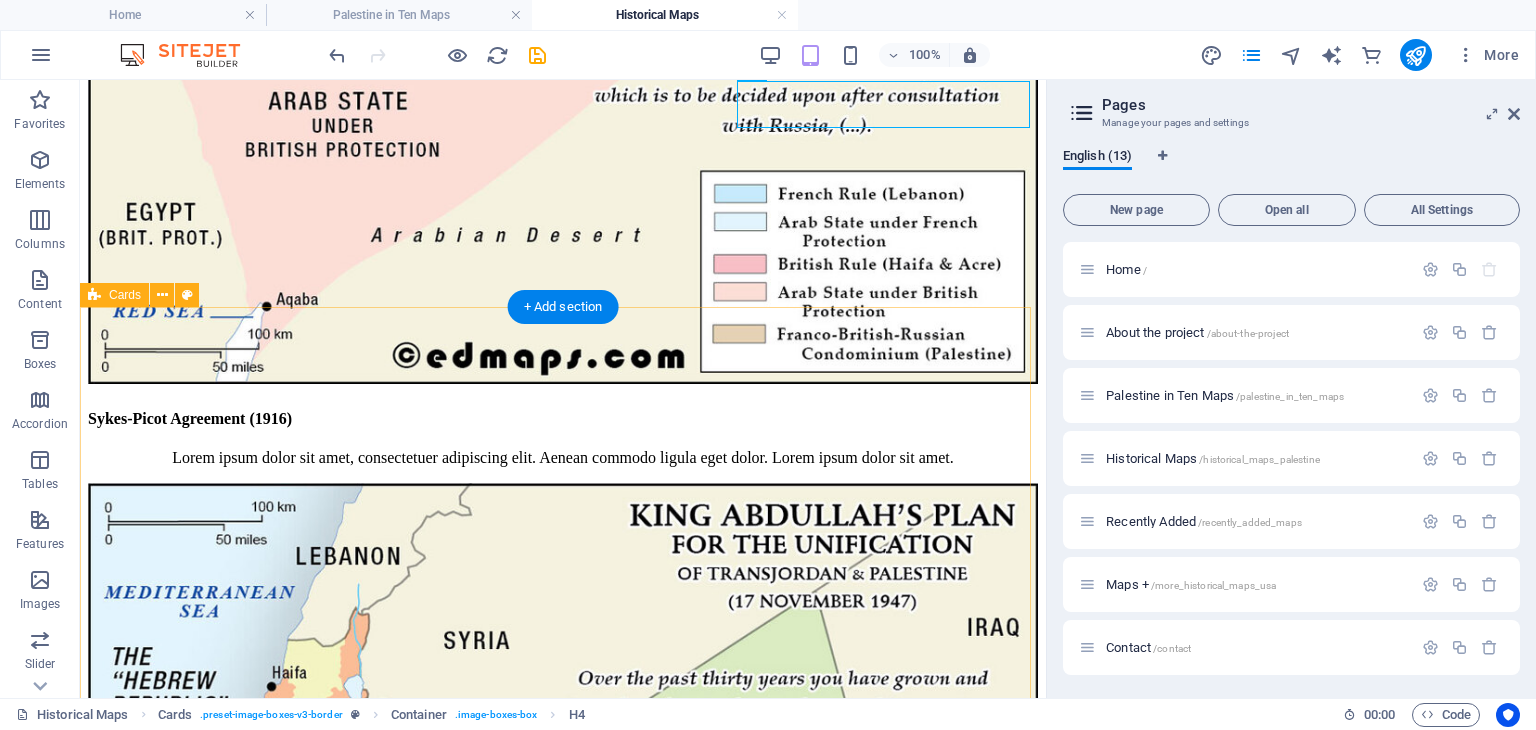 scroll, scrollTop: 1008, scrollLeft: 0, axis: vertical 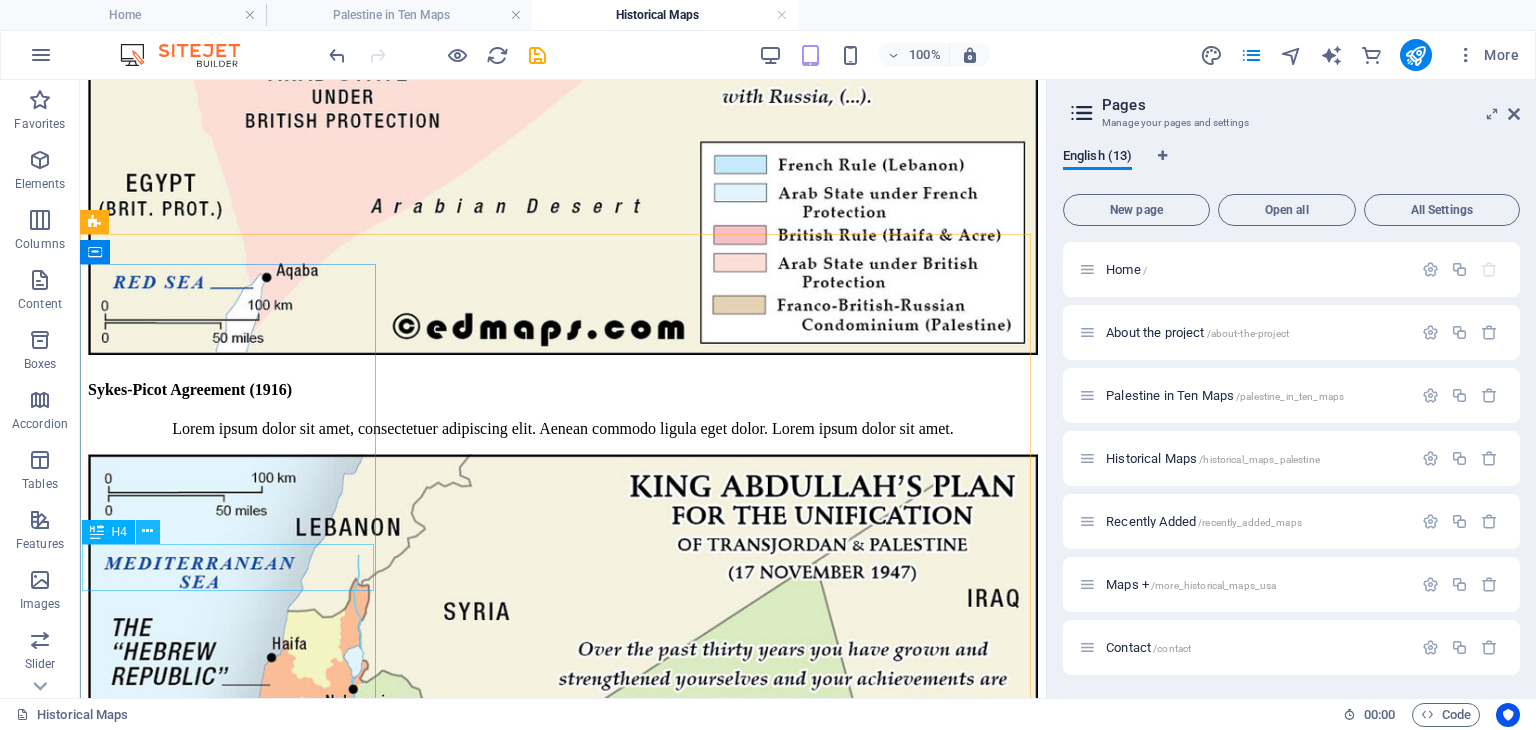 click on "palestine.edmaps.com Home Palestine in Ten Maps Historical Maps Favorites Elements Columns Content Boxes Accordion Tables Features Images Slider Header Footer Forms Marketing Collections Commerce
Drag here to replace the existing content. Press “Ctrl” if you want to create a new element.
H1   Banner   Container   3 columns   Menu Bar   Menu 95% More Home 00 : 00 Code Favorites Elements Columns Content Boxes Accordion Tables Features Images Slider Header Footer Forms Marketing Collections Commerce
Drag here to replace the existing content. Press “Ctrl” if you want to create a new element.
H2   Container   Container   Image   2 columns   Container   2 columns   Container   Image   Container   Container   Text   Text   Container   Container   Image   4 columns   Container   Container   Image   Container   Container   Image   Container   Container   Image   95% 00" at bounding box center [768, 365] 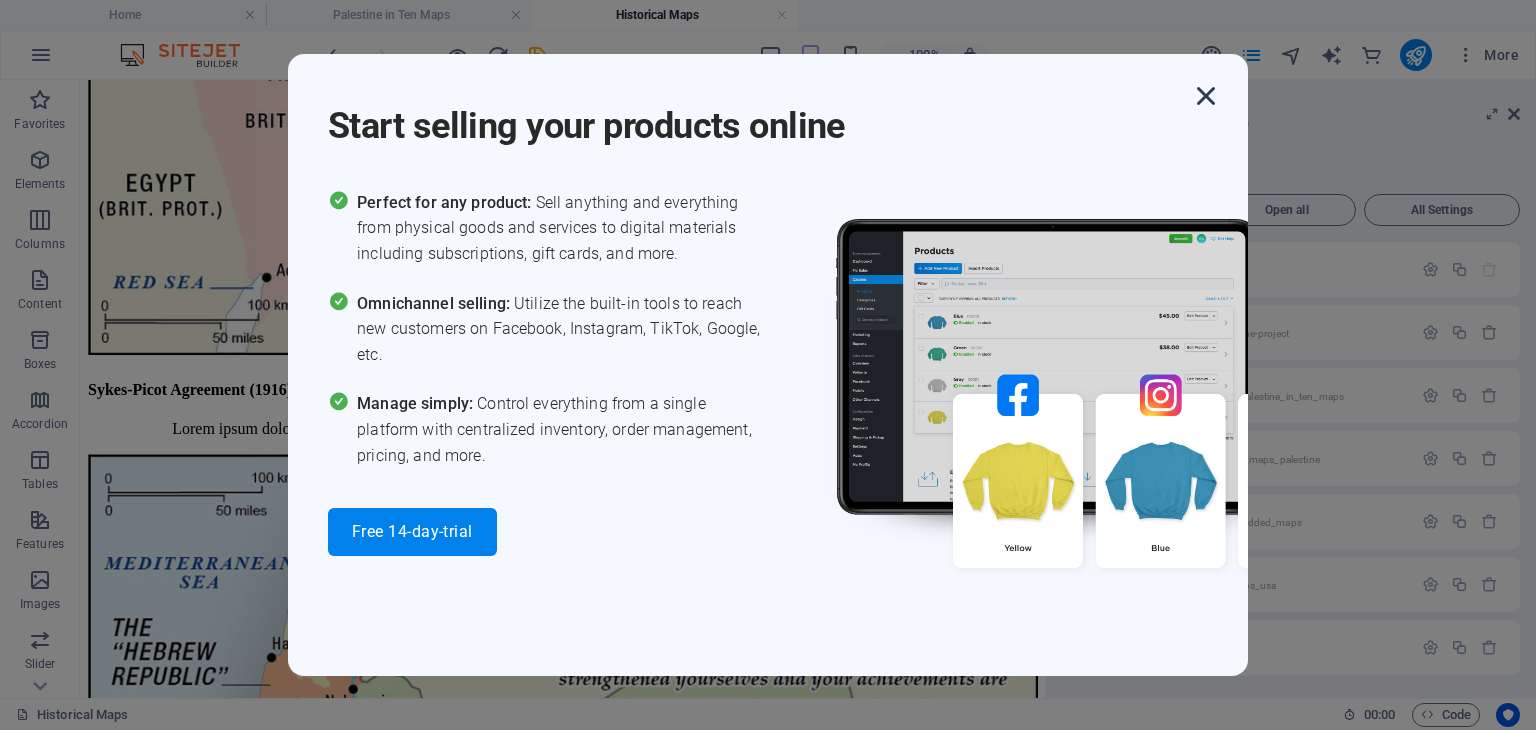 click at bounding box center [1206, 96] 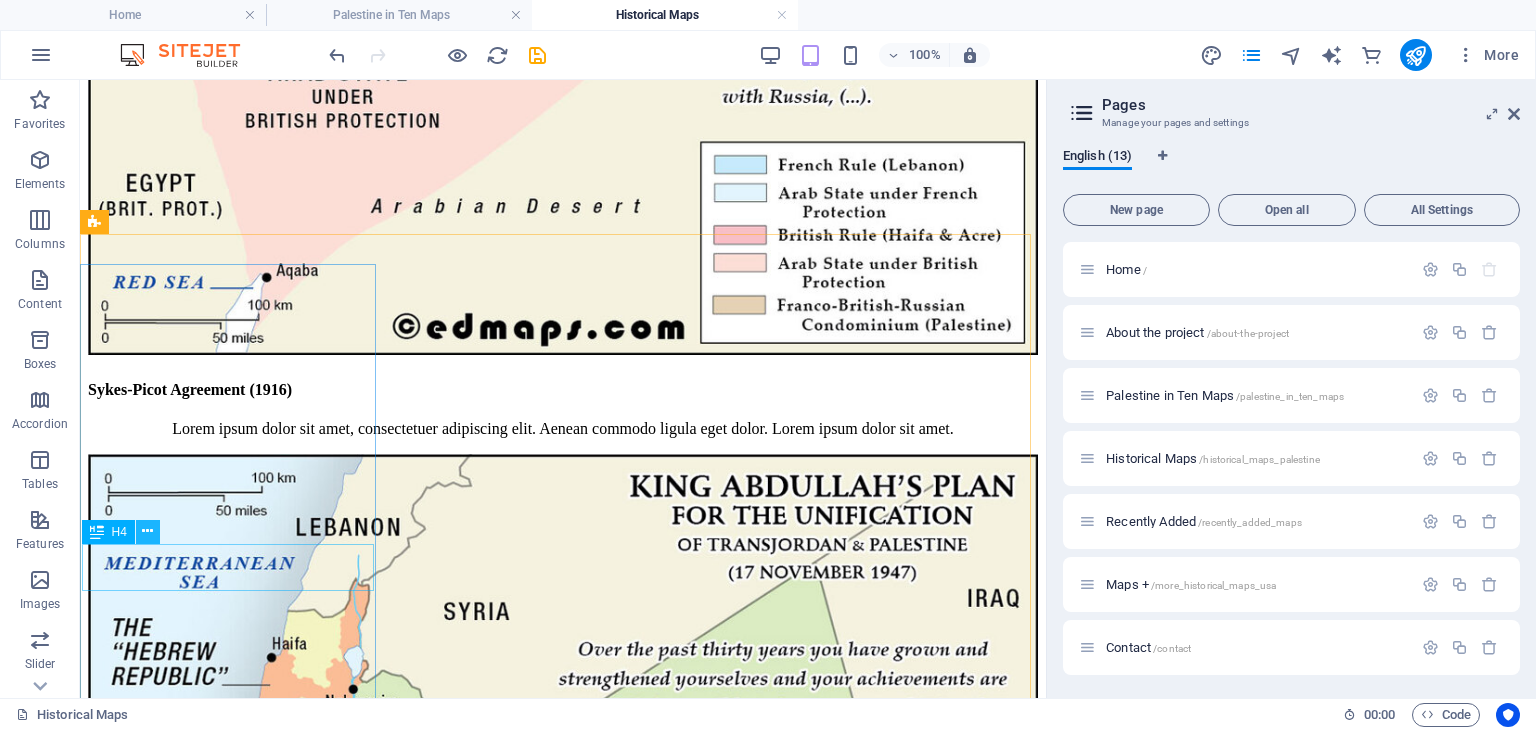 click at bounding box center (147, 531) 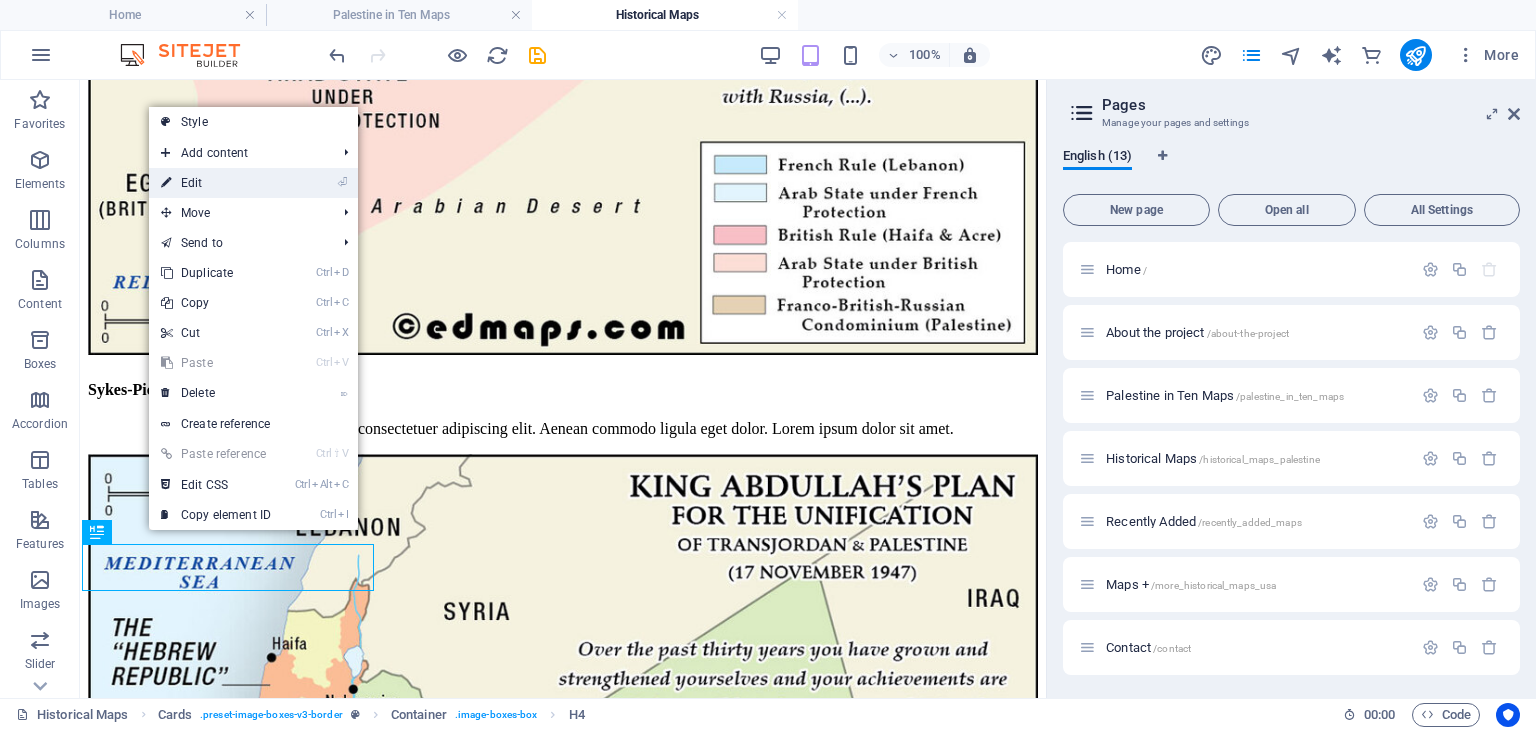 click on "⏎  Edit" at bounding box center (216, 183) 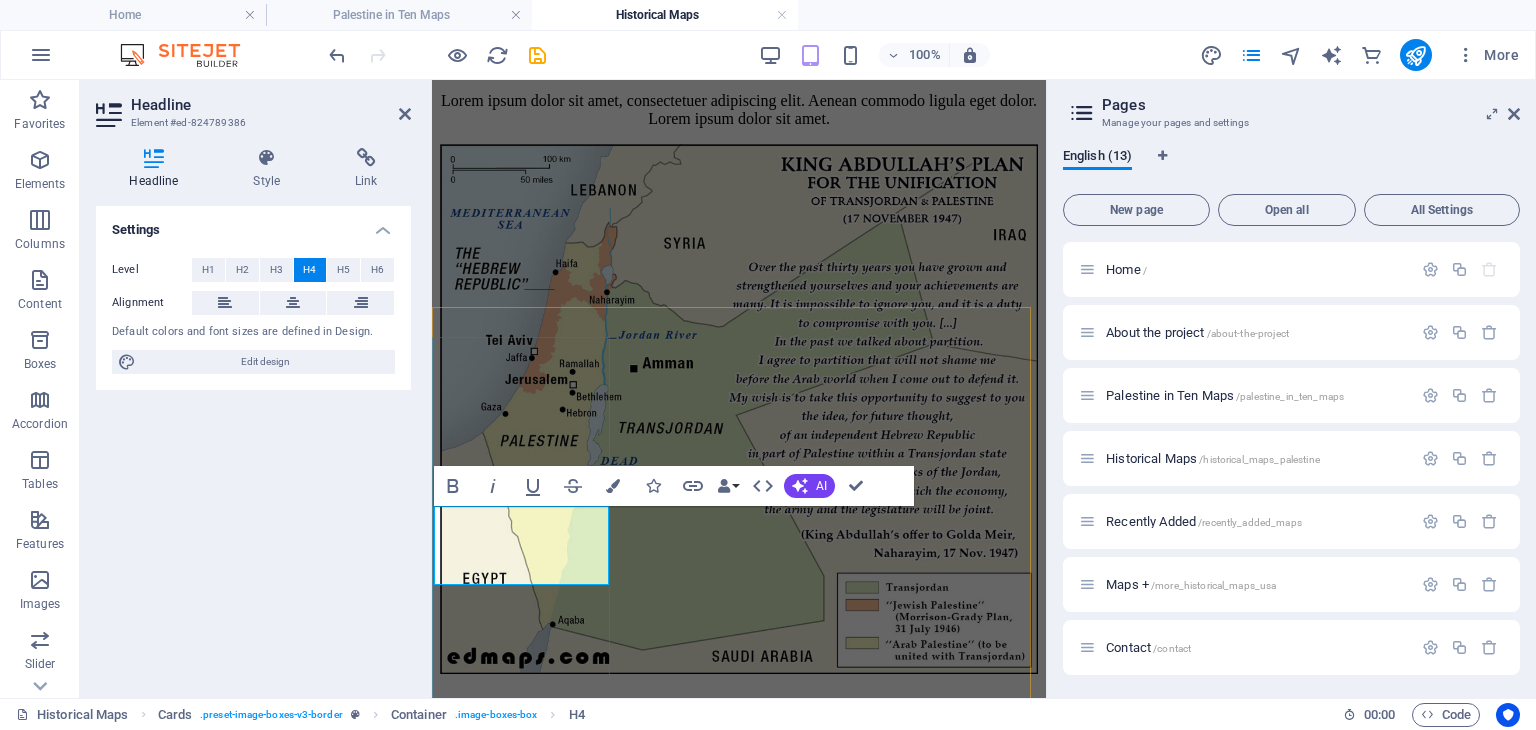 type 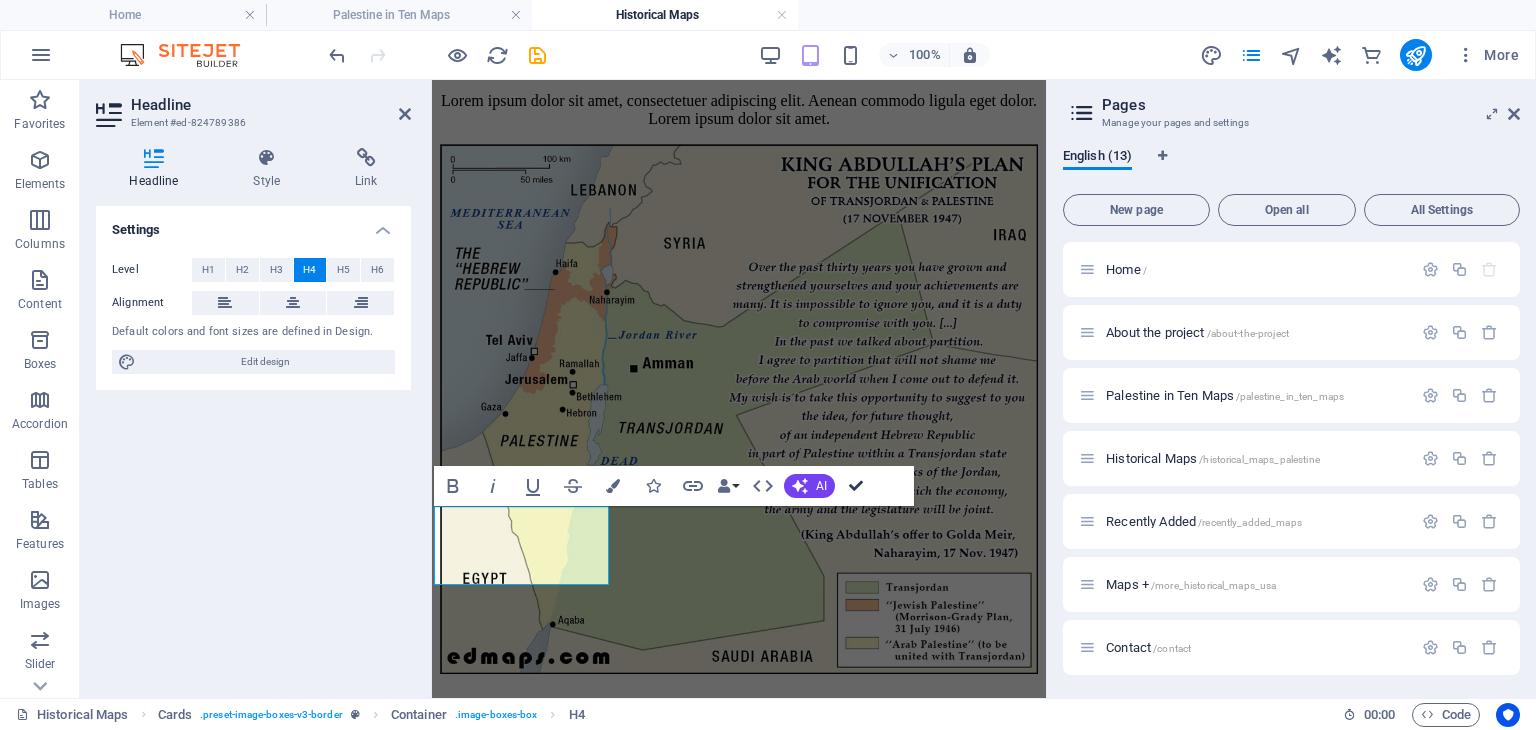 drag, startPoint x: 855, startPoint y: 481, endPoint x: 778, endPoint y: 409, distance: 105.41821 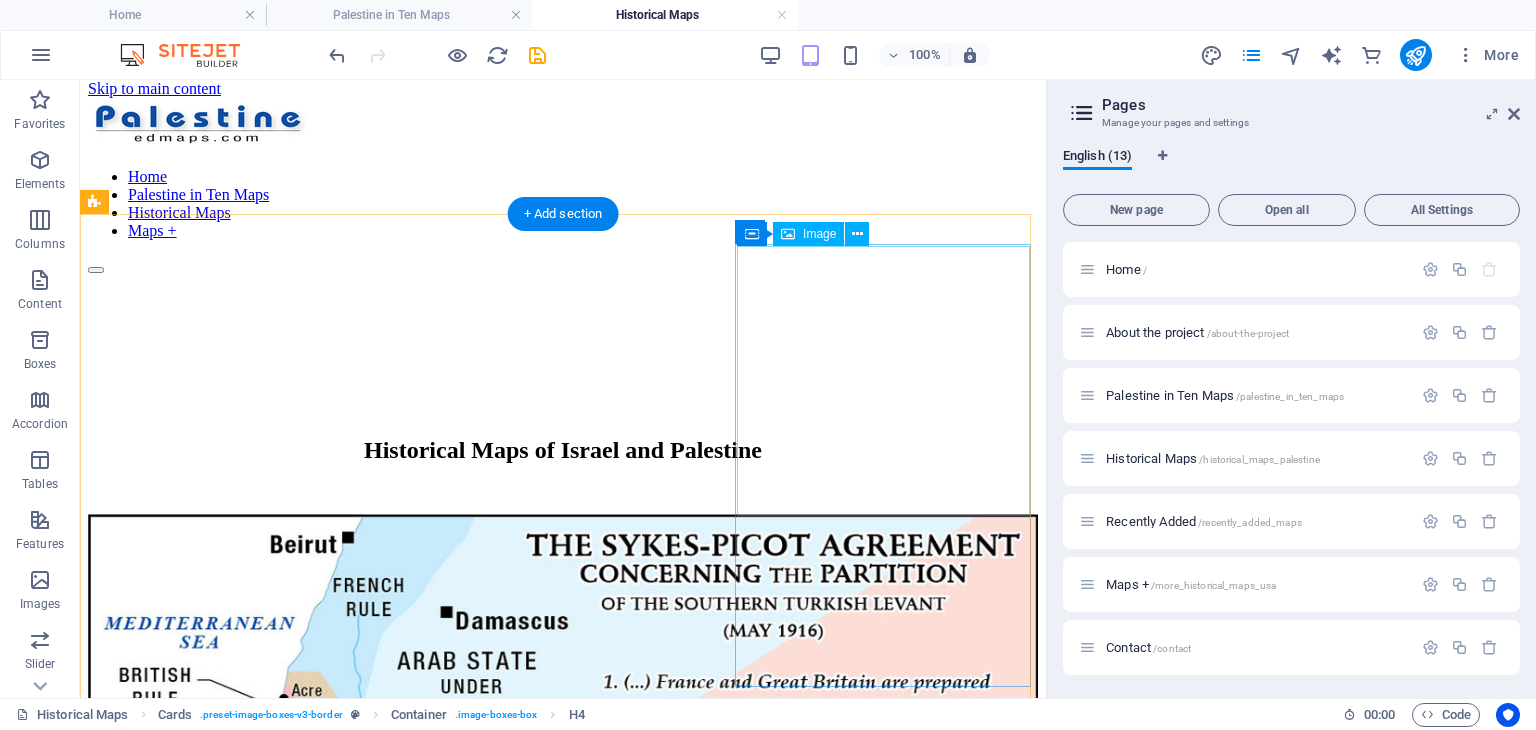scroll, scrollTop: 0, scrollLeft: 0, axis: both 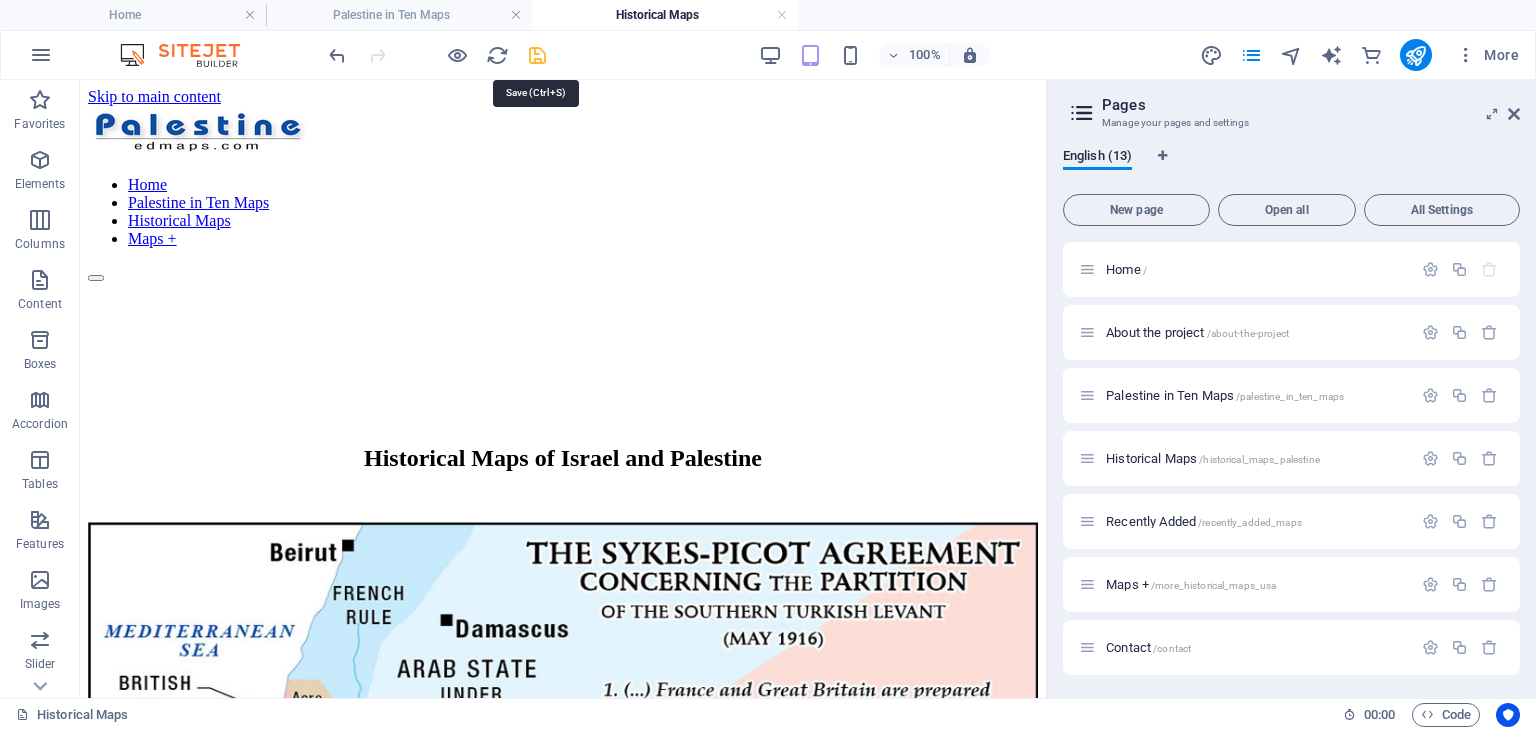 click at bounding box center [537, 55] 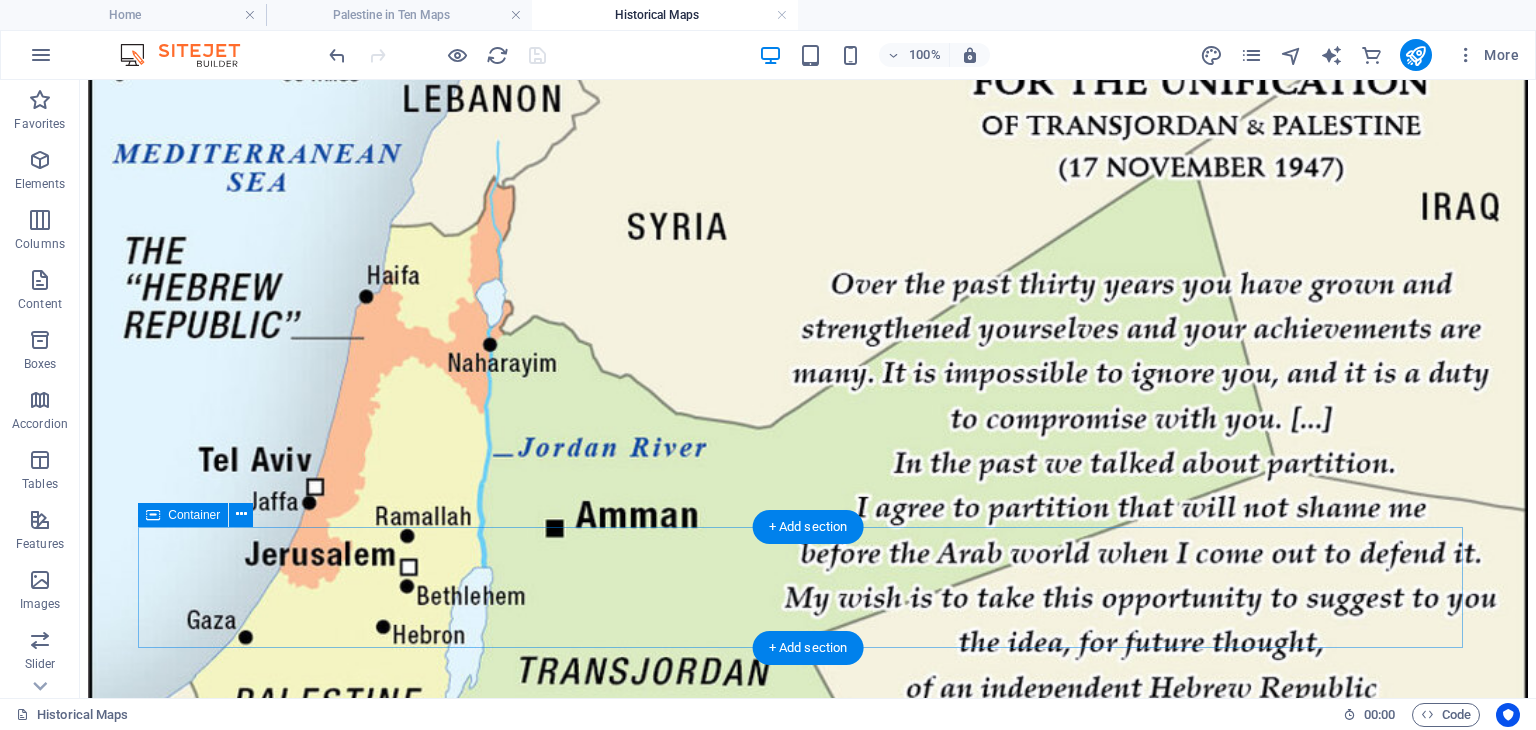 scroll, scrollTop: 2000, scrollLeft: 0, axis: vertical 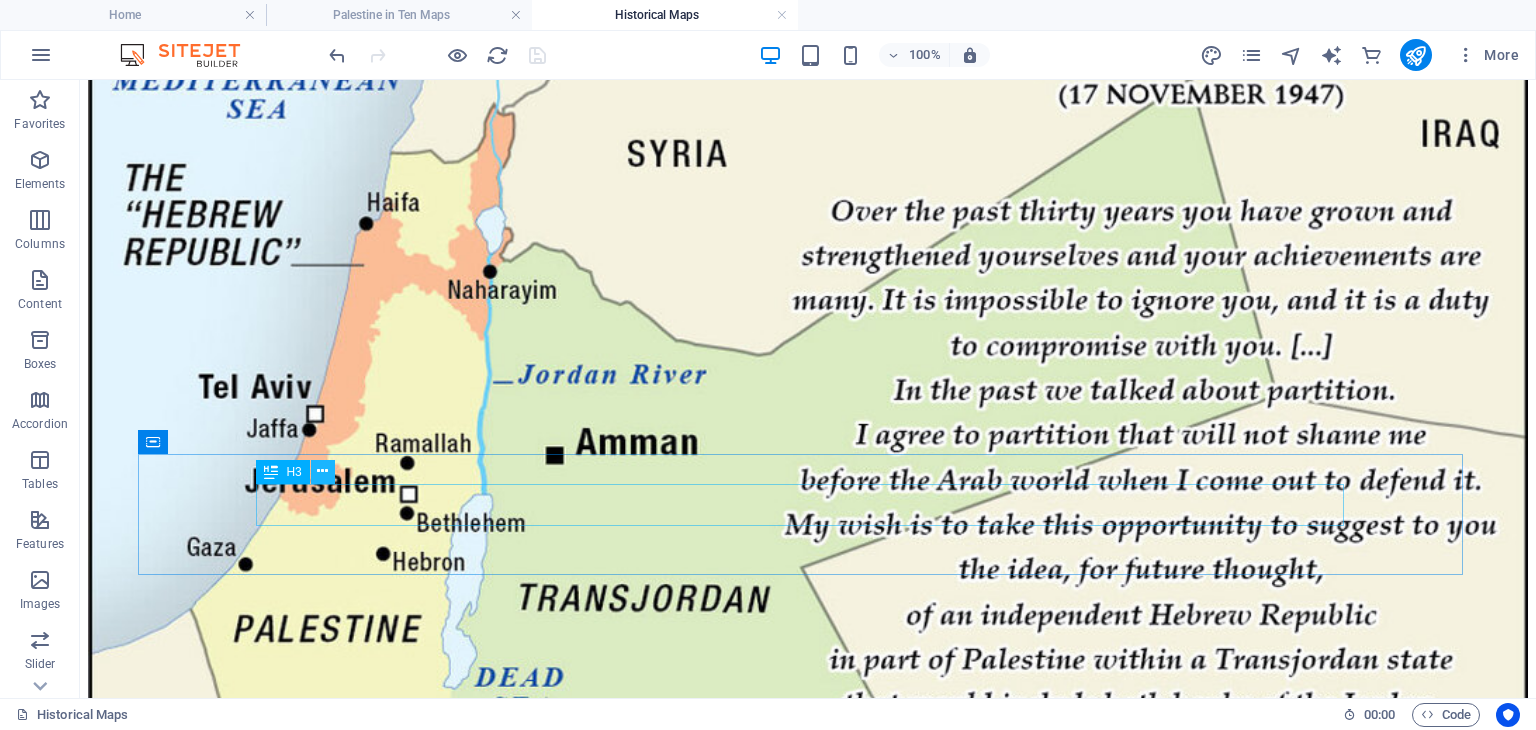 click at bounding box center [322, 471] 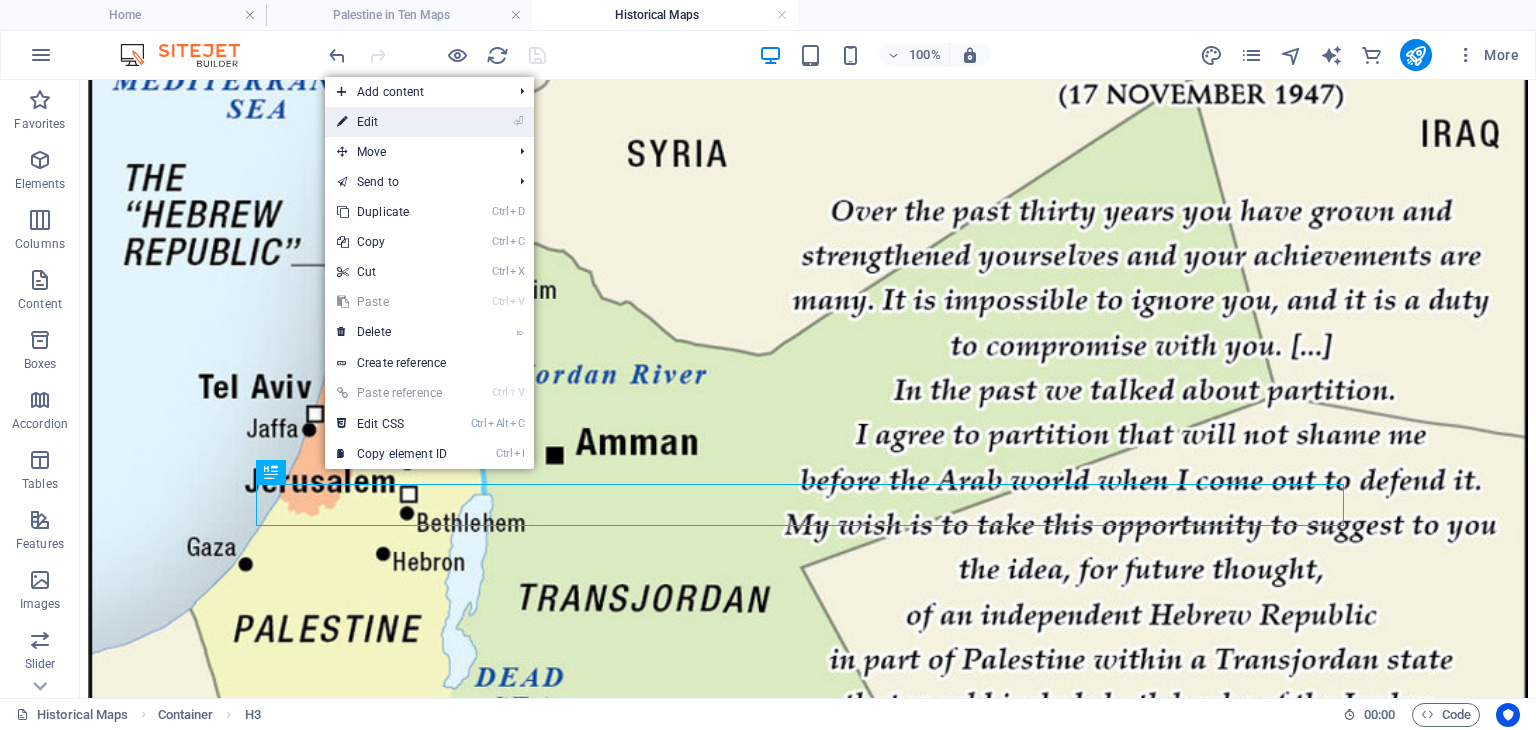 click on "⏎  Edit" at bounding box center (392, 122) 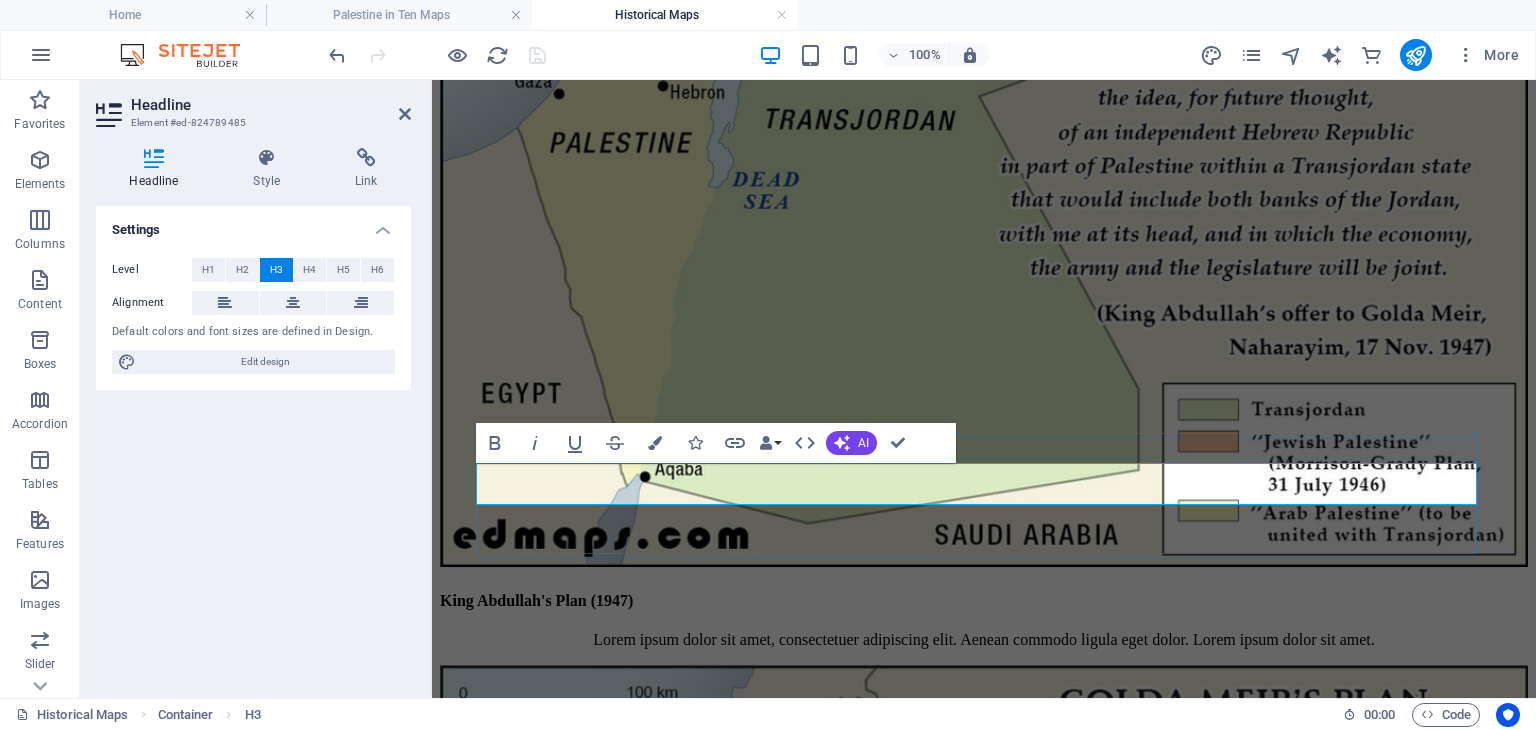 click on "Palestine" at bounding box center (984, 9358) 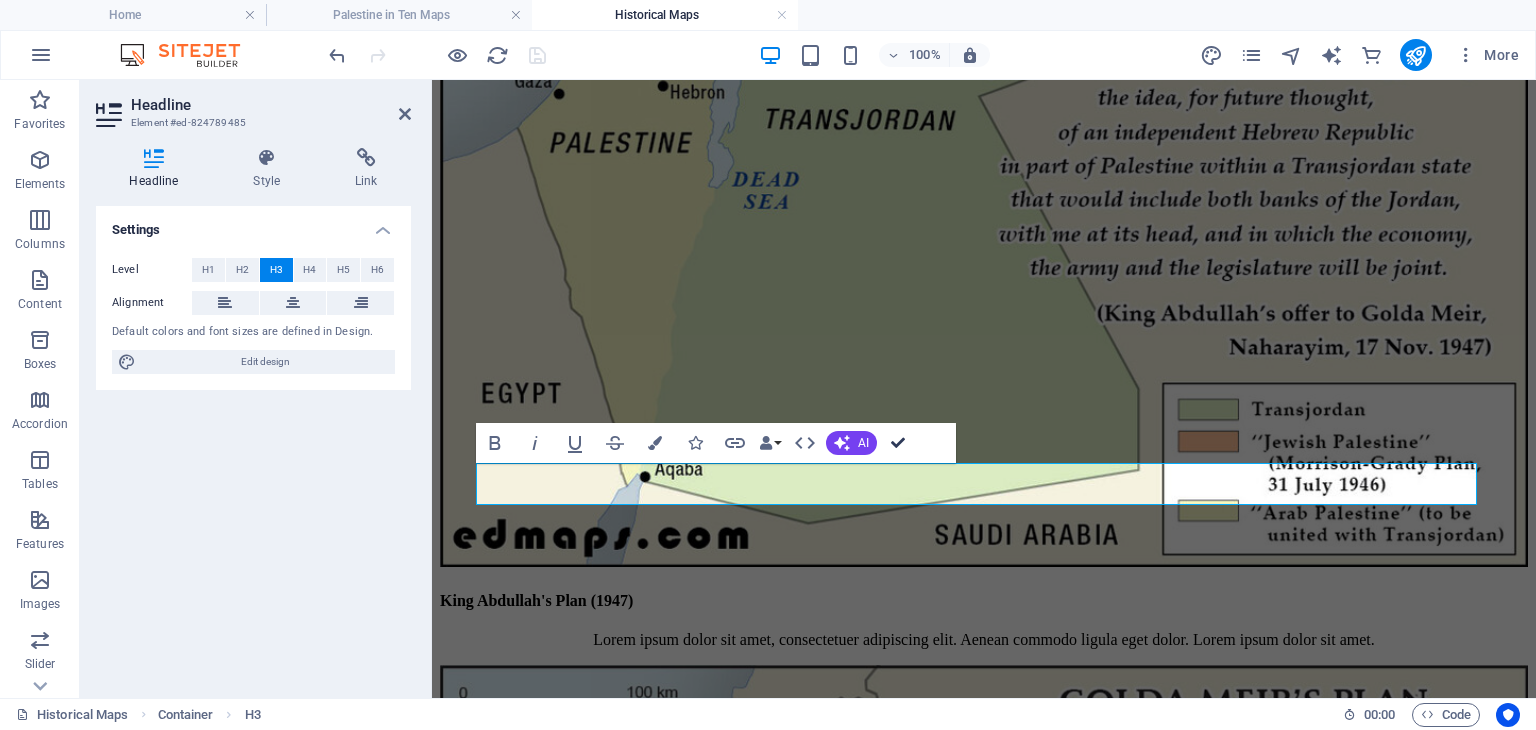 drag, startPoint x: 898, startPoint y: 442, endPoint x: 821, endPoint y: 363, distance: 110.317726 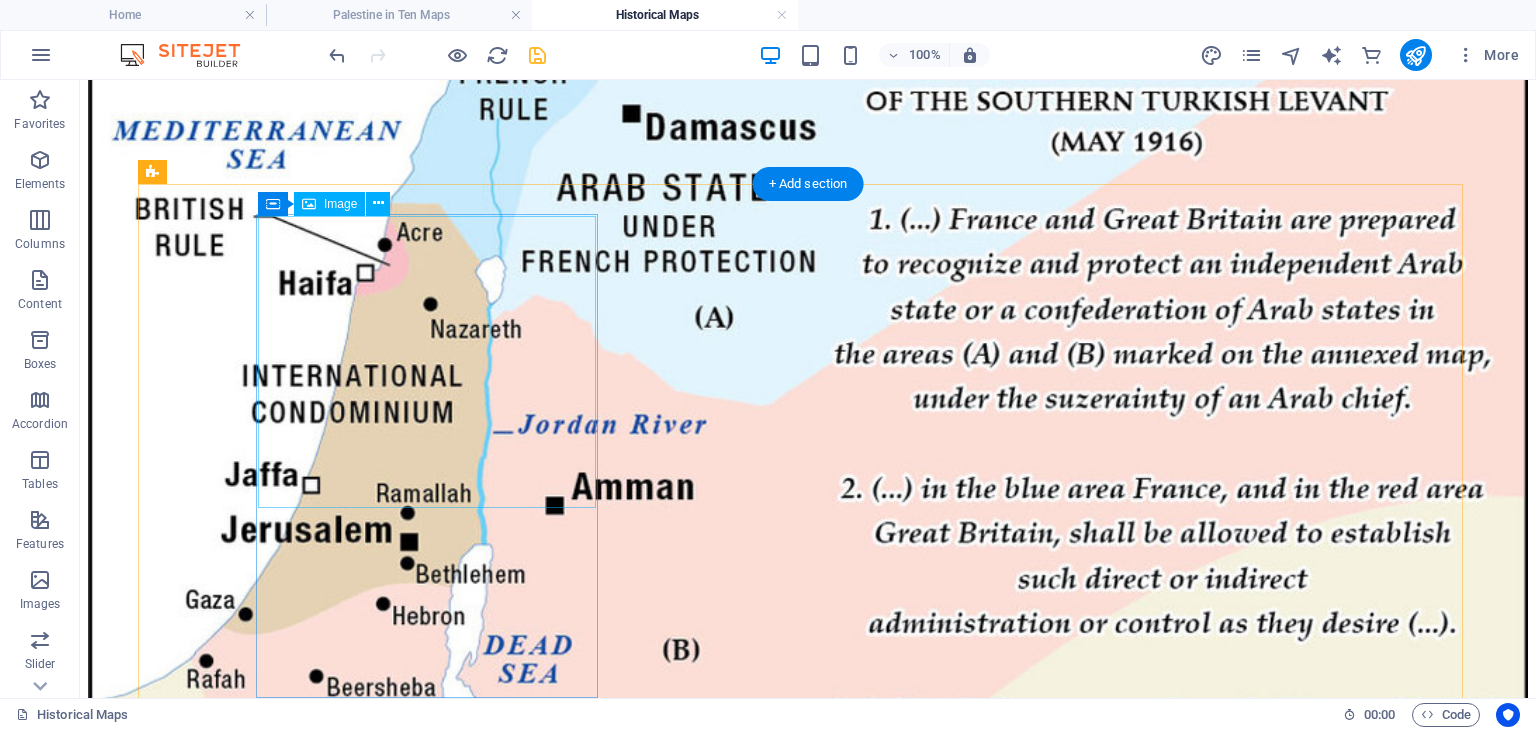 scroll, scrollTop: 592, scrollLeft: 0, axis: vertical 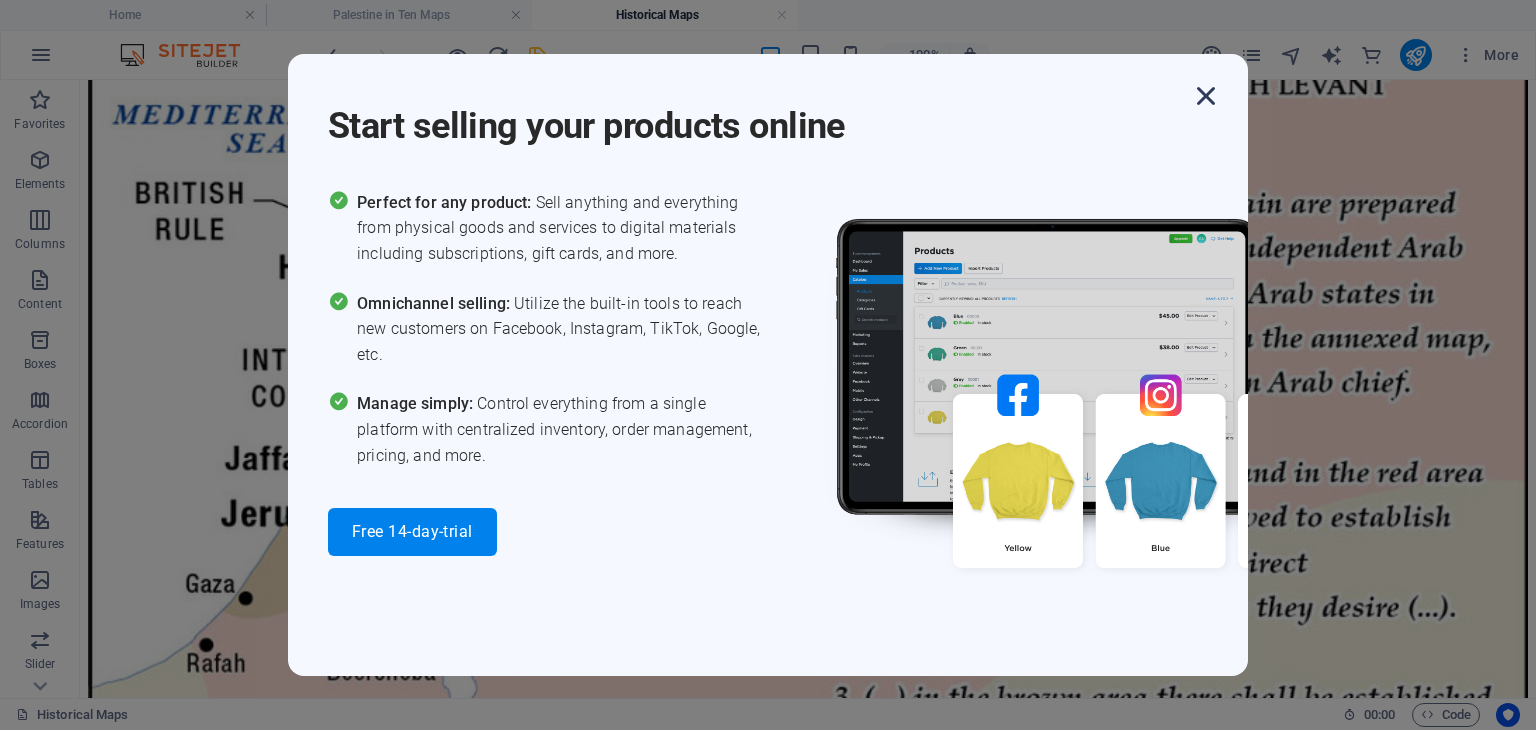 click at bounding box center [1206, 96] 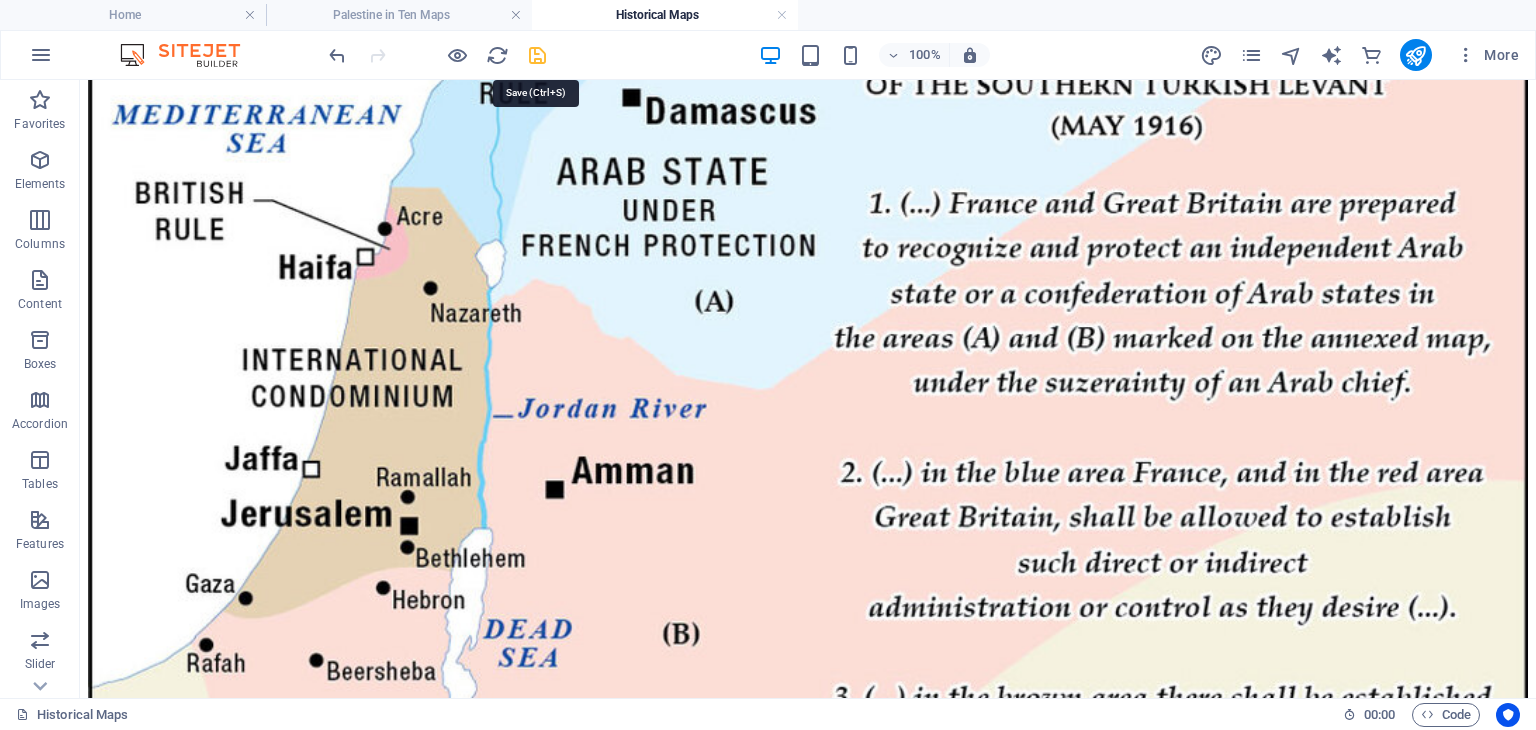 click at bounding box center [537, 55] 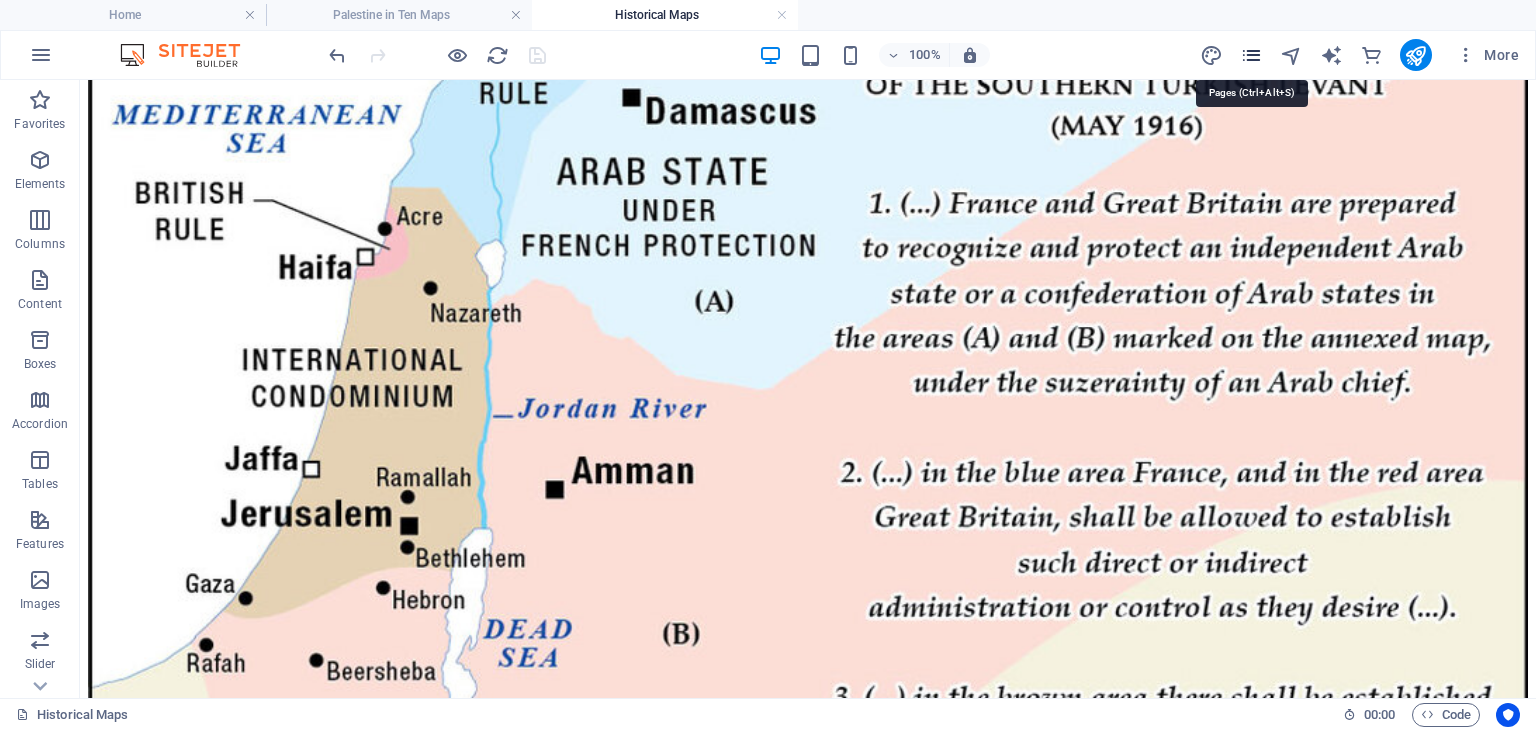 click at bounding box center [1251, 55] 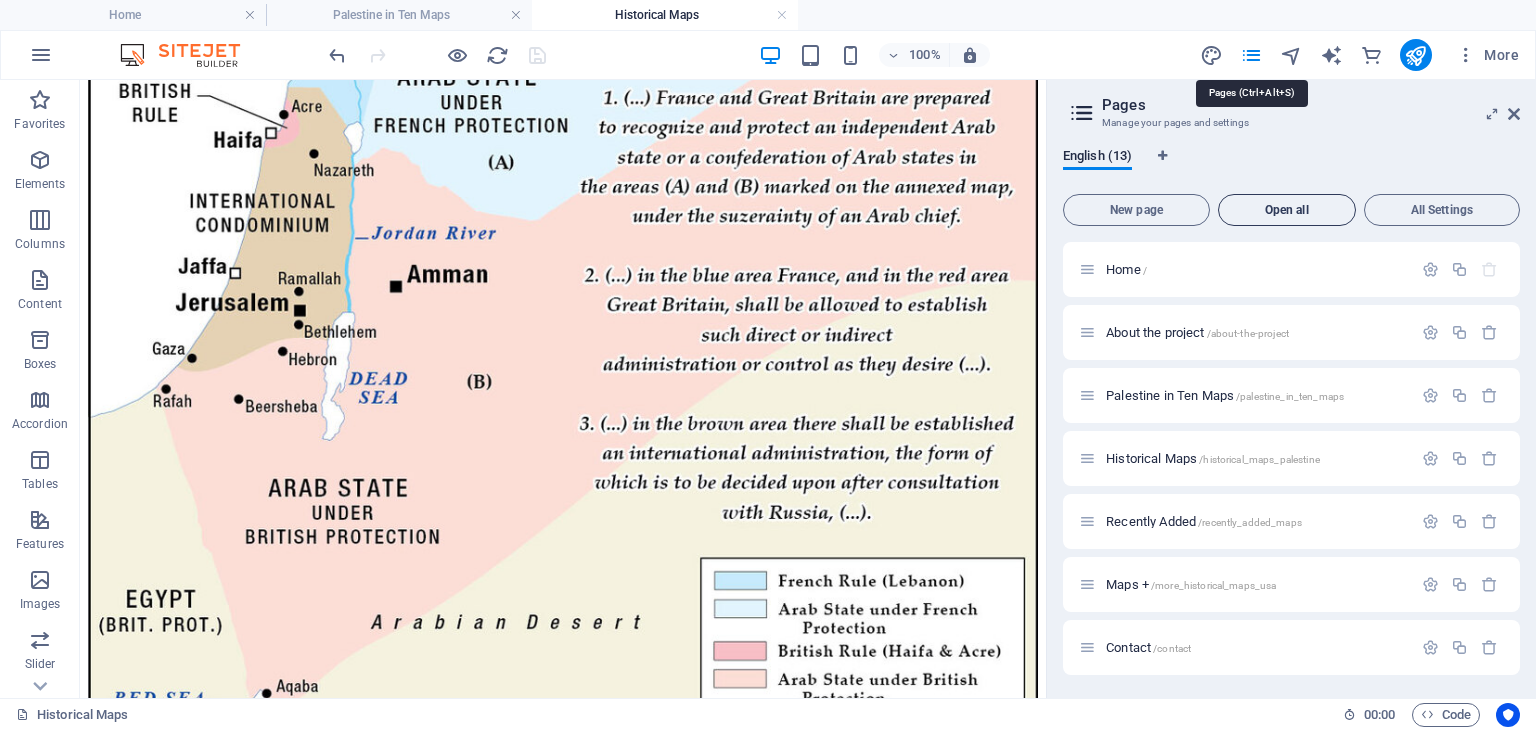 scroll, scrollTop: 584, scrollLeft: 0, axis: vertical 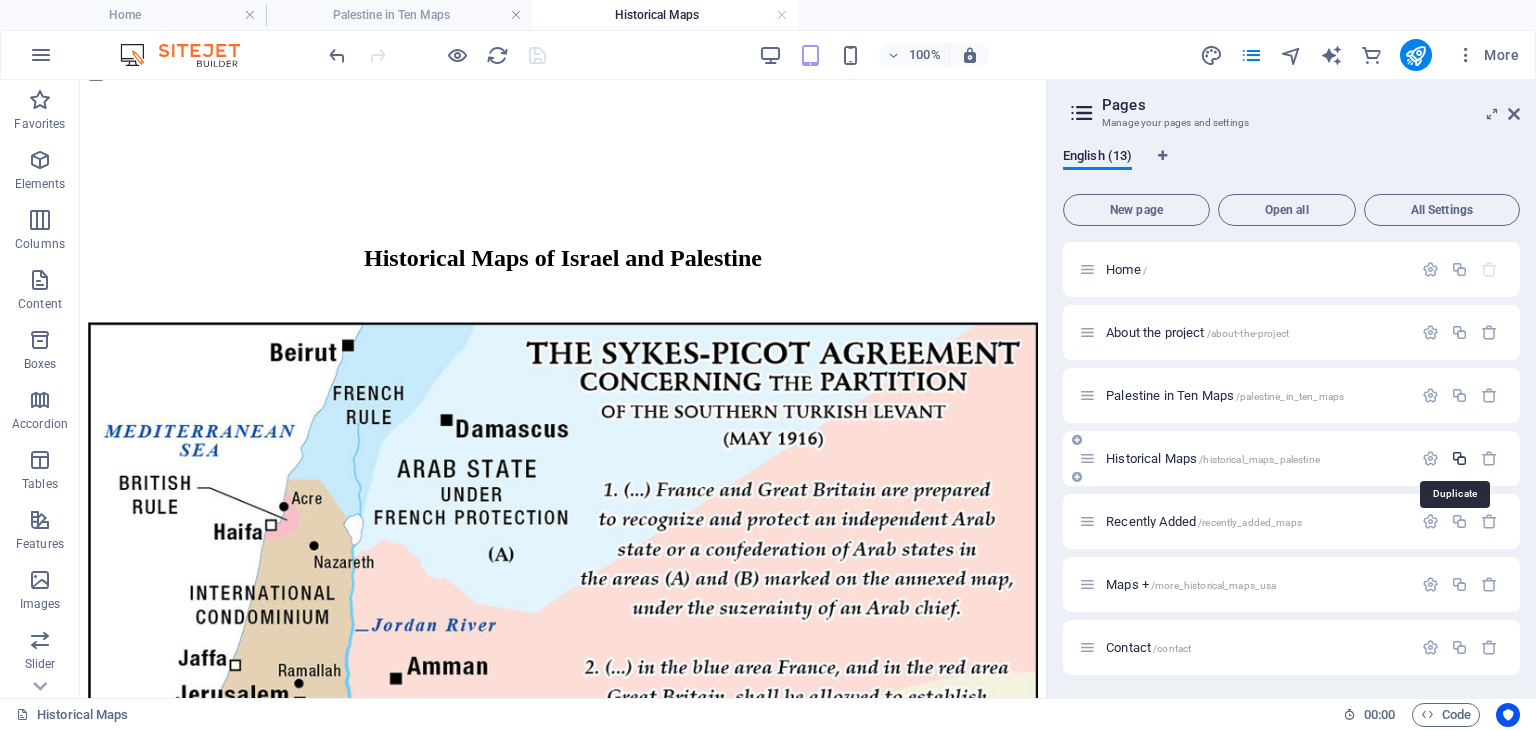 click at bounding box center [1459, 458] 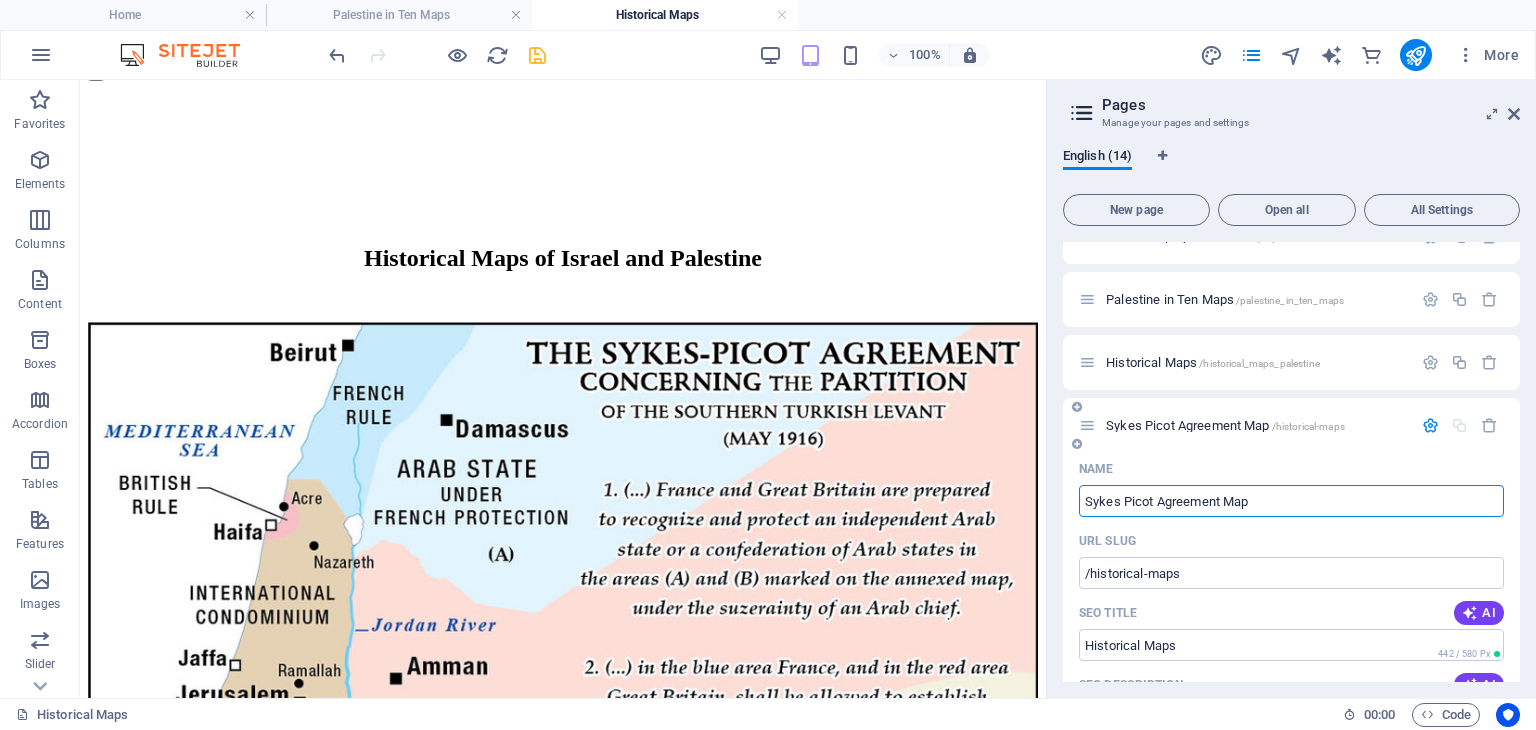 scroll, scrollTop: 200, scrollLeft: 0, axis: vertical 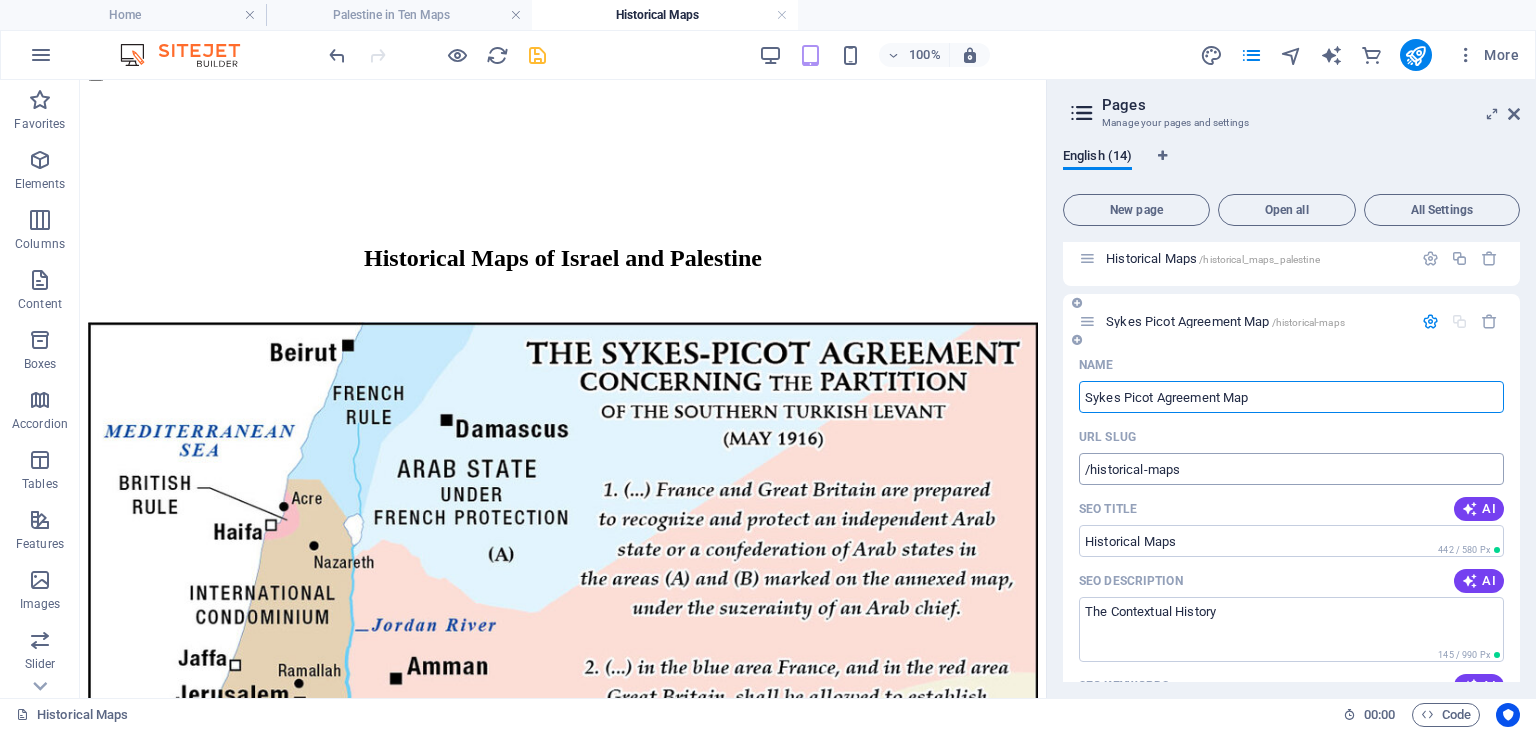type on "Sykes Picot Agreement Map" 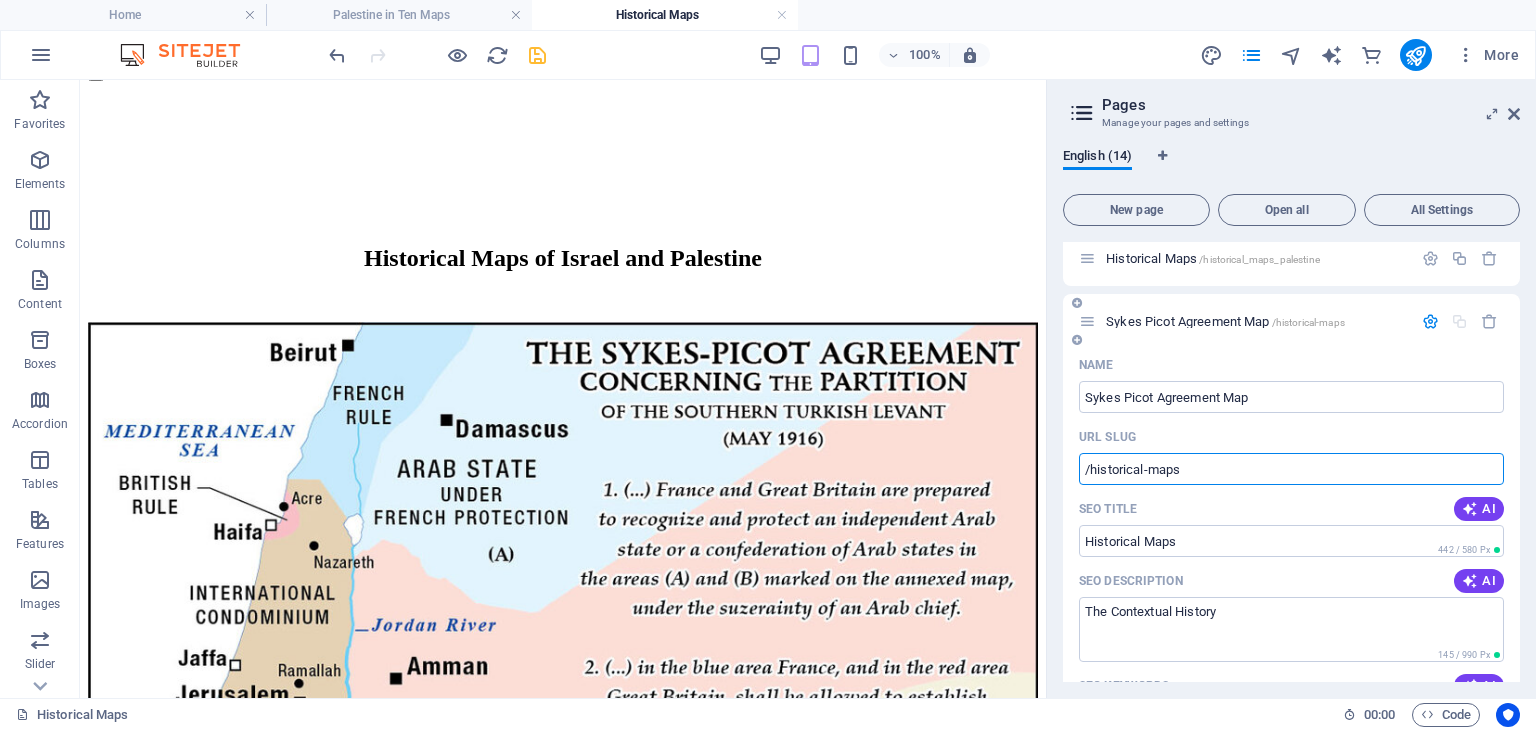 click on "/historical-maps" at bounding box center [1291, 469] 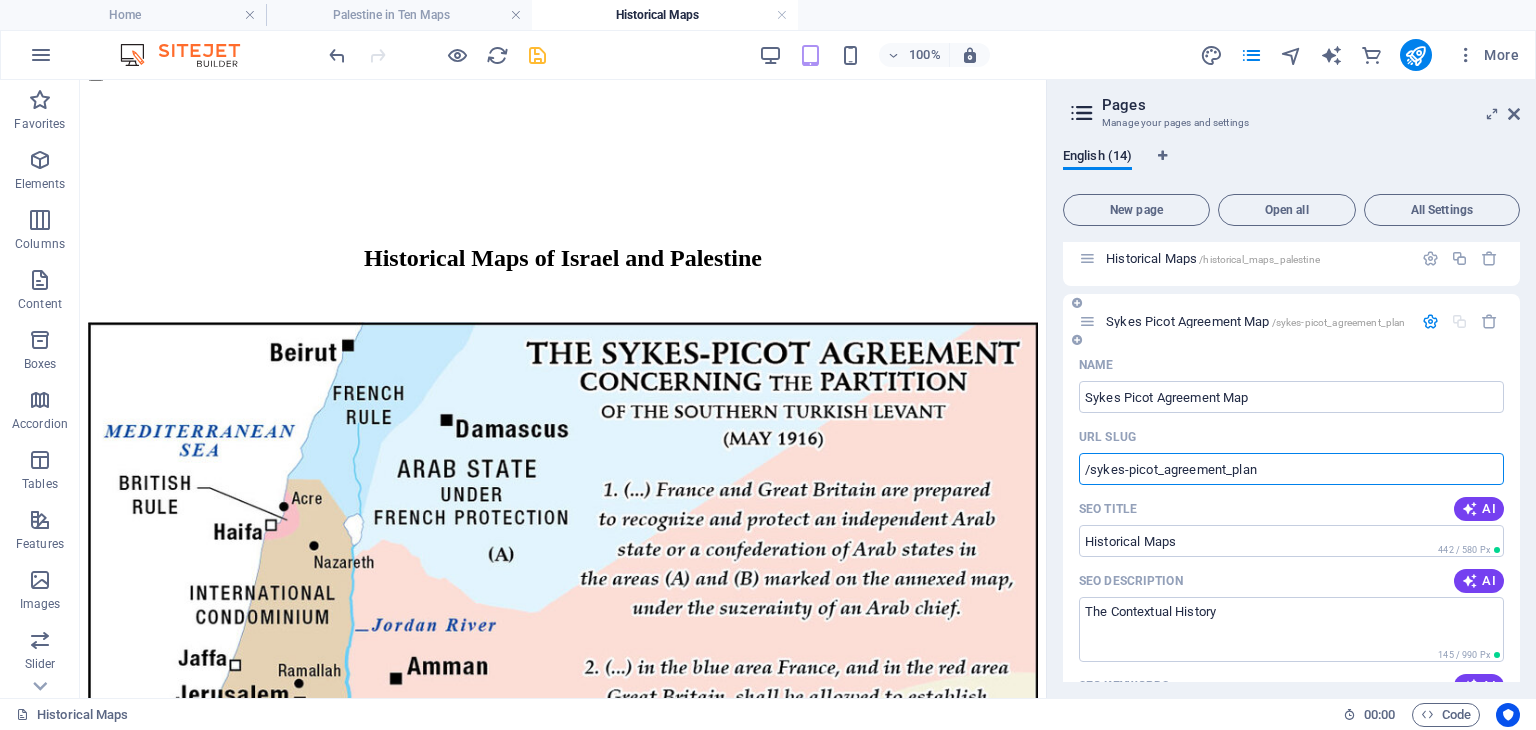 click on "/sykes-picot_agreement_plan" at bounding box center [1291, 469] 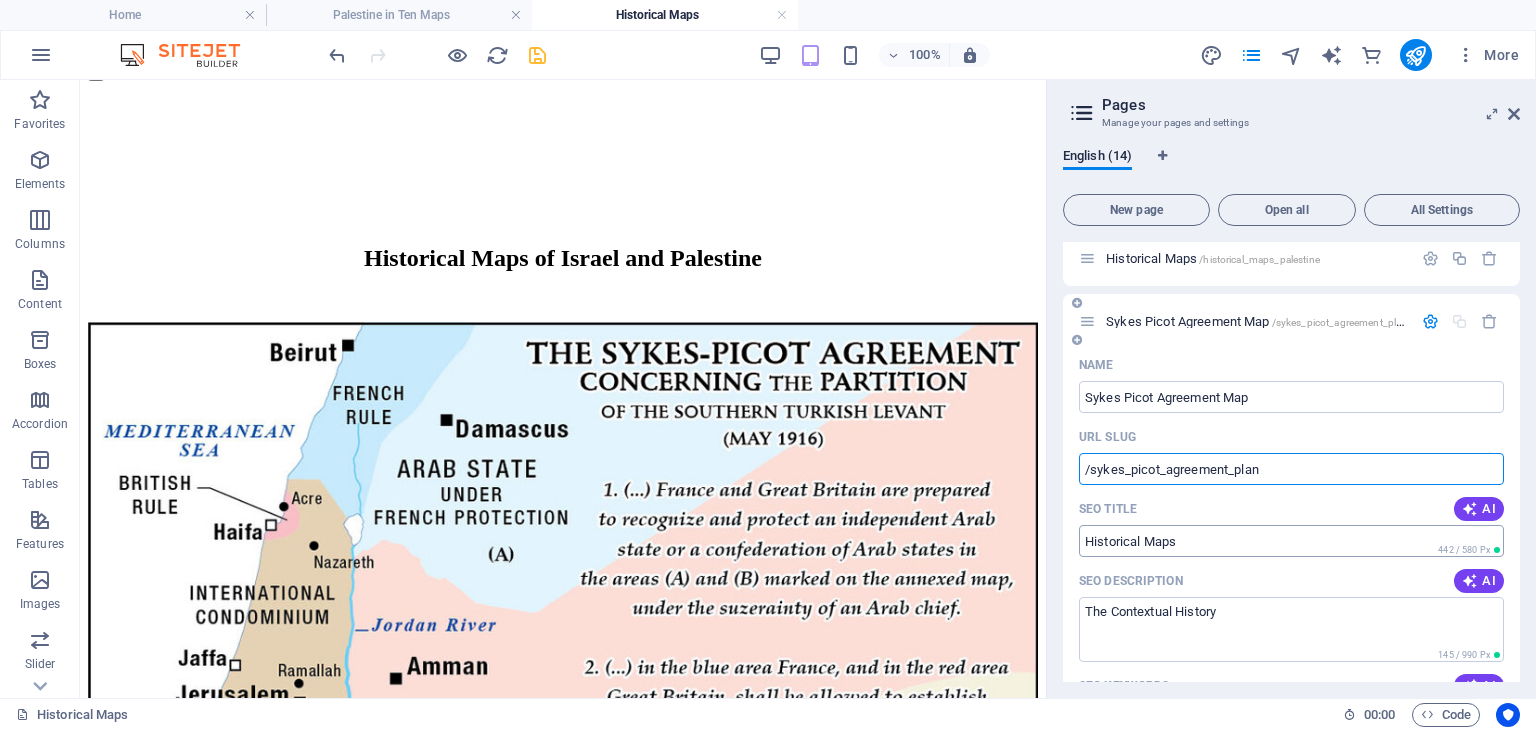 type on "/sykes_picot_agreement_plan" 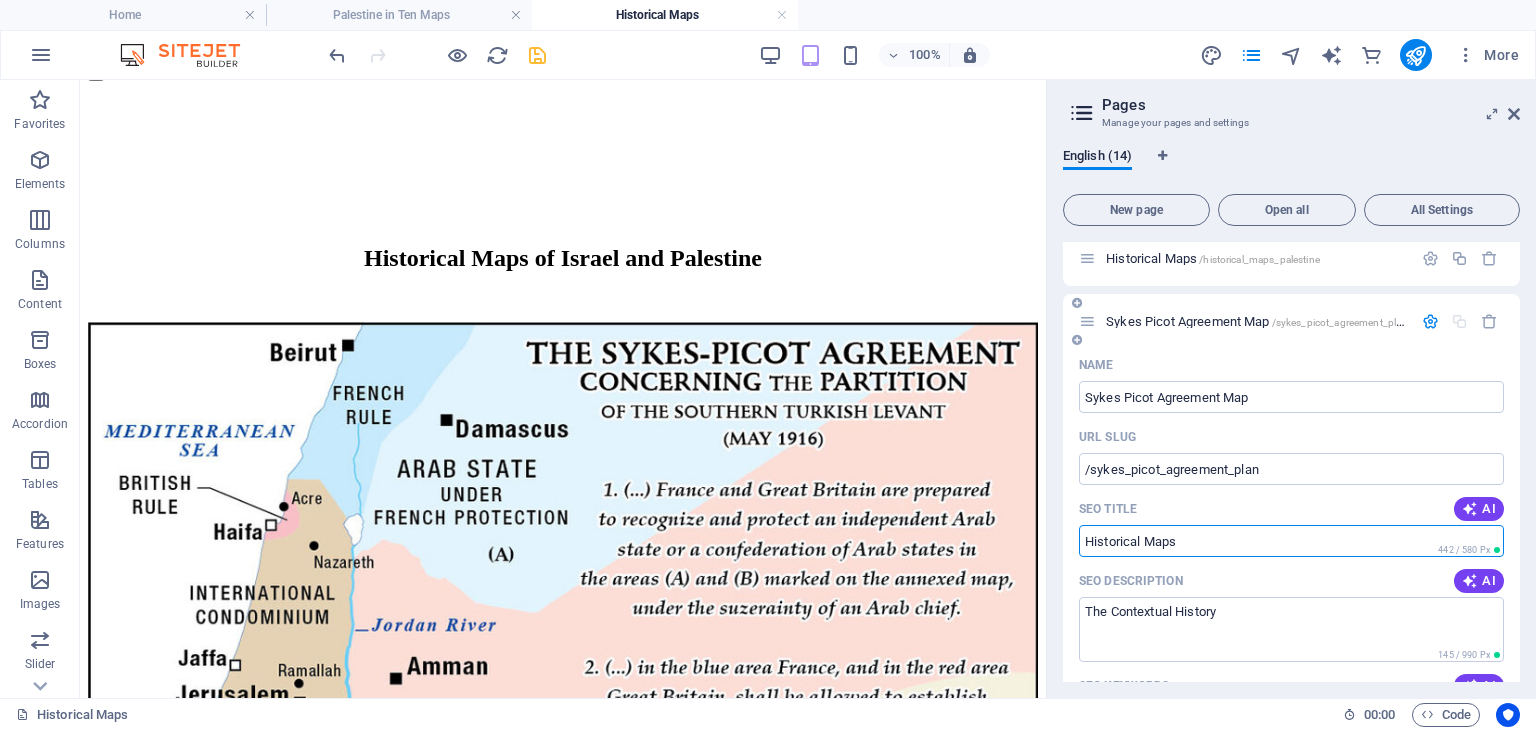 click on "Historical Maps" at bounding box center [1291, 541] 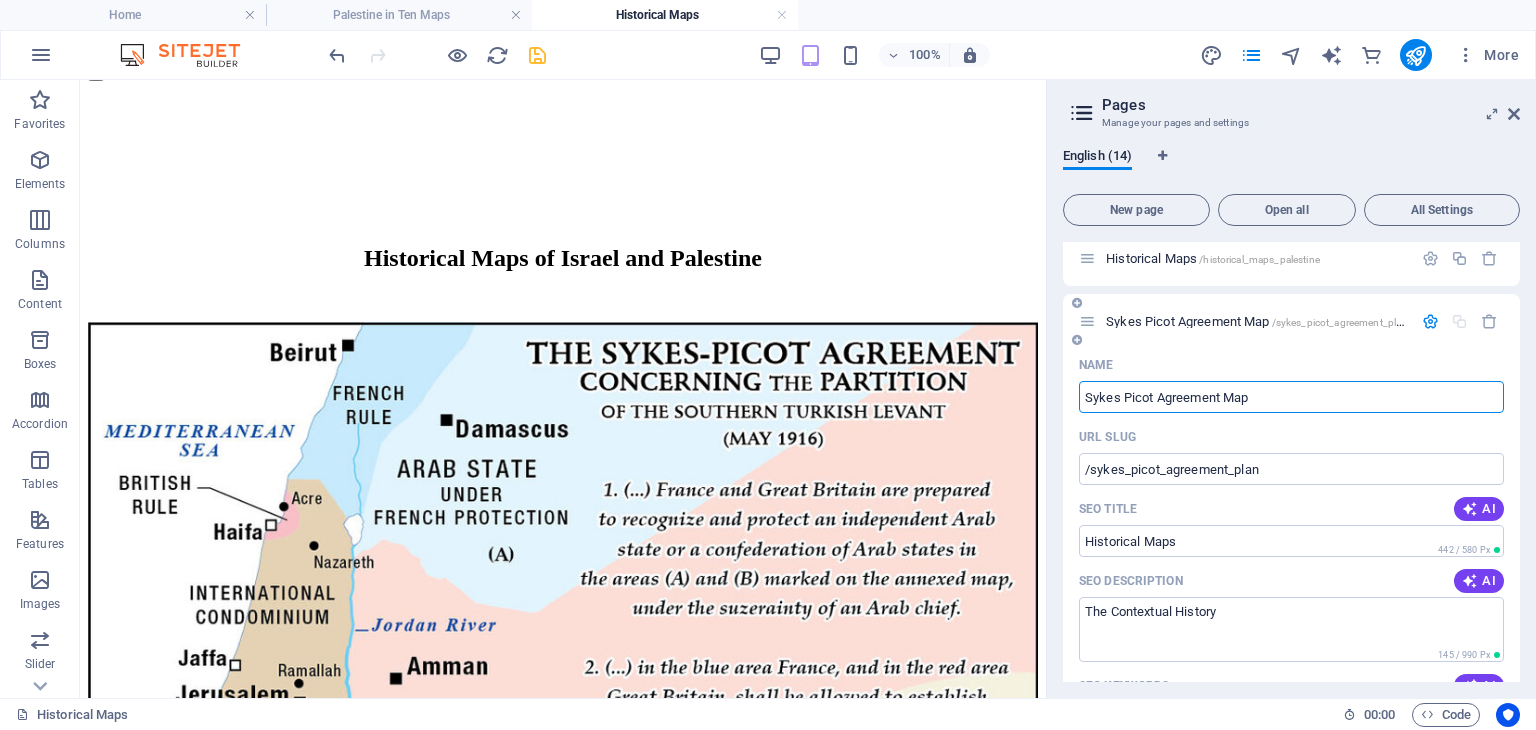 click on "Sykes Picot Agreement Map" at bounding box center (1291, 397) 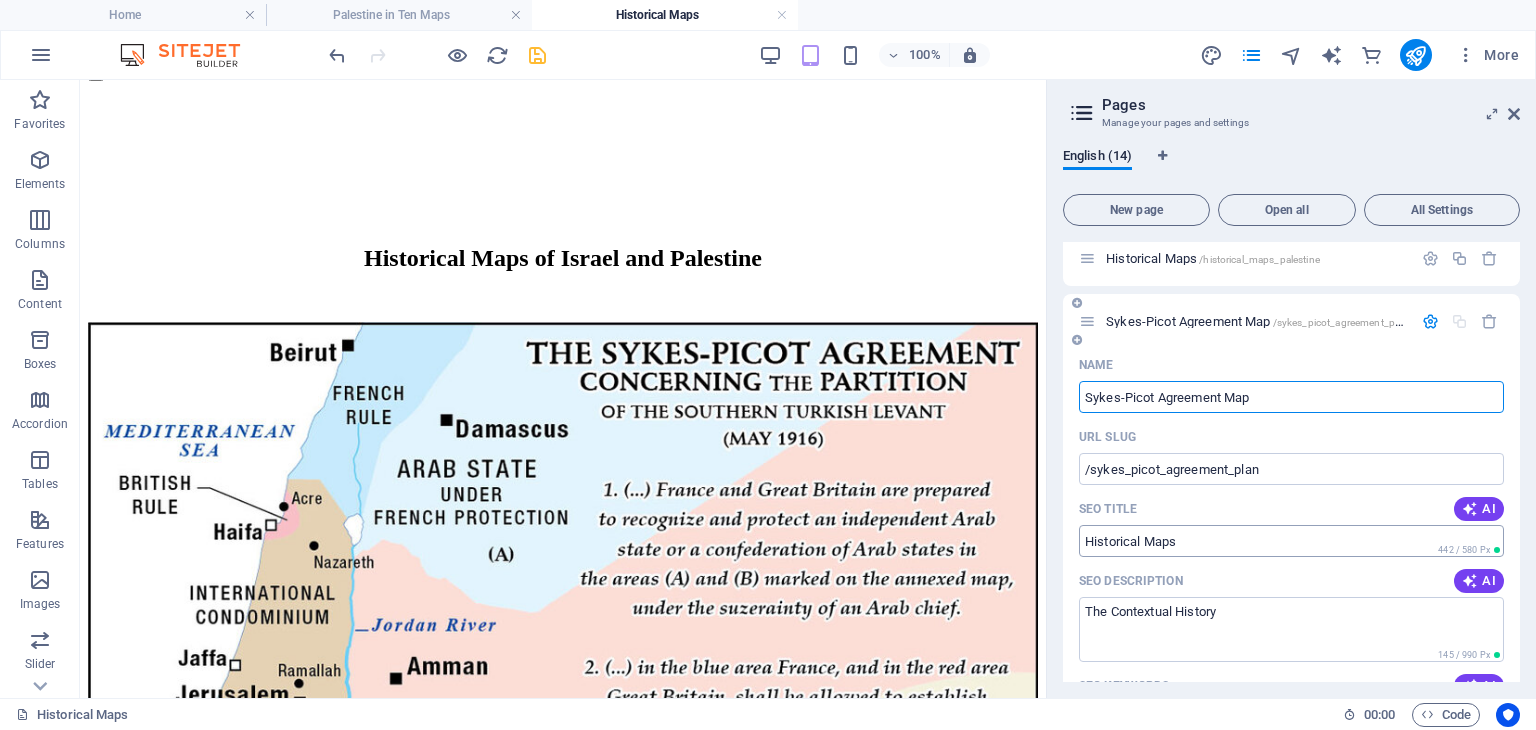 type on "Sykes-Picot Agreement Map" 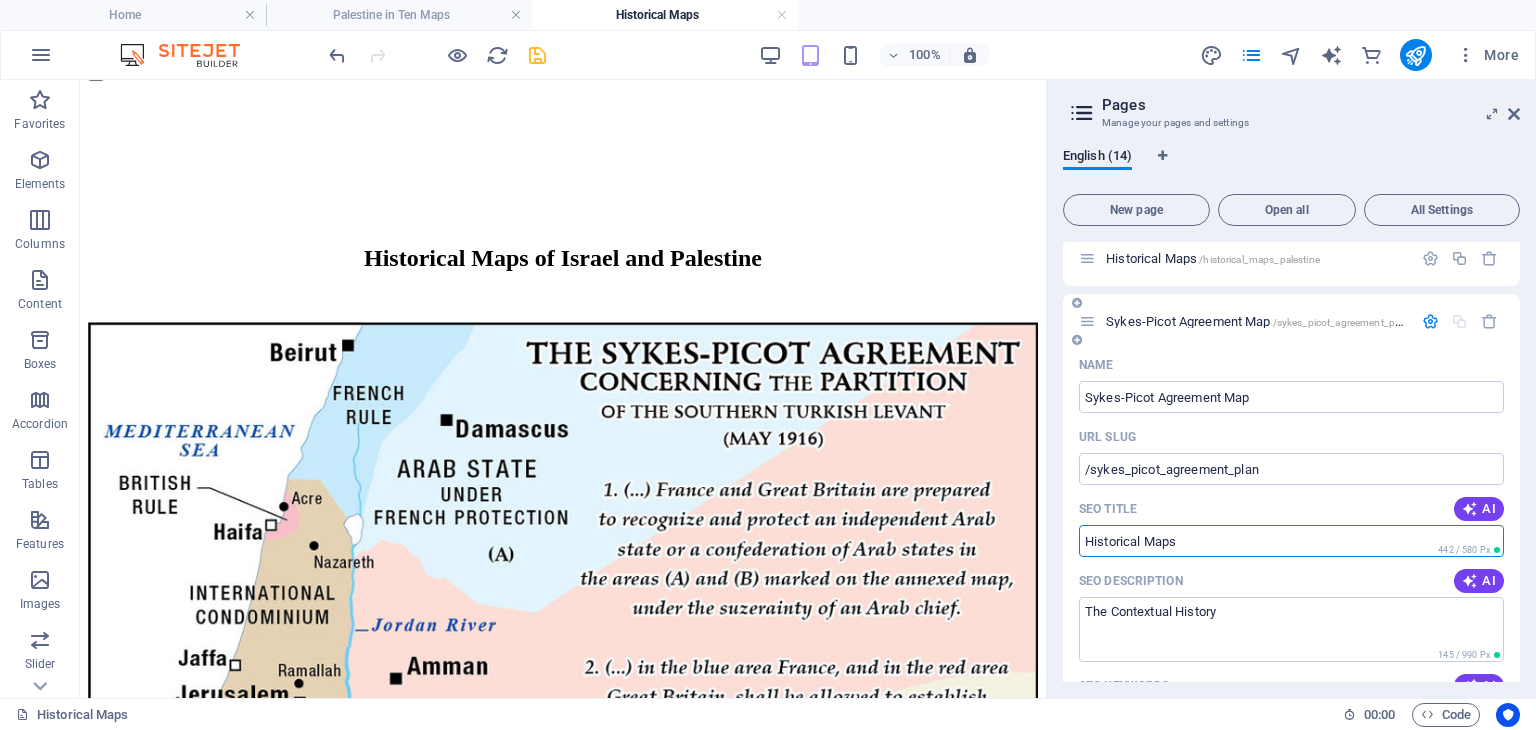 click on "Historical Maps" at bounding box center (1291, 541) 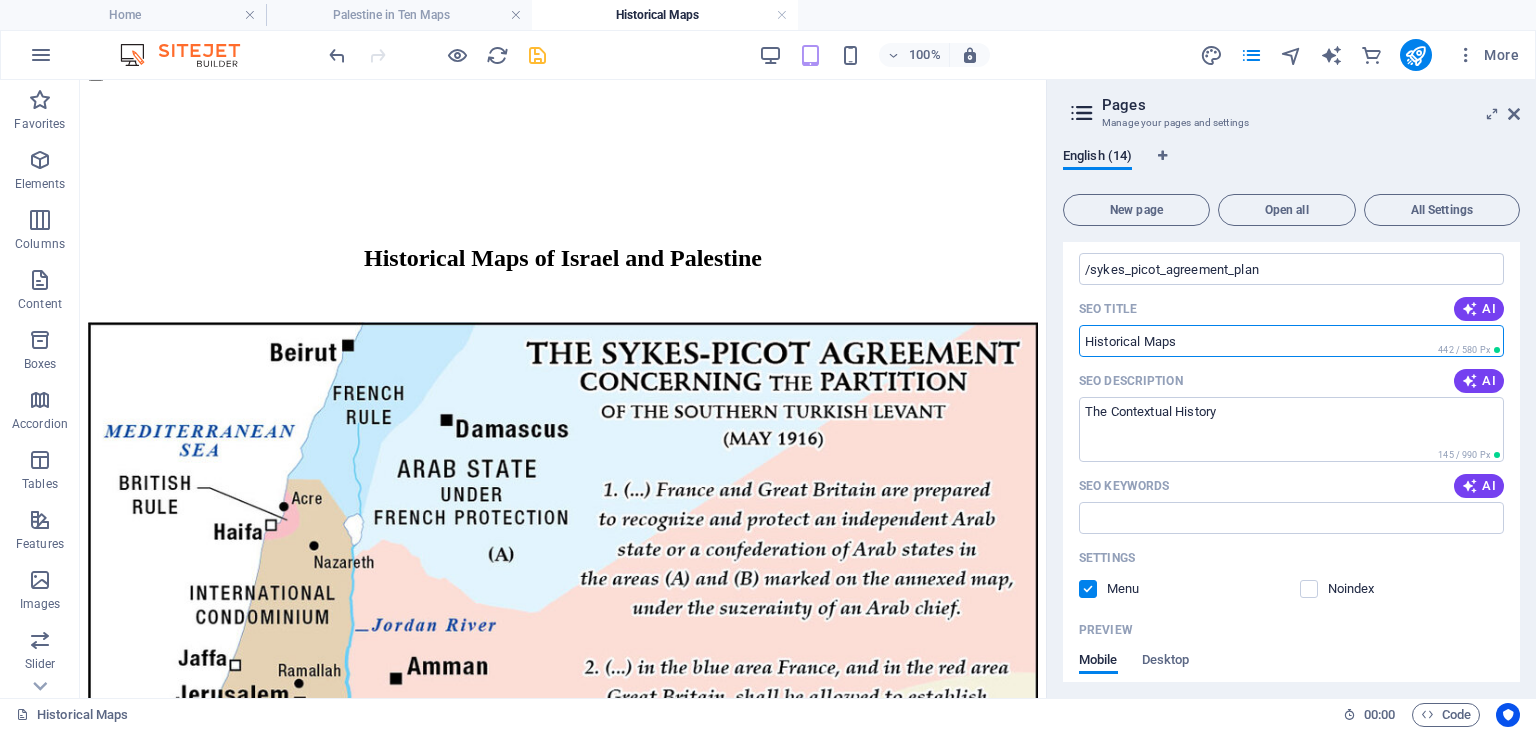 scroll, scrollTop: 300, scrollLeft: 0, axis: vertical 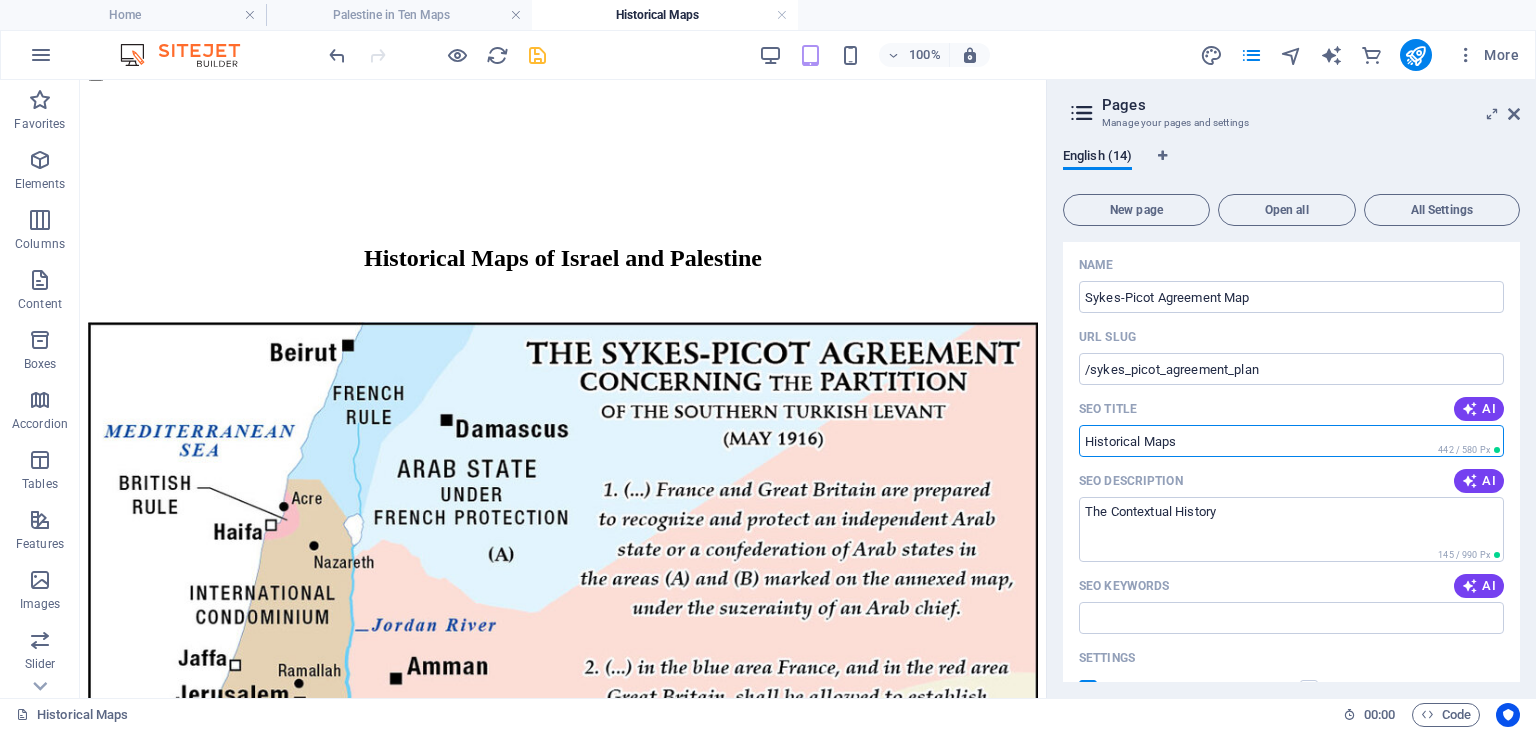 drag, startPoint x: 1282, startPoint y: 521, endPoint x: 1028, endPoint y: 437, distance: 267.52945 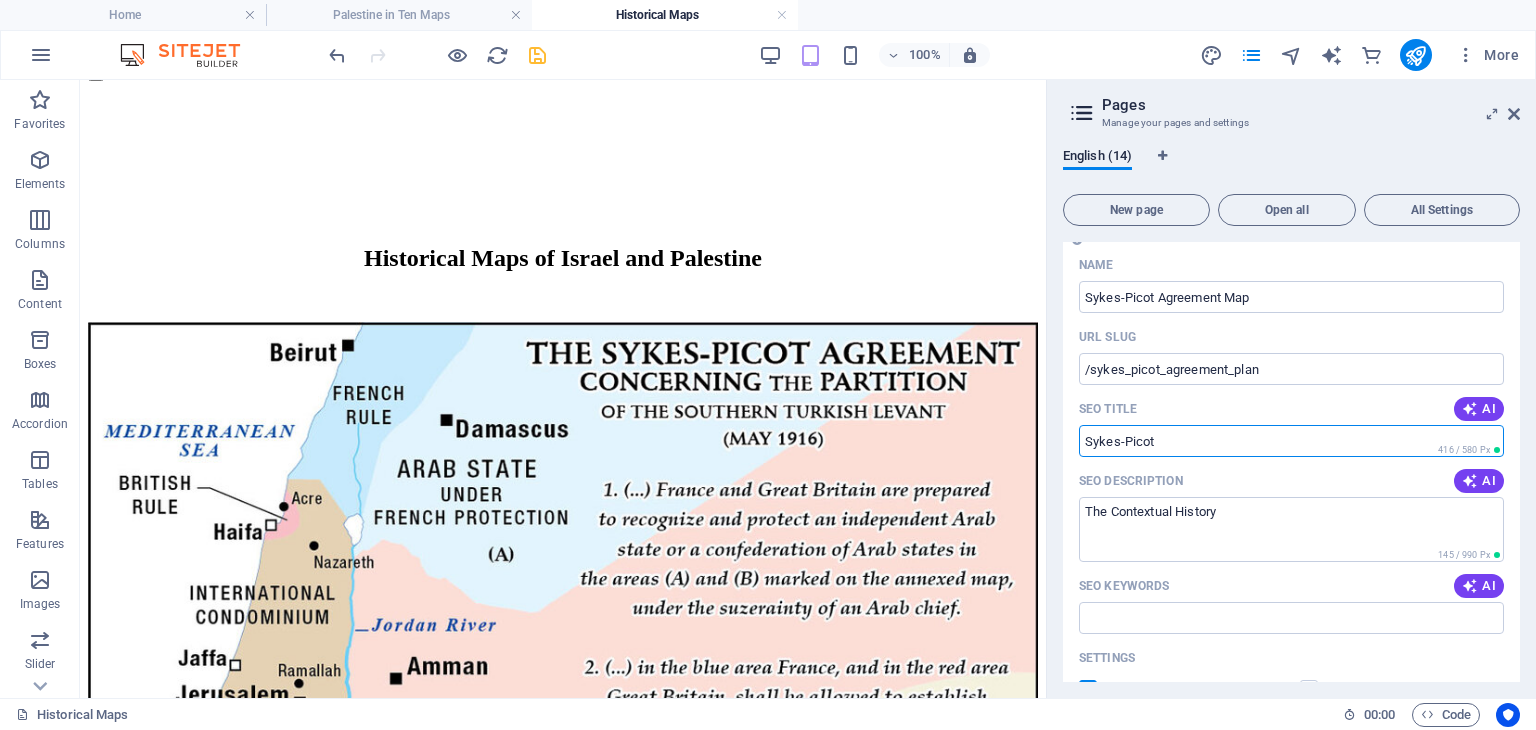 paste on "Sykes Picot Agreement Map" 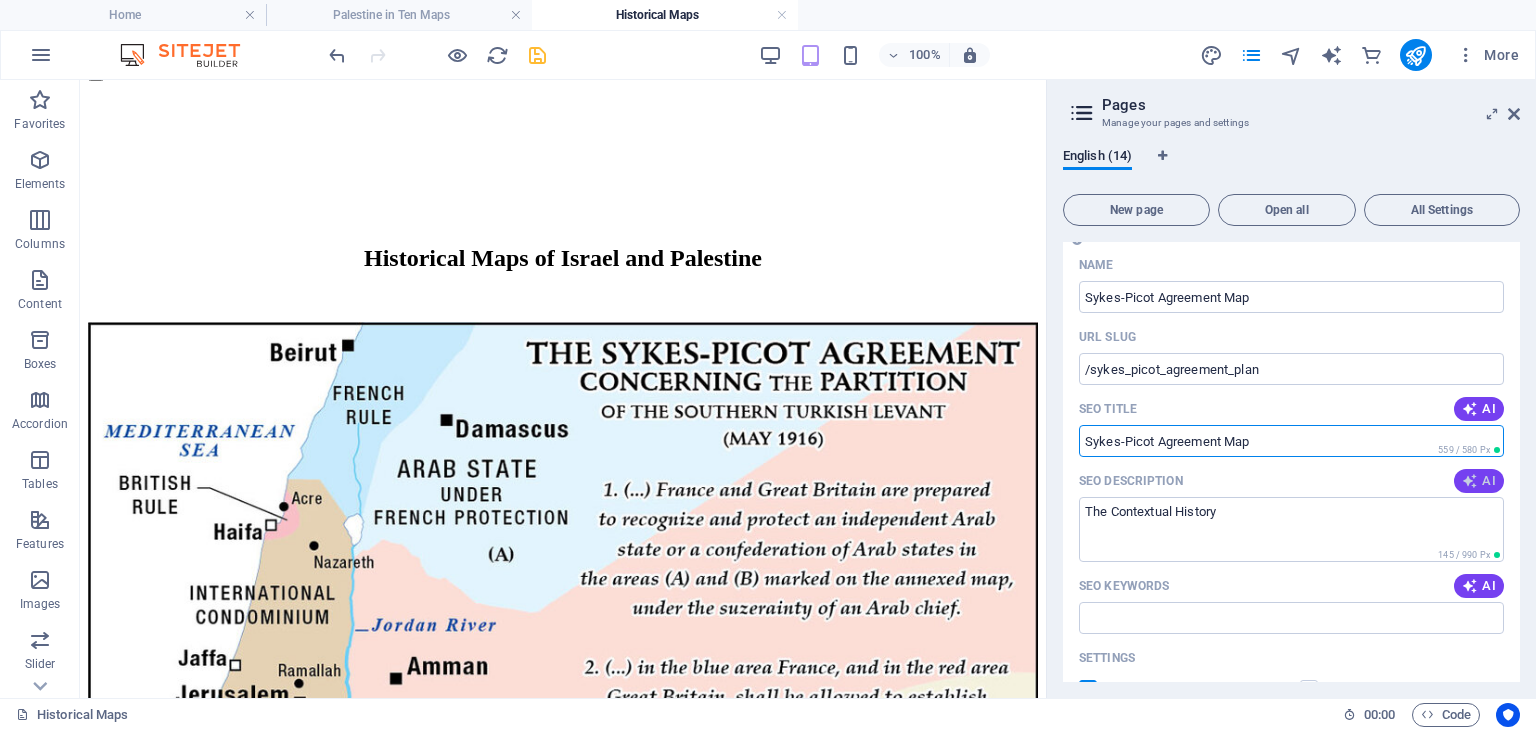 type on "Sykes-Picot Agreement Map" 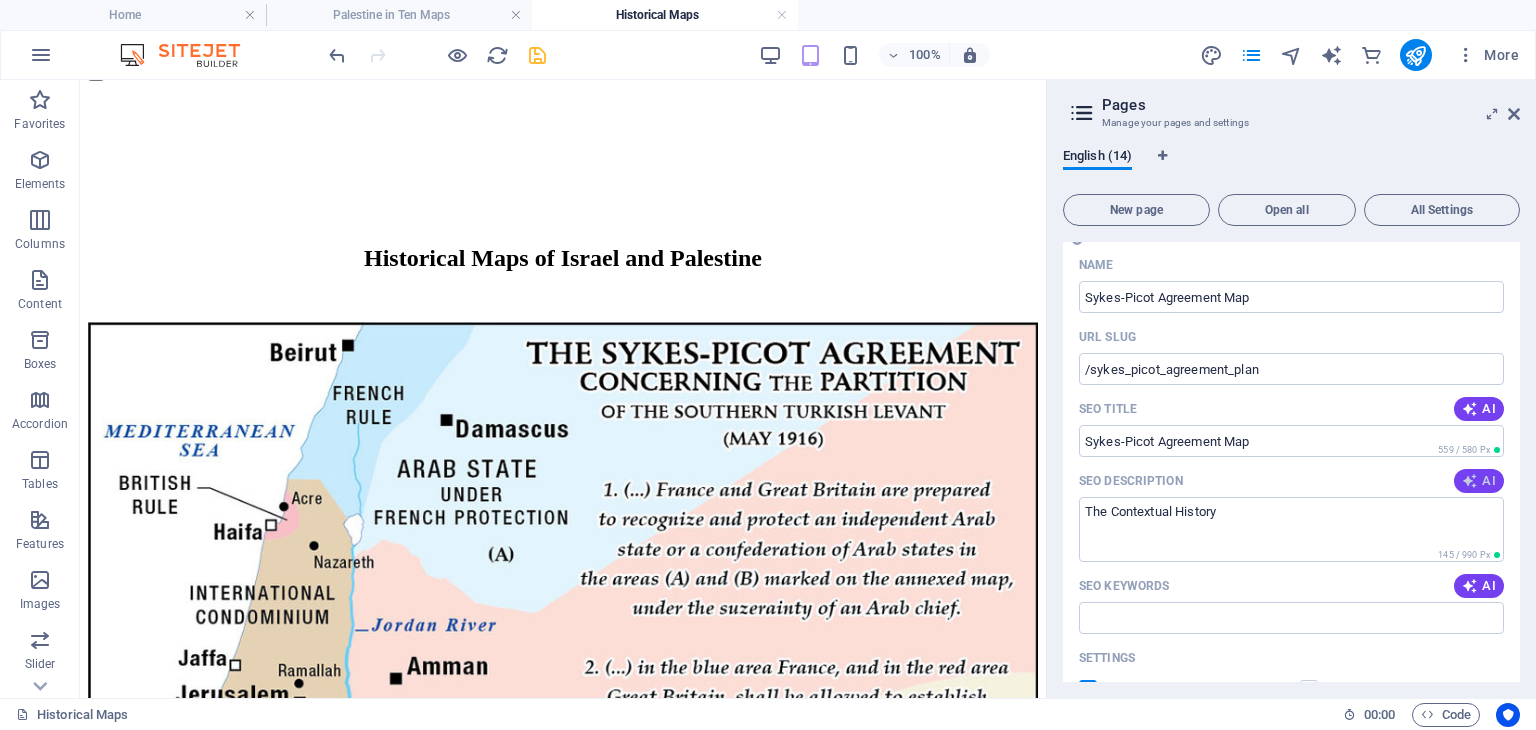 click at bounding box center (1470, 481) 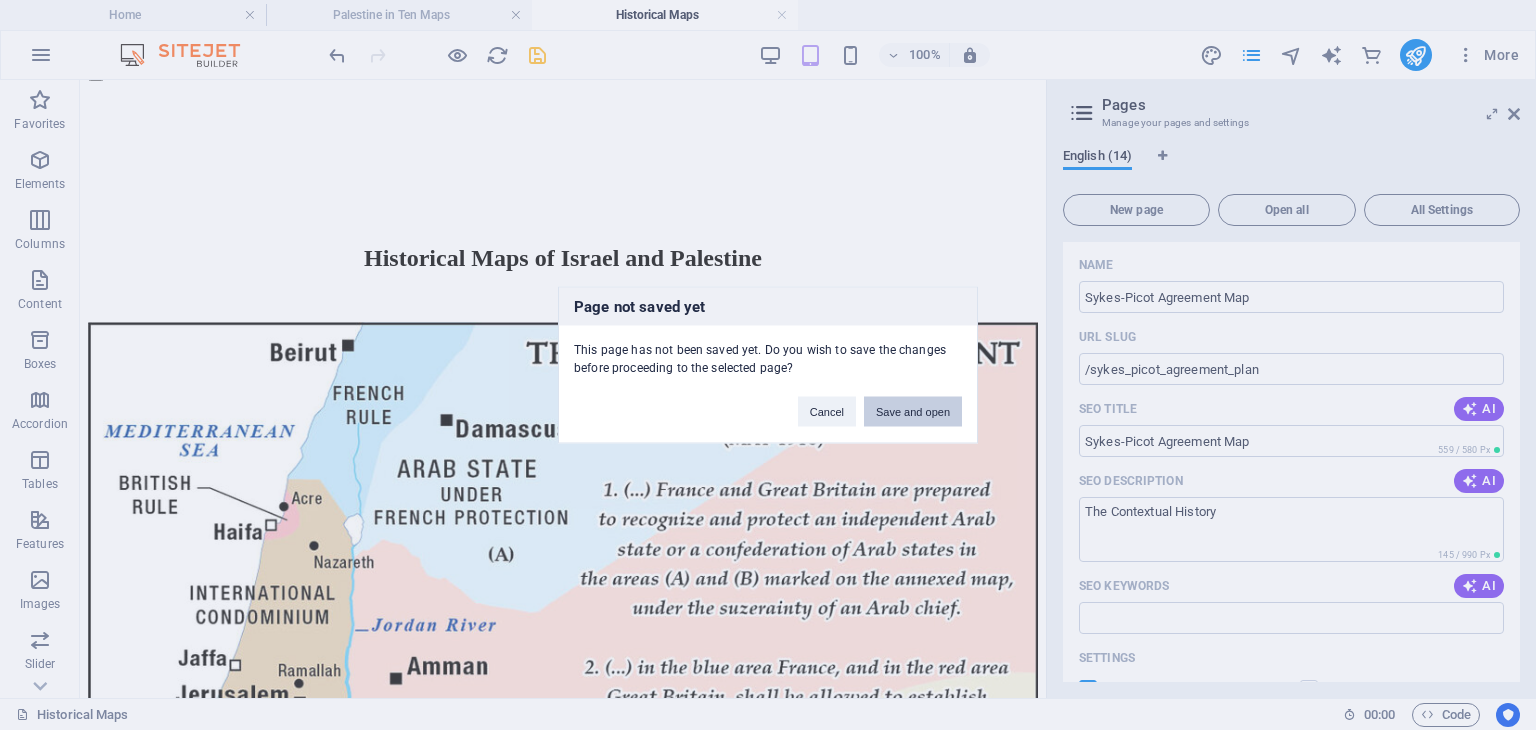 click on "Save and open" at bounding box center (913, 412) 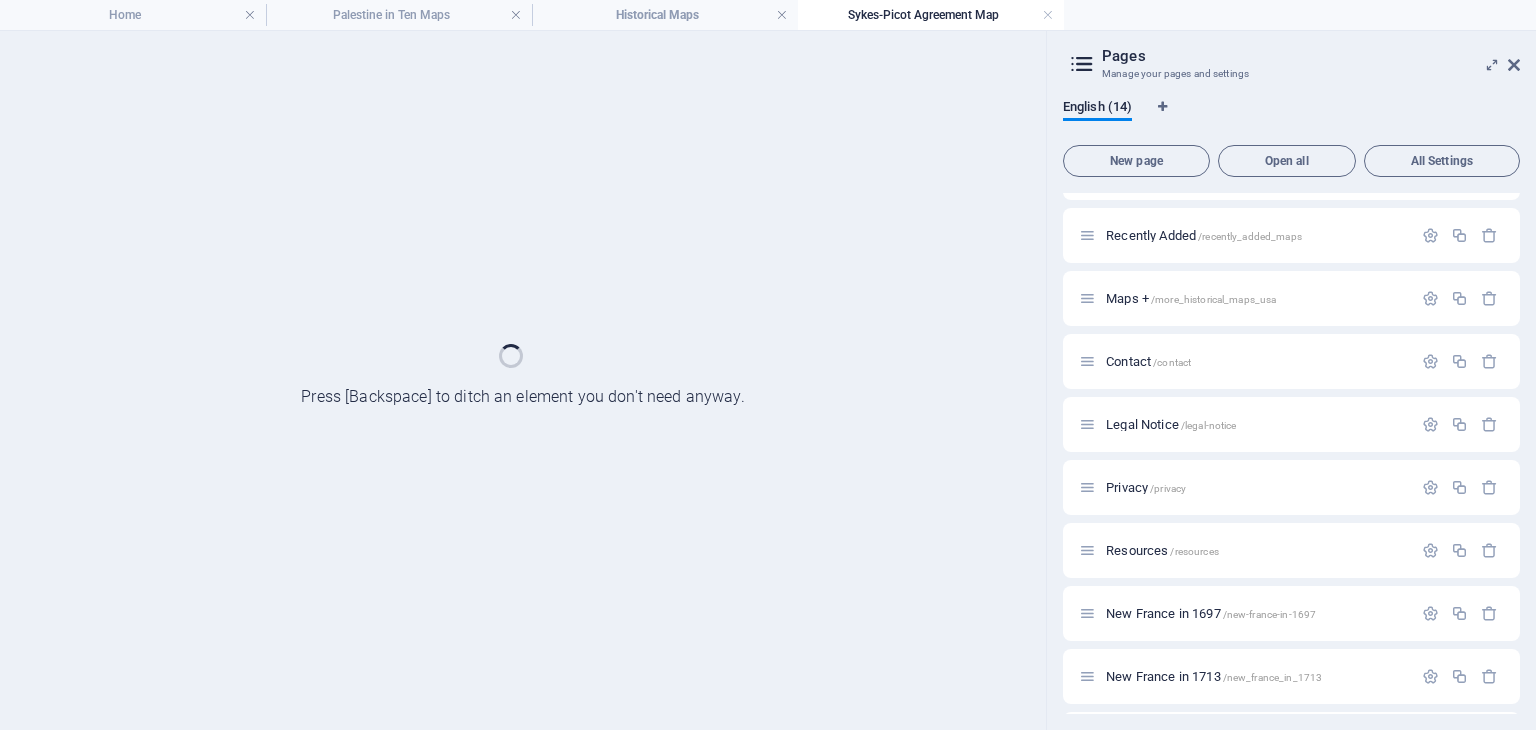scroll, scrollTop: 0, scrollLeft: 0, axis: both 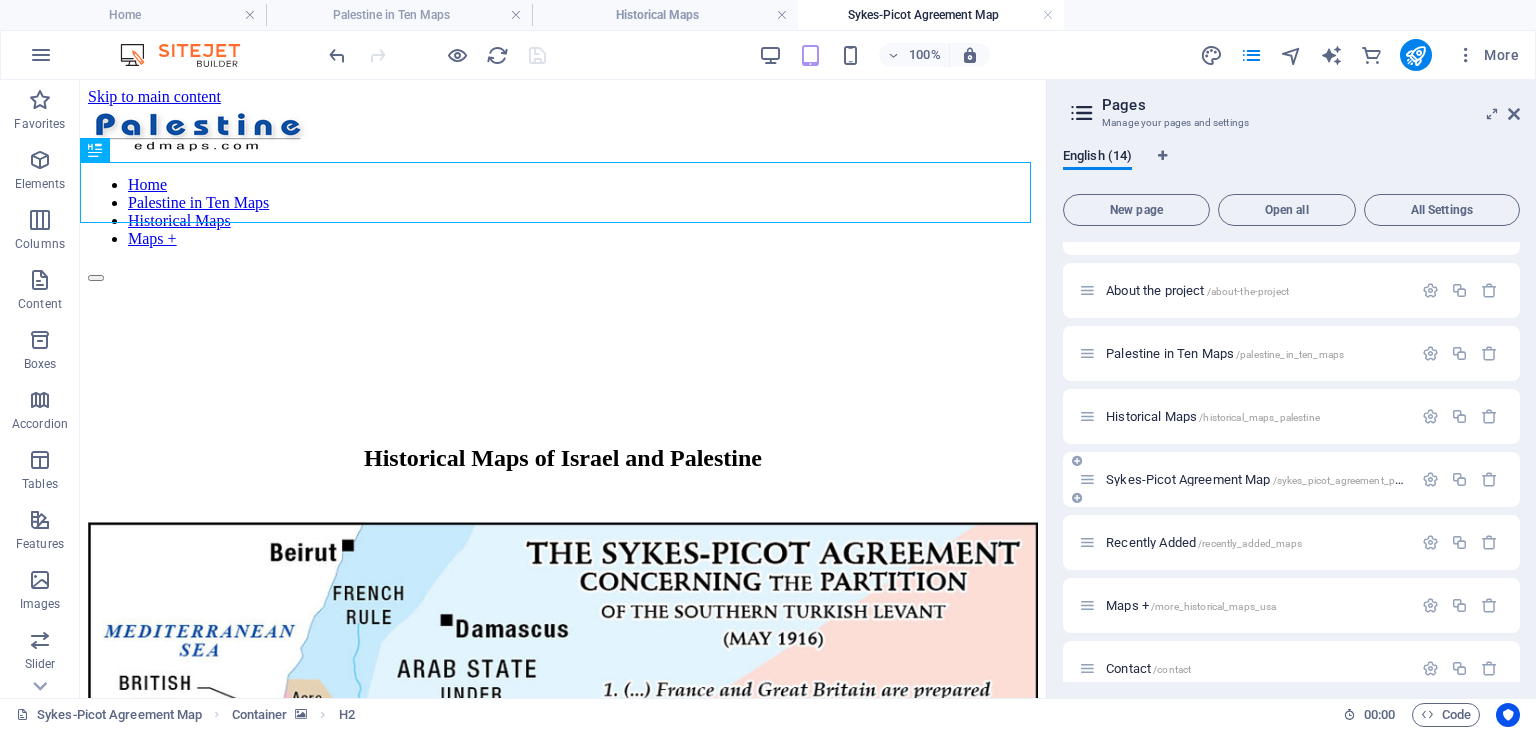click on "Sykes-Picot Agreement Map /sykes_picot_agreement_plan" at bounding box center (1257, 479) 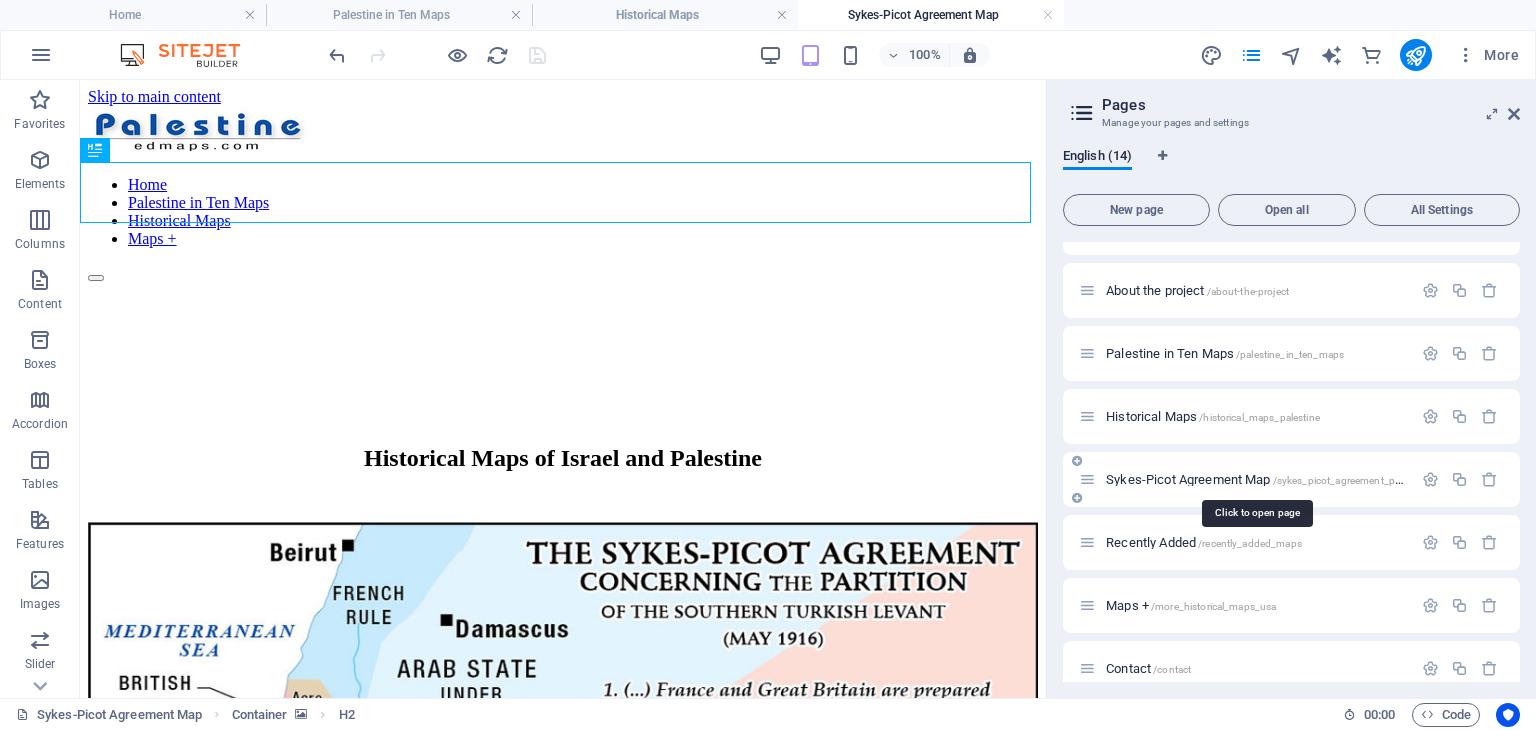 click on "Sykes-Picot Agreement Map /sykes_picot_agreement_plan" at bounding box center (1257, 479) 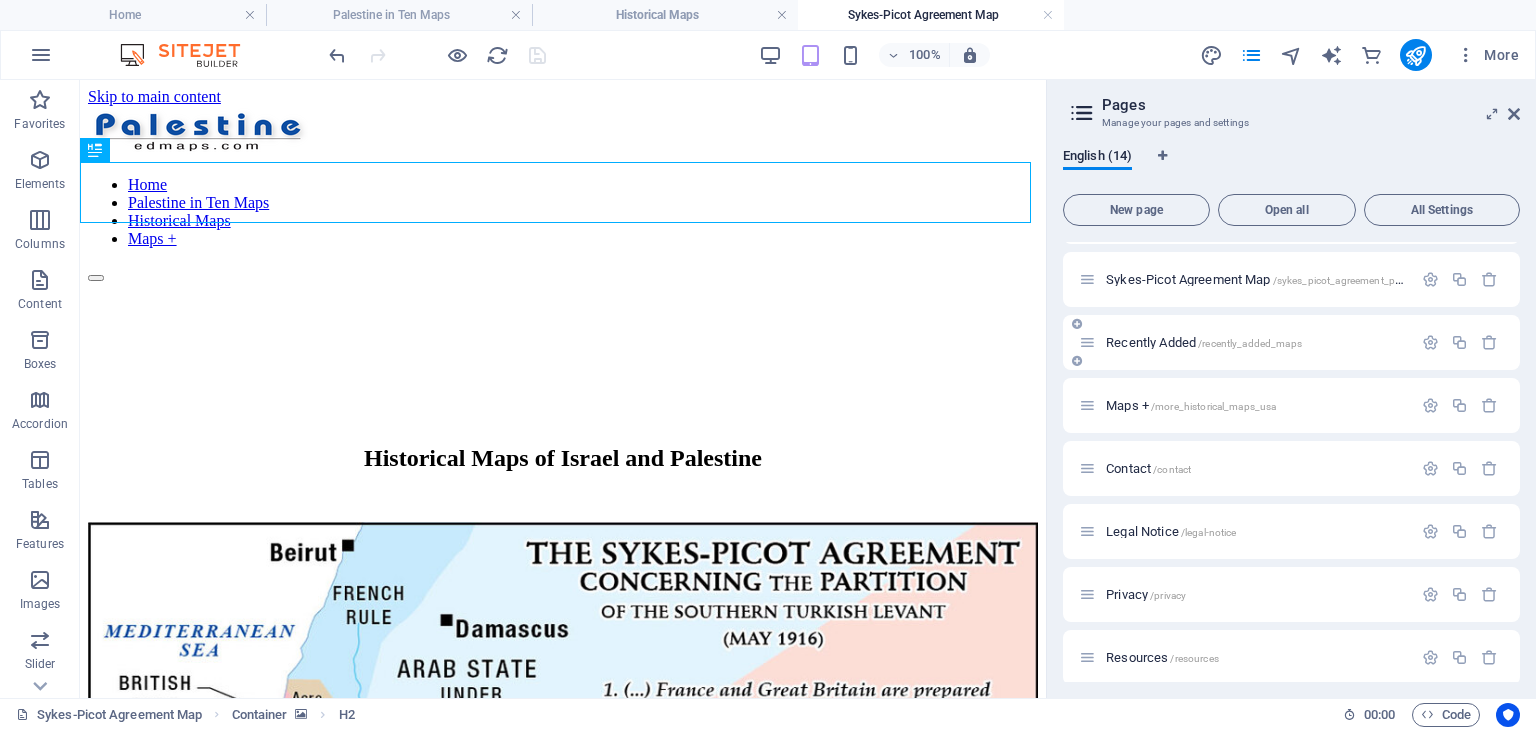 scroll, scrollTop: 142, scrollLeft: 0, axis: vertical 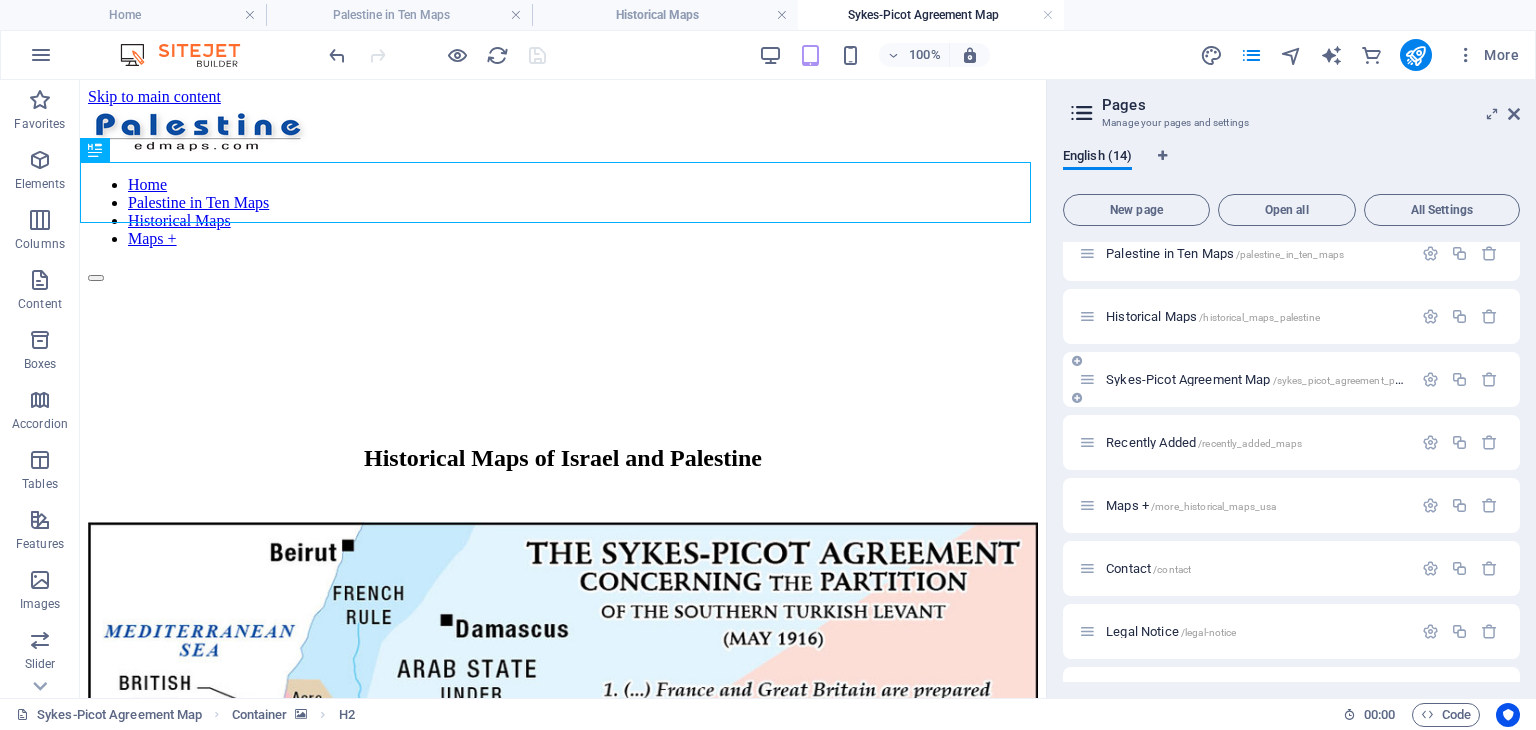 click on "Sykes-Picot Agreement Map /sykes_picot_agreement_plan" at bounding box center [1257, 379] 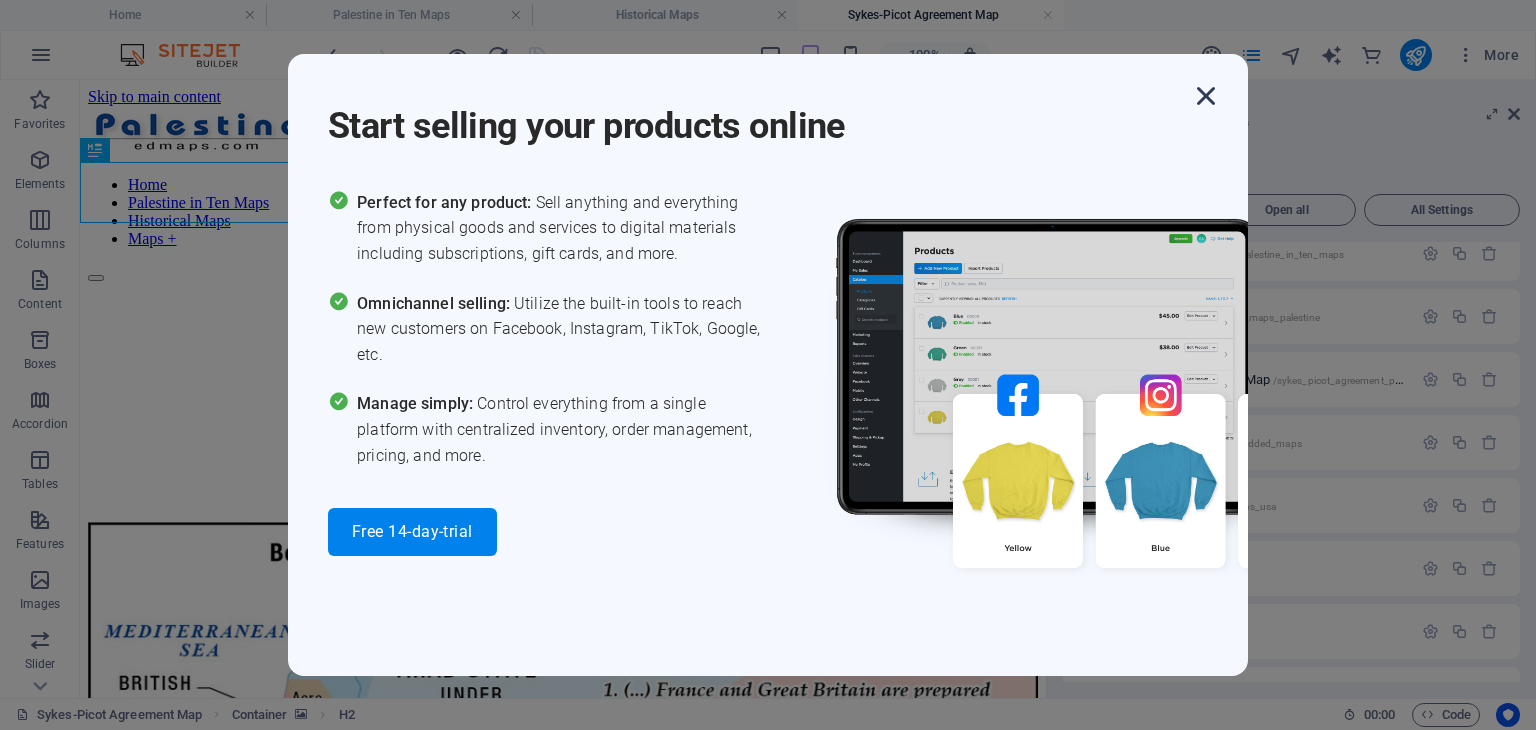 click at bounding box center [1206, 96] 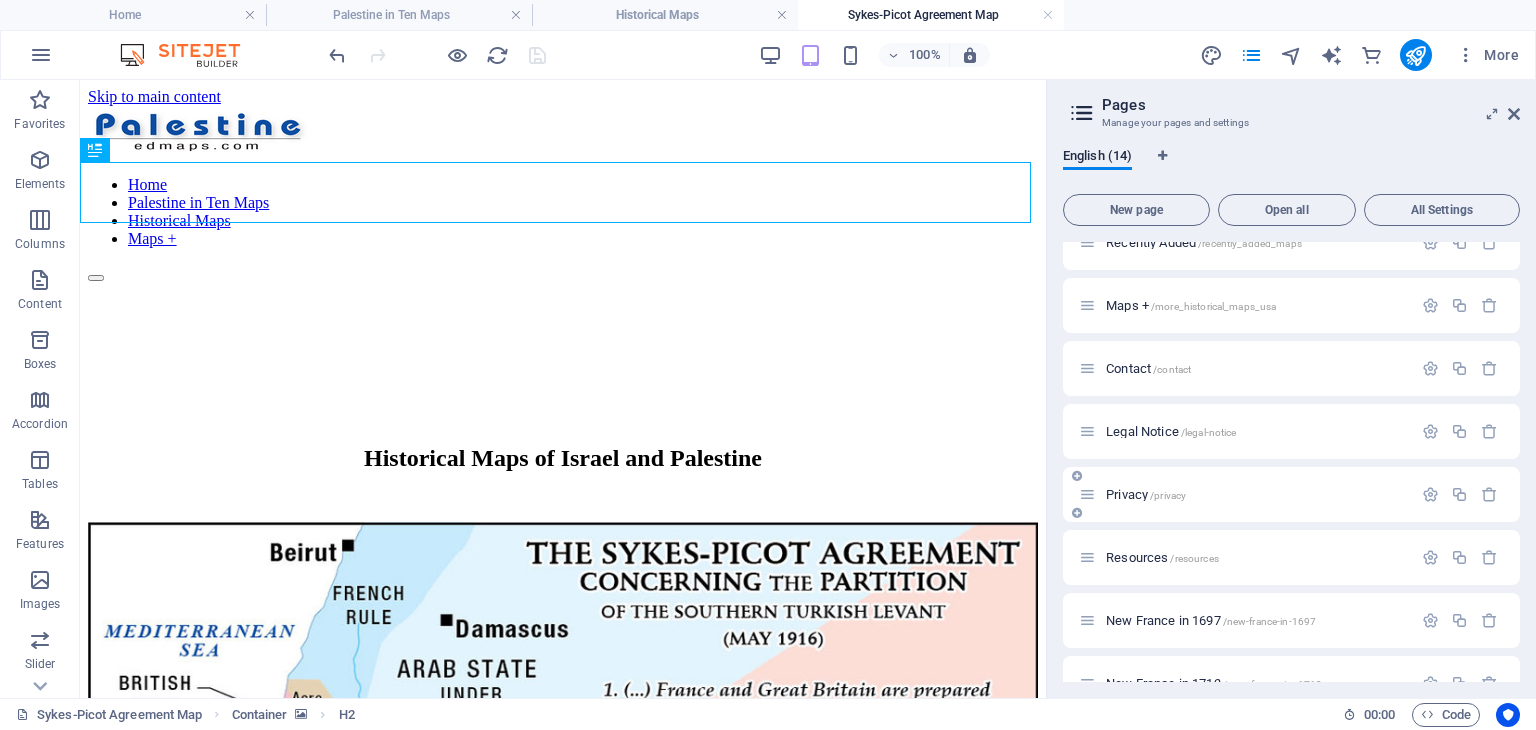 scroll, scrollTop: 242, scrollLeft: 0, axis: vertical 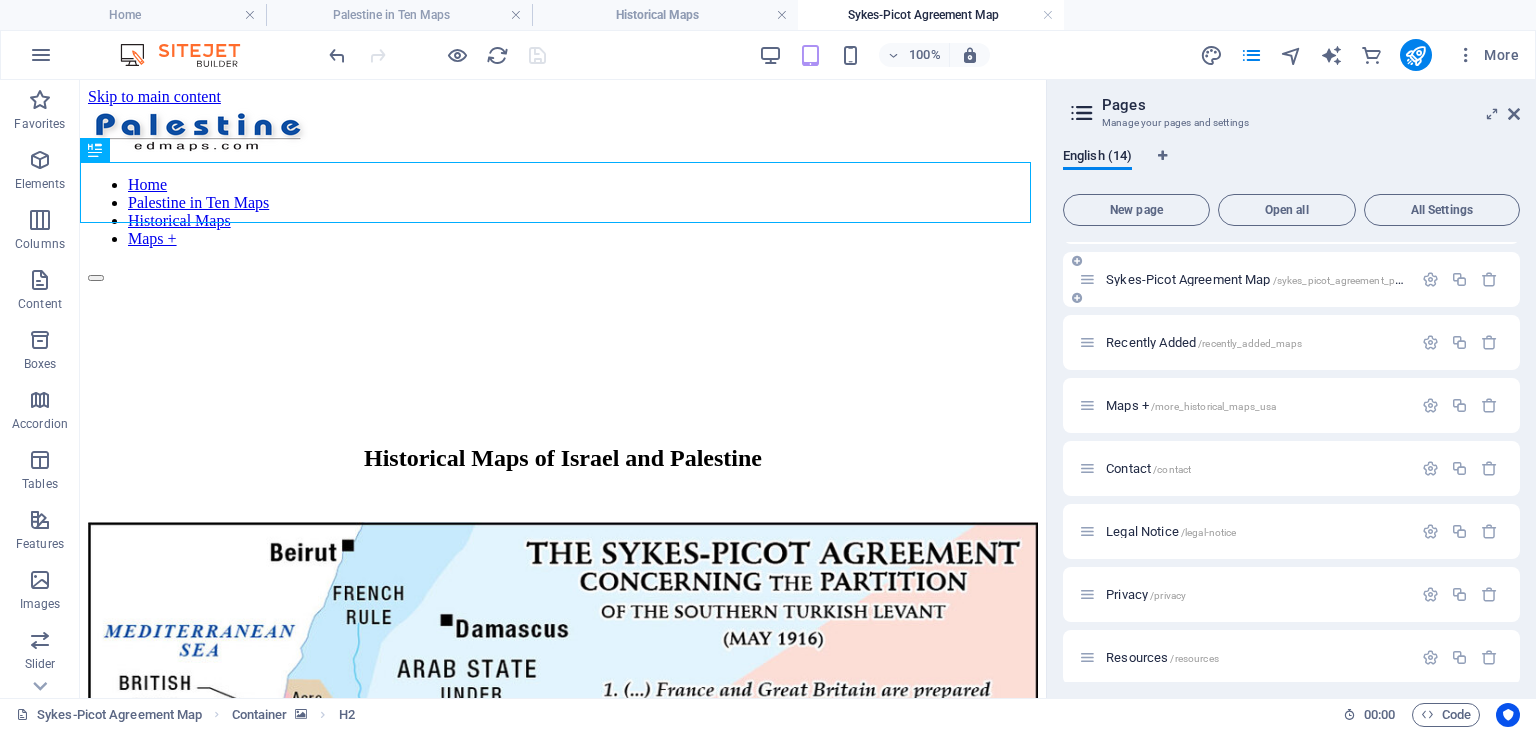 click on "Sykes-Picot Agreement Map /sykes_picot_agreement_plan" at bounding box center [1257, 279] 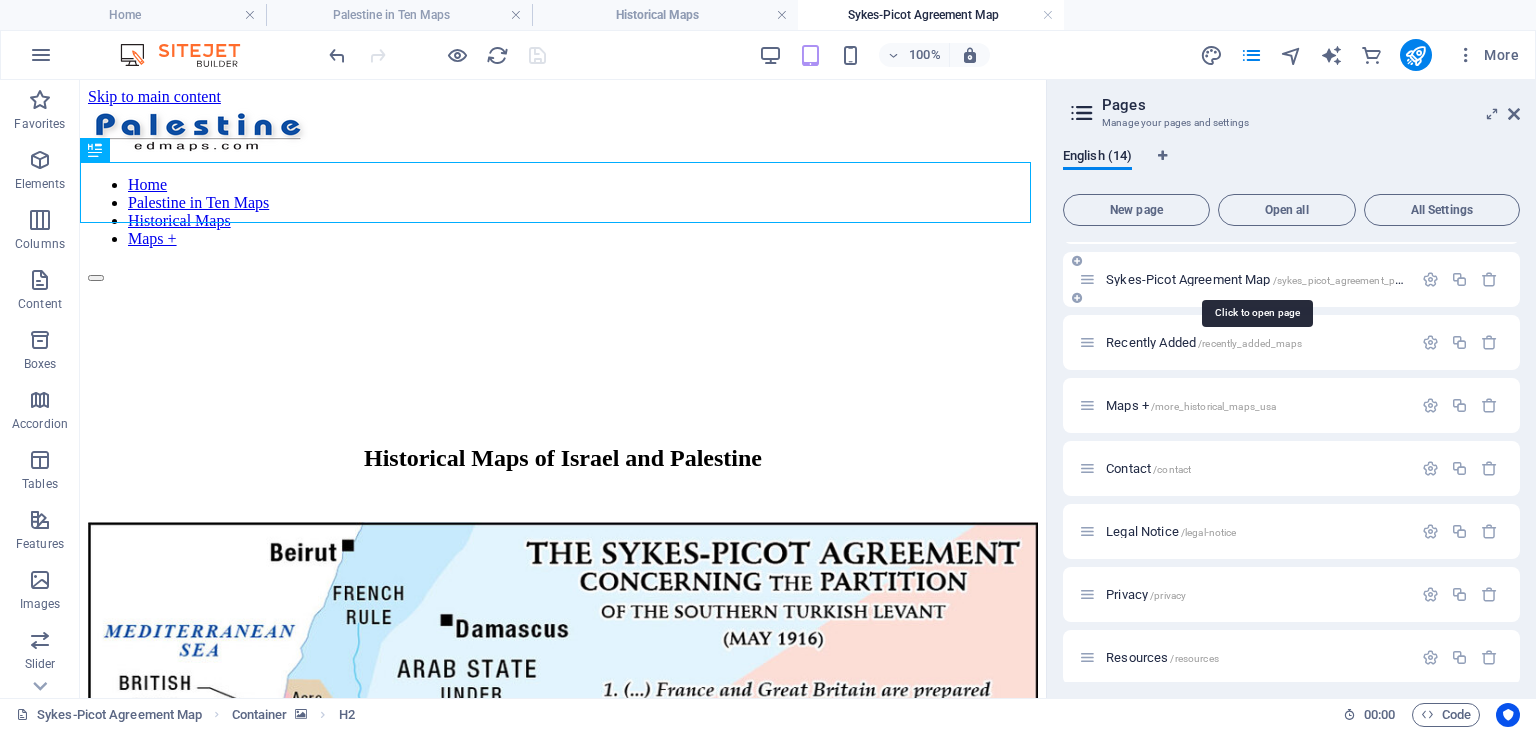 click on "Sykes-Picot Agreement Map /sykes_picot_agreement_plan" at bounding box center [1257, 279] 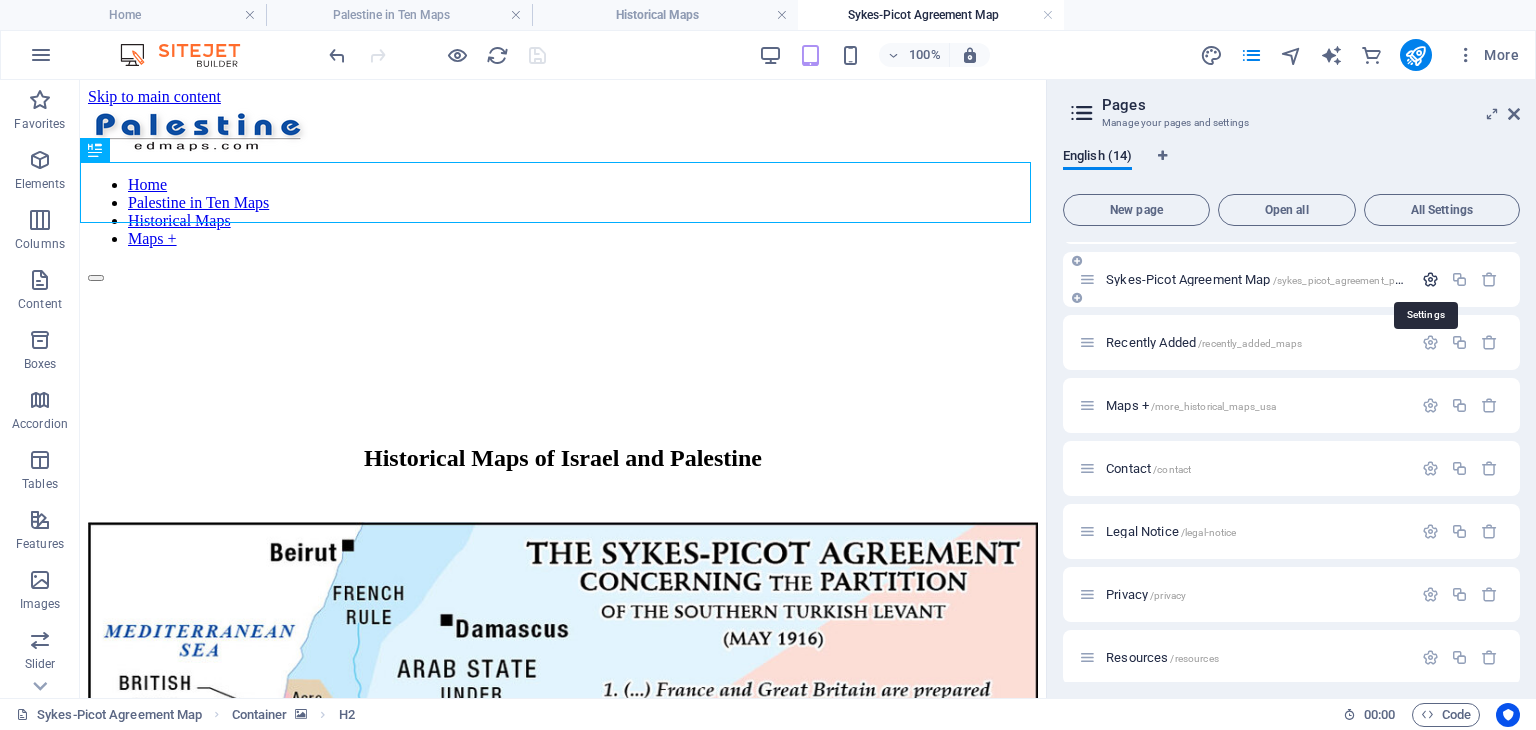 click at bounding box center (1430, 279) 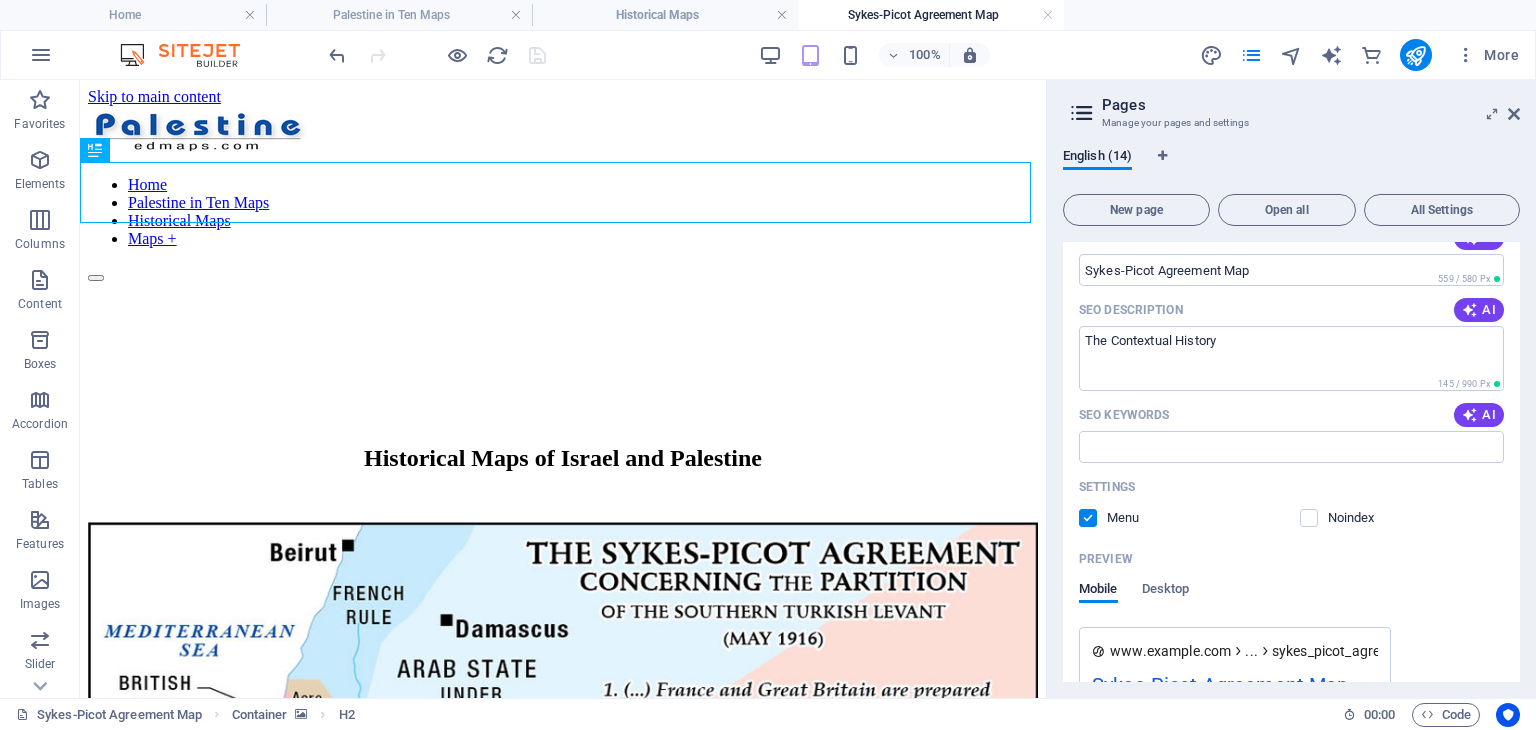 scroll, scrollTop: 442, scrollLeft: 0, axis: vertical 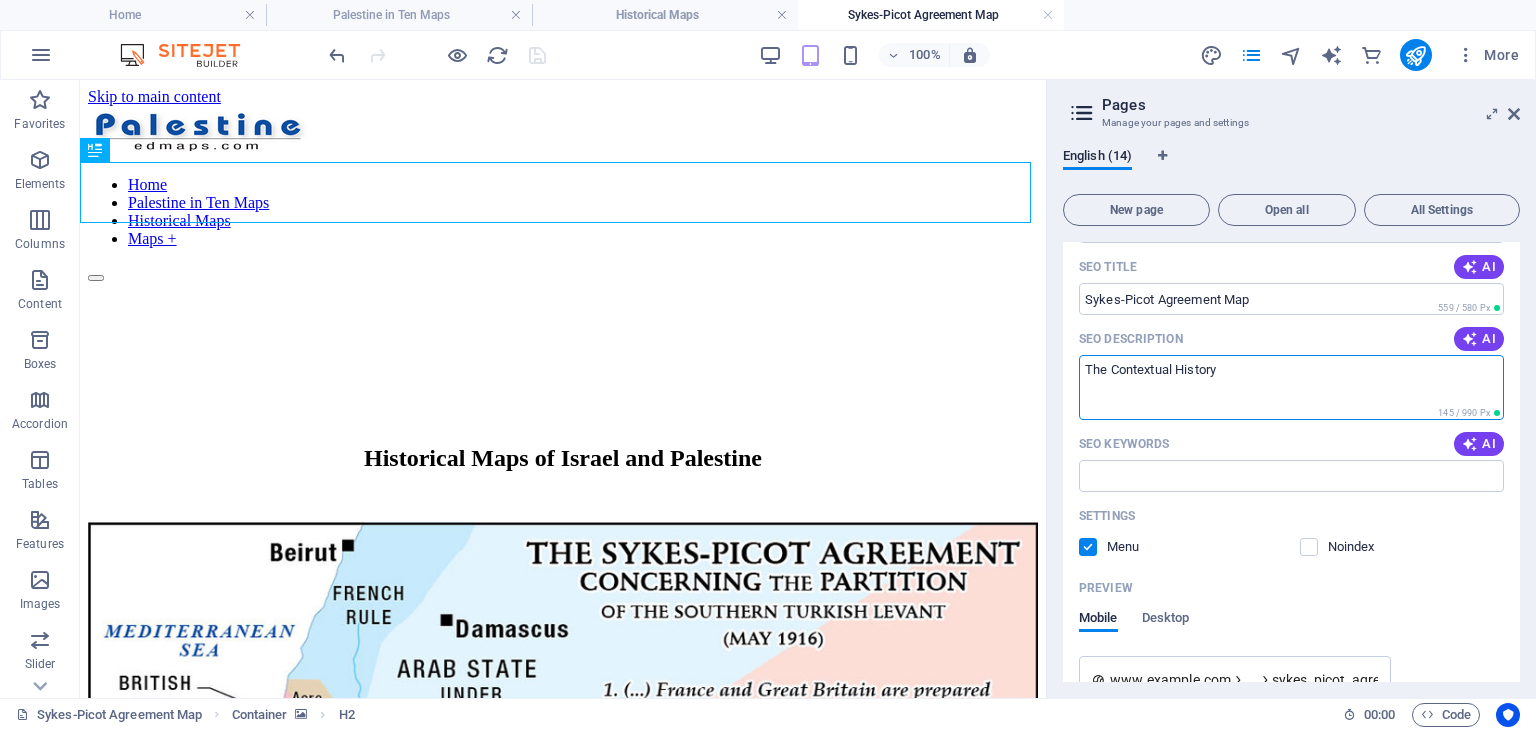click on "The Contextual History" at bounding box center [1291, 387] 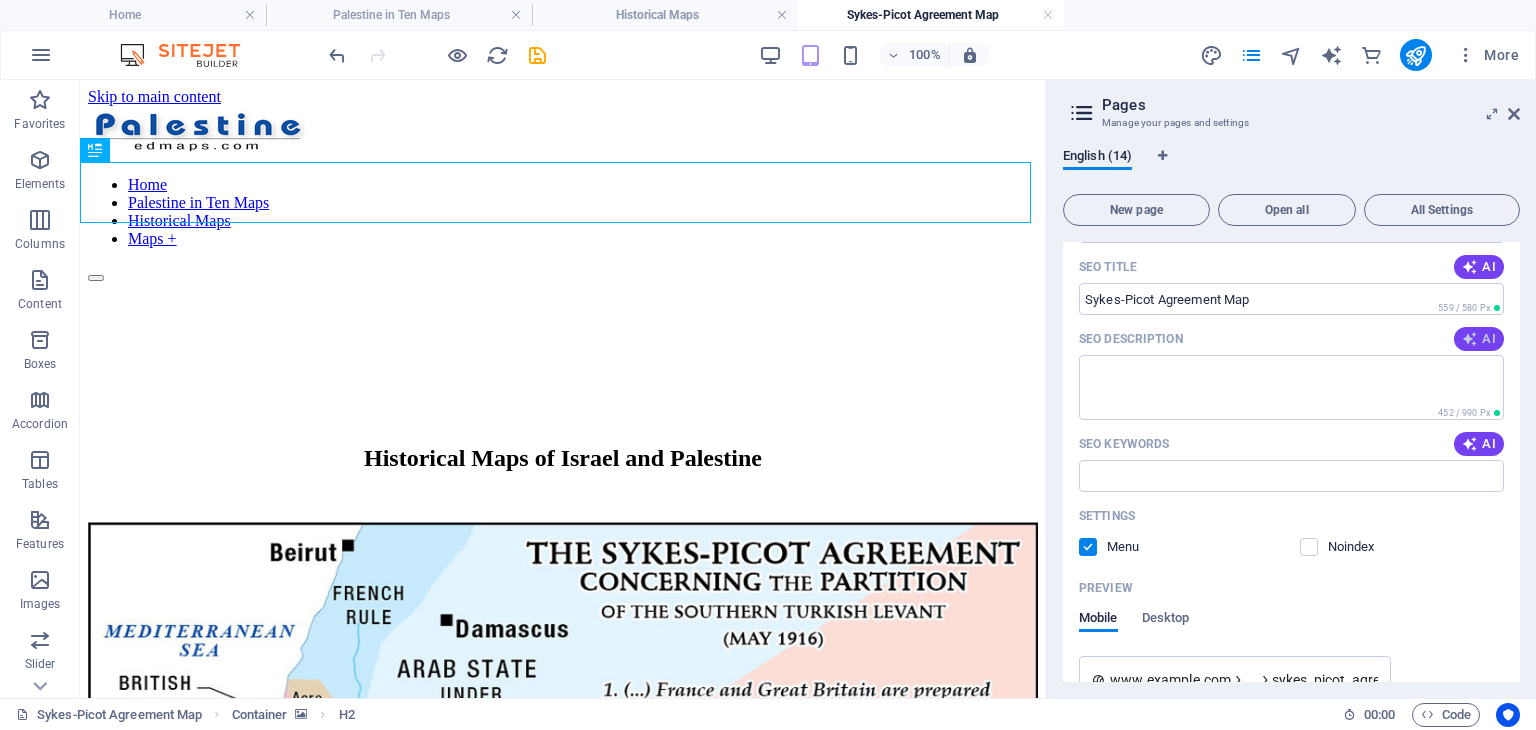 click on "AI" at bounding box center (1479, 339) 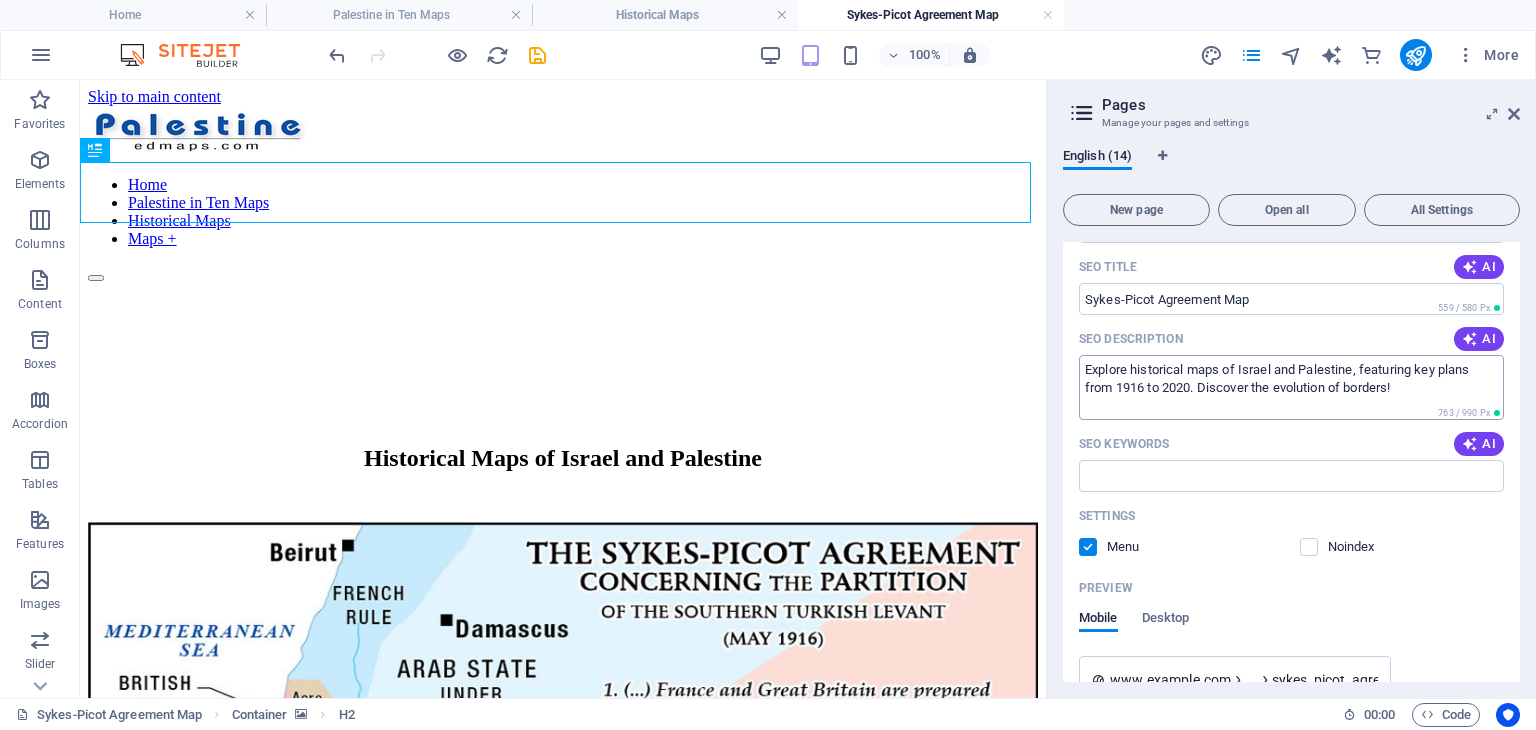 click on "Explore historical maps of Israel and Palestine, featuring key plans from 1916 to 2020. Discover the evolution of borders!" at bounding box center [1291, 387] 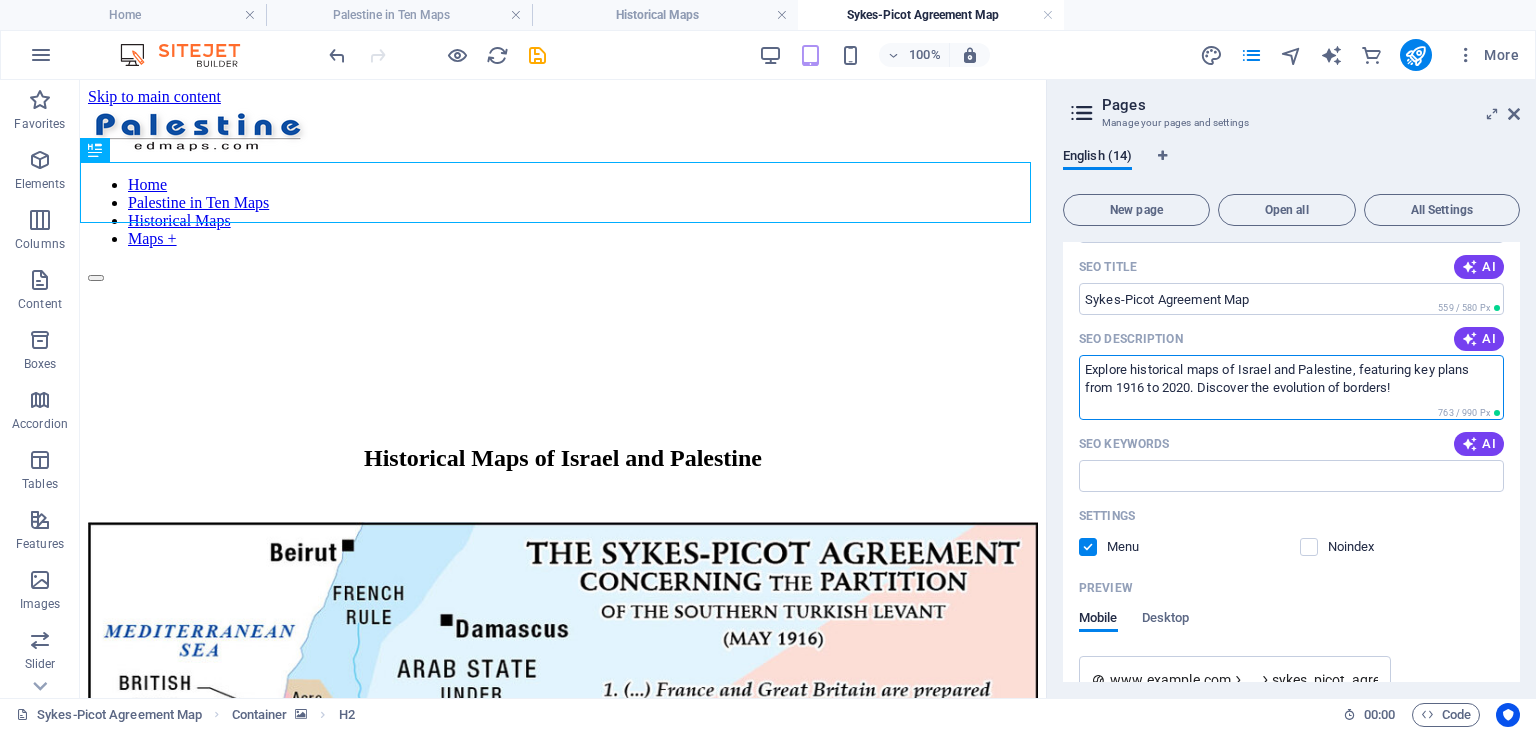 click on "Explore historical maps of Israel and Palestine, featuring key plans from 1916 to 2020. Discover the evolution of borders!" at bounding box center (1291, 387) 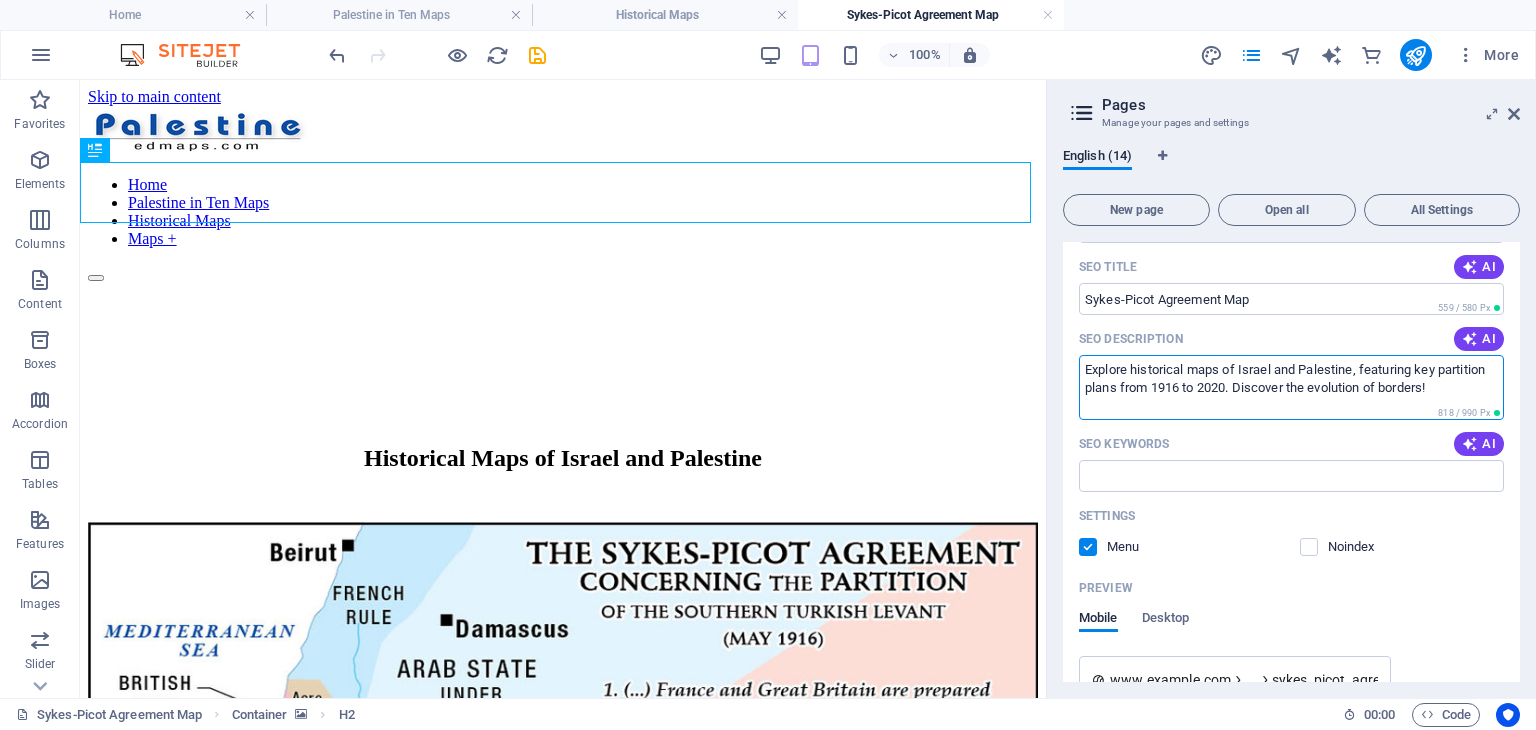 click on "Explore historical maps of Israel and Palestine, featuring key partition plans from 1916 to 2020. Discover the evolution of borders!" at bounding box center [1291, 387] 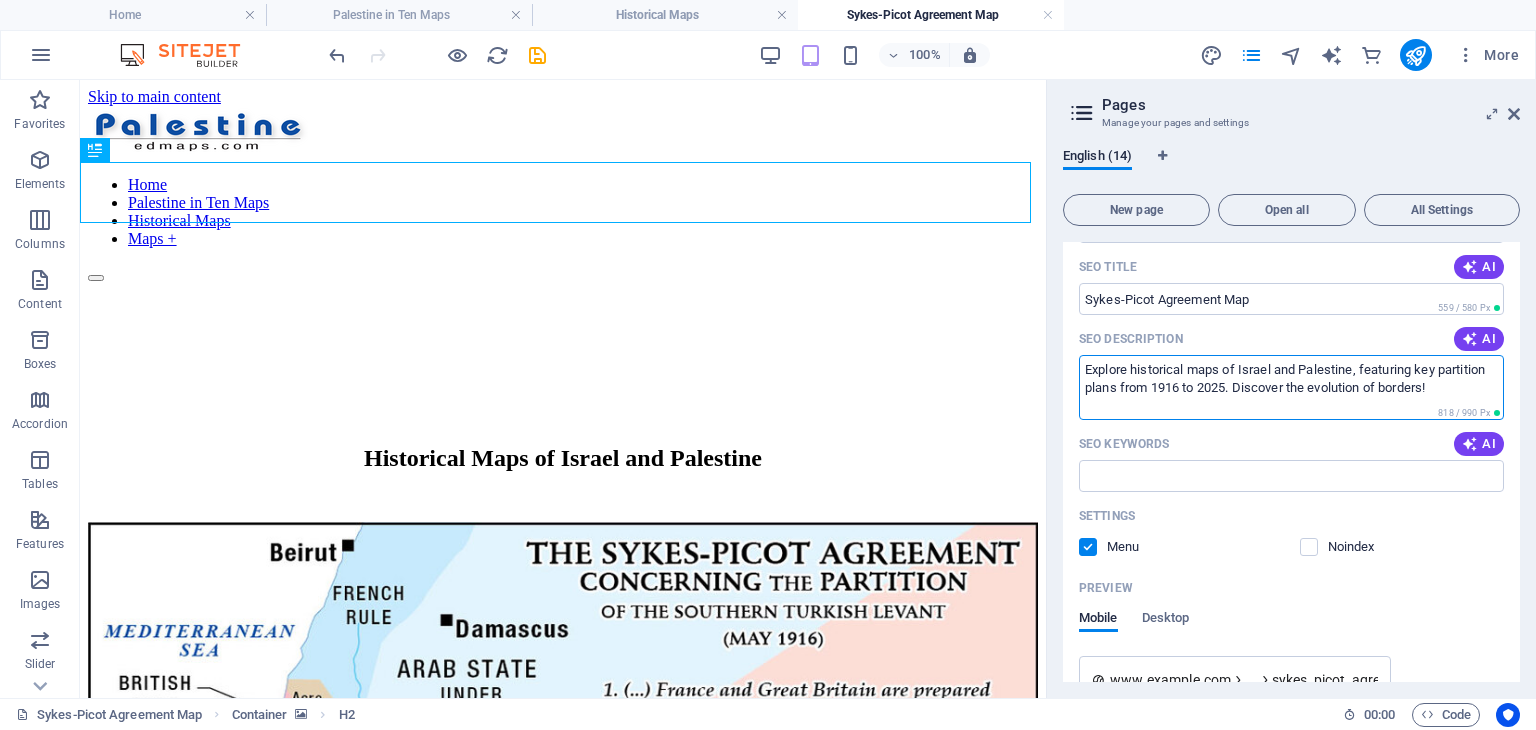 click on "Explore historical maps of Israel and Palestine, featuring key partition plans from 1916 to 2025. Discover the evolution of borders!" at bounding box center (1291, 387) 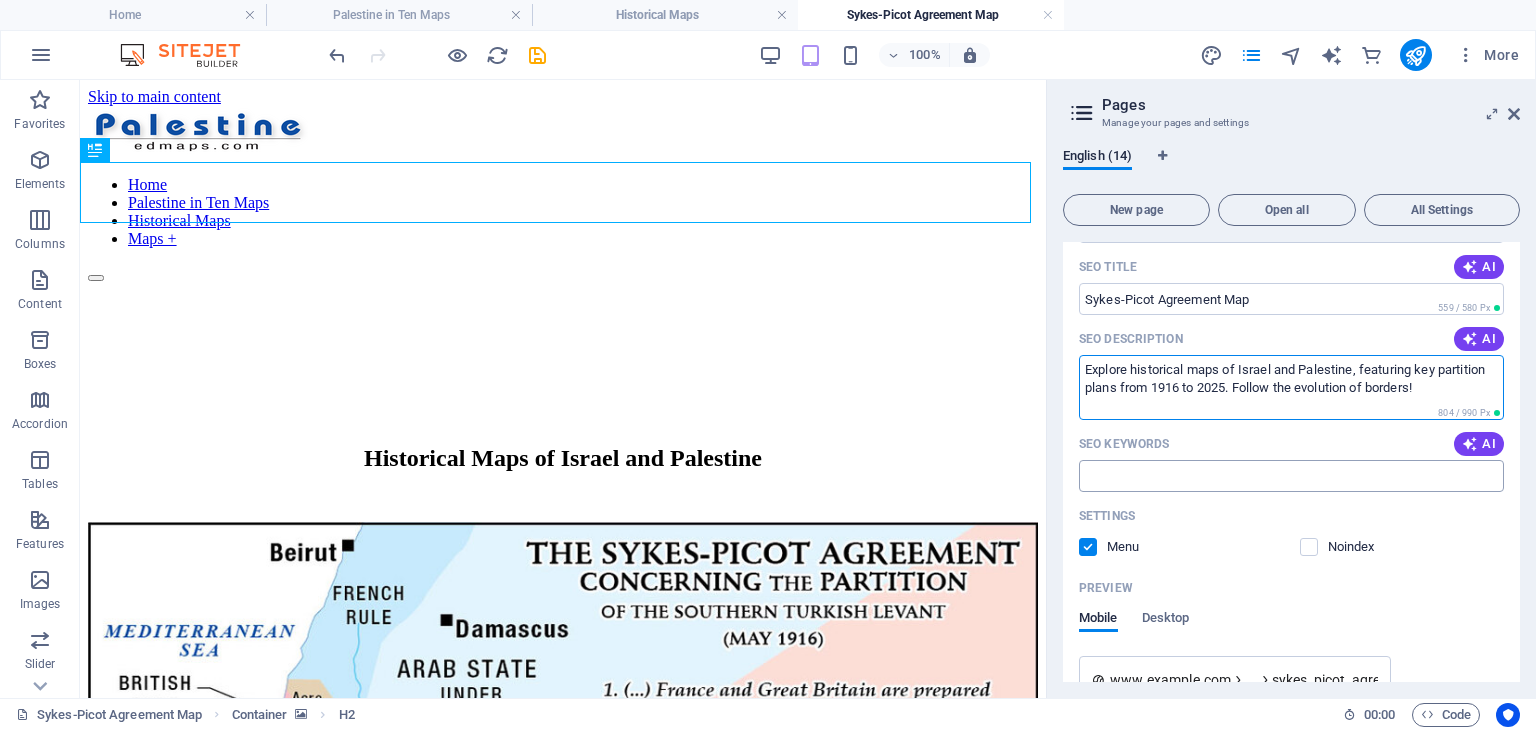 scroll, scrollTop: 642, scrollLeft: 0, axis: vertical 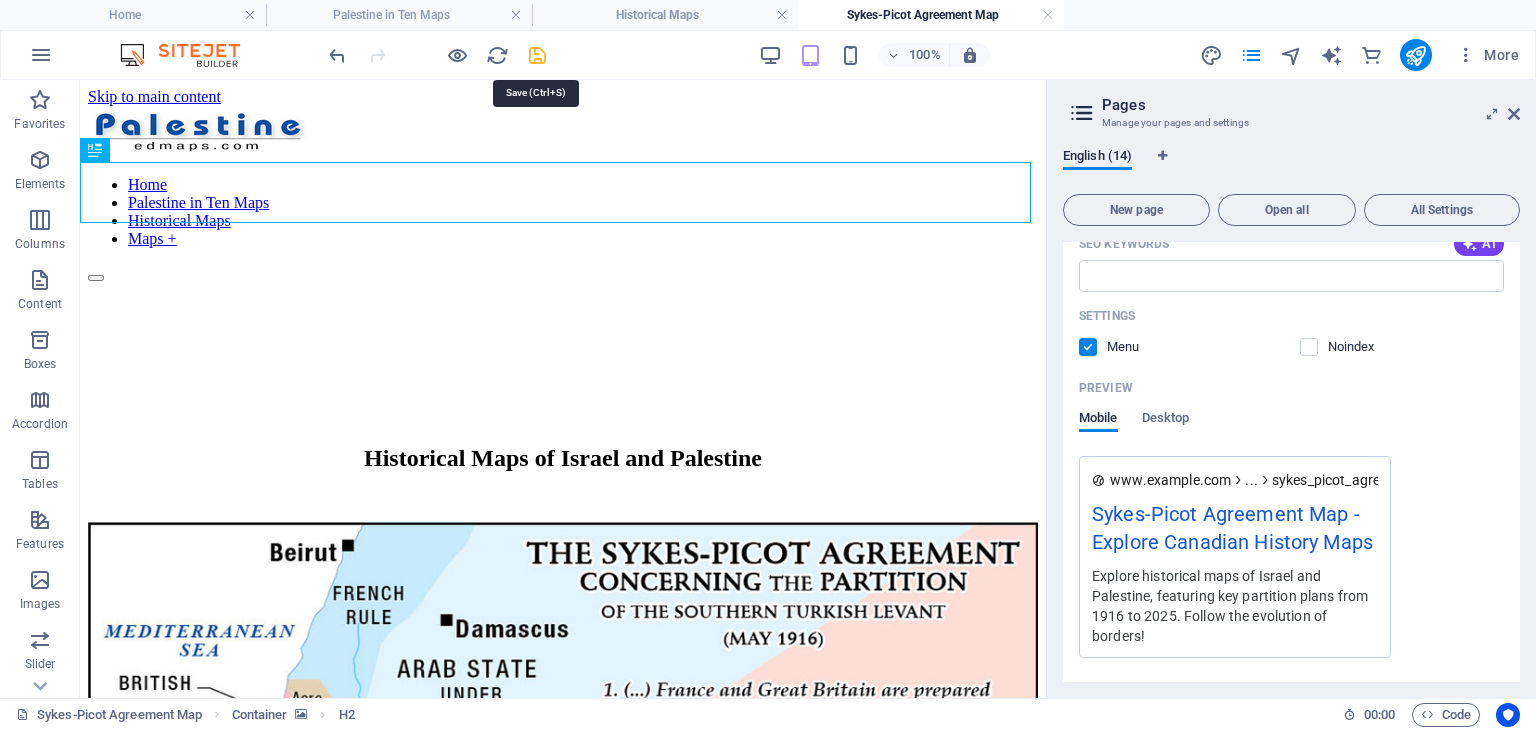 type on "Explore historical maps of Israel and Palestine, featuring key partition plans from 1916 to 2025. Follow the evolution of borders!" 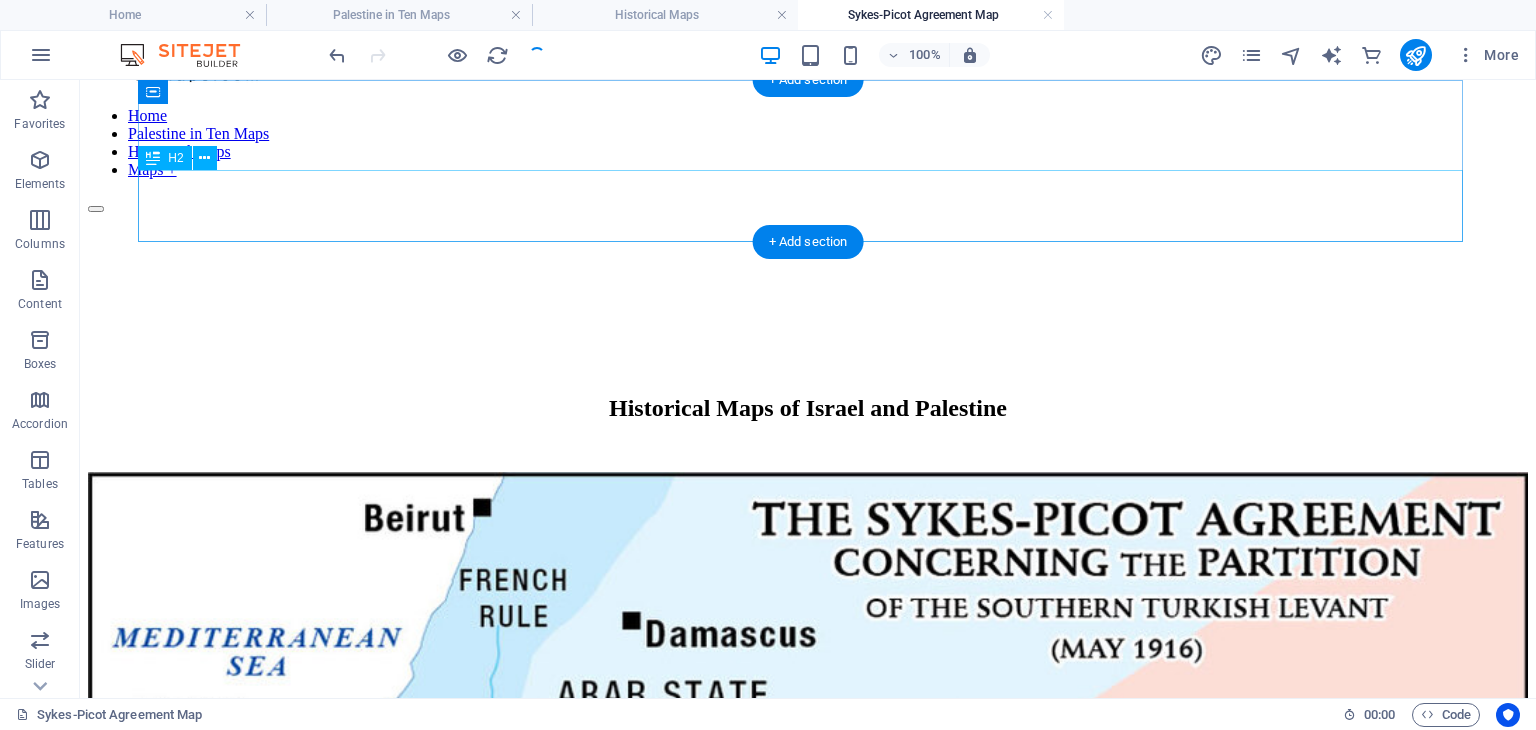 scroll, scrollTop: 100, scrollLeft: 0, axis: vertical 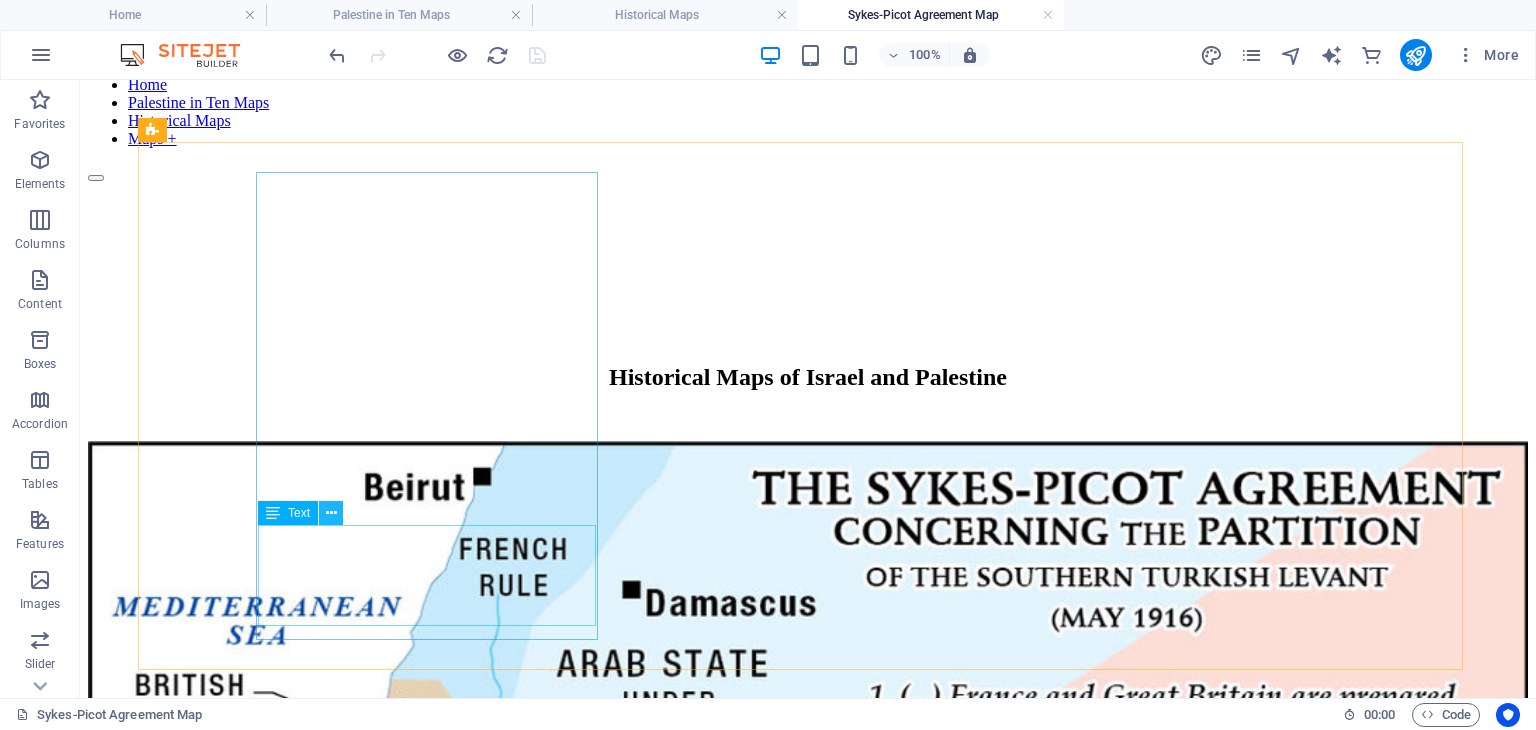 click at bounding box center [331, 513] 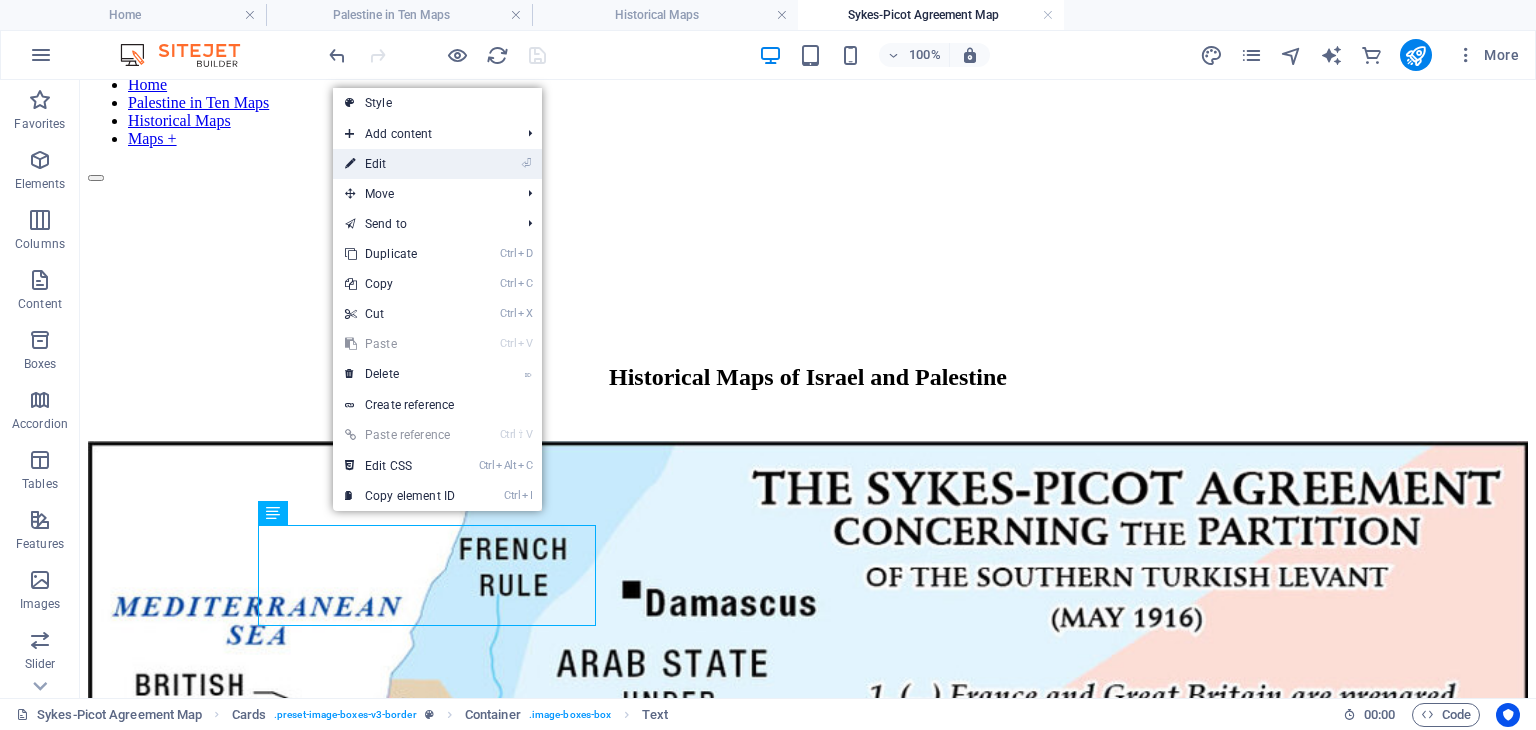 drag, startPoint x: 386, startPoint y: 163, endPoint x: 38, endPoint y: 161, distance: 348.00574 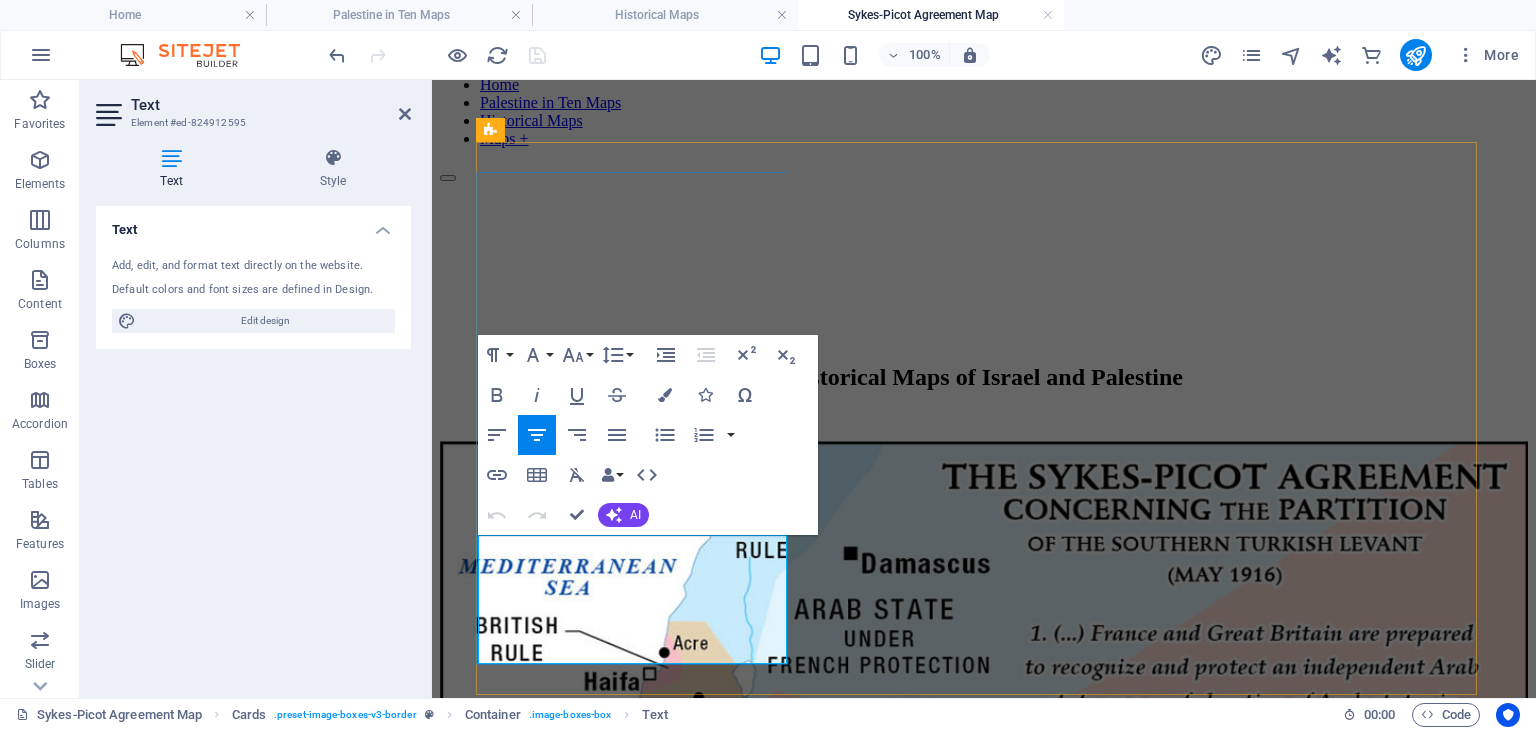 click on "Lorem ipsum dolor sit amet, consectetuer adipiscing elit. Aenean commodo ligula eget dolor. Lorem ipsum dolor sit amet." at bounding box center (984, 1478) 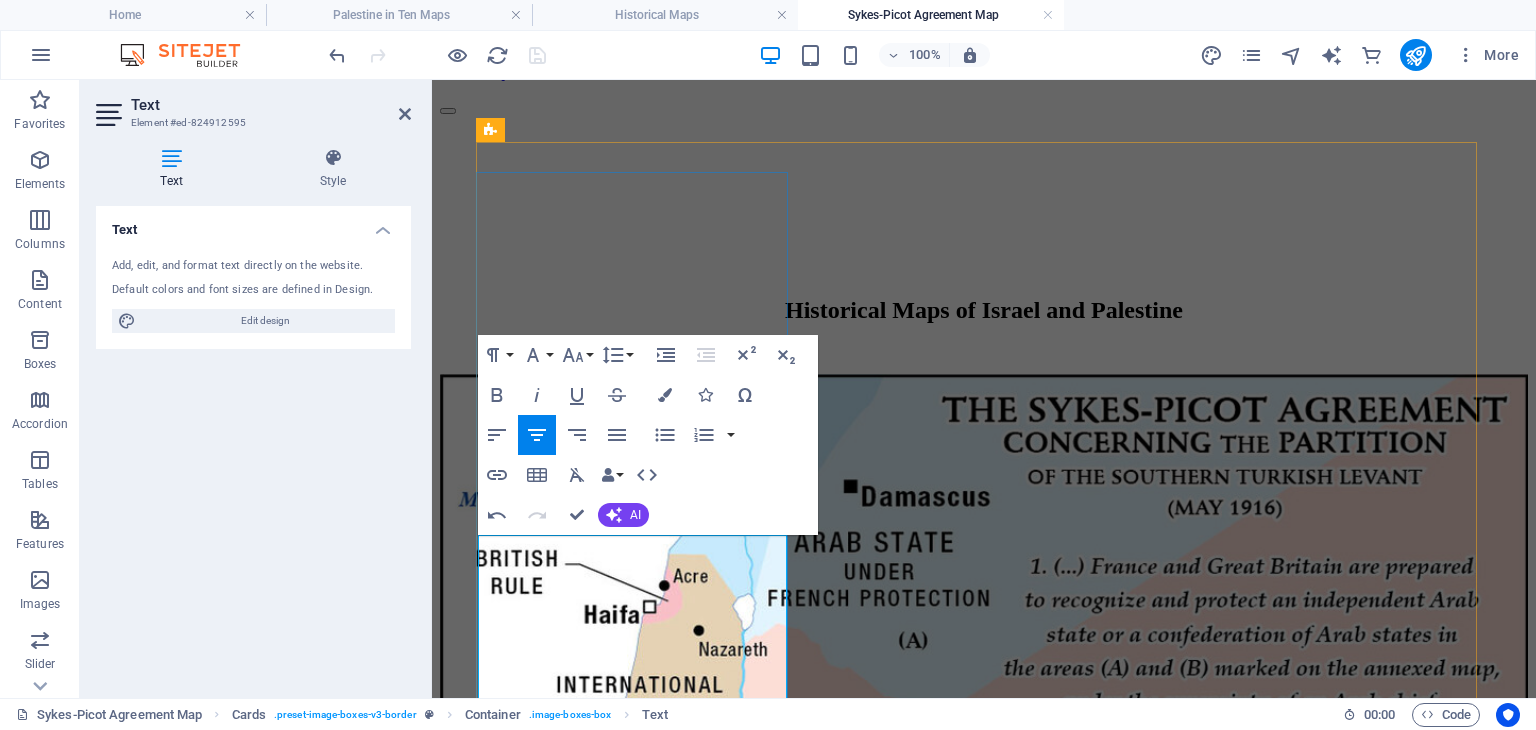 scroll, scrollTop: 200, scrollLeft: 0, axis: vertical 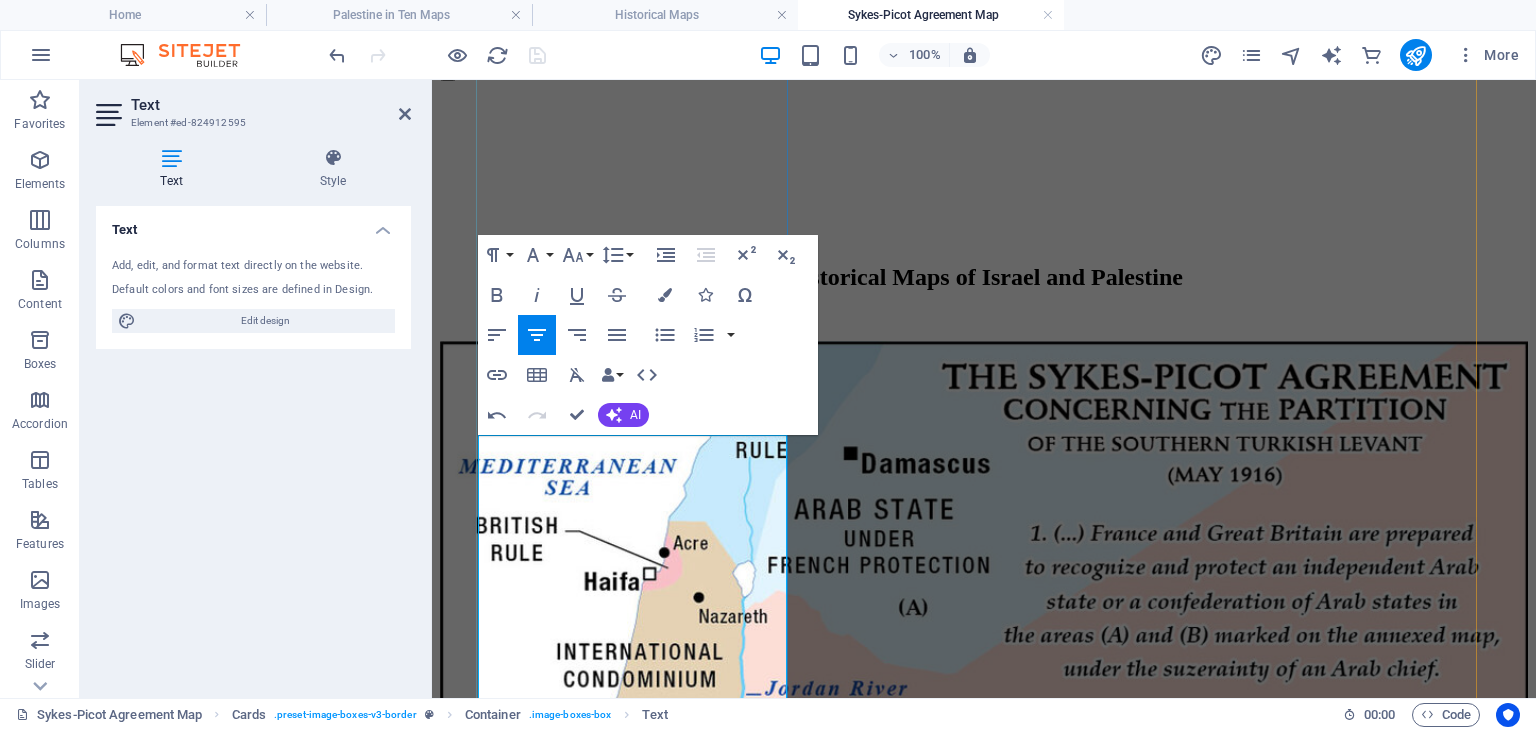 drag, startPoint x: 584, startPoint y: 449, endPoint x: 716, endPoint y: 535, distance: 157.54364 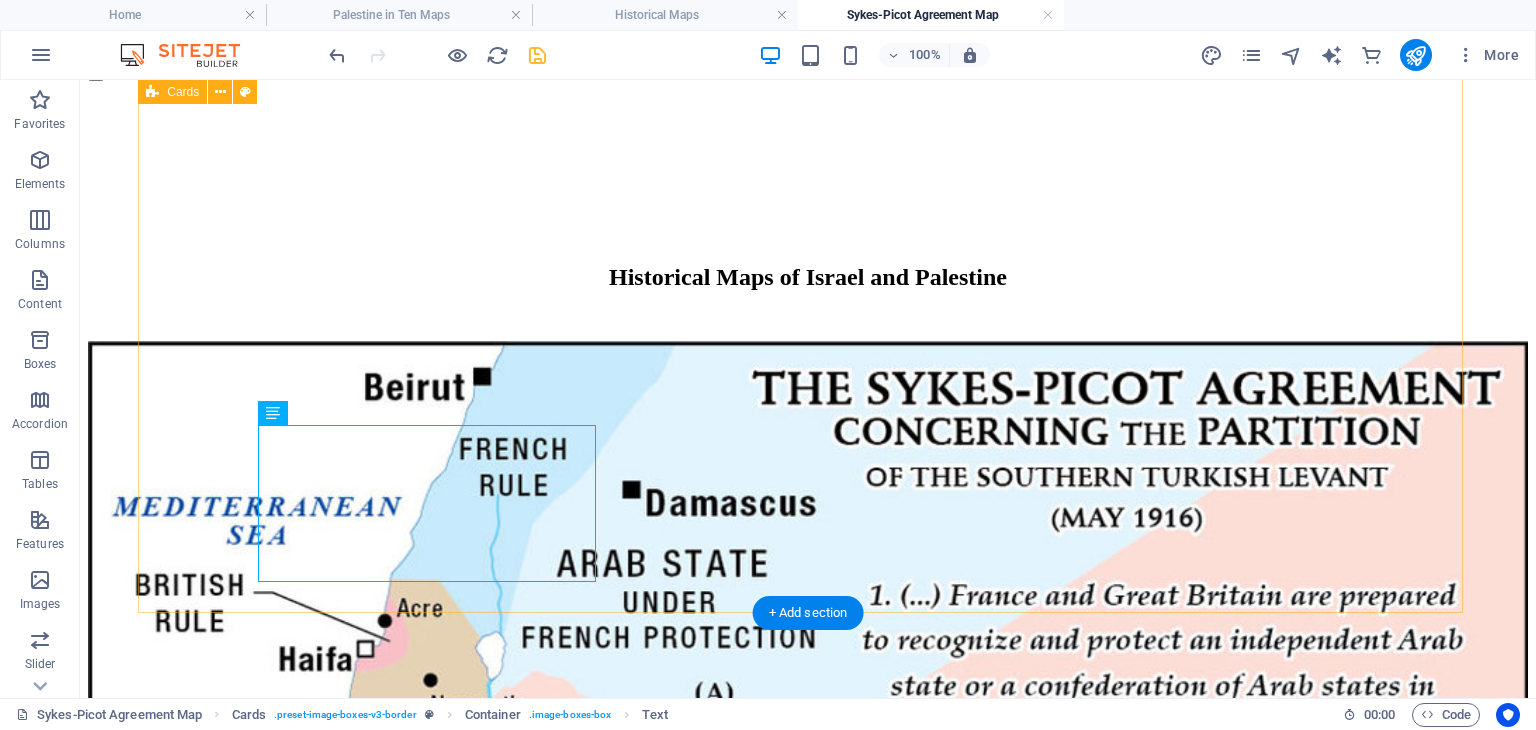 click on "Sykes-Picot Agreement (1916) Secret 1916 British-French agreement dividing Ottoman Middle East territories into spheres of influence, creating modern Iraq, Syria, Lebanon, and Jordan boundaries. King Abdullah's Plan (1947) Lorem ipsum dolor sit amet, consectetuer adipiscing elit. Aenean commodo ligula eget dolor. Lorem ipsum dolor sit amet. Golda Meir's Plan (1947) Lorem ipsum dolor sit amet, consectetuer adipiscing elit. Aenean commodo ligula eget dolor. Lorem ipsum dolor sit amet." at bounding box center (808, 2428) 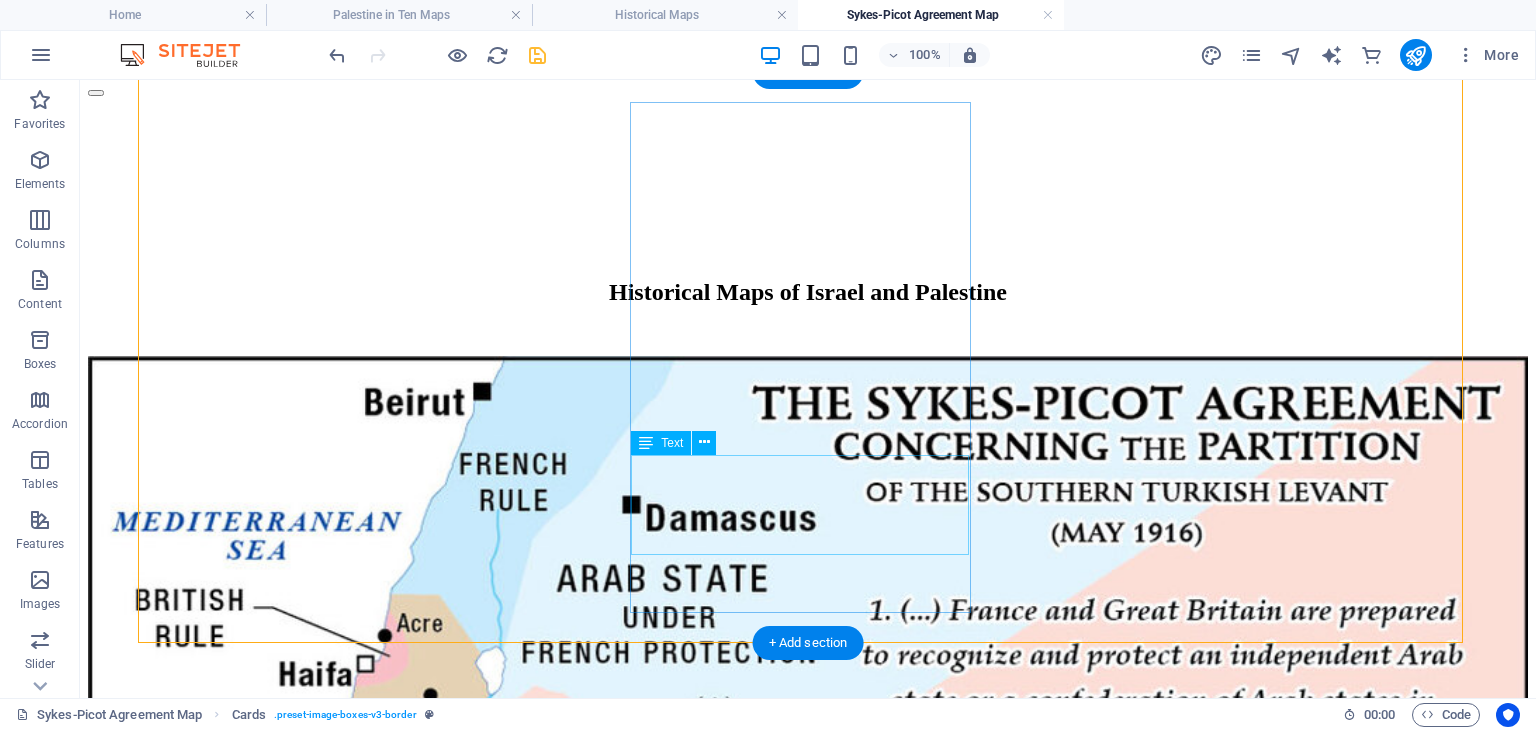 scroll, scrollTop: 200, scrollLeft: 0, axis: vertical 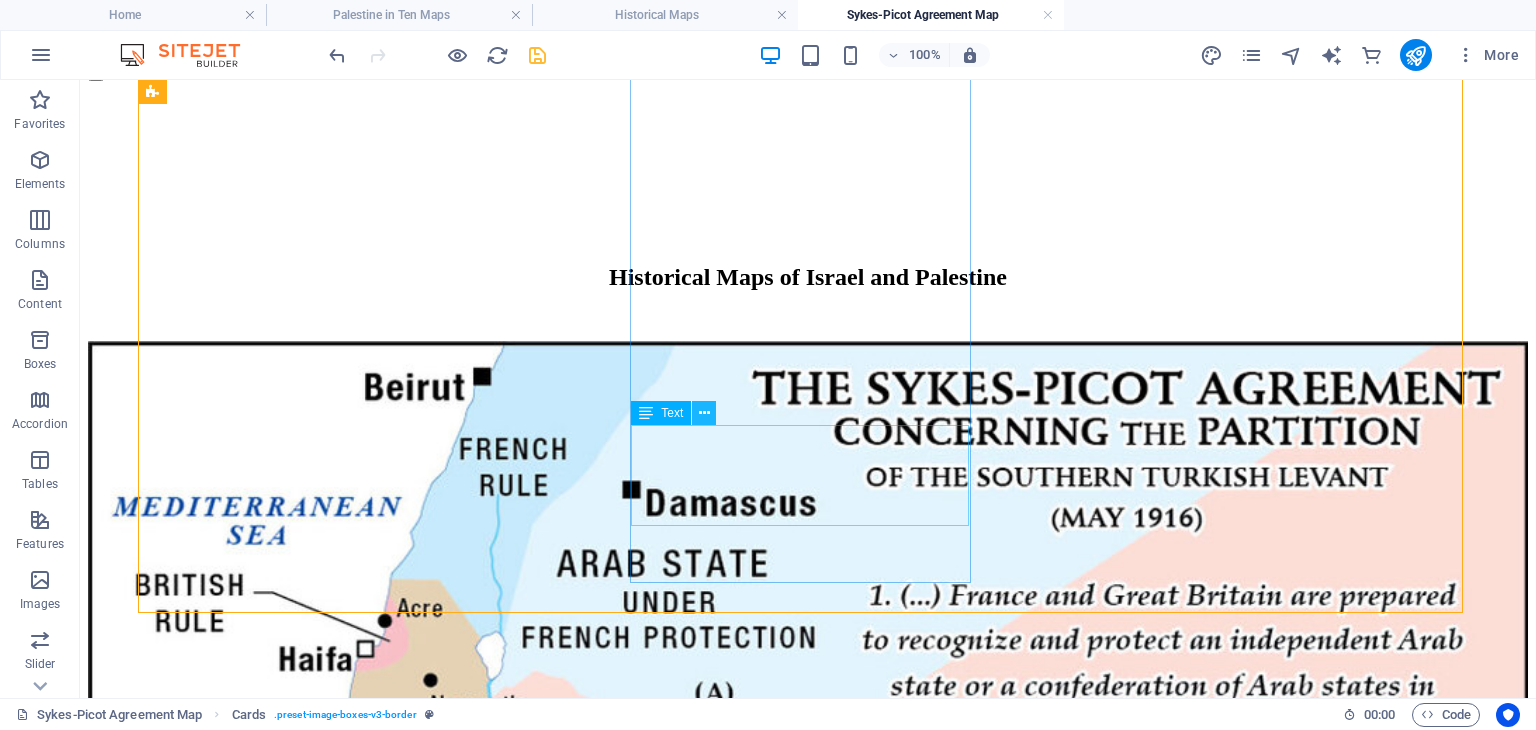 click at bounding box center (704, 413) 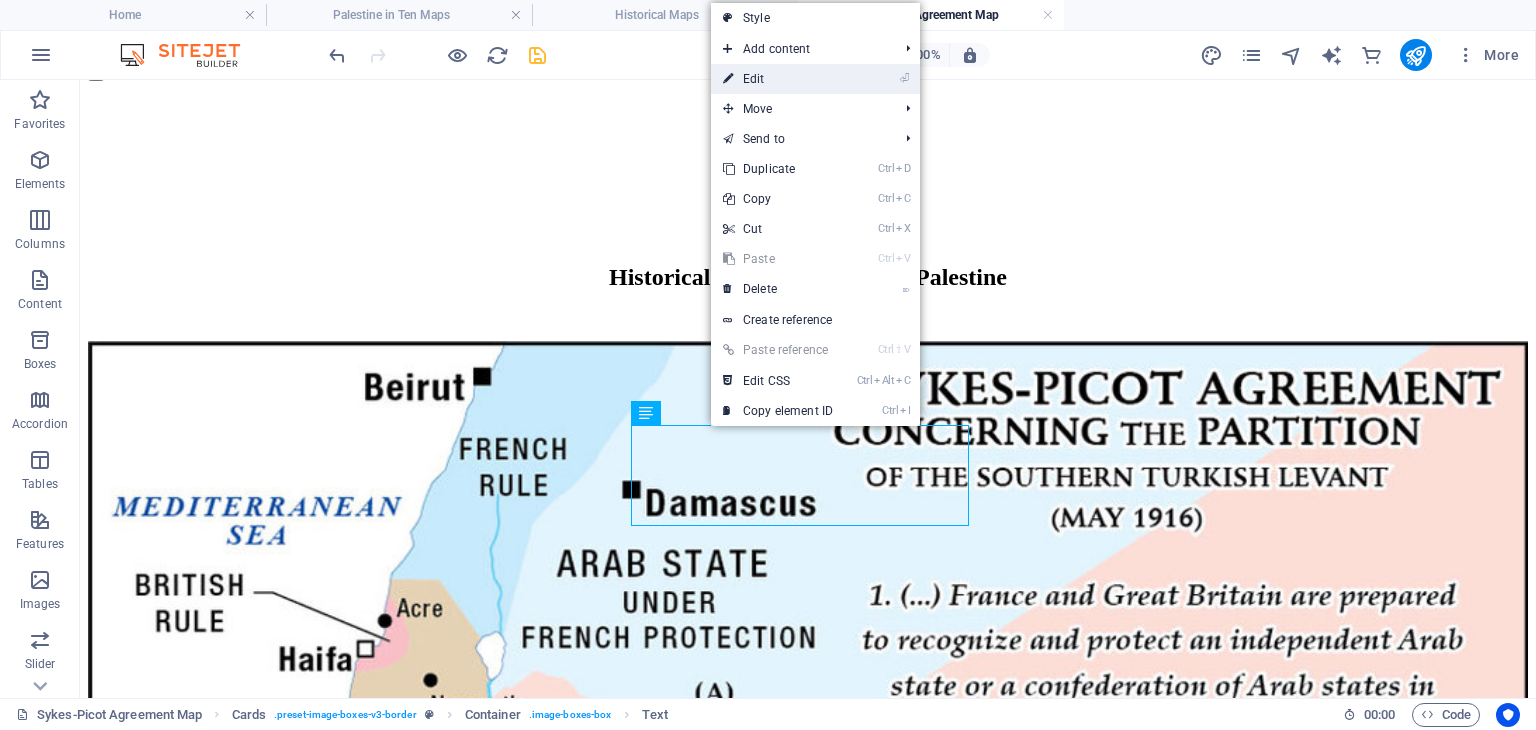 click on "⏎  Edit" at bounding box center (778, 79) 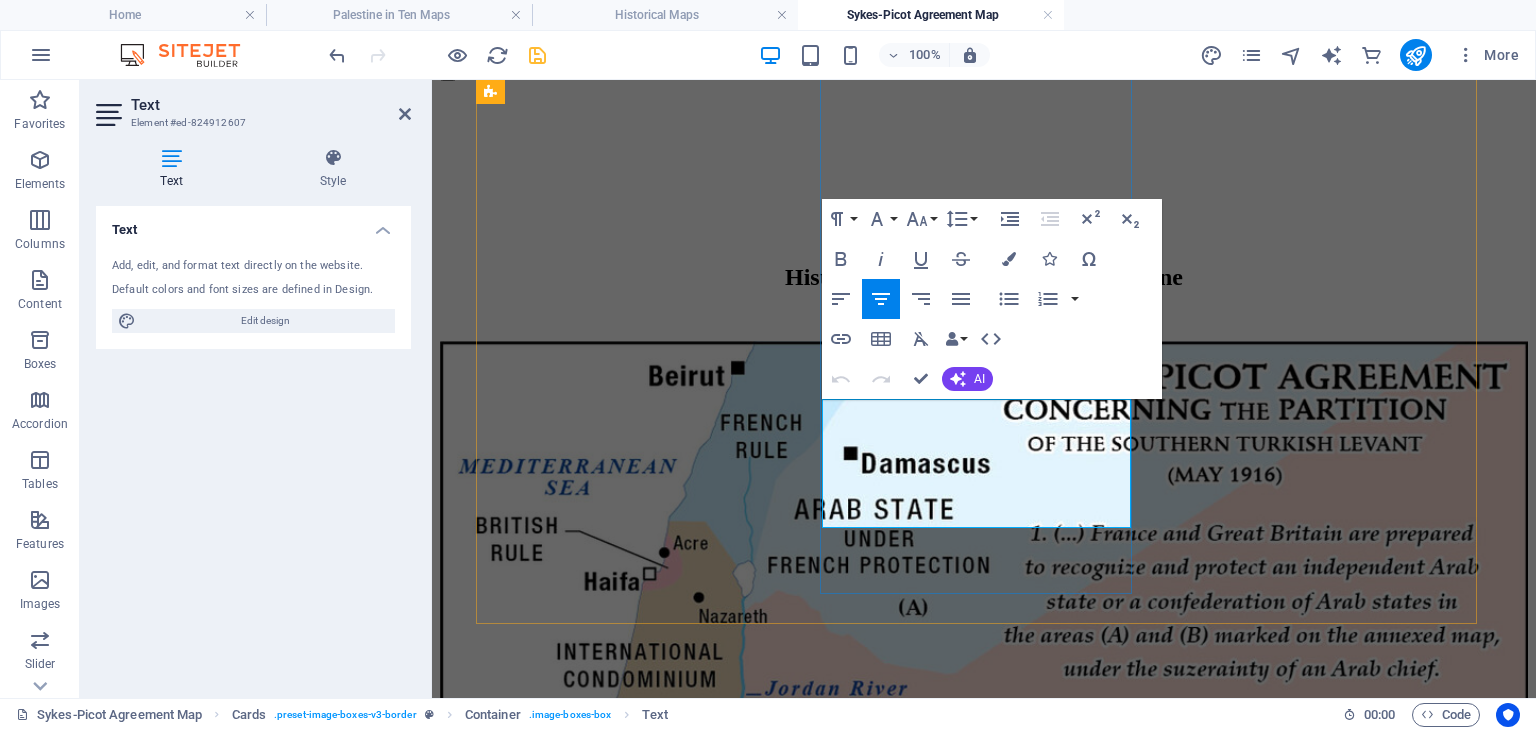 type 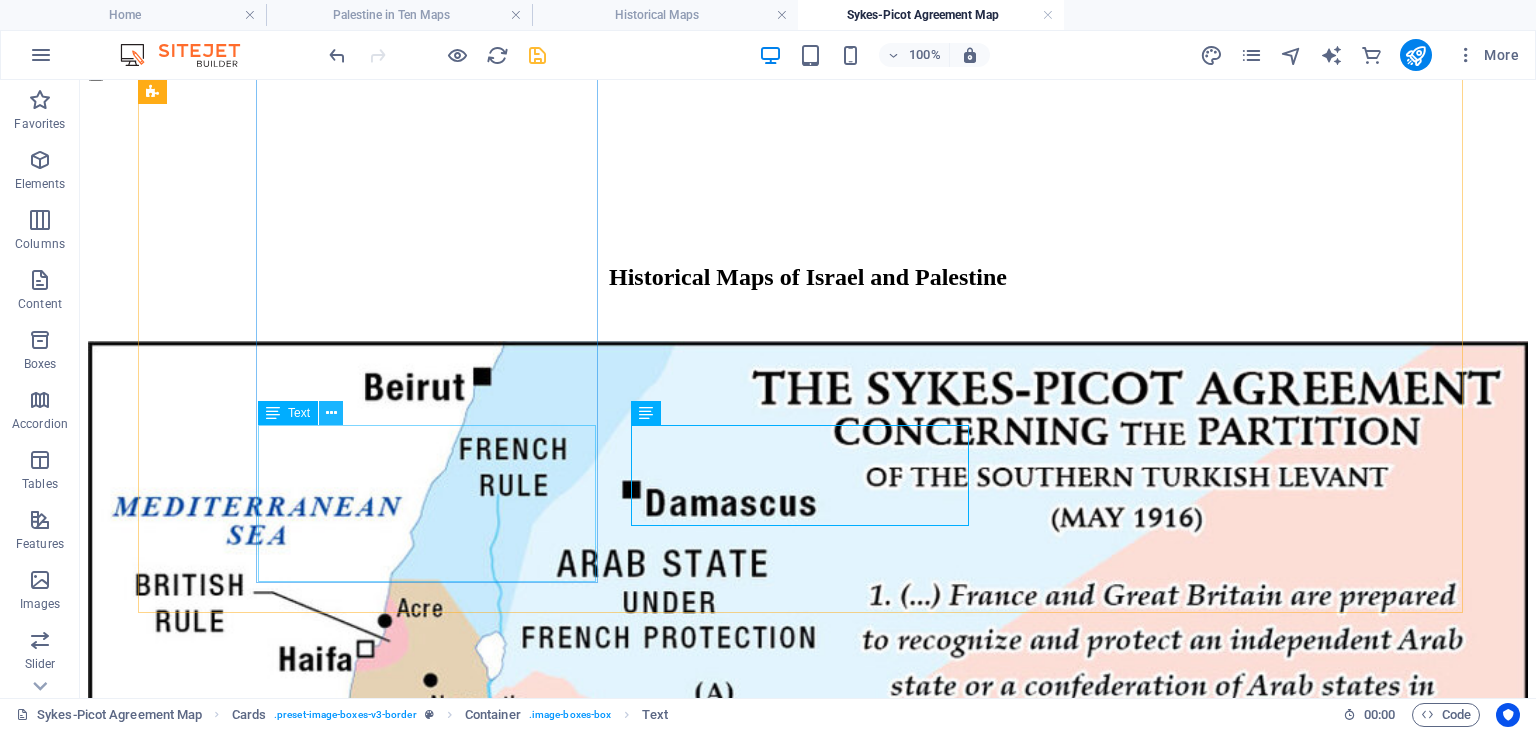 click at bounding box center [331, 413] 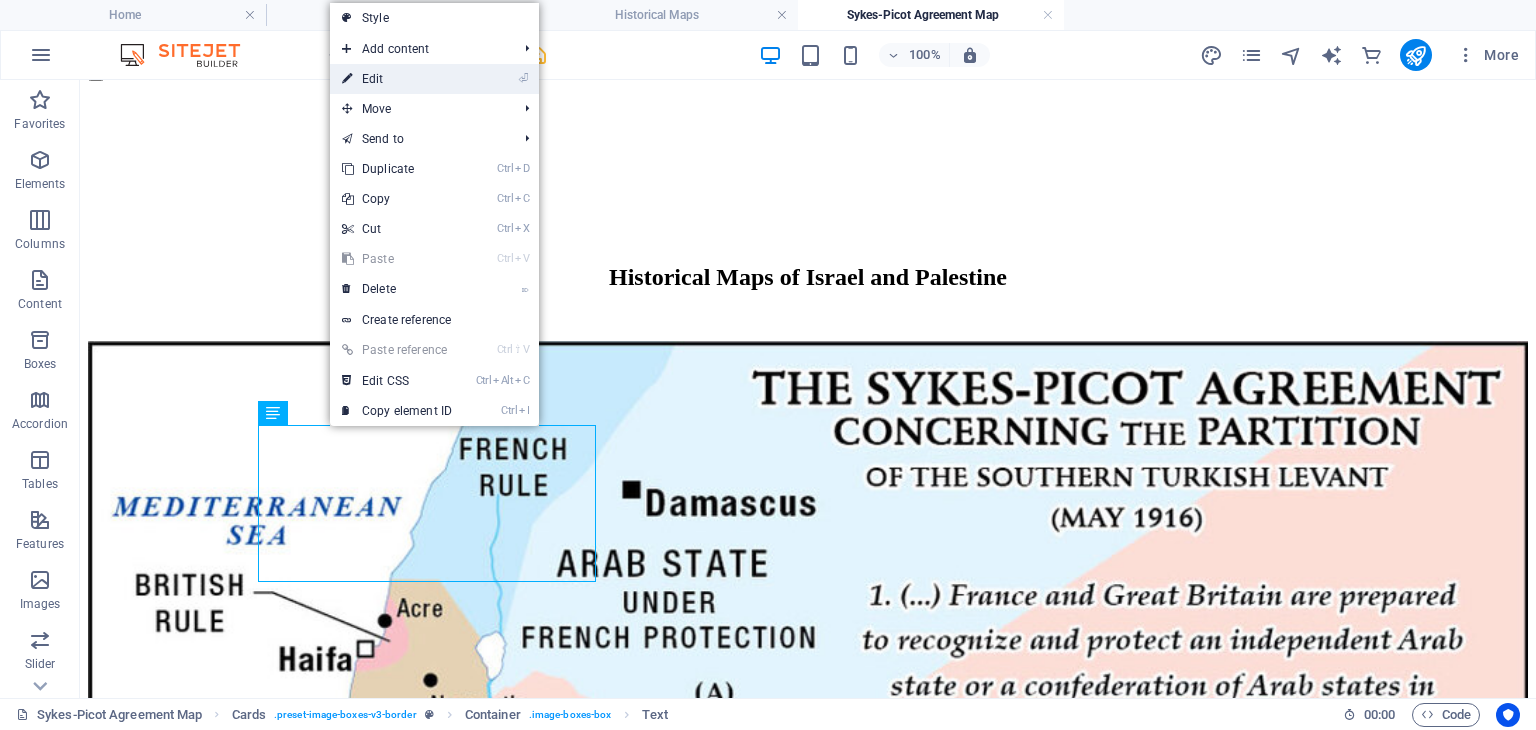 click on "⏎  Edit" at bounding box center [397, 79] 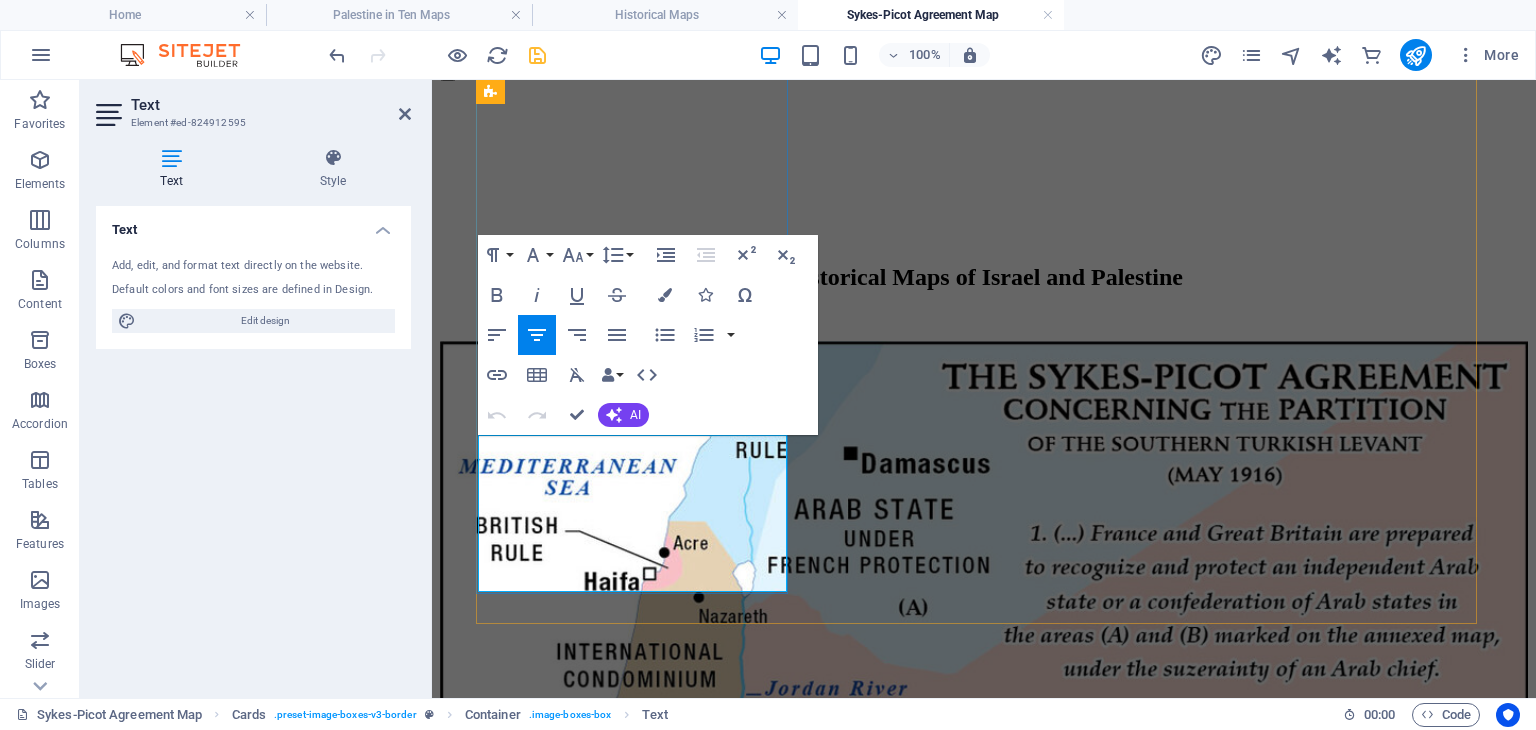 click on "Secret 1916 British-French agreement dividing Ottoman Middle East territories into spheres of influence, creating modern Iraq, Syria, Lebanon, and Jordan boundaries." at bounding box center [984, 1378] 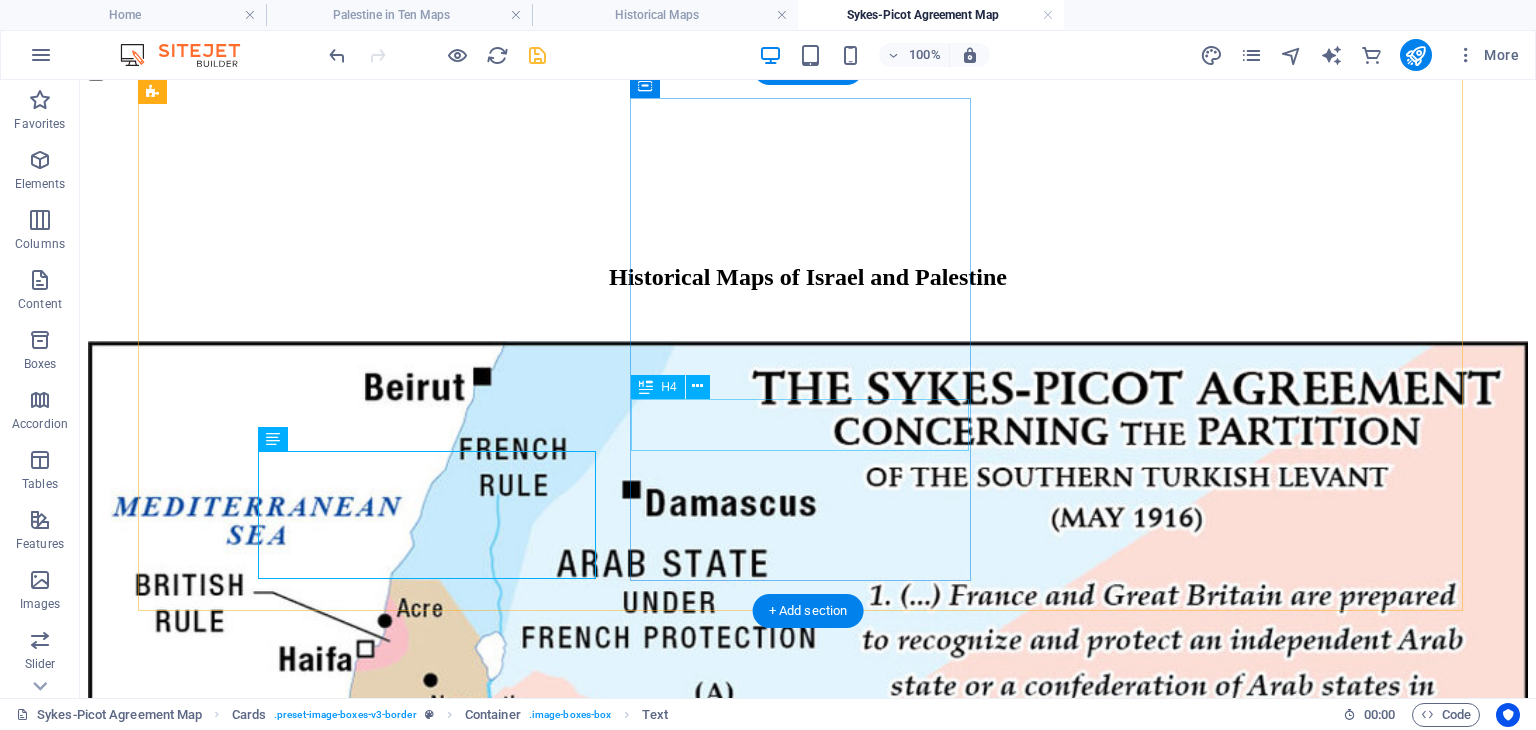 scroll, scrollTop: 100, scrollLeft: 0, axis: vertical 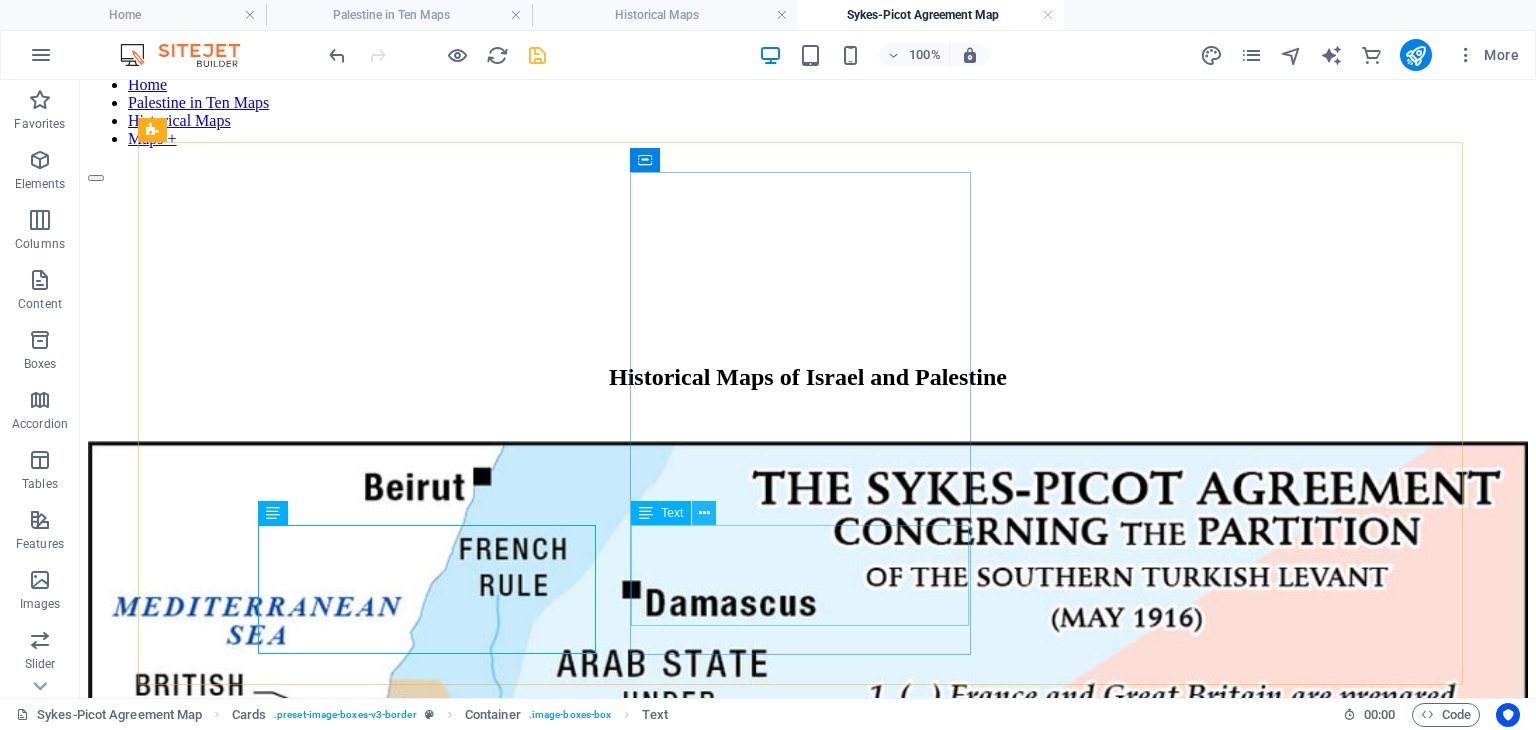 click at bounding box center (704, 513) 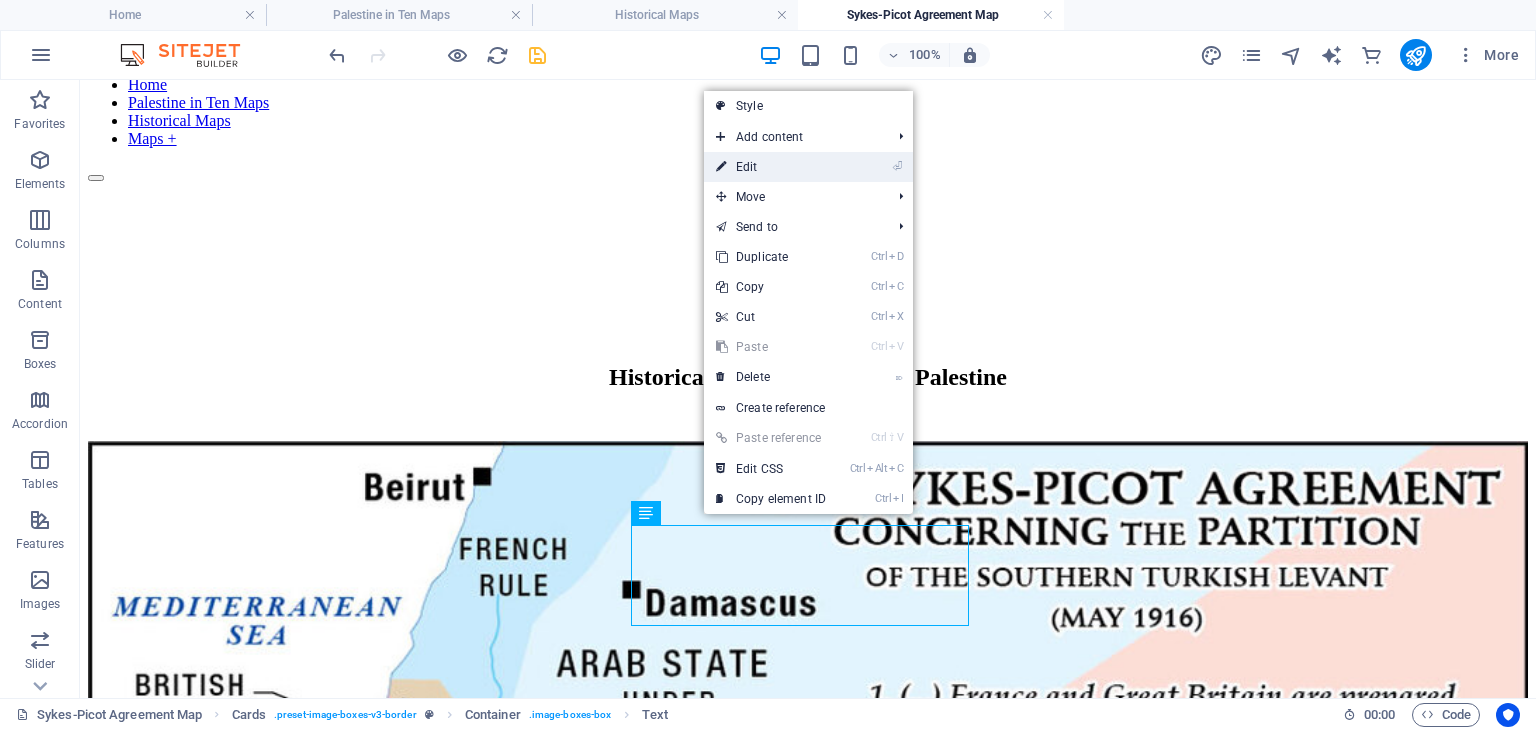 click on "⏎  Edit" at bounding box center (771, 167) 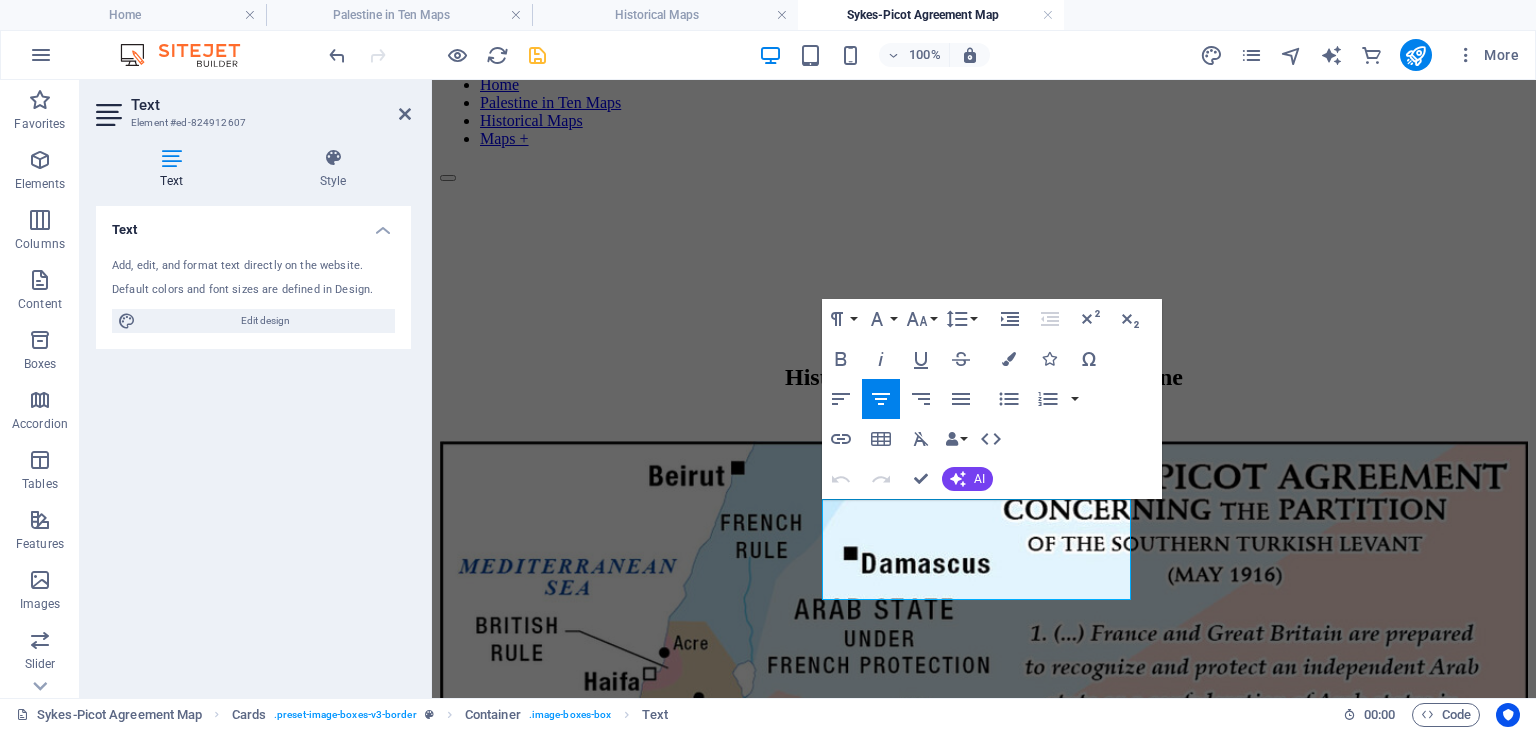 click on "Hebrew" at bounding box center [432, 80] 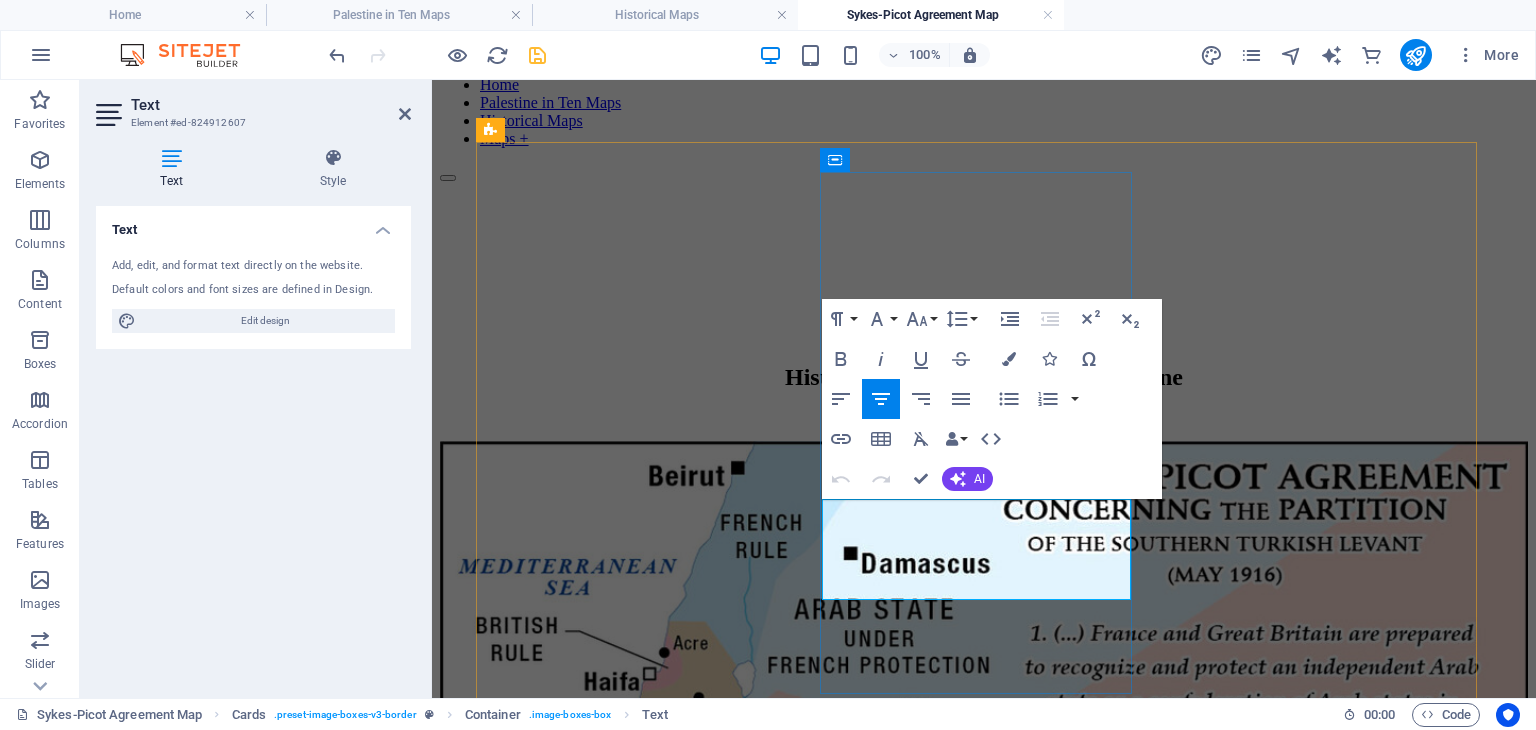 click on "A project for the establishment of a Hebrew Republic as an autonomous part of an Arab state." at bounding box center (984, 2540) 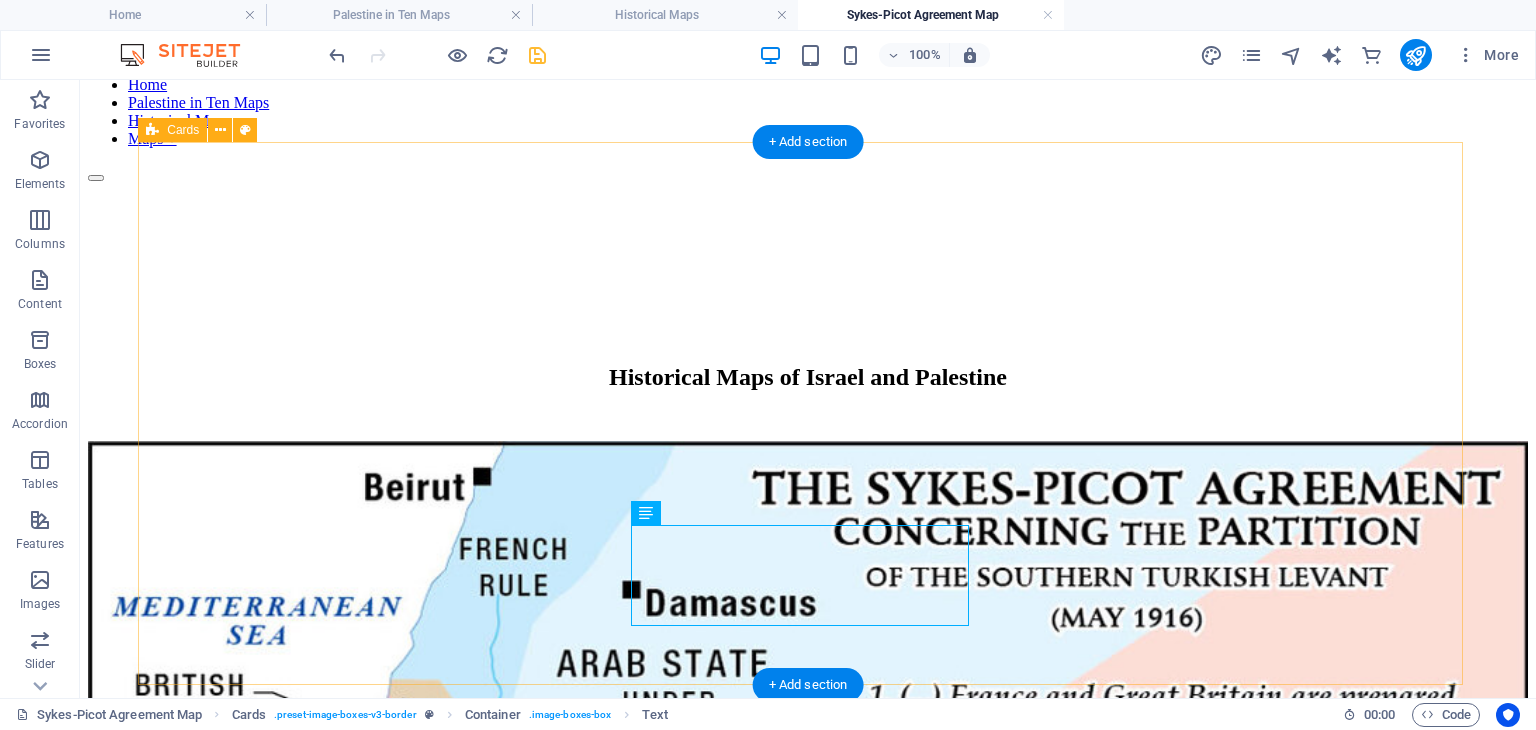click on "Sykes-Picot Agreement (1916) Secret 1916 British-French agreement dividing Ottoman Middle East territories into spheres of influence, creating modern Syria, Lebanon, and Jordan boundaries. King Abdullah's Plan (1947) A project for the establishment of a Hebrew Republic as an autonomous part within an Arab state. Golda Meir's Plan (1947) Lorem ipsum dolor sit amet, consectetuer adipiscing elit. Aenean commodo ligula eget dolor. Lorem ipsum dolor sit amet." at bounding box center (808, 2528) 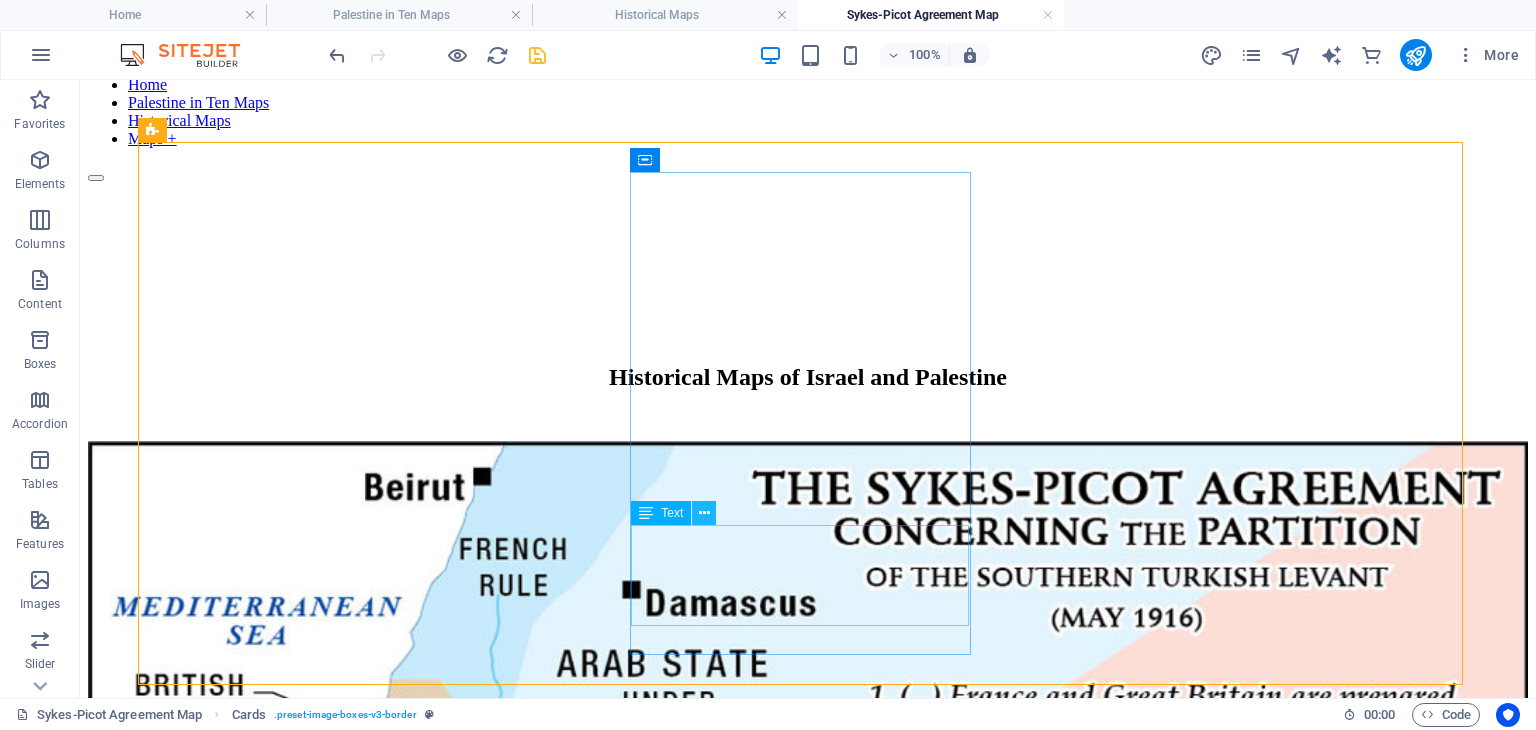 click at bounding box center (704, 513) 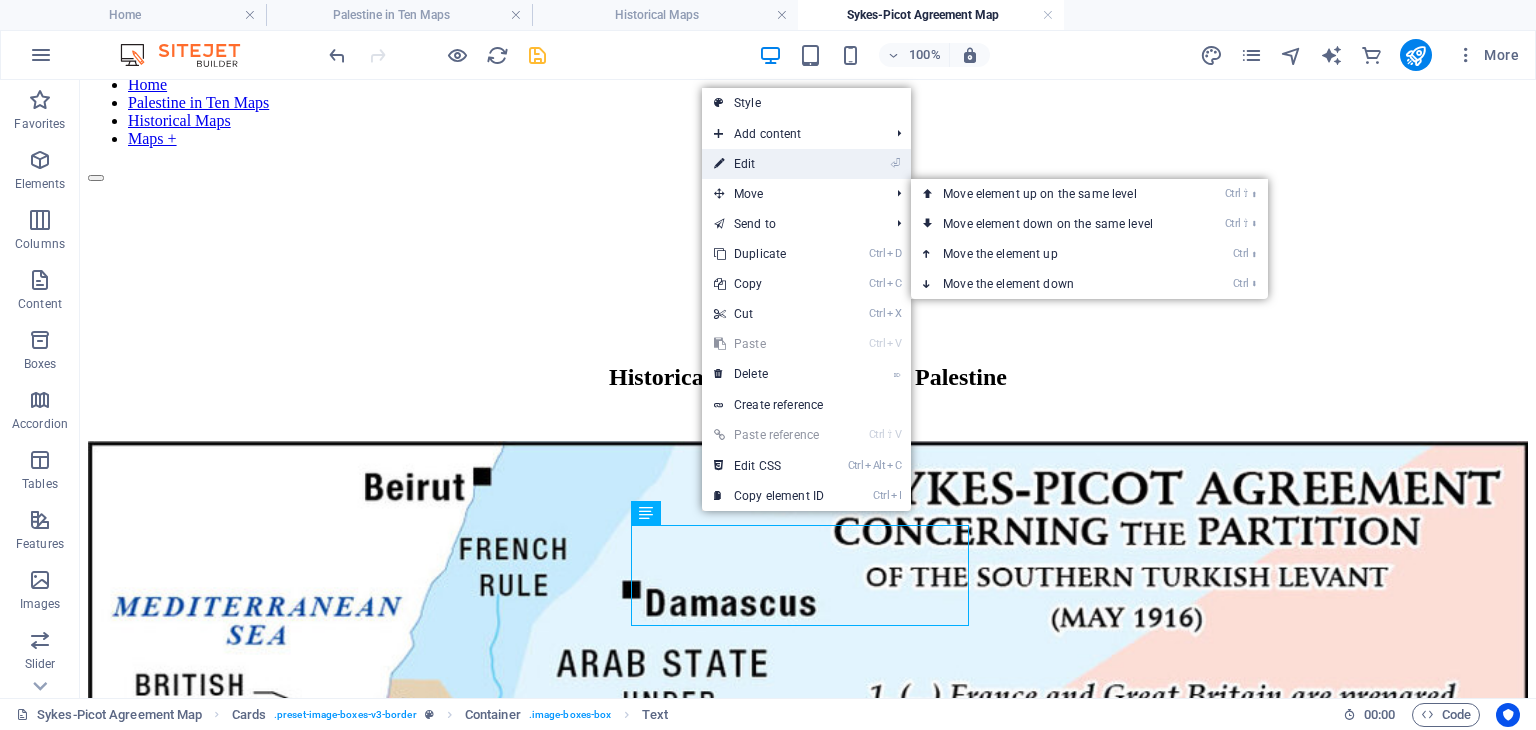 click on "⏎  Edit" at bounding box center [769, 164] 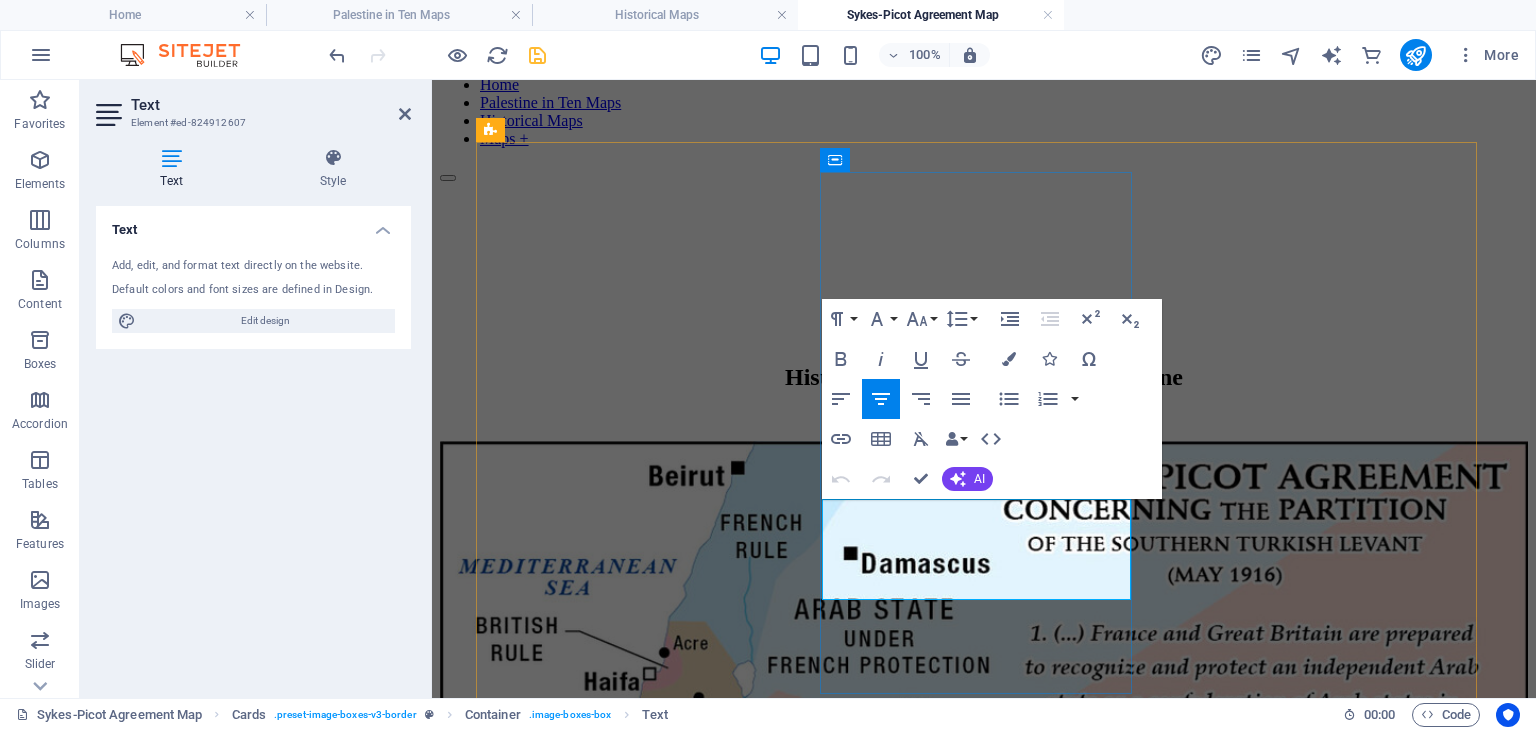 click on "A project for the establishment of a Hebrew Republic as an autonomous part within an Arab state." at bounding box center (984, 2540) 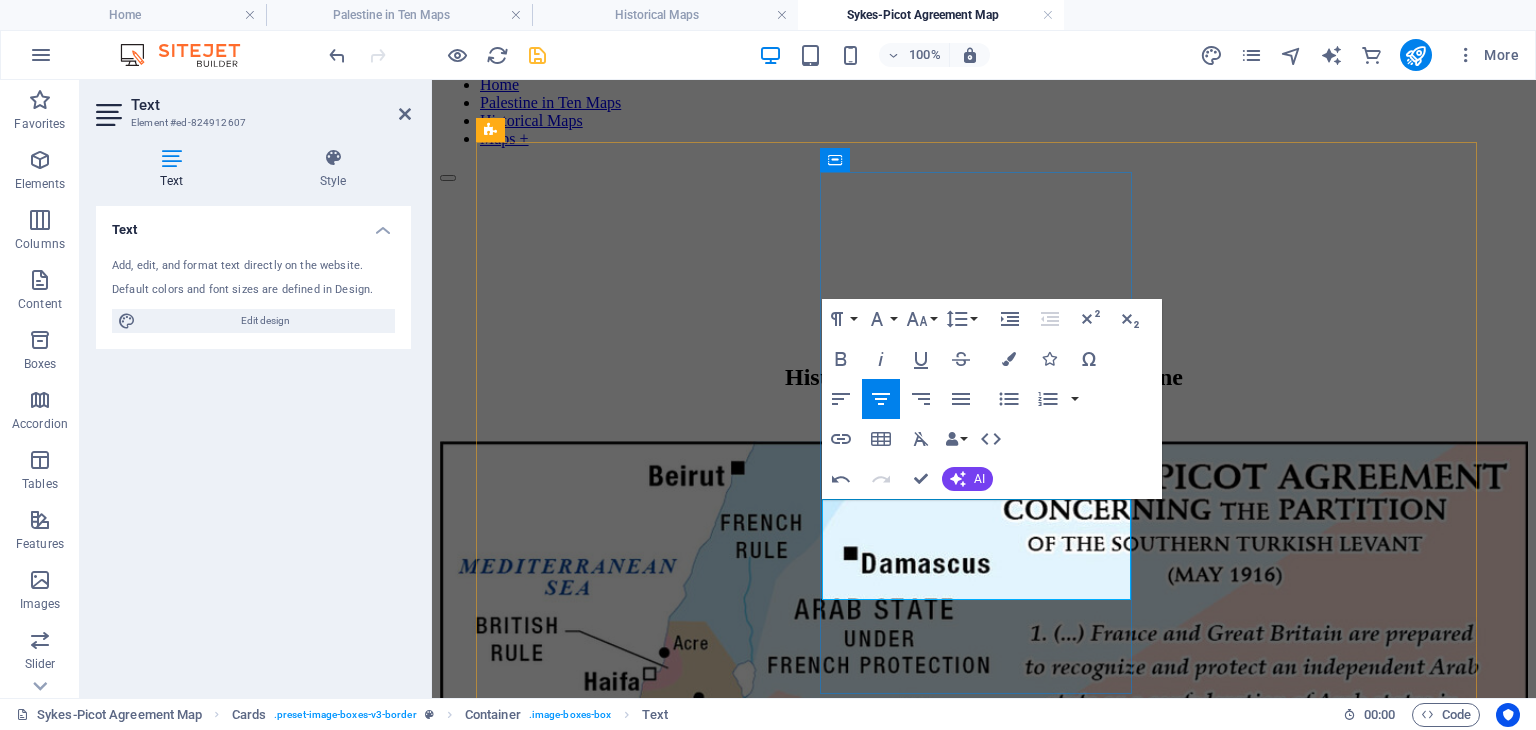 type 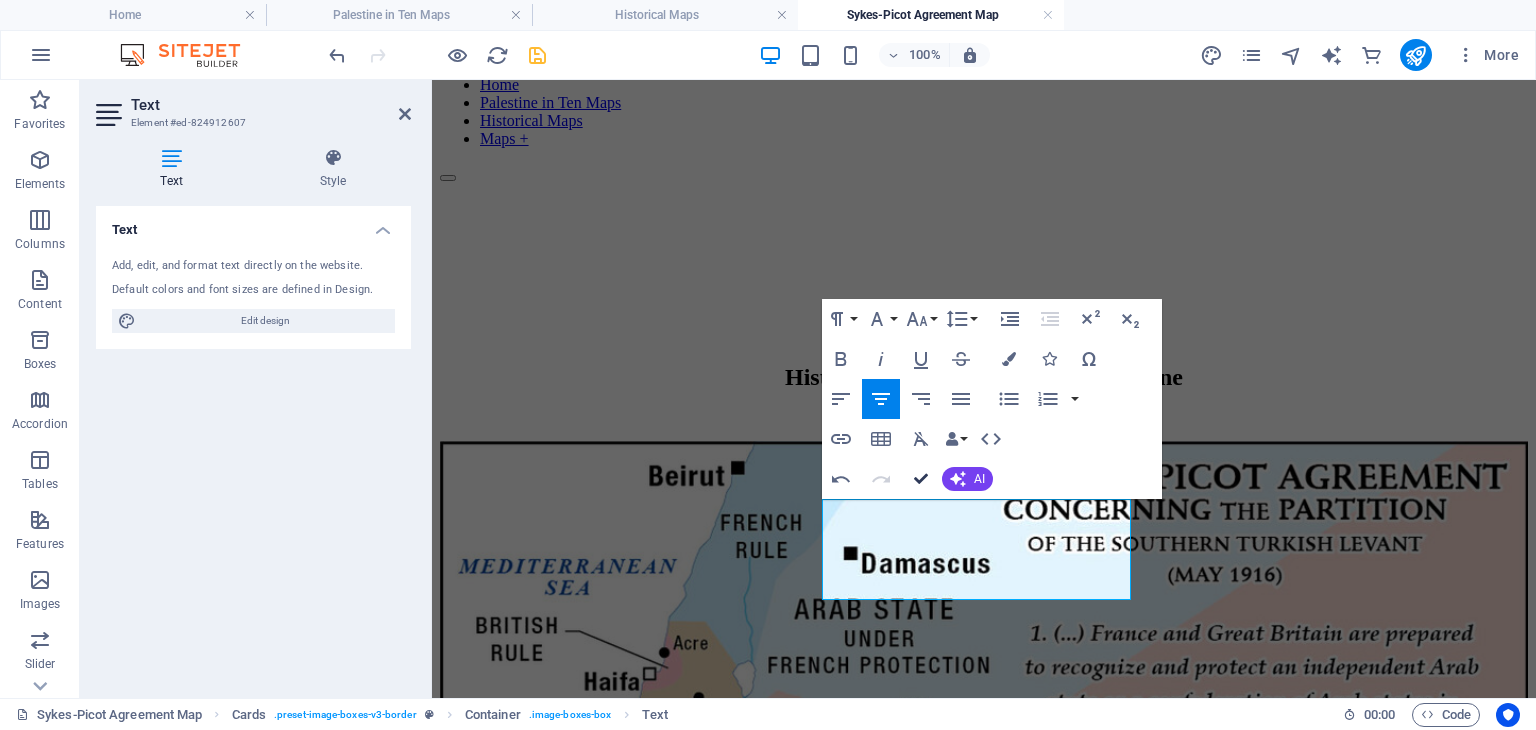 drag, startPoint x: 919, startPoint y: 476, endPoint x: 883, endPoint y: 478, distance: 36.05551 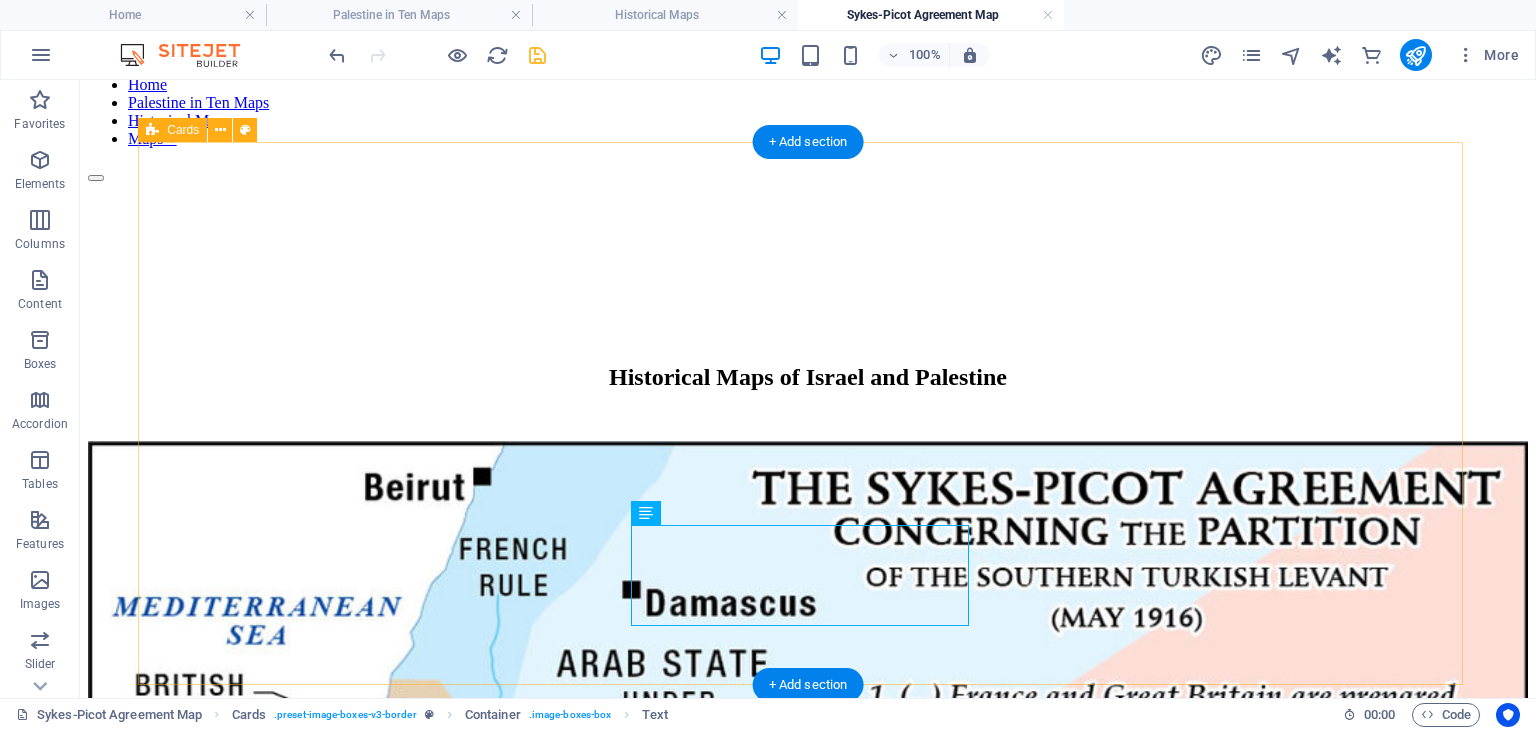 click on "Sykes-Picot Agreement (1916) Secret 1916 British-French agreement dividing Ottoman Middle East territories into spheres of influence, creating modern Syria, Lebanon, and Jordan boundaries. [PERSON]'s Plan (1947) A project for the establishment of a Hebrew Republic as an autonomous part of an Arab-ruled Palestinian state. [PERSON]'s Plan (1947) Lorem ipsum dolor sit amet, consectetuer adipiscing elit. Aenean commodo ligula eget dolor. Lorem ipsum dolor sit amet." at bounding box center [808, 2528] 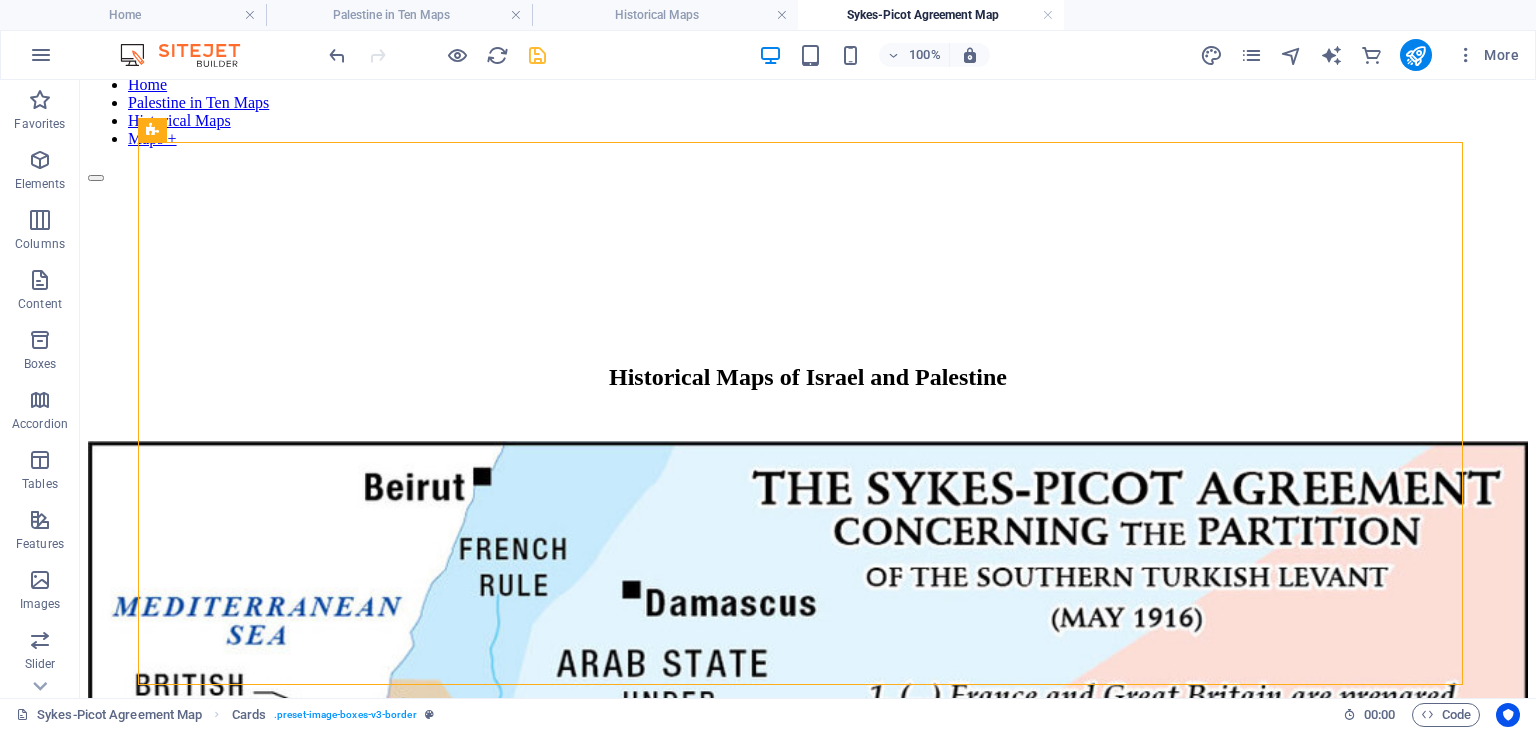 click on "Skip to main content
Home Palestine in Ten Maps Historical Maps Maps + Historical Maps of Israel and Palestine Sykes-Picot Agreement (1916) Secret 1916 British-French agreement dividing Ottoman Middle East territories into spheres of influence, creating modern Syria, Lebanon, and Jordan boundaries. King Abdullah's Plan (1947) A project for the establishment of a Hebrew Republic as an autonomous part of an Arab-ruled Palestinian state. Golda Meir's Plan (1947) Lorem ipsum dolor sit amet, consectetuer adipiscing elit. Aenean commodo ligula eget dolor. Lorem ipsum dolor sit amet. First Bernadotte Plan (1948) Lorem ipsum dolor sit amet, consectetuer adipiscing elit. Aenean commodo ligula eget dolor. Lorem ipsum dolor sit amet. Second Bernadotte Plan (1948) Lorem ipsum dolor sit amet, consectetuer adipiscing elit. Aenean commodo ligula eget dolor. Lorem ipsum dolor sit amet. King Hussein's Plan (1972) Trump Plan (2020) Maps of Historical Palestine (from C. R. Conder, Palestine, Dodd and Meat, New York, 1889)" at bounding box center (808, 13263) 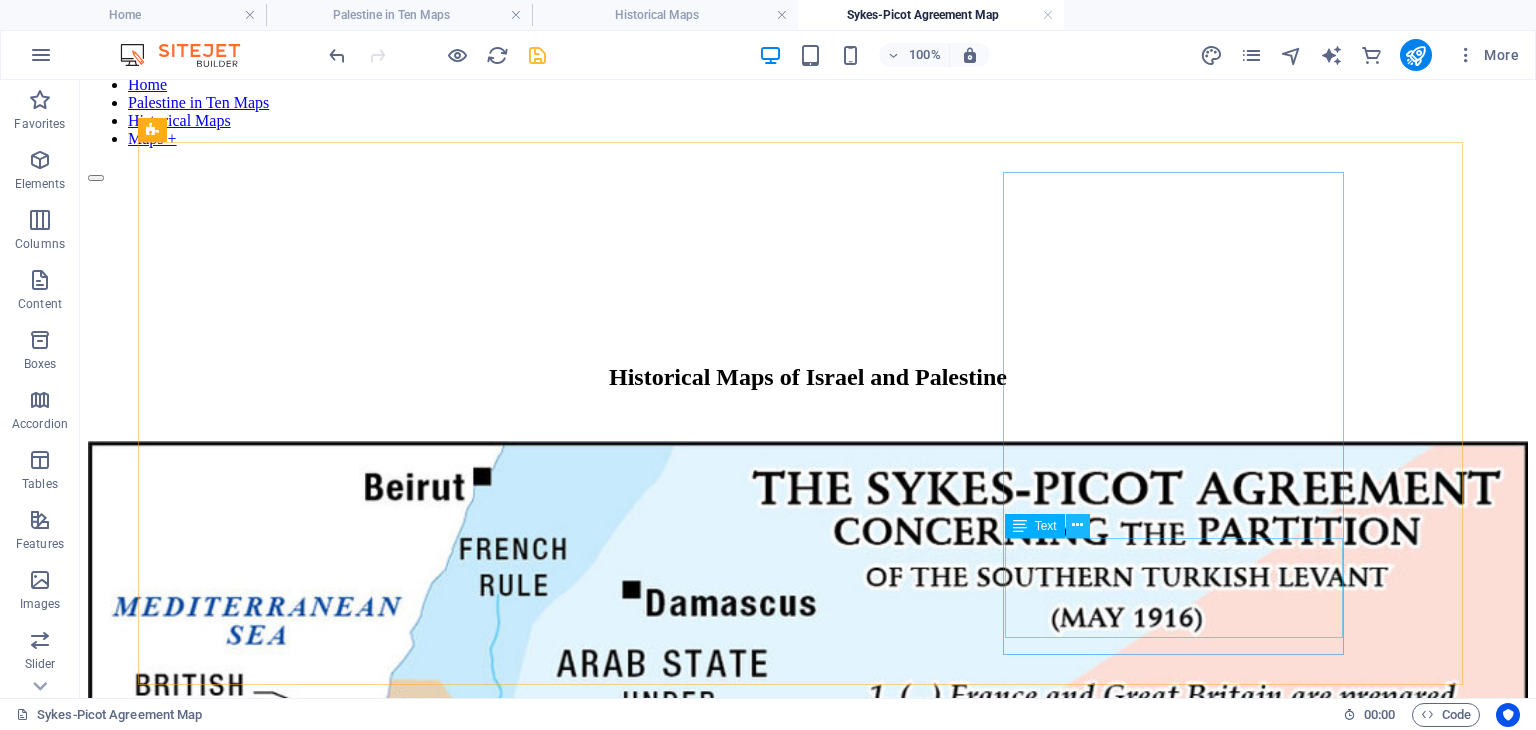 click at bounding box center (1077, 525) 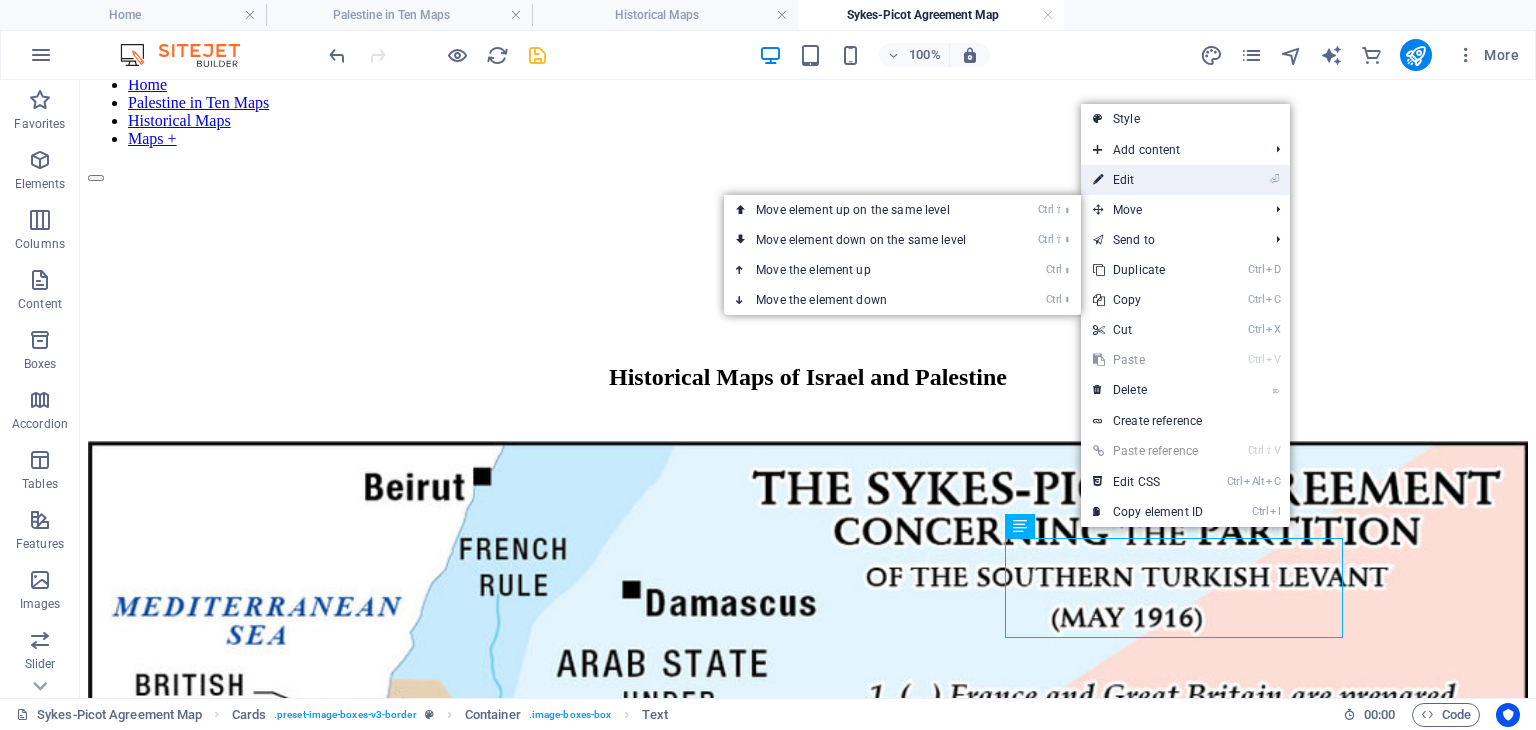 drag, startPoint x: 1134, startPoint y: 178, endPoint x: 702, endPoint y: 117, distance: 436.28546 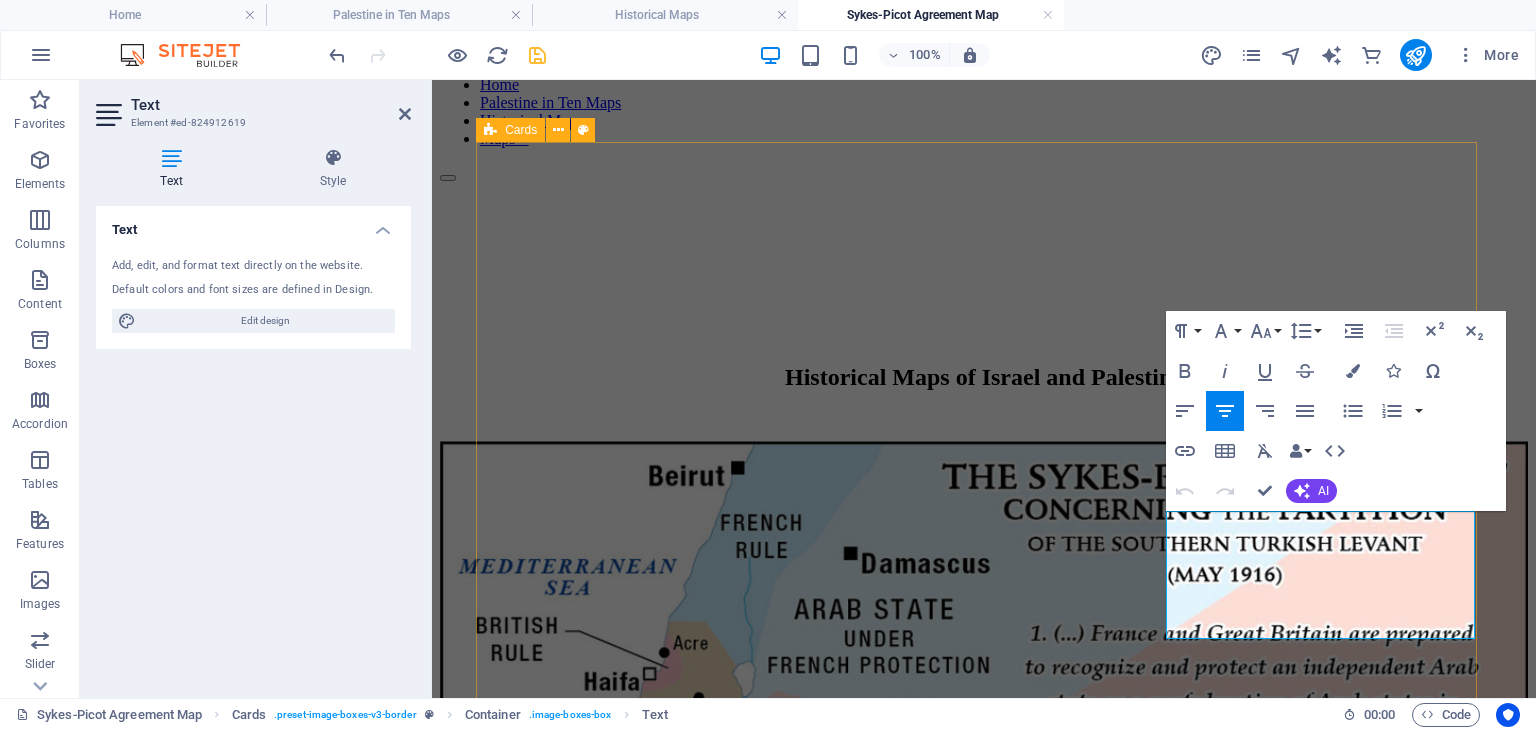type 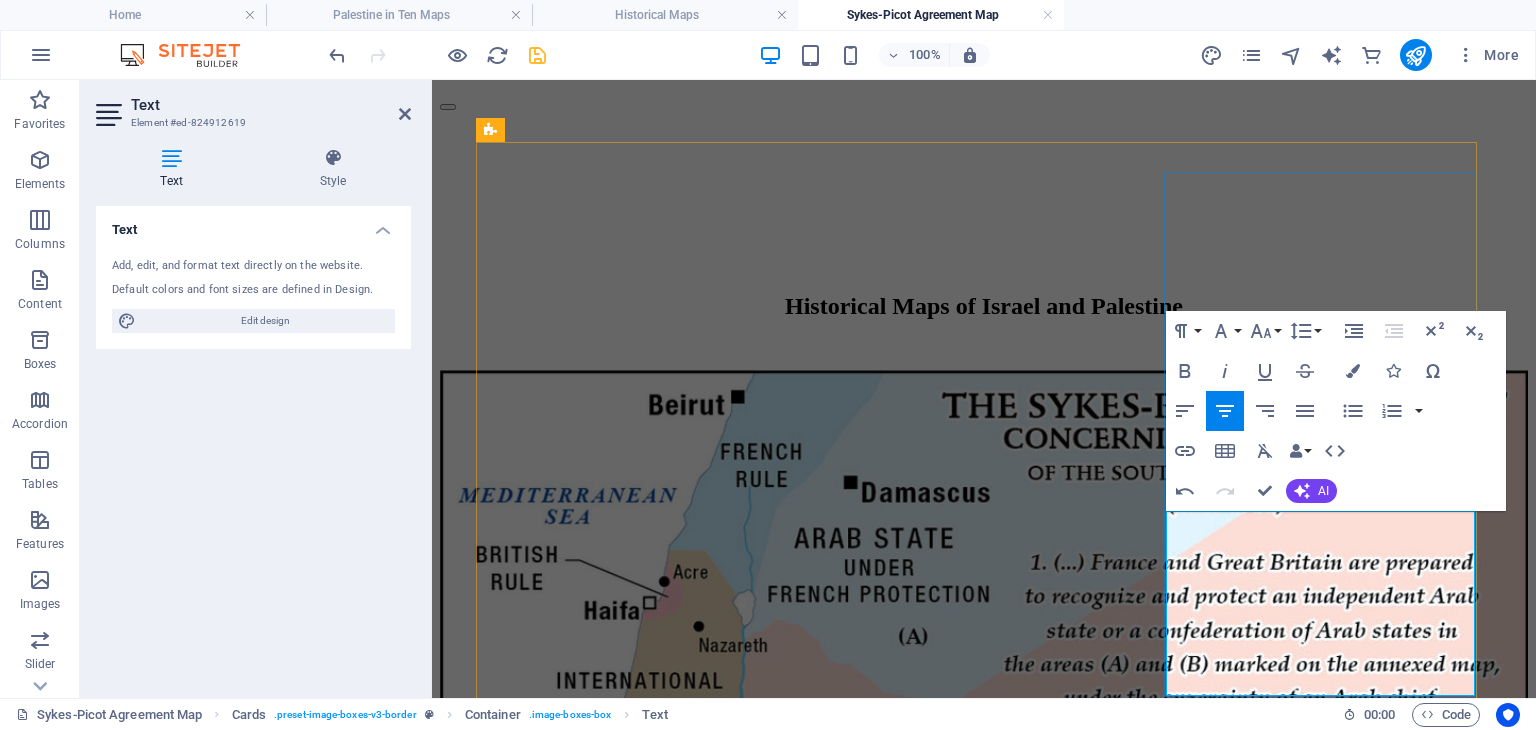 scroll, scrollTop: 200, scrollLeft: 0, axis: vertical 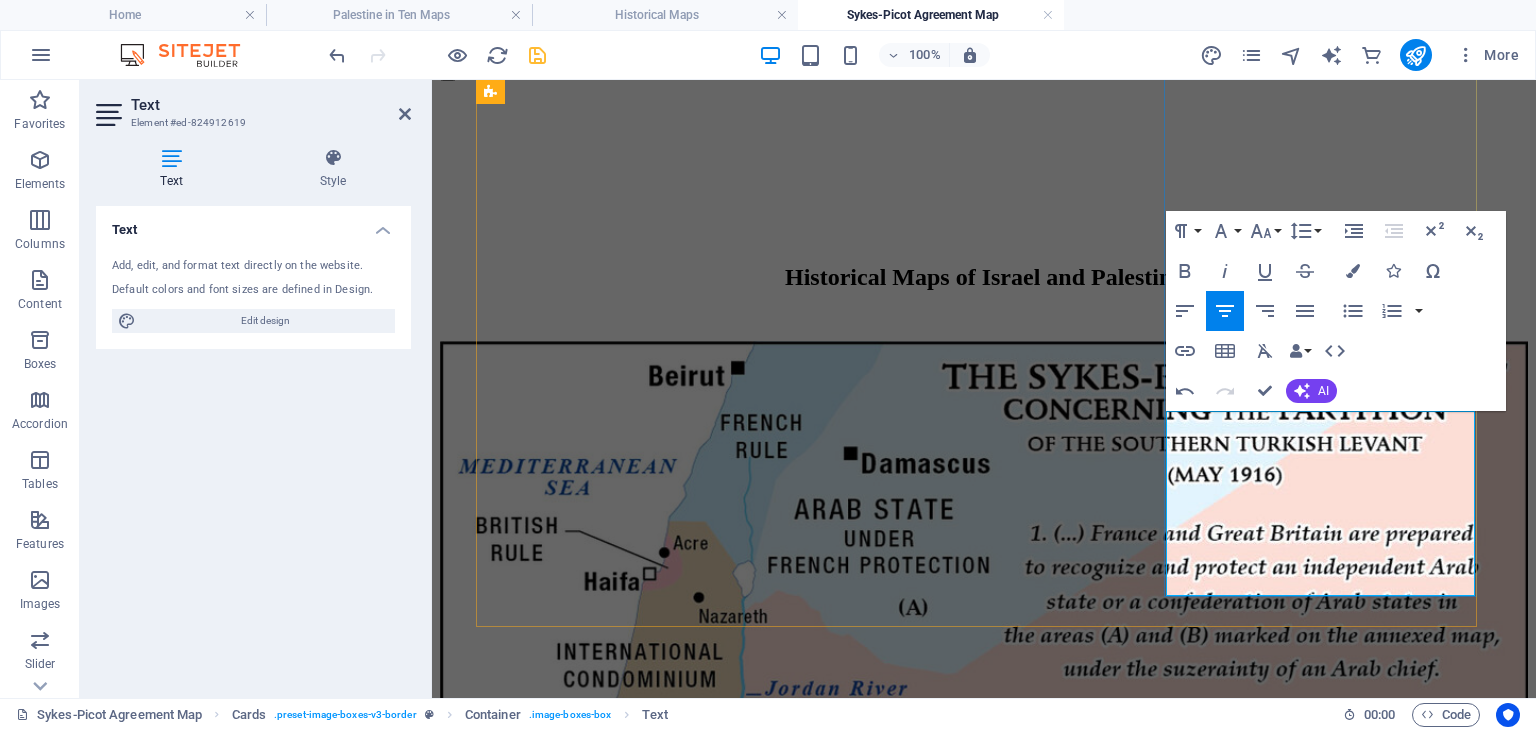 drag, startPoint x: 1403, startPoint y: 479, endPoint x: 1425, endPoint y: 558, distance: 82.006096 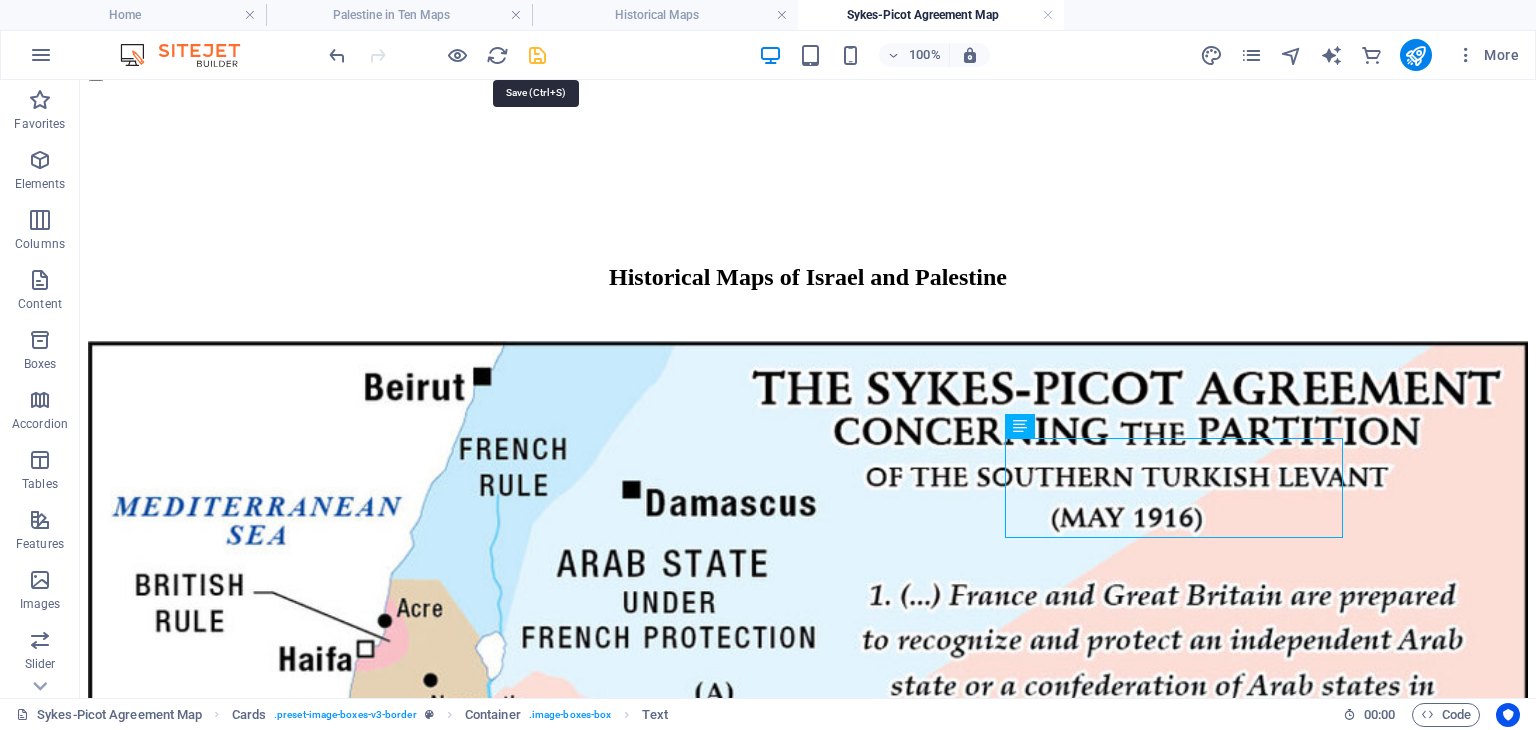 click at bounding box center [537, 55] 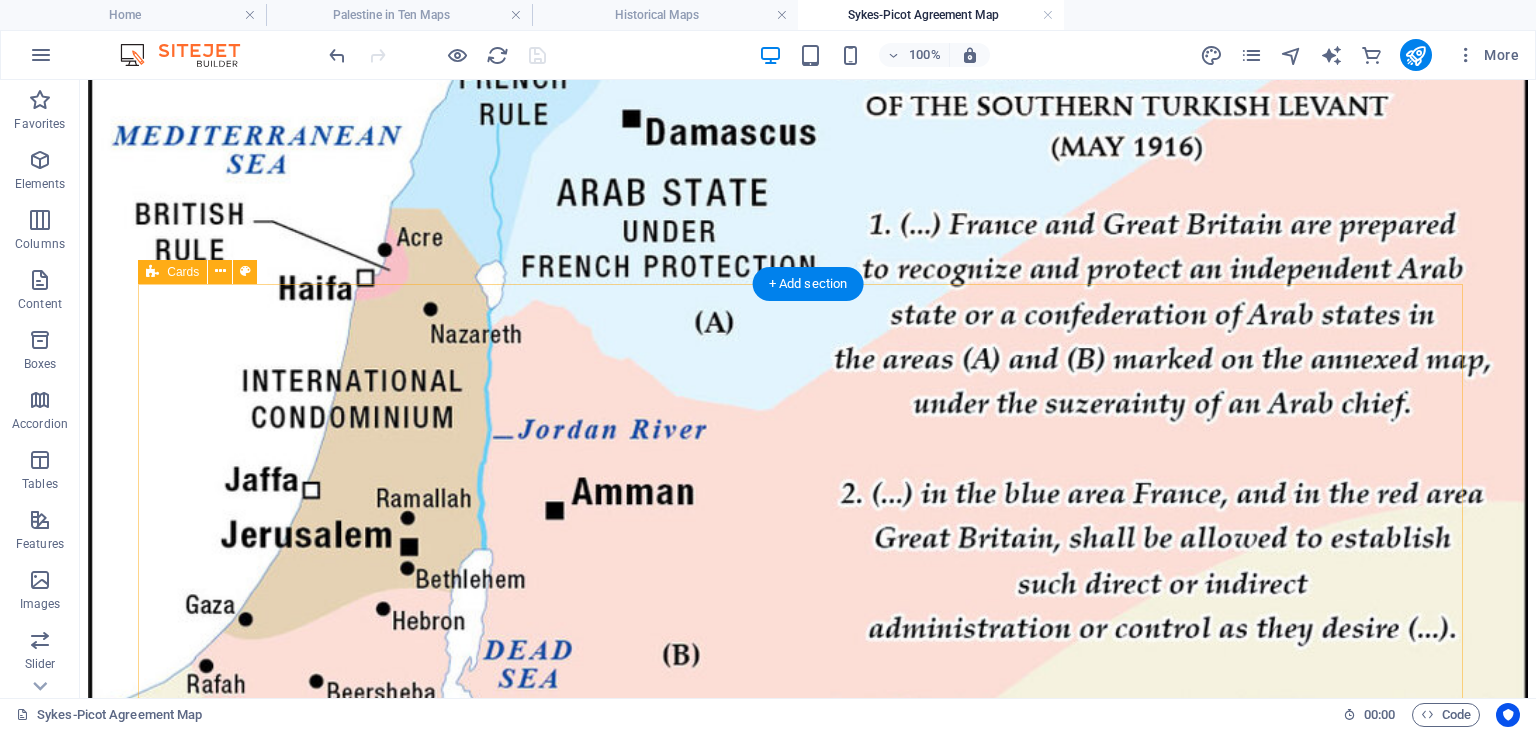 scroll, scrollTop: 600, scrollLeft: 0, axis: vertical 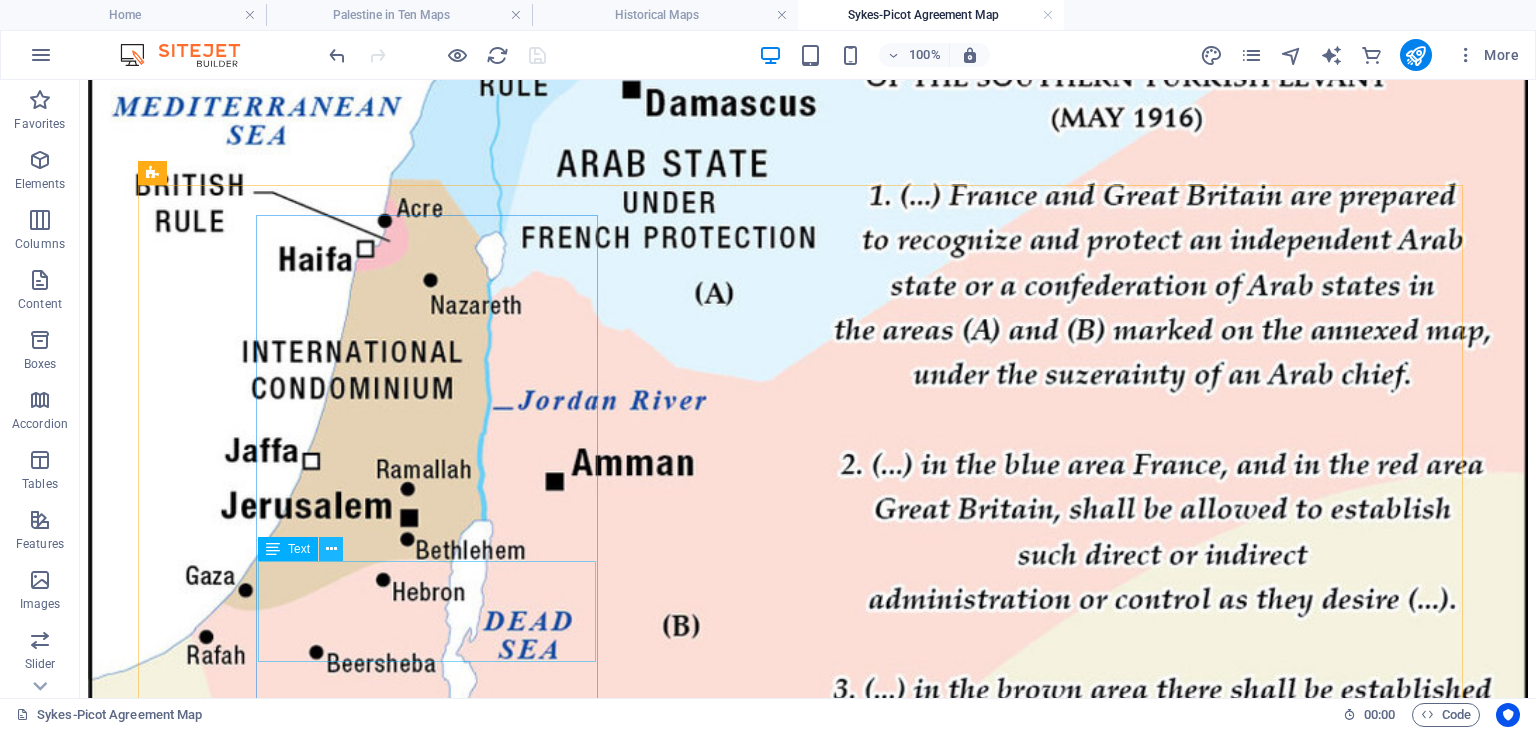 click at bounding box center (331, 549) 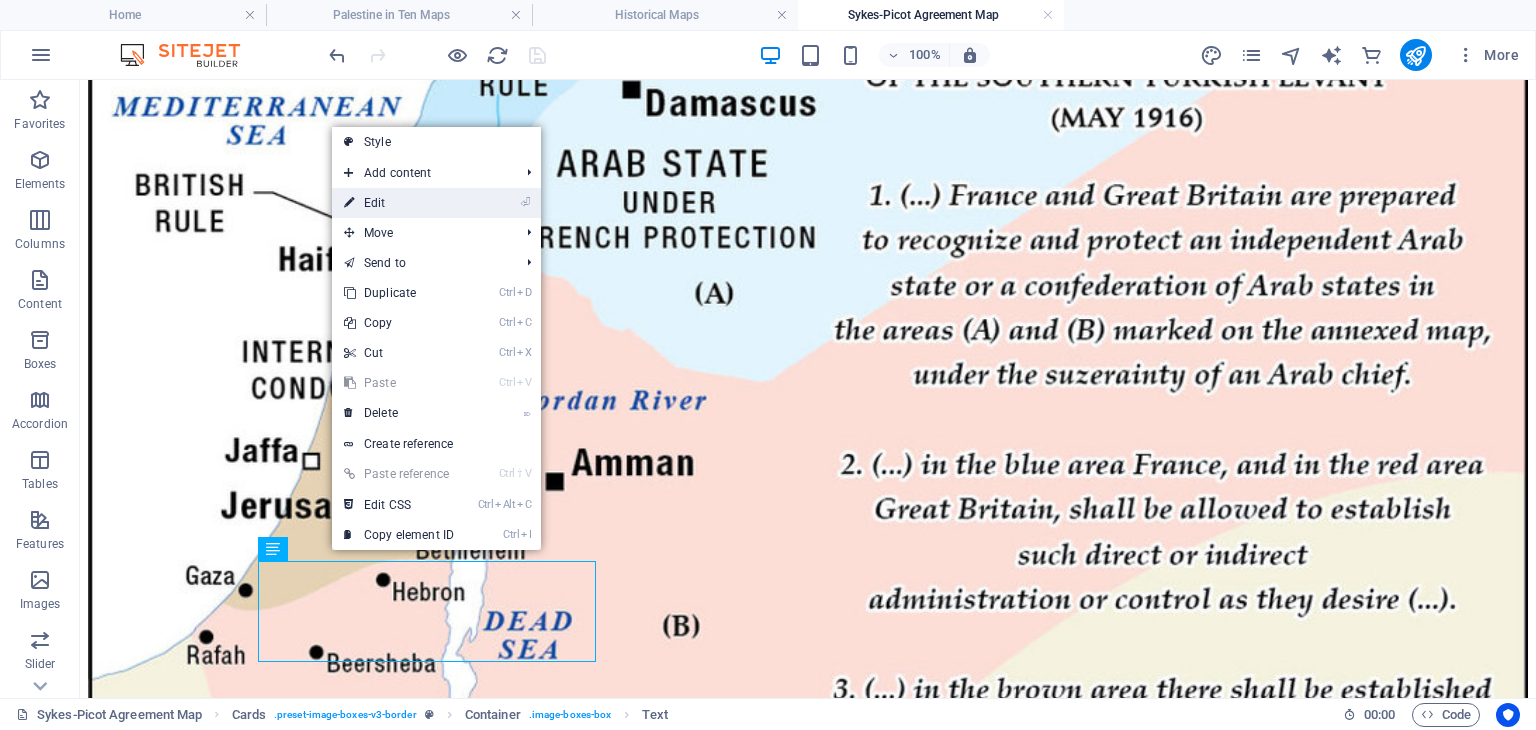 click on "⏎  Edit" at bounding box center [399, 203] 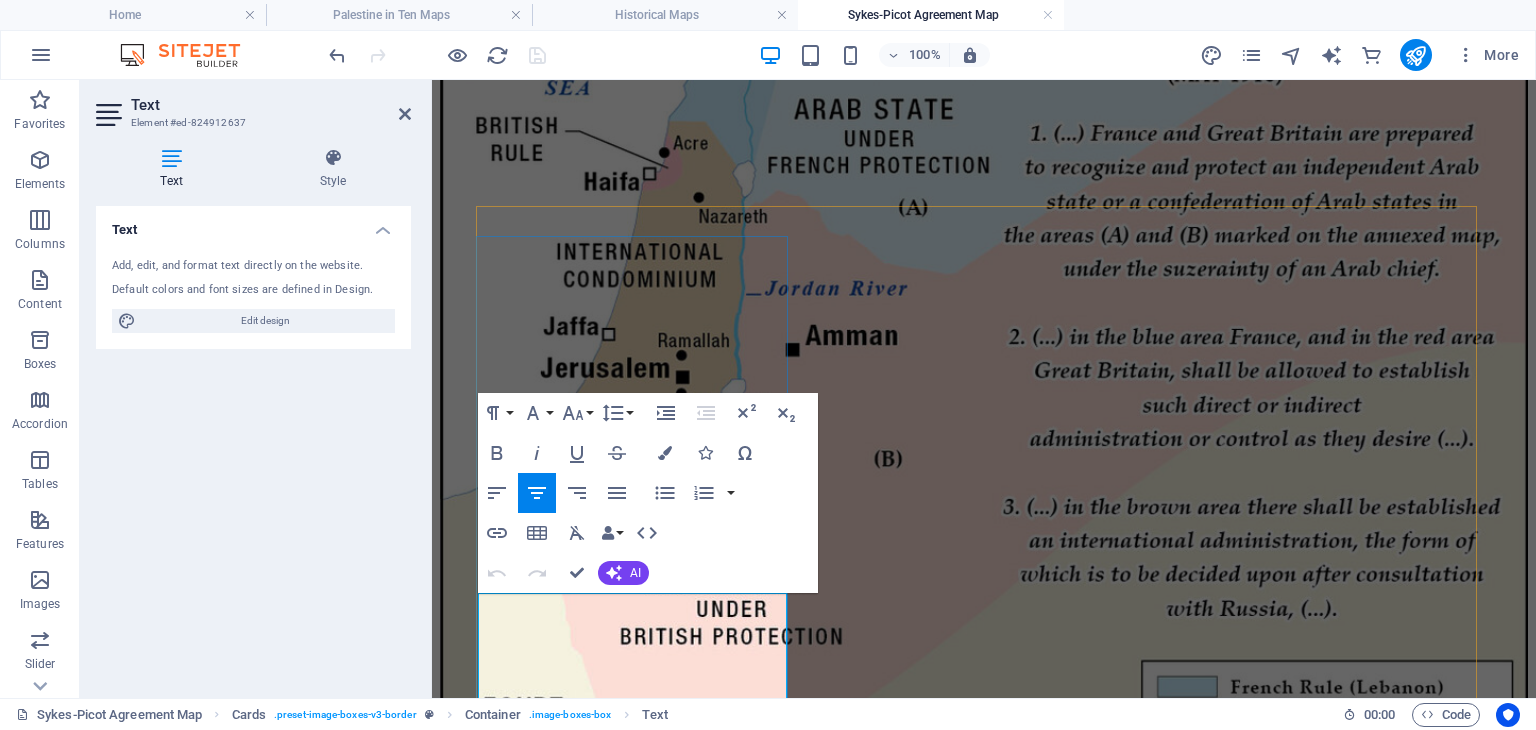 scroll, scrollTop: 800, scrollLeft: 0, axis: vertical 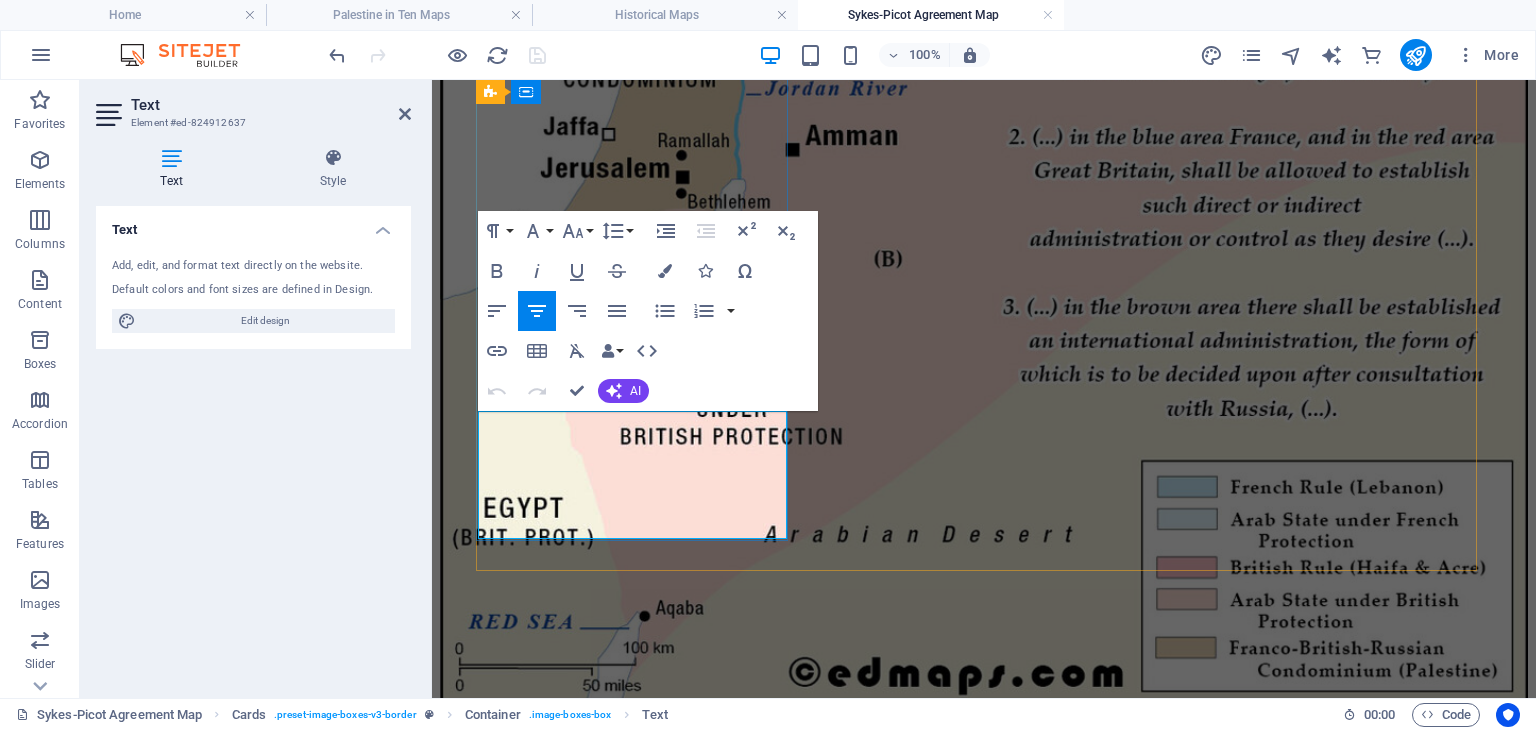 click on "Lorem ipsum dolor sit amet, consectetuer adipiscing elit. Aenean commodo ligula eget dolor. Lorem ipsum dolor sit amet." at bounding box center (984, 4043) 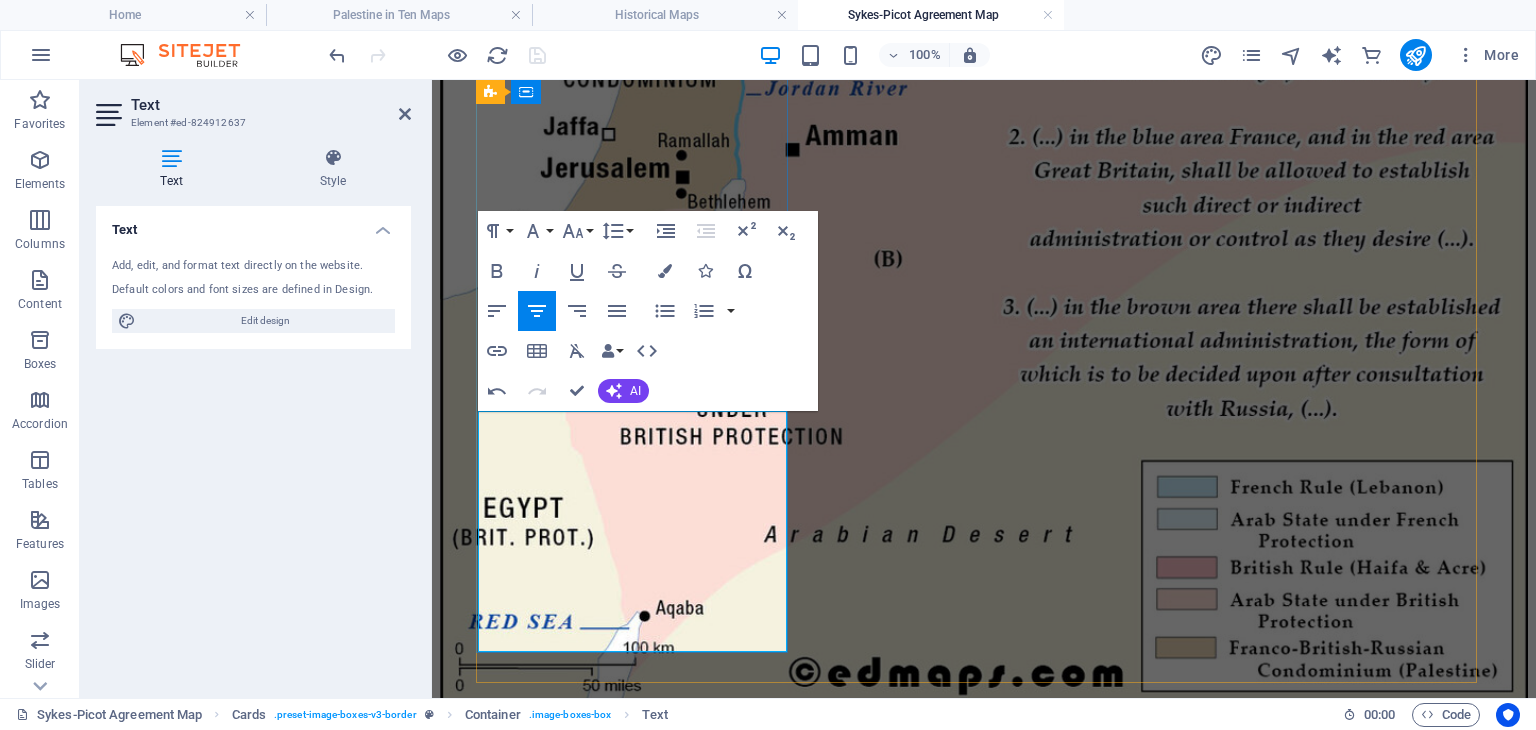 click on "Lorem ipsum dolor sit amet, consectetuer adipiscing elit. Aenean commodo ligula eget dolor. Lorem ipsum dolor sit amet. Palestine-Transjordan union with two autonomous members, one Arab and one Jewish, controlling their own affairs." at bounding box center (984, 4052) 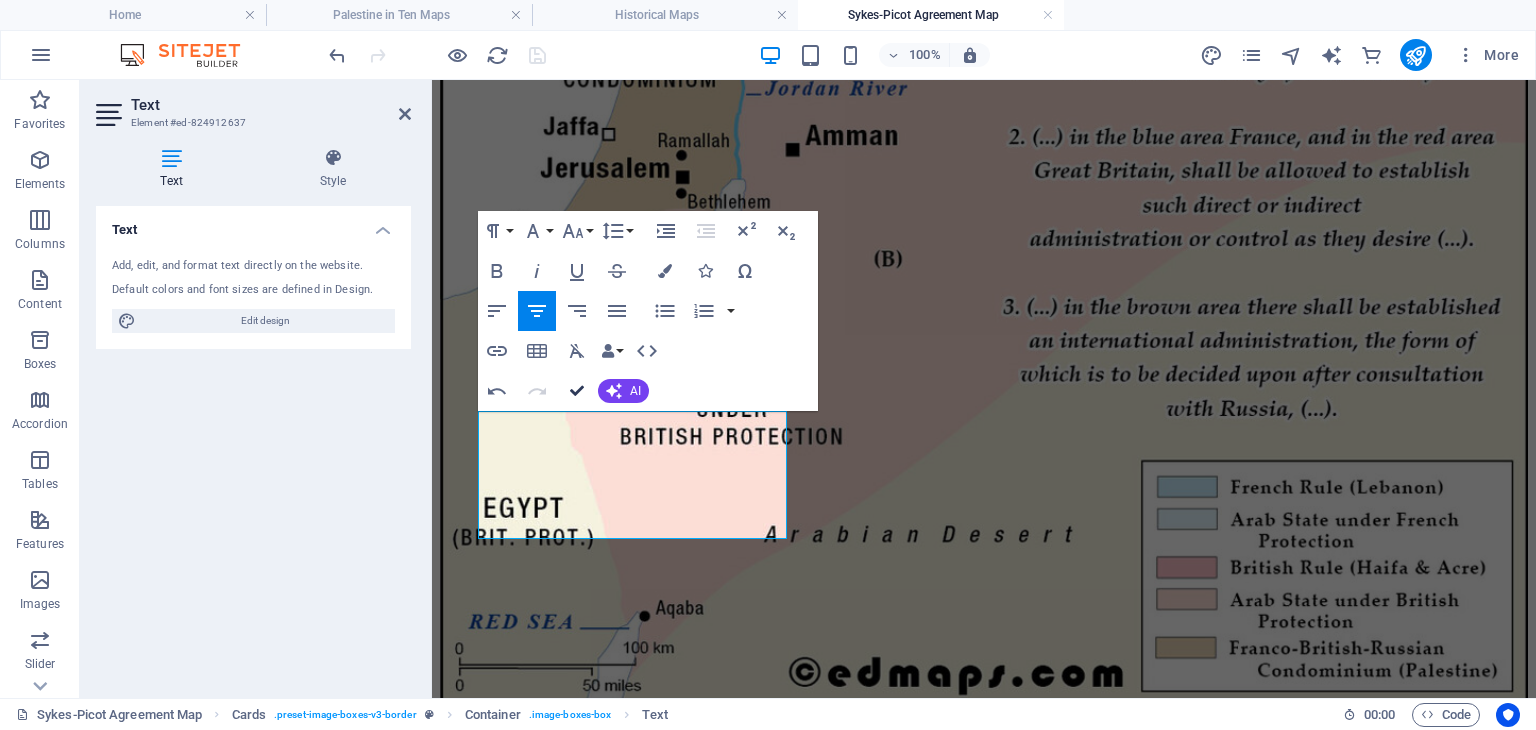 drag, startPoint x: 577, startPoint y: 385, endPoint x: 516, endPoint y: 360, distance: 65.9242 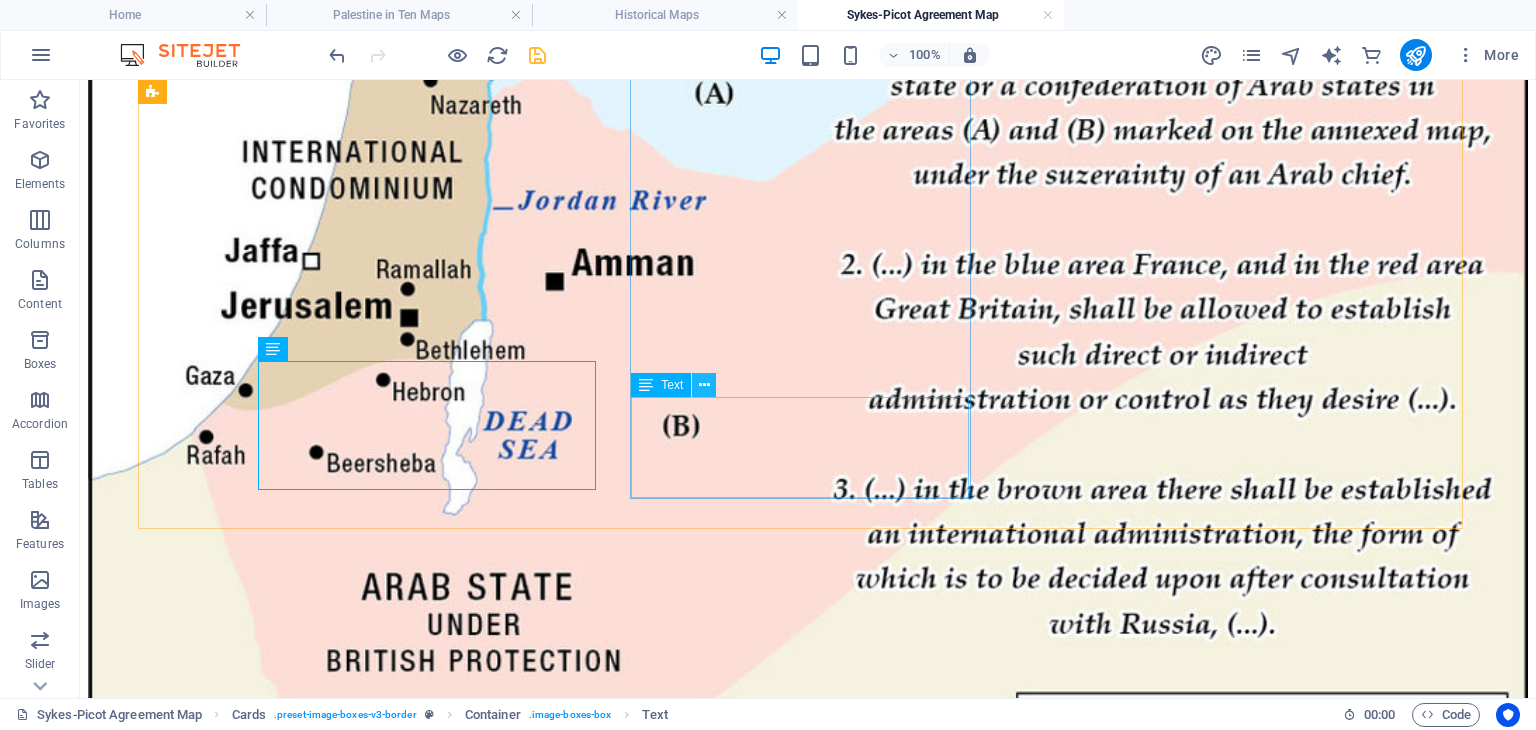 click at bounding box center [704, 385] 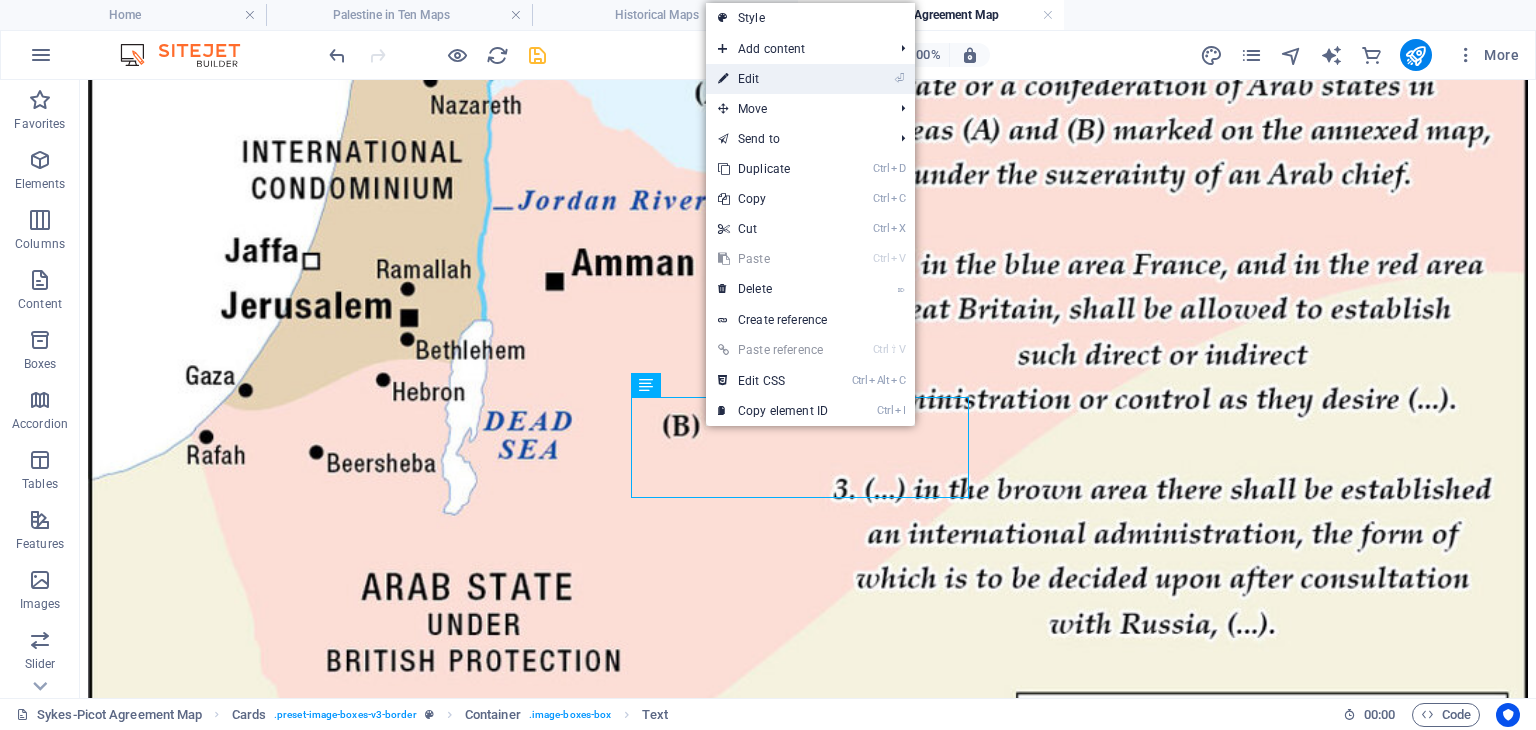 click on "⏎  Edit" at bounding box center (773, 79) 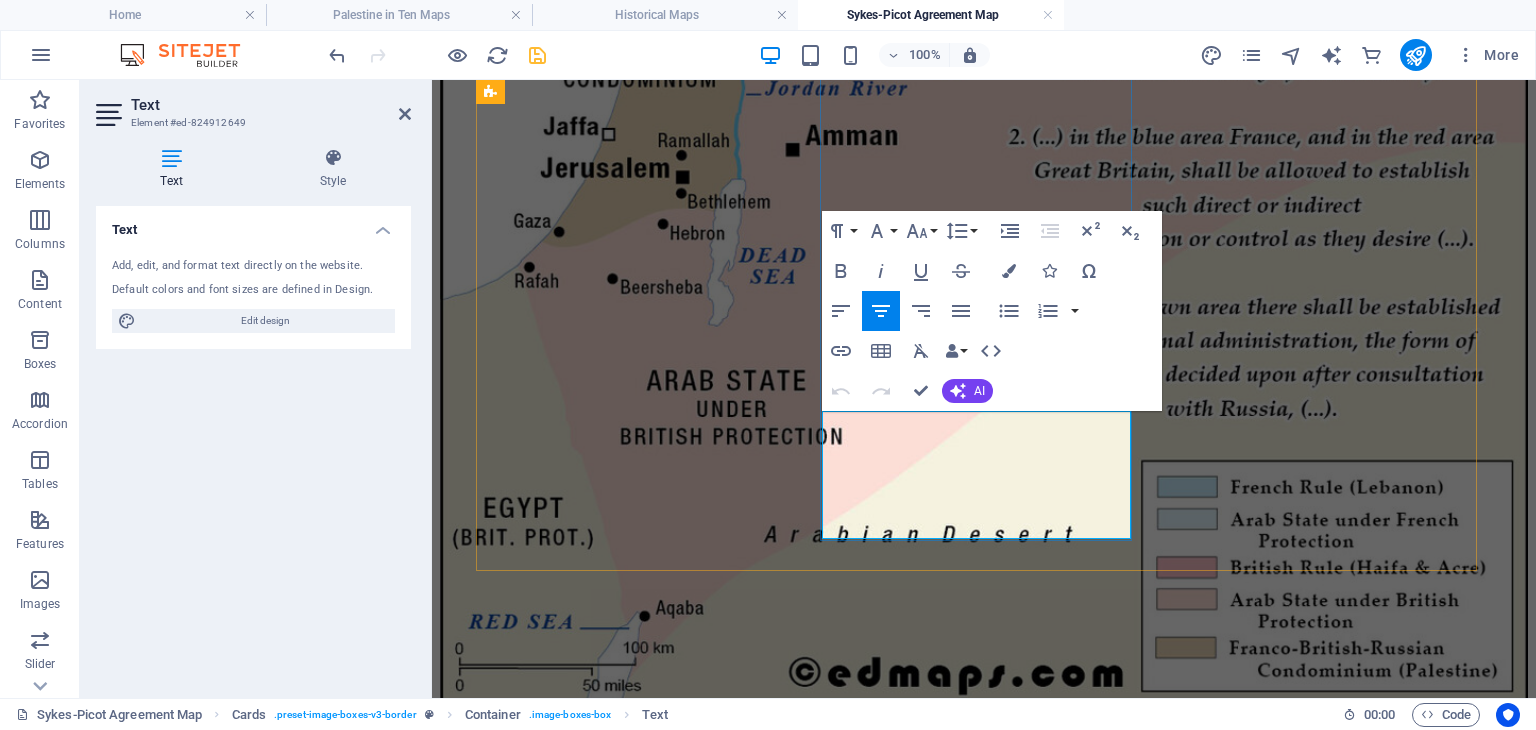 click on "Lorem ipsum dolor sit amet, consectetuer adipiscing elit. Aenean commodo ligula eget dolor. Lorem ipsum dolor sit amet." at bounding box center [984, 5083] 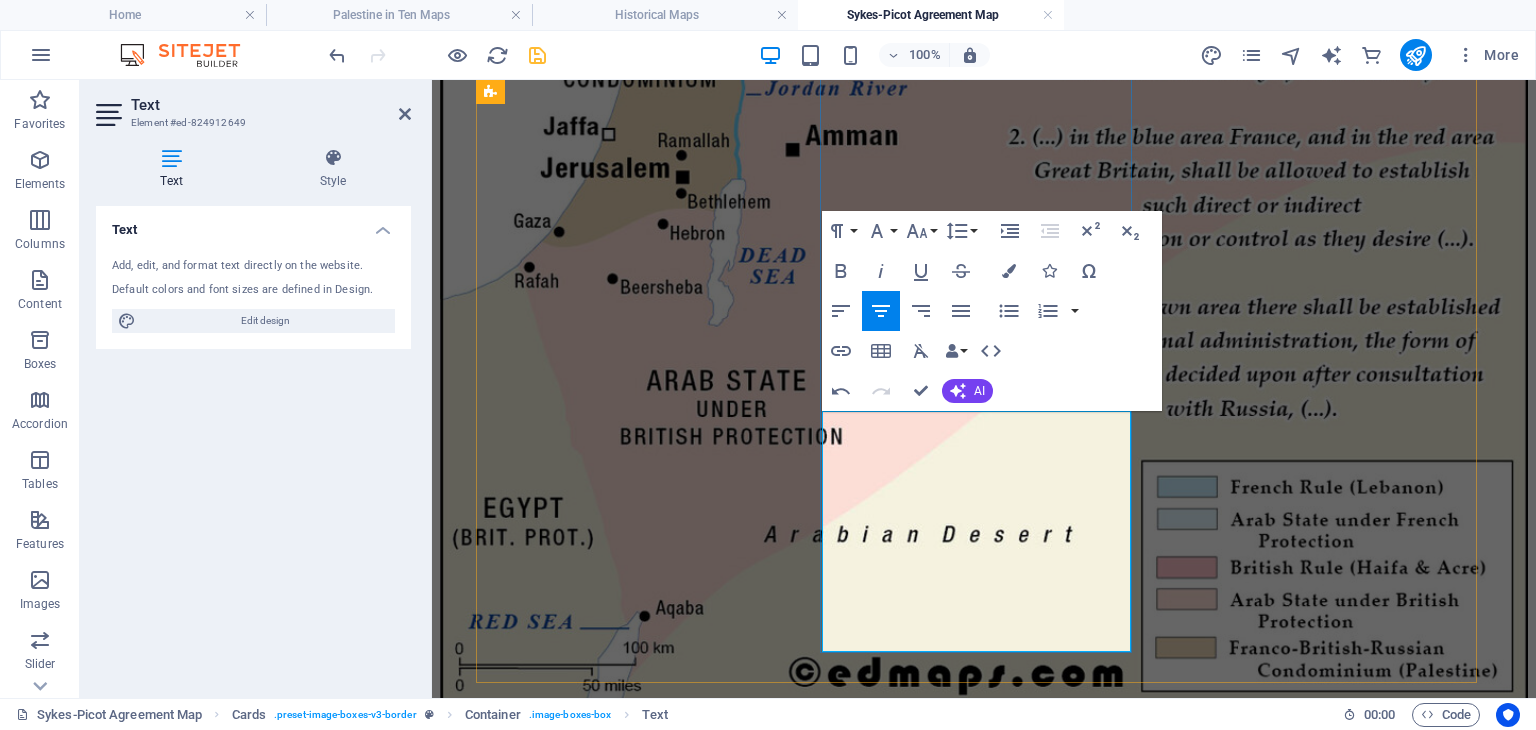 click on "Lorem ipsum dolor sit amet, consectetuer adipiscing elit. Aenean commodo ligula eget dolor. Lorem ipsum dolor sit amet. proposed Israel surrender the Negev to Arabs, international Jerusalem, Galilee to Israel, and territorial adjustments including ceding Negev to Arabs" at bounding box center (984, 5092) 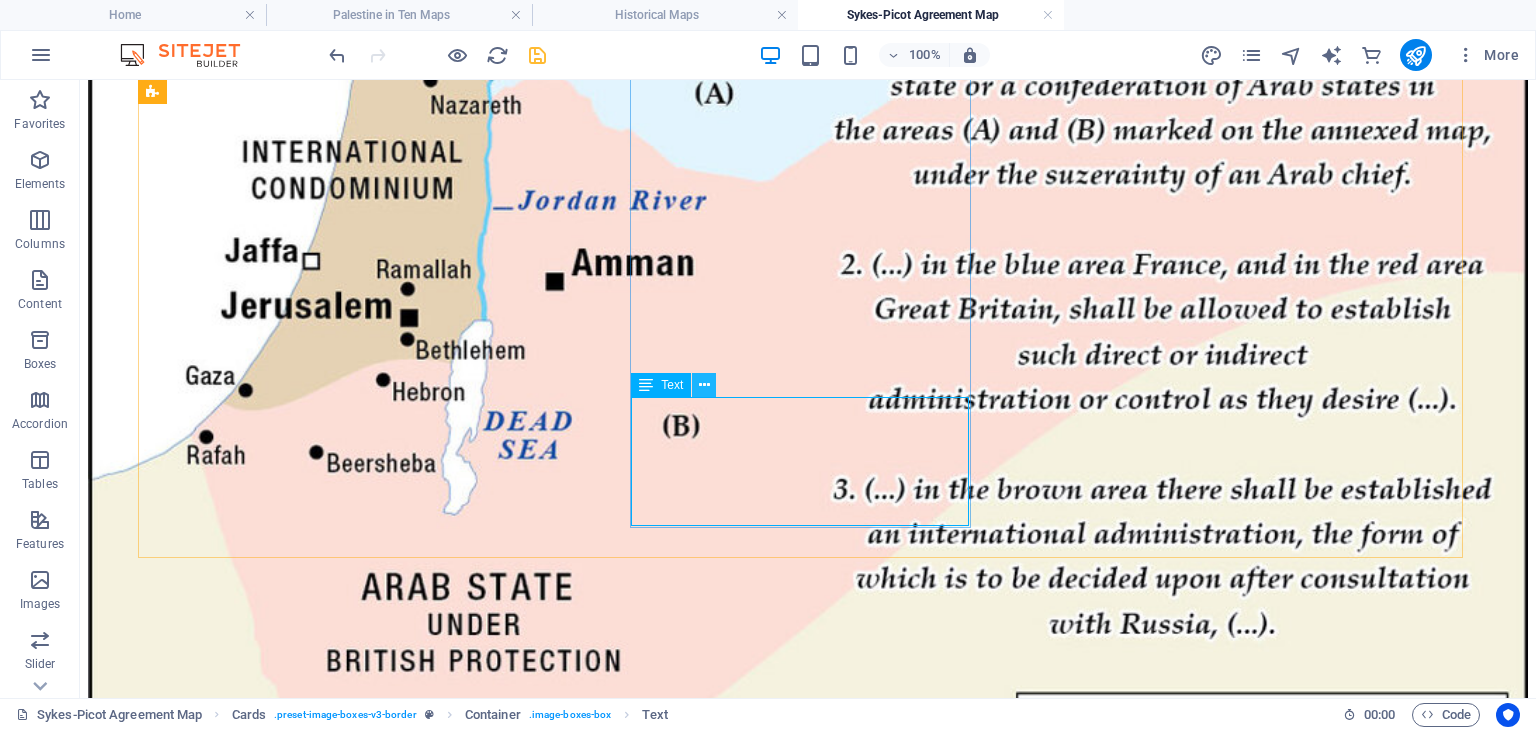 click at bounding box center [704, 385] 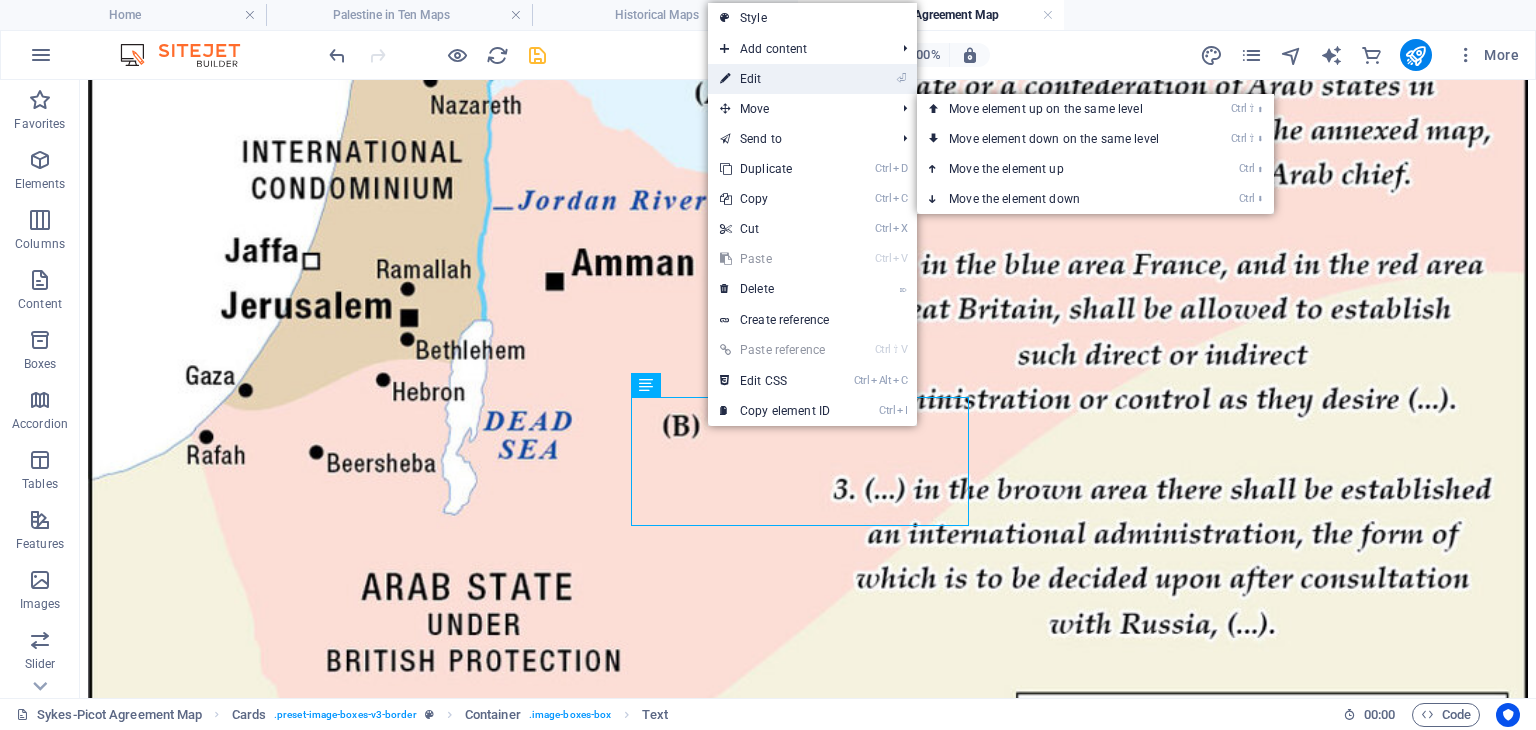click on "⏎  Edit" at bounding box center (775, 79) 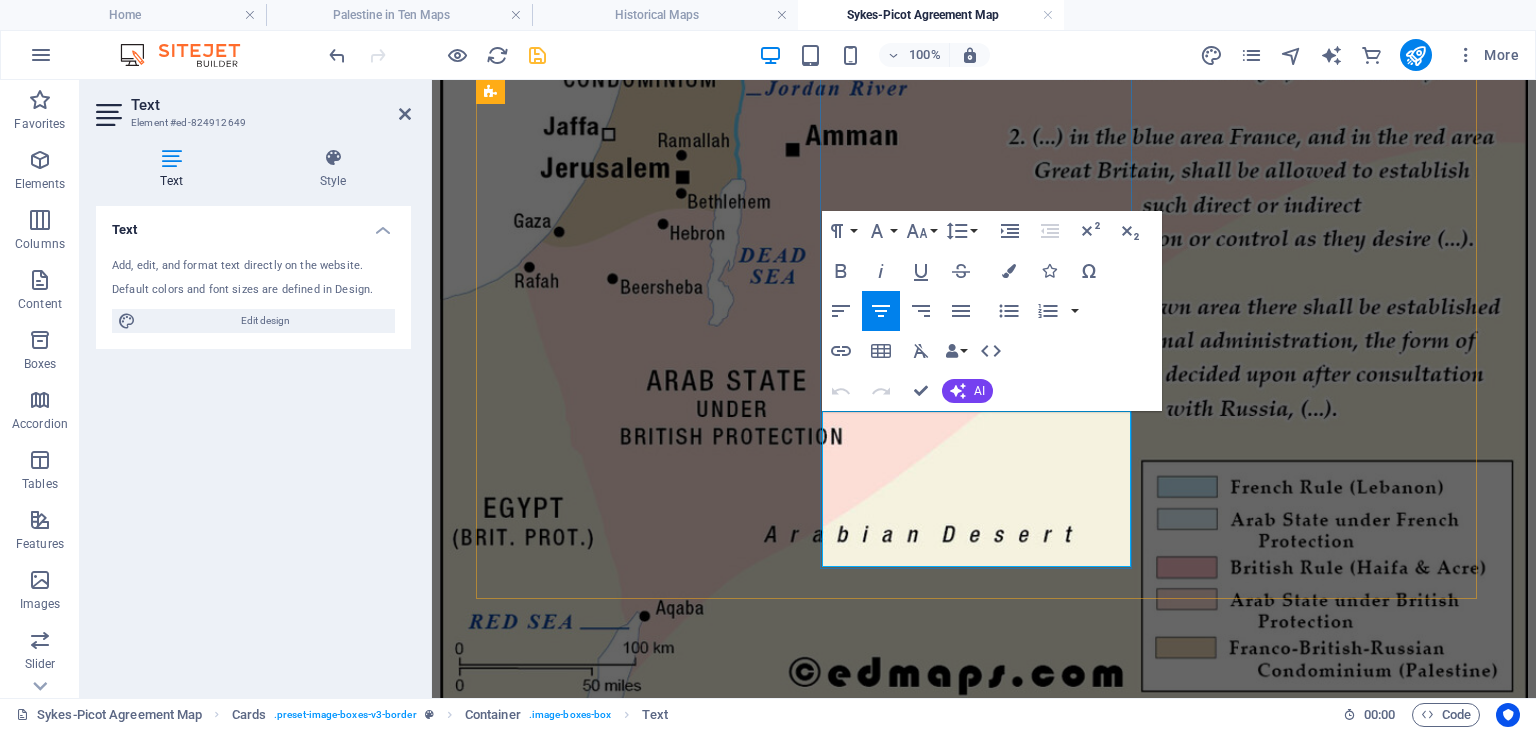 click on "A plan proposing Israel surrender the Negev to Arabs, international Jerusalem, Galilee to Israel, and territorial adjustments including ceding Negev to Arabs" at bounding box center [984, 5083] 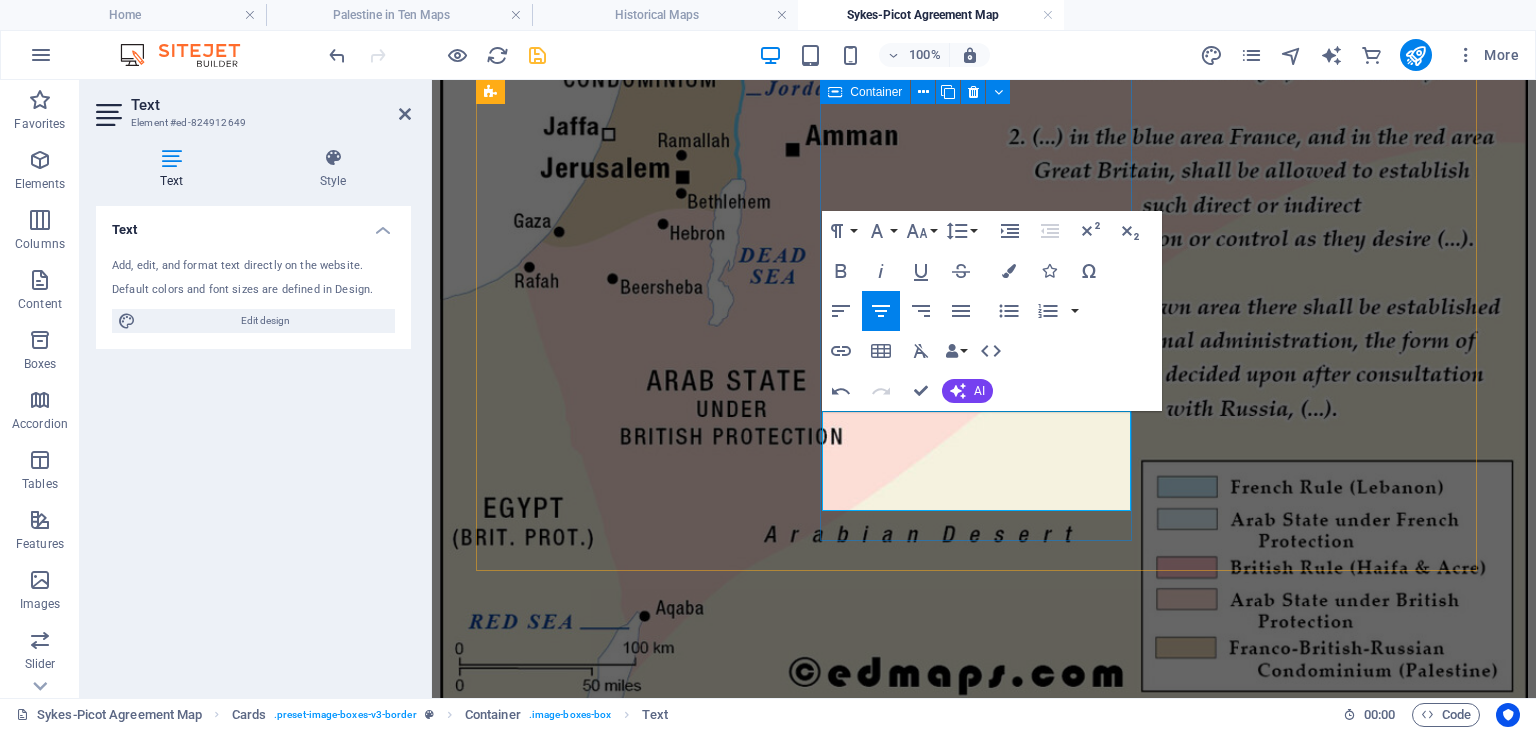 type 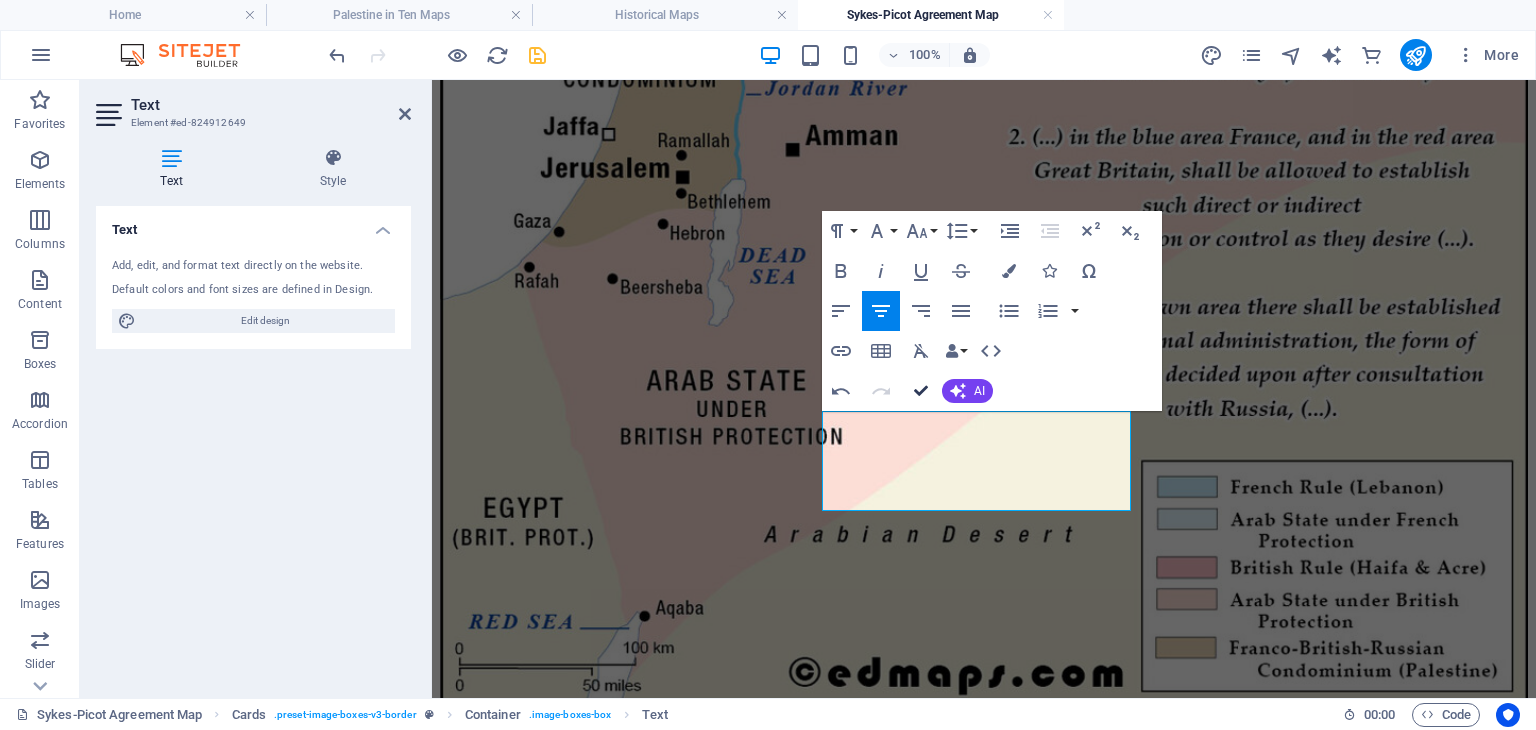 drag, startPoint x: 922, startPoint y: 385, endPoint x: 848, endPoint y: 304, distance: 109.713264 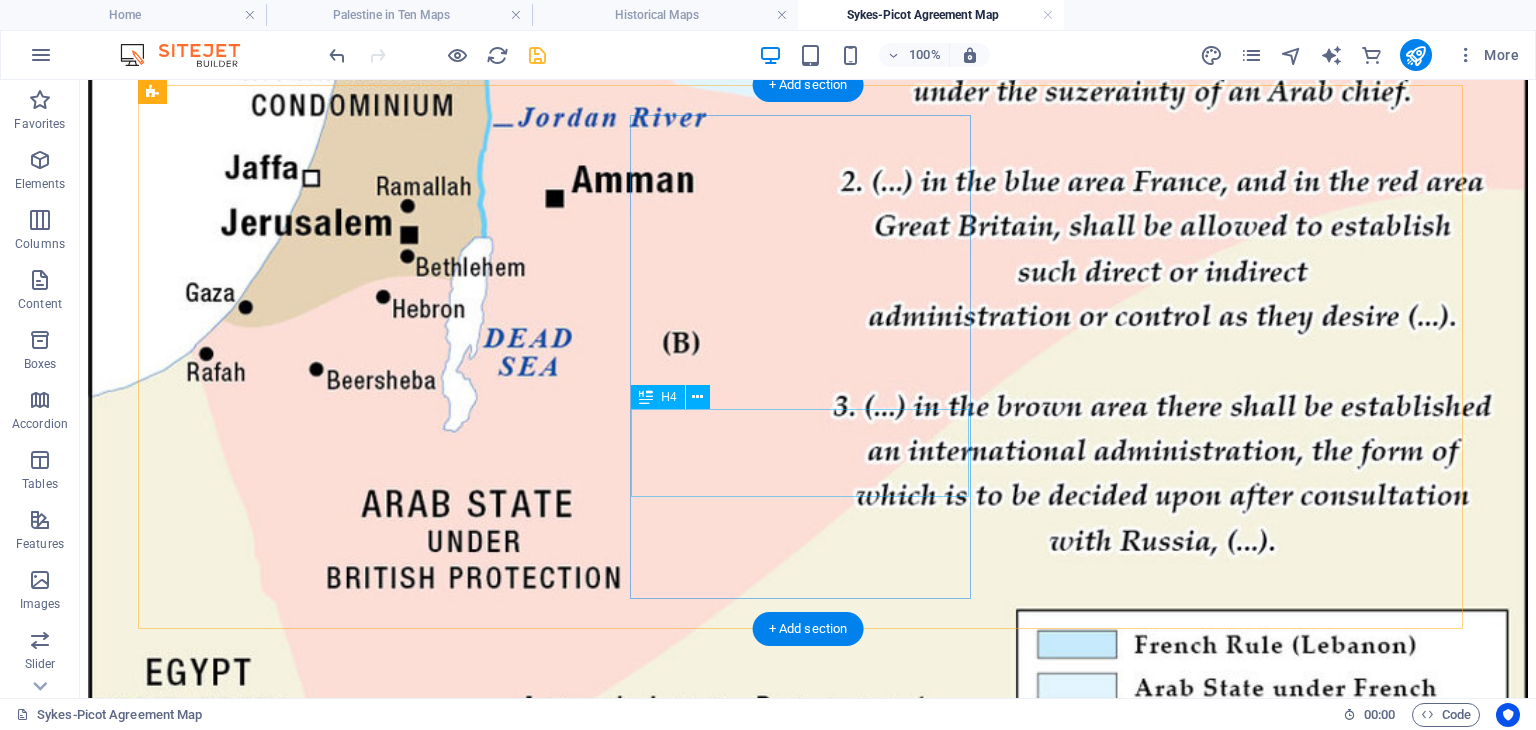 scroll, scrollTop: 700, scrollLeft: 0, axis: vertical 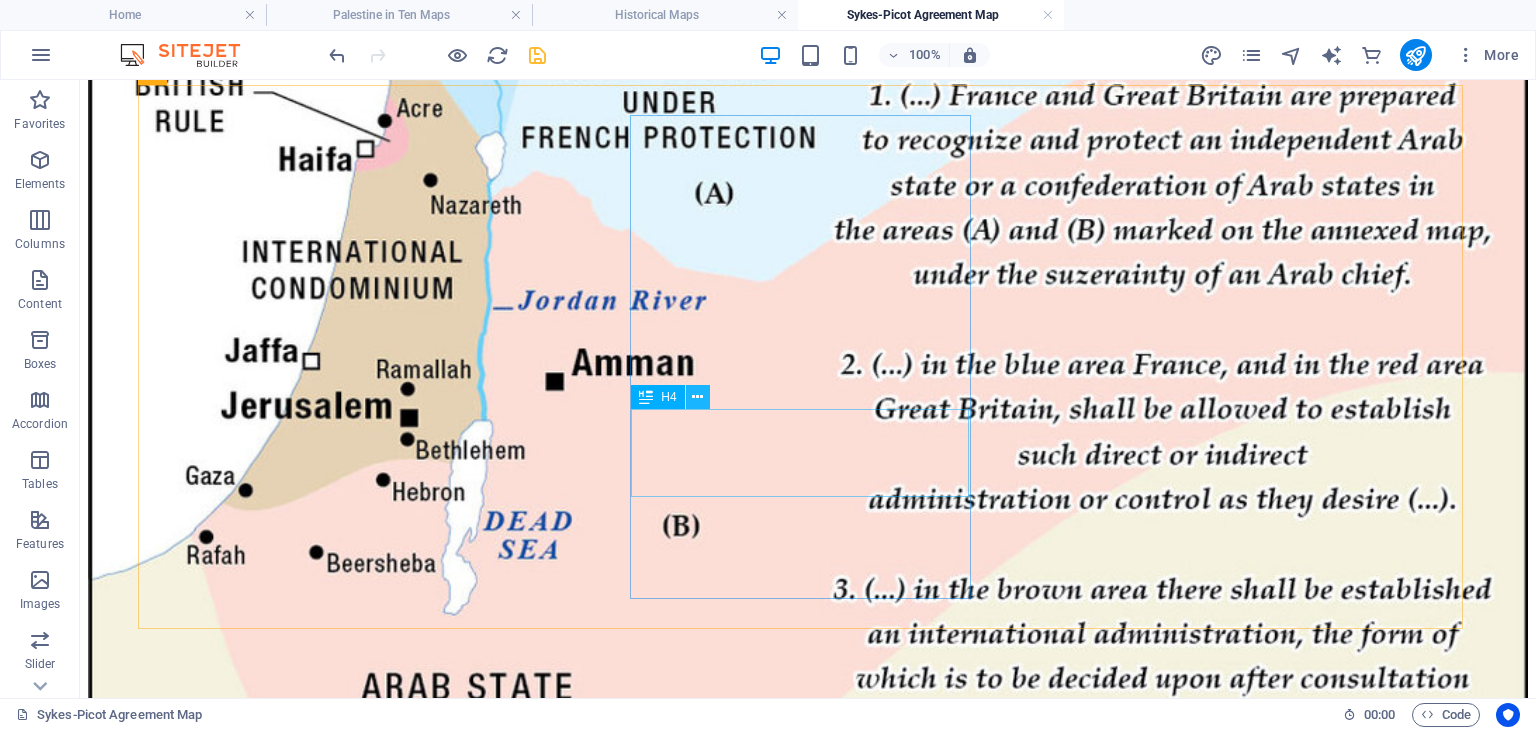 click at bounding box center [697, 397] 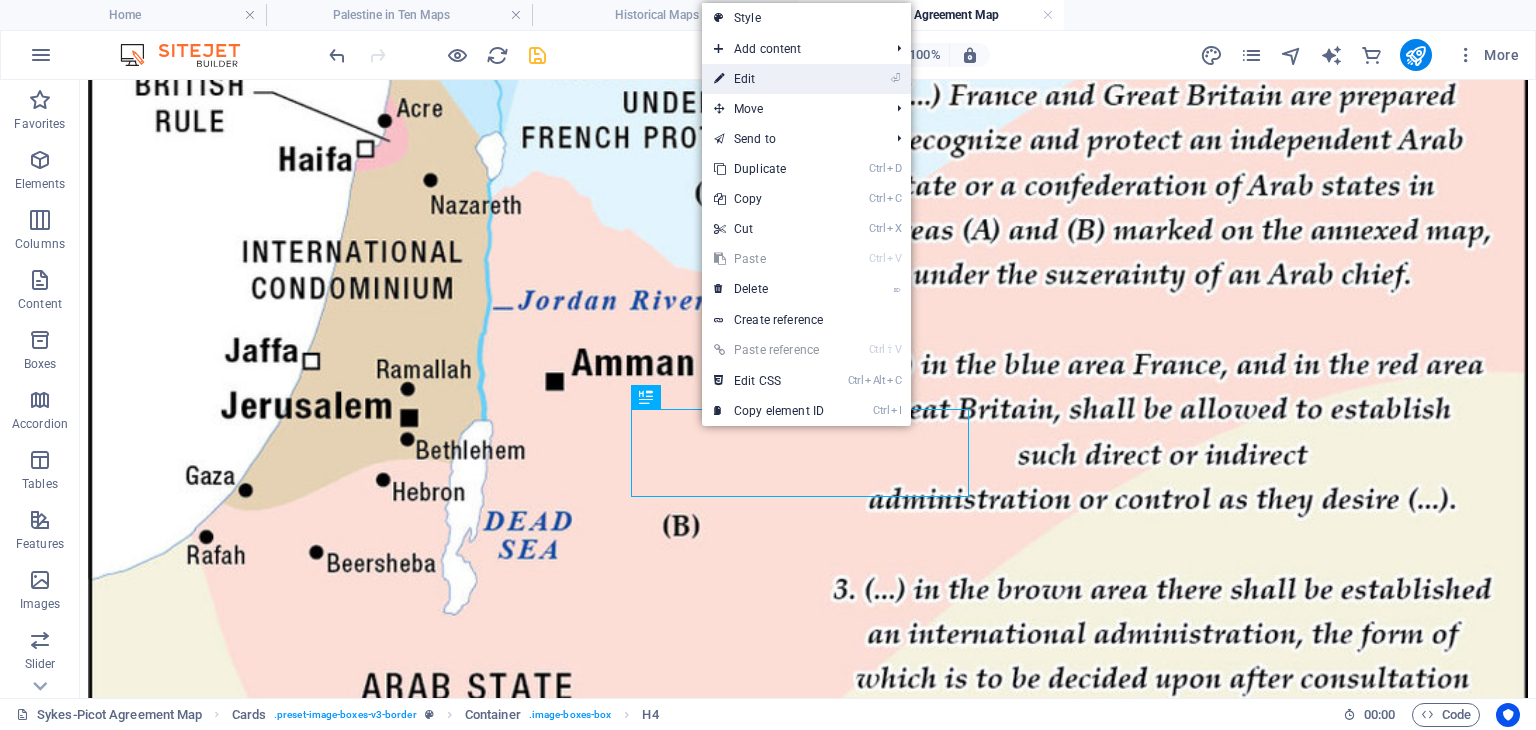 click on "⏎  Edit" at bounding box center (769, 79) 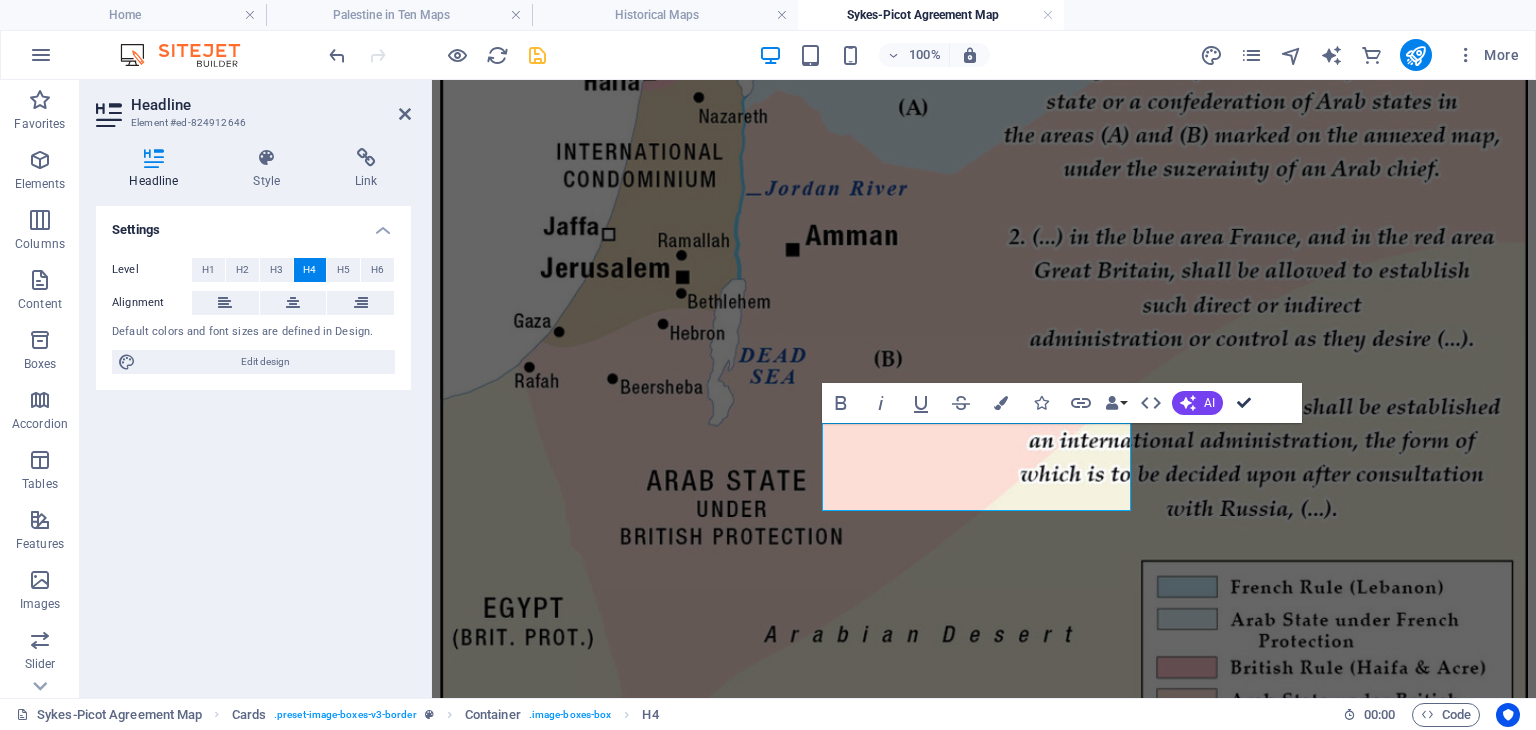 drag, startPoint x: 1240, startPoint y: 405, endPoint x: 1136, endPoint y: 343, distance: 121.07848 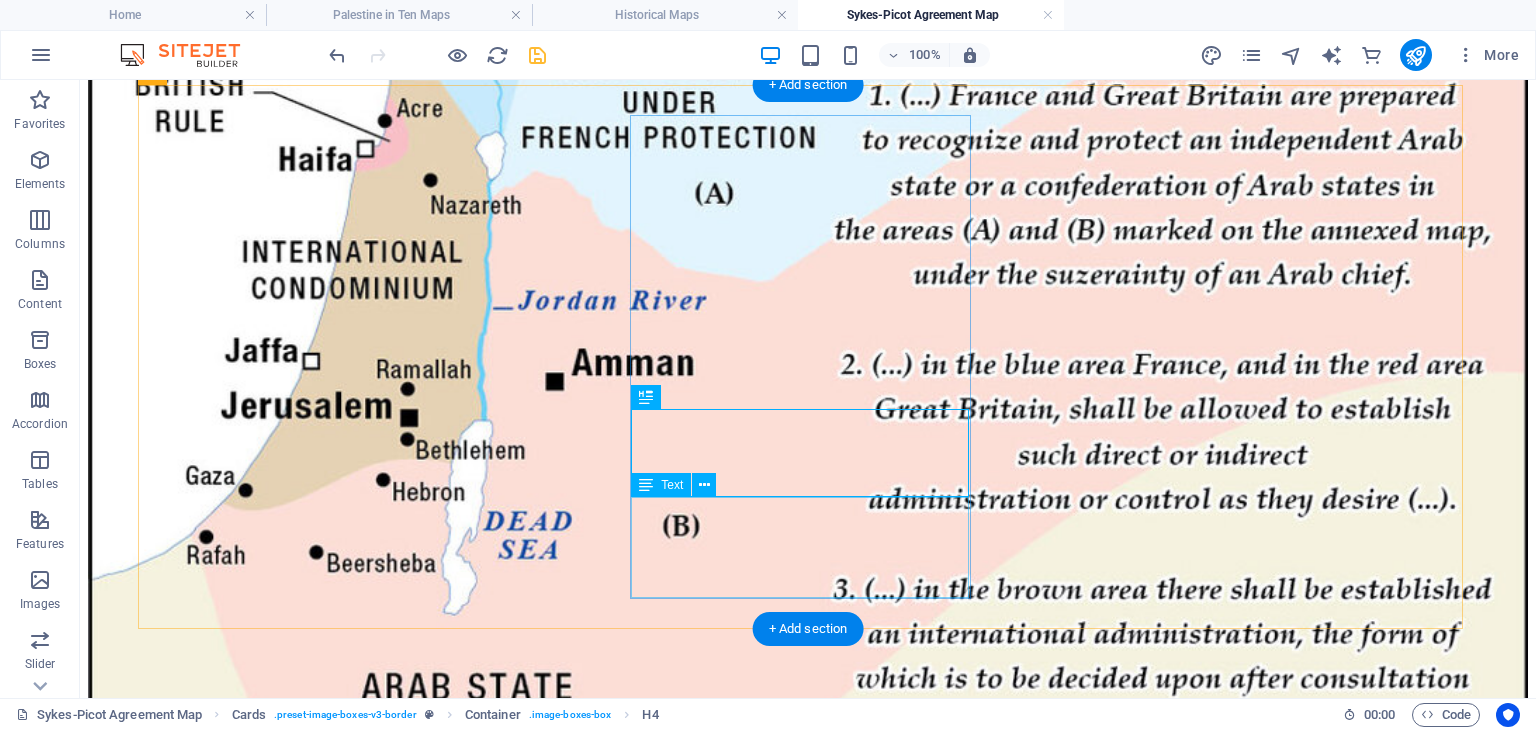 click on "A plan proposing Israel surrender the Negev to Arabs, international Jerusalem, and Galilee to Israel" at bounding box center [808, 6740] 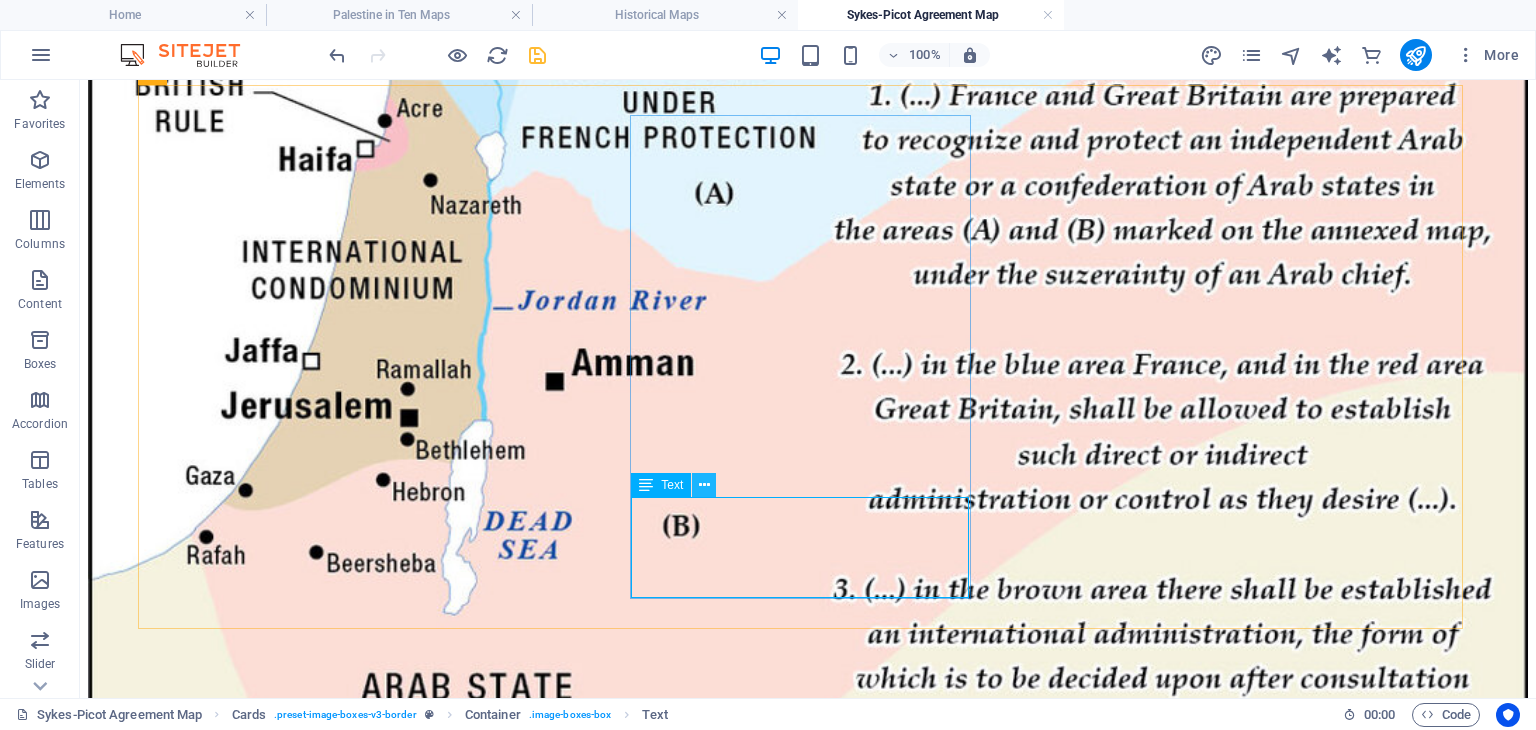 click at bounding box center (704, 485) 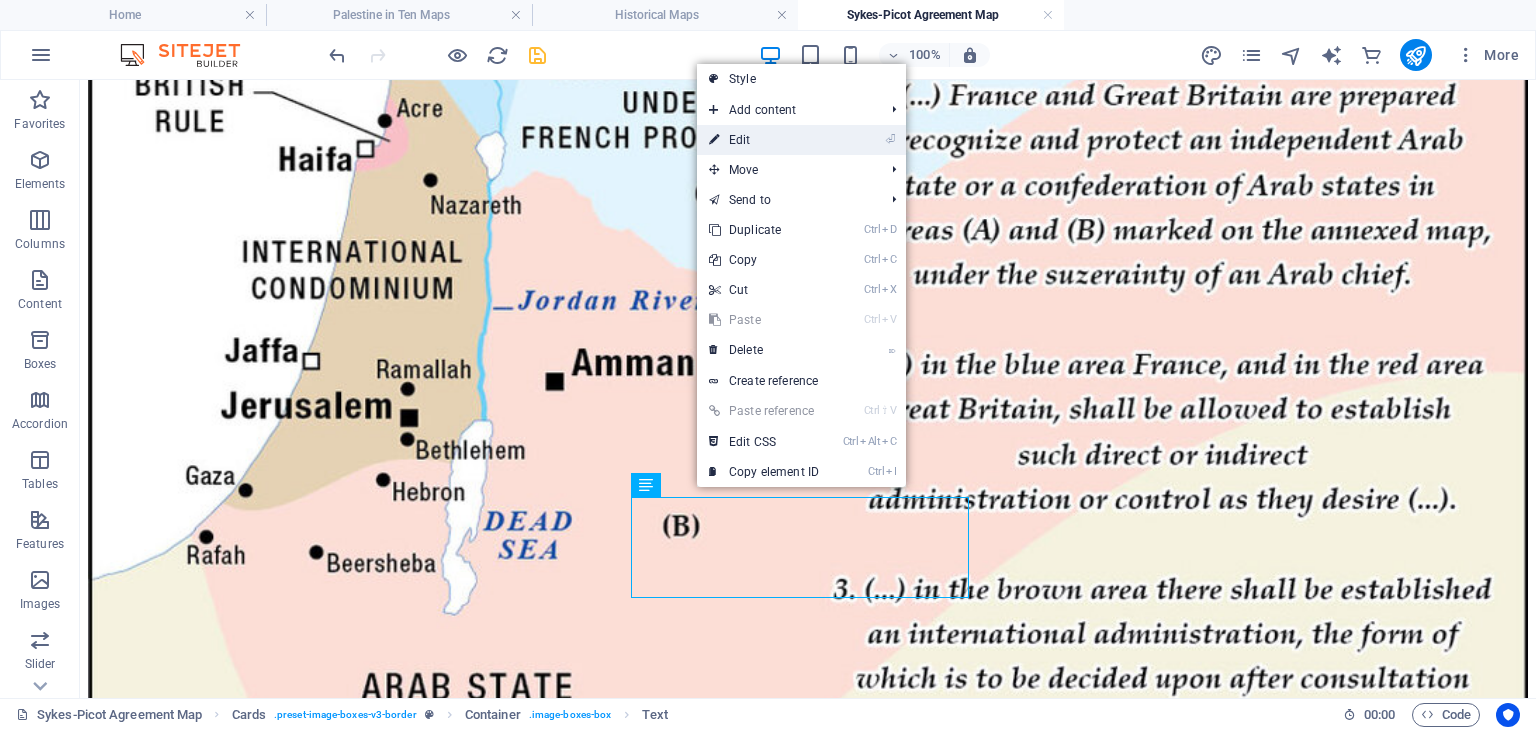 click on "⏎  Edit" at bounding box center (764, 140) 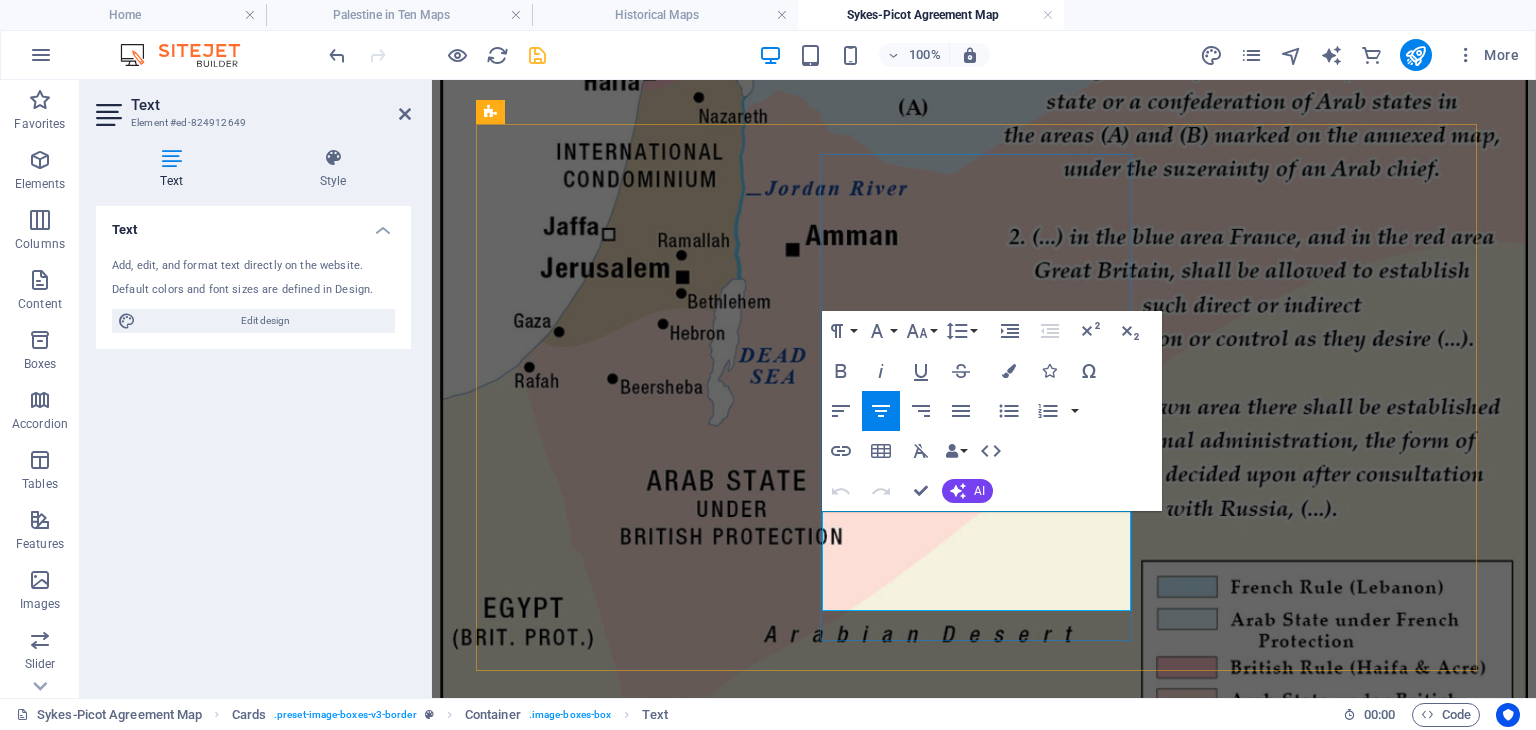 click on "A plan proposing Israel surrender the Negev to Arabs, international Jerusalem, and Galilee to Israel" at bounding box center [984, 5183] 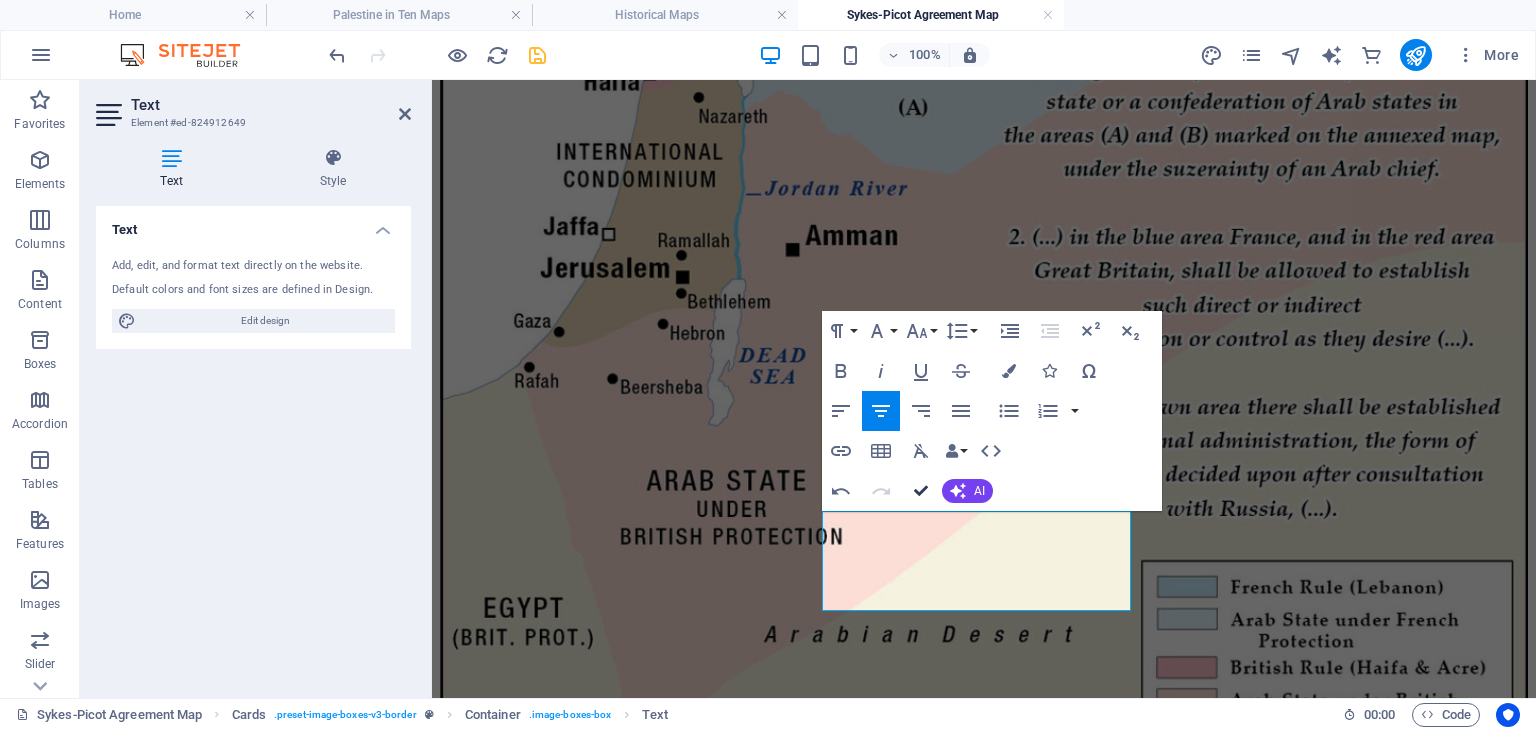 drag, startPoint x: 927, startPoint y: 489, endPoint x: 881, endPoint y: 423, distance: 80.44874 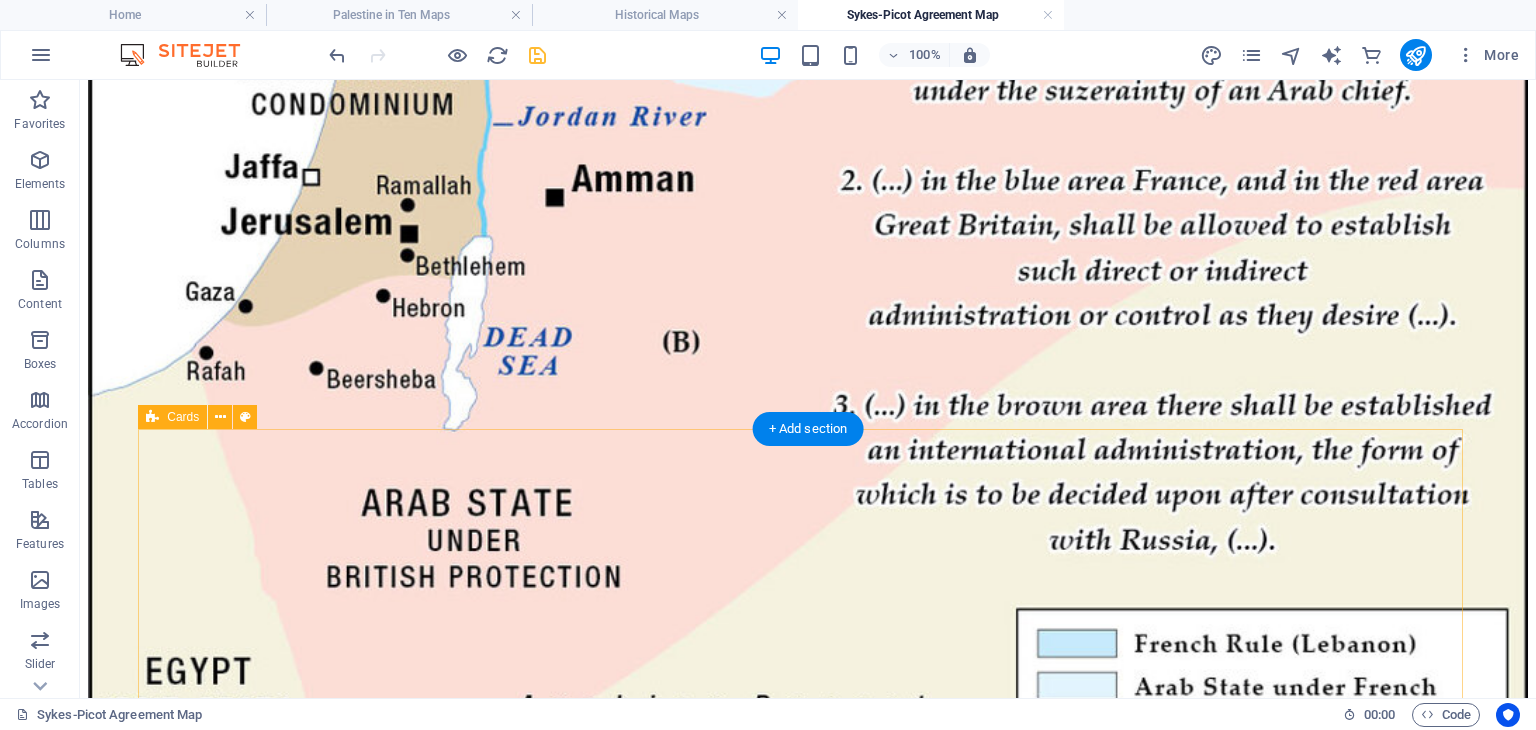 scroll, scrollTop: 900, scrollLeft: 0, axis: vertical 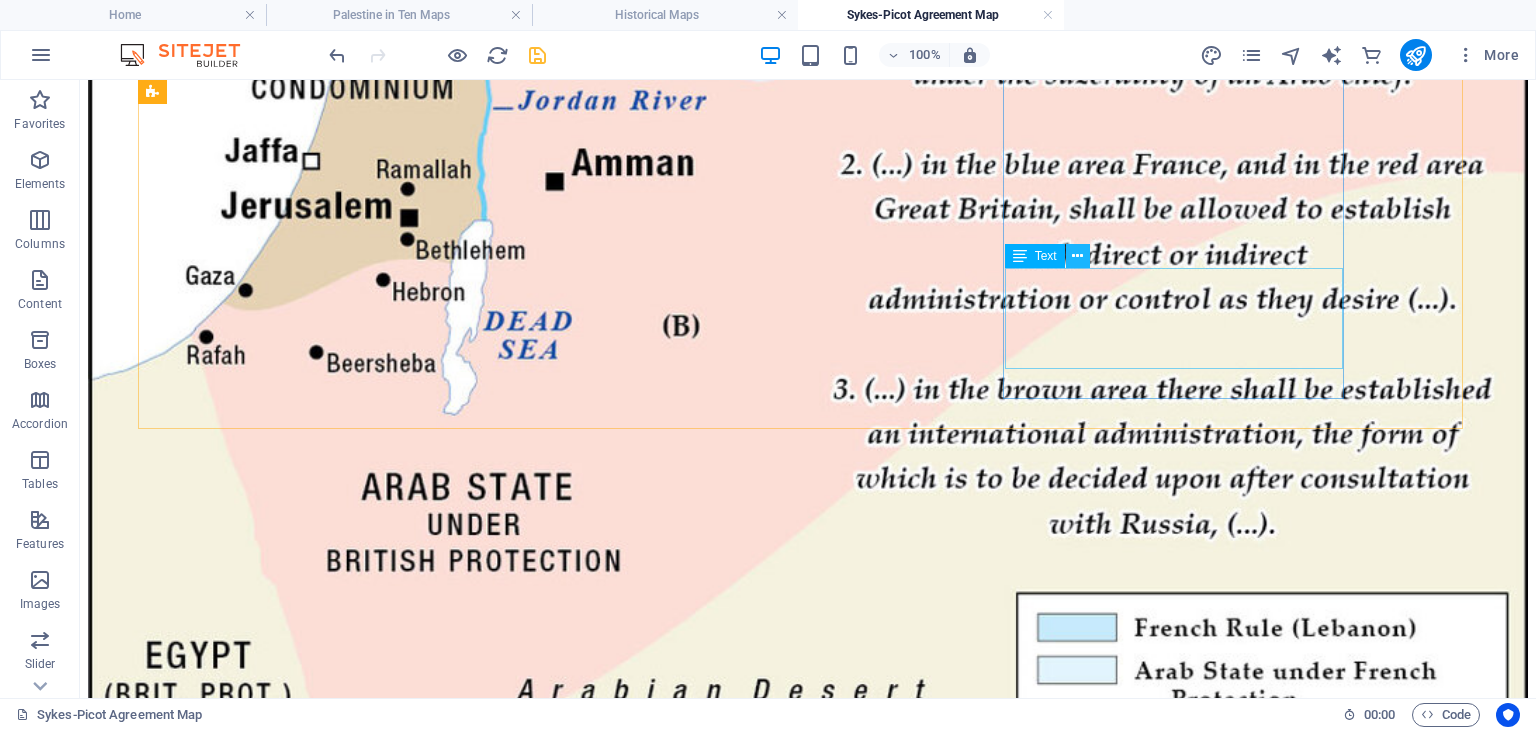 click at bounding box center [1077, 256] 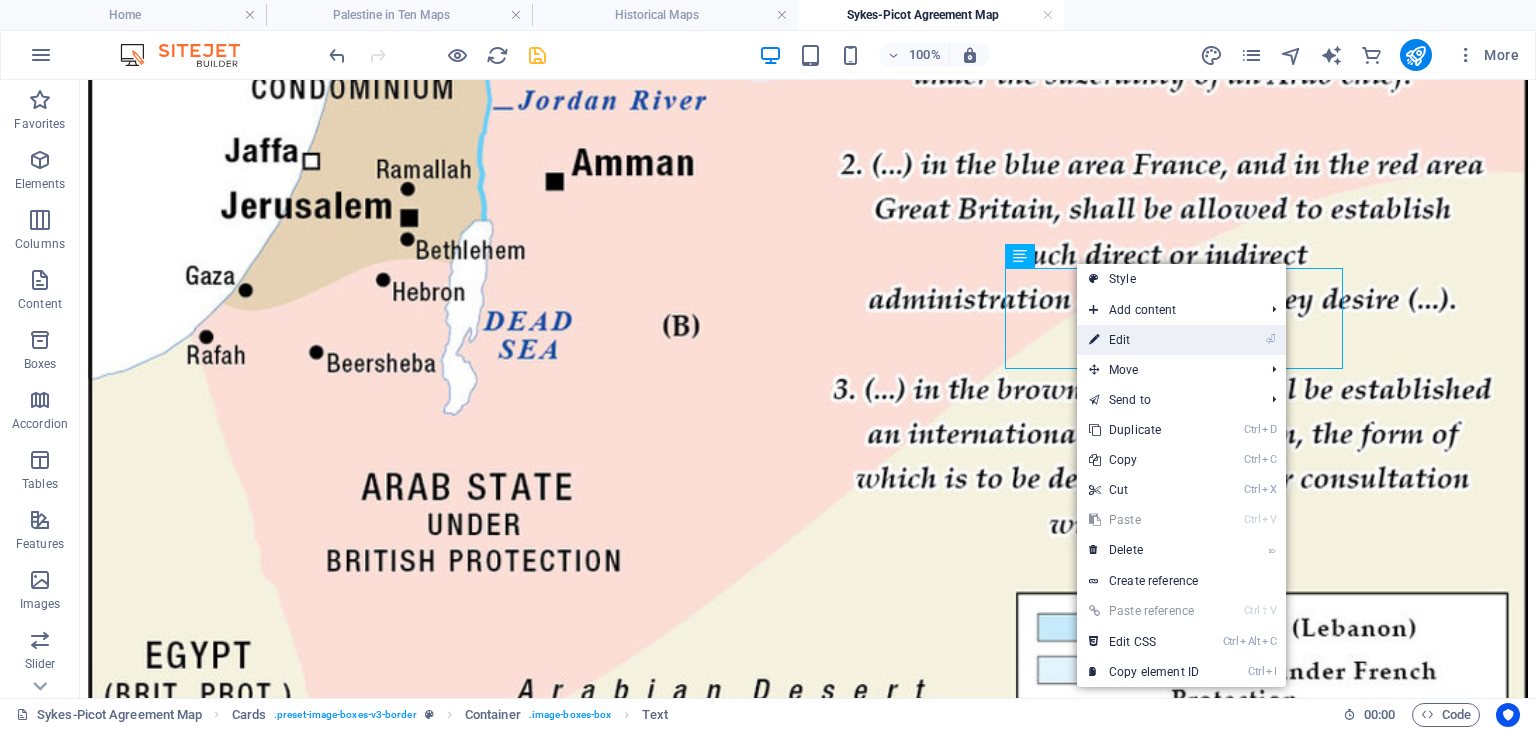 drag, startPoint x: 1124, startPoint y: 346, endPoint x: 692, endPoint y: 267, distance: 439.16397 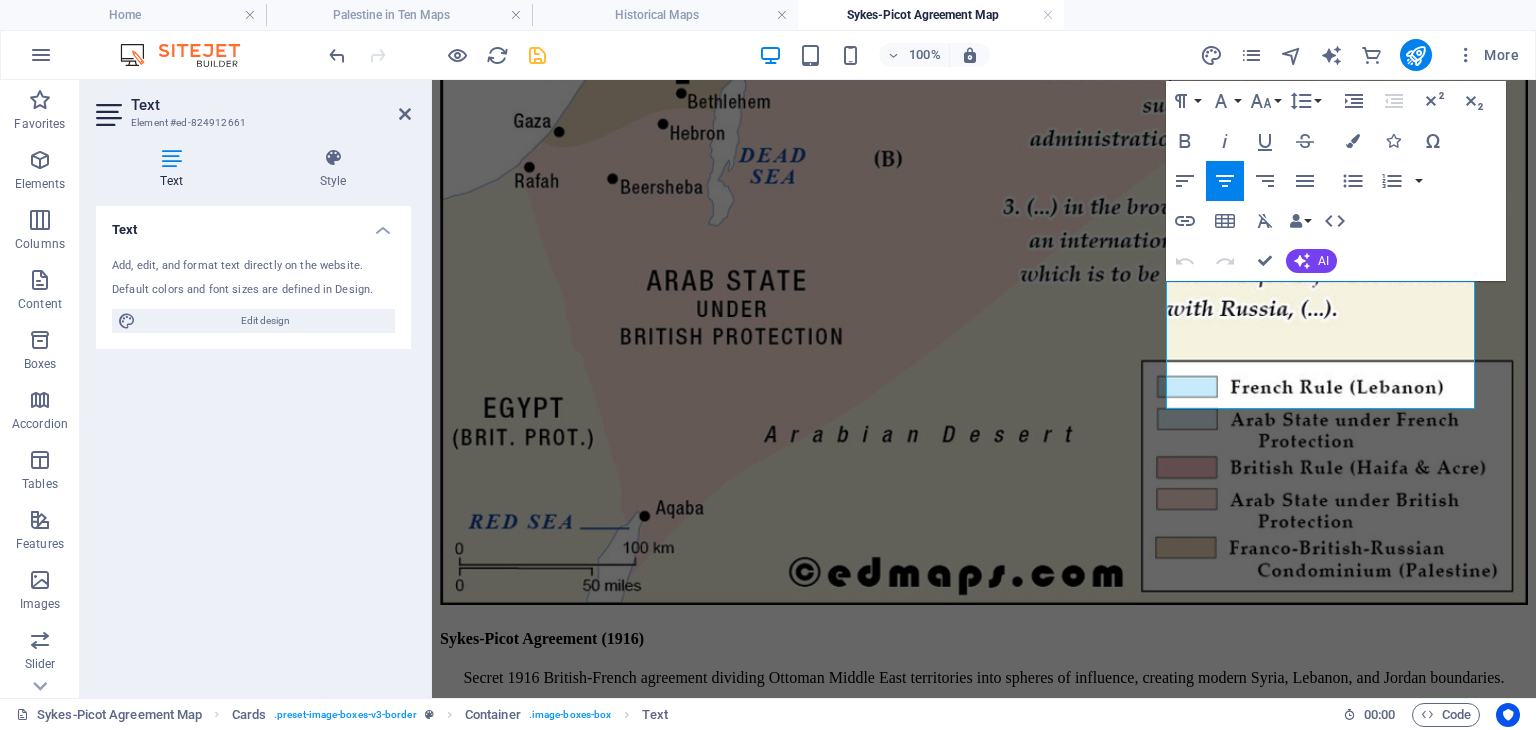 drag, startPoint x: 1224, startPoint y: 296, endPoint x: 1413, endPoint y: 381, distance: 207.23416 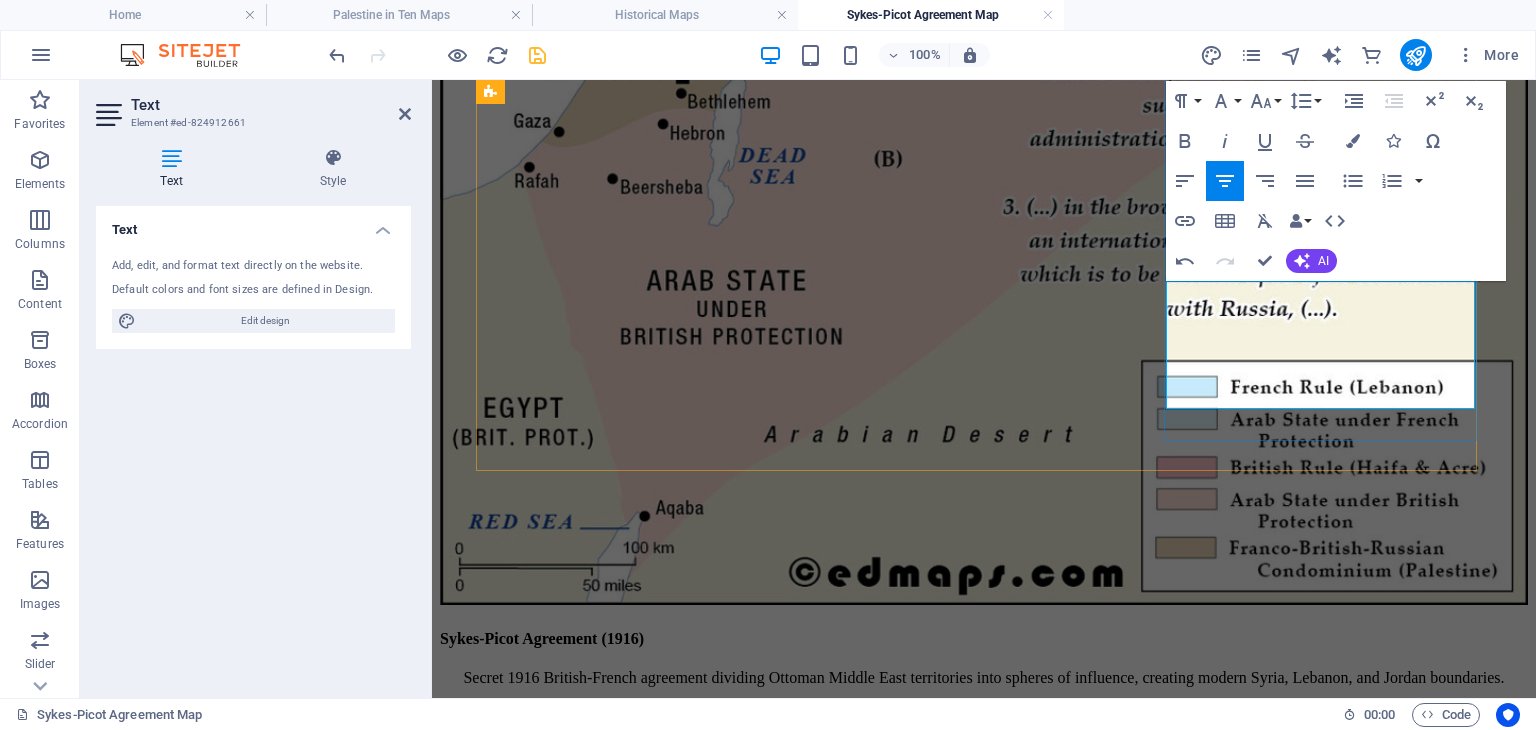 click on "King Hussein's 1972 "United Arab Kingdom" plan: merge West Bank with Jordan under autonomous federation, rejected by PLO and Arab states" at bounding box center (984, 6045) 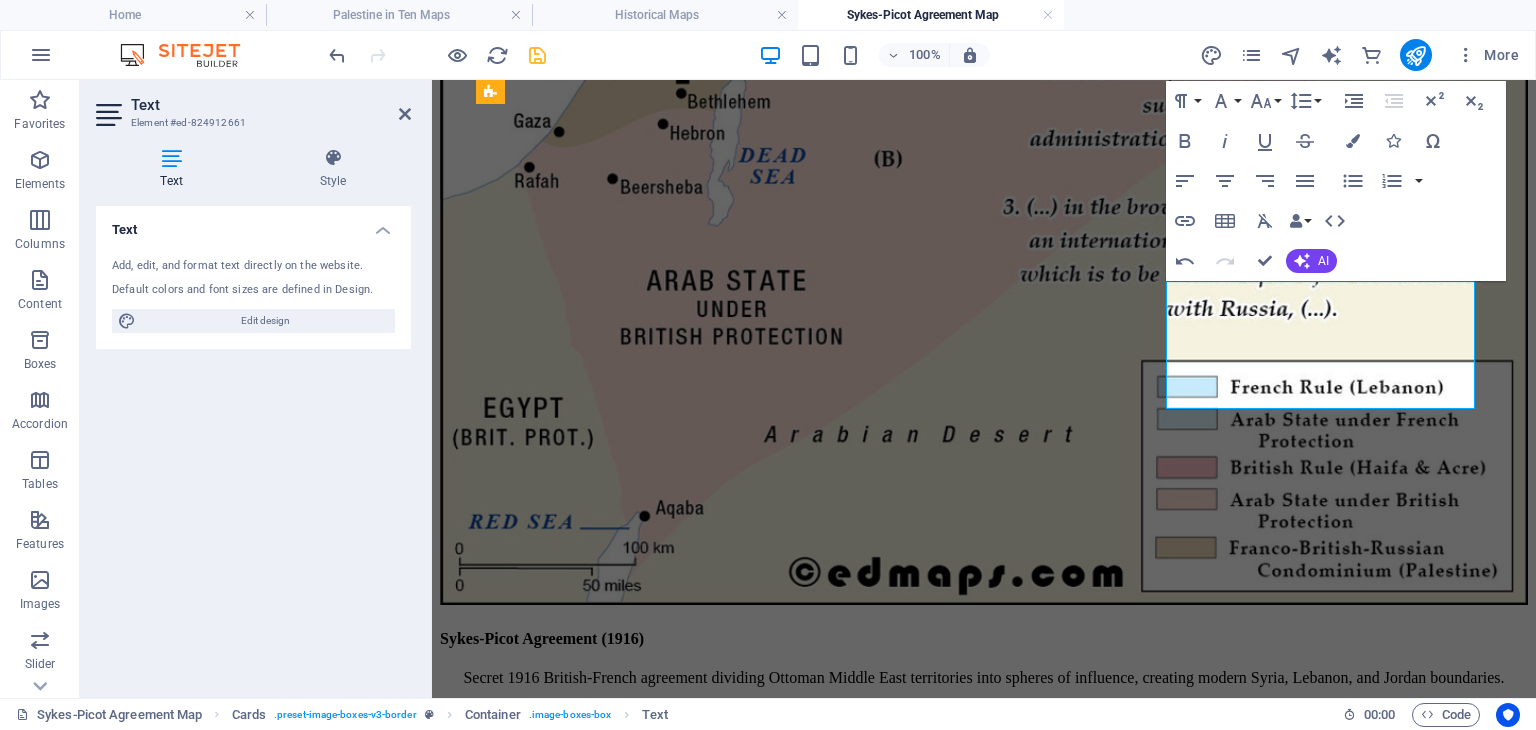 click on "King Hussein's 1972 "United Arab Kingdom" plan: merge West Bank with Jordan under autonomous federation, rejected by PLO and Arab states" at bounding box center [984, 6045] 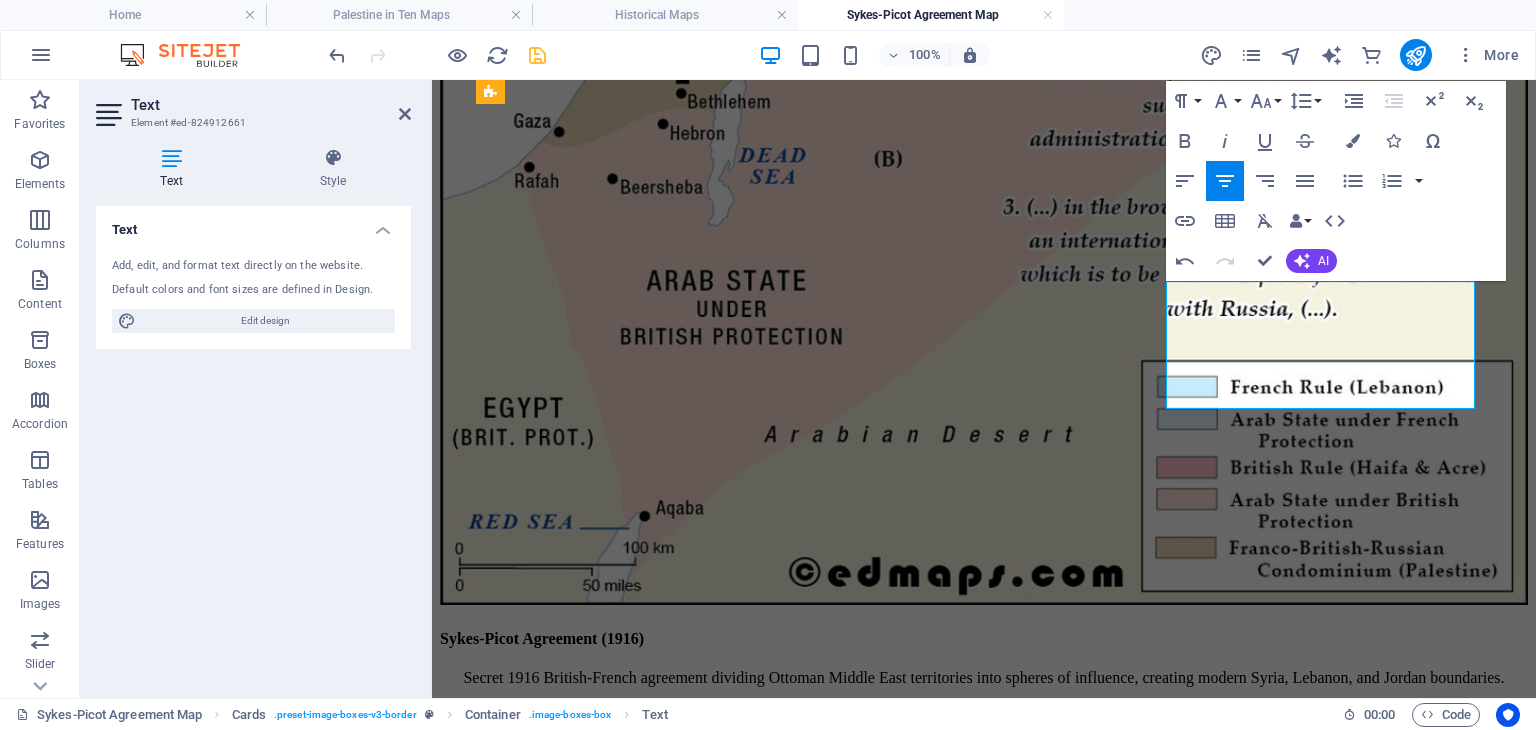 click on "[PERSON] [LAST] 1972 United Arab Kingdom" plan: merge West Bank with Jordan under autonomous federation, rejected by PLO and Arab states" at bounding box center [984, 6045] 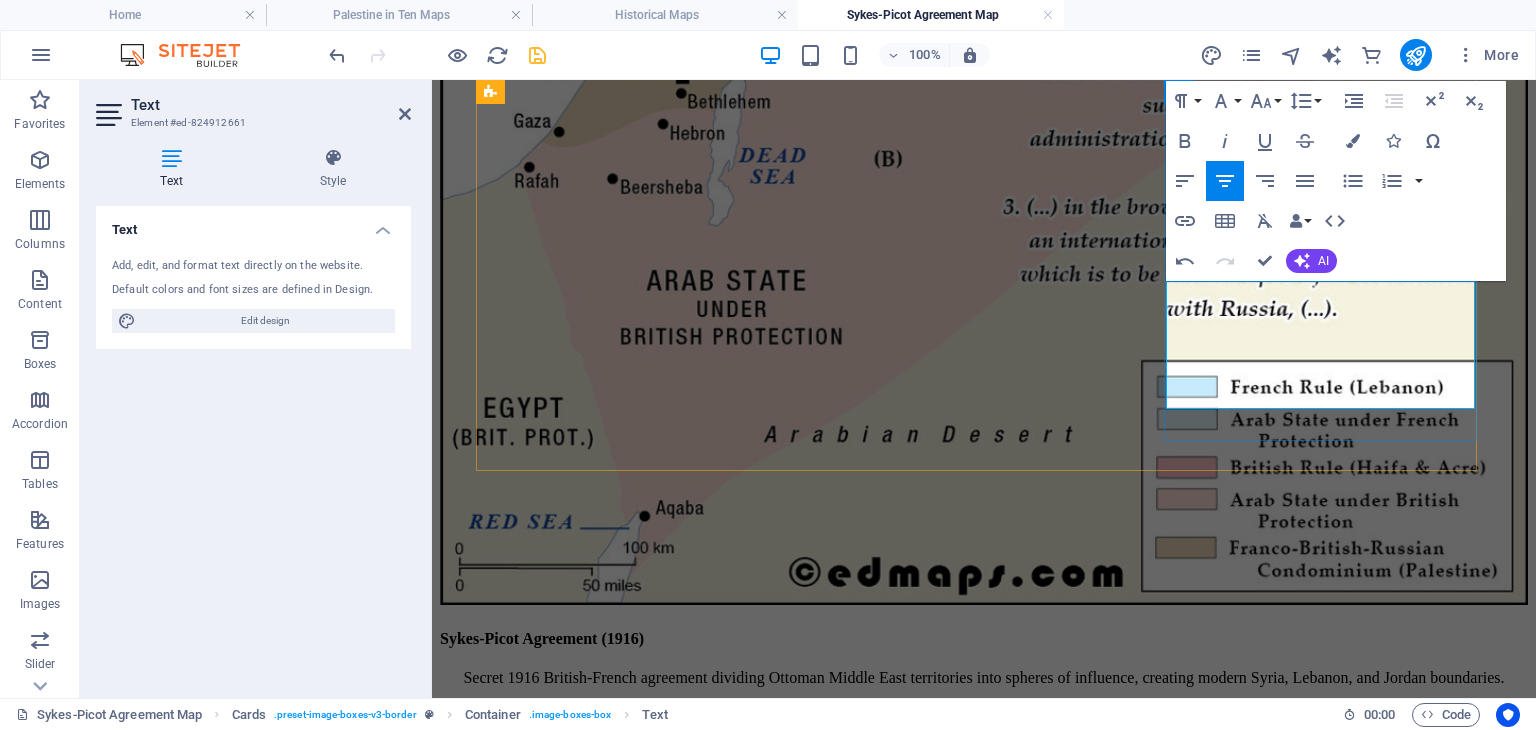click on "King Hussein's 1972 United Arab Kingdom plan merged West Bank with Jordan under autonomous federation, rejected by PLO and Arab states" at bounding box center (984, 6045) 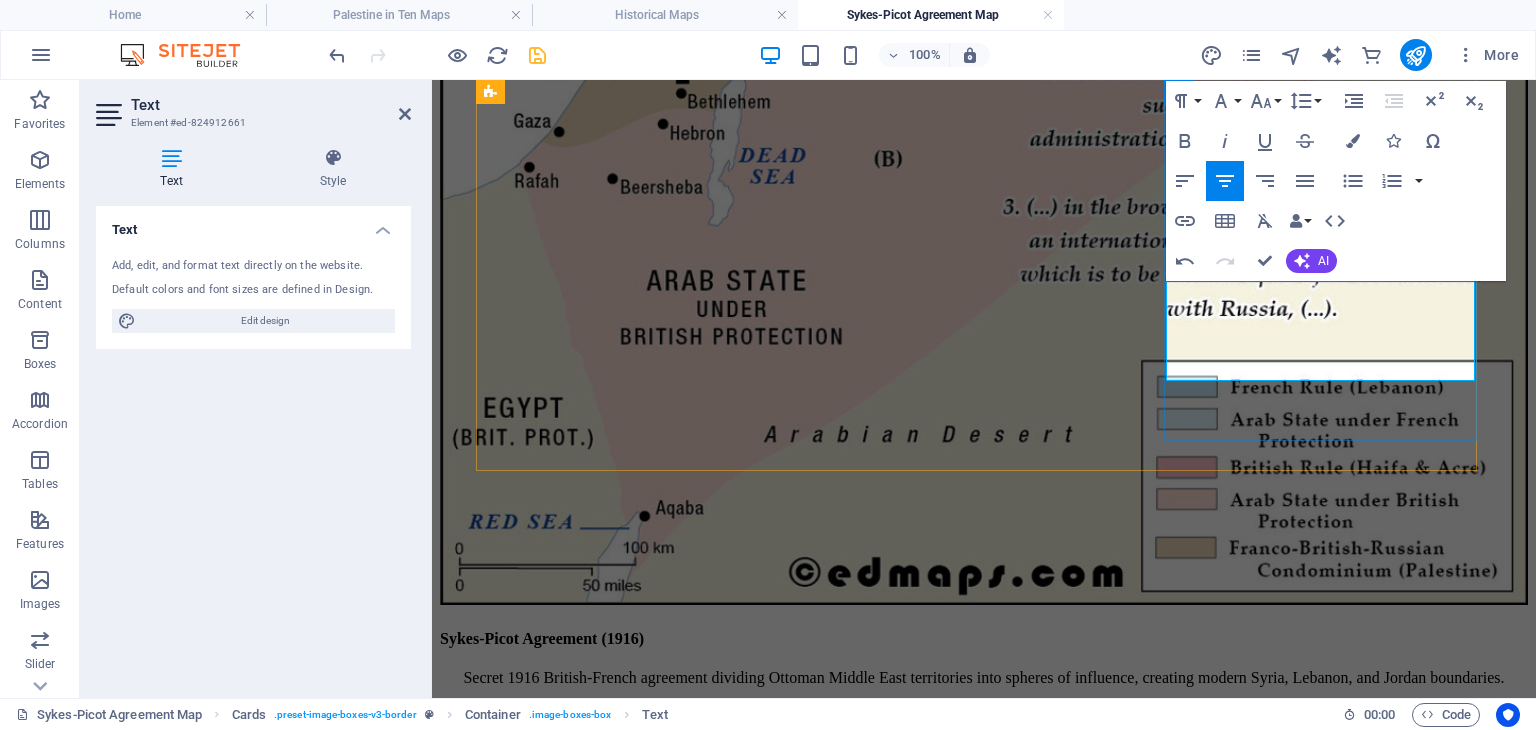click on "[PERSON] [LAST] 1972 United Arab Kingdom plan merged West Bank with Jordan under autonomous." at bounding box center (984, 6045) 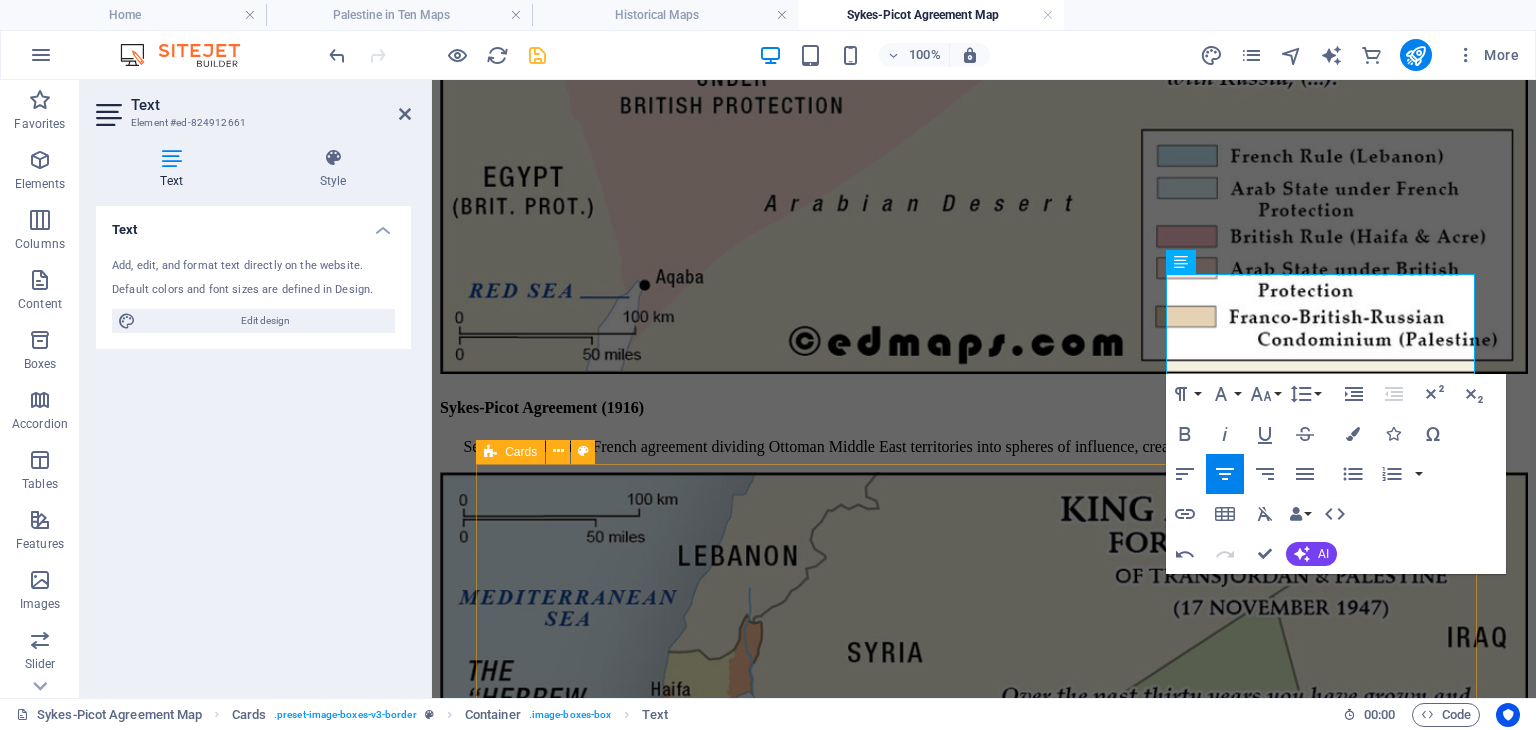 scroll, scrollTop: 1200, scrollLeft: 0, axis: vertical 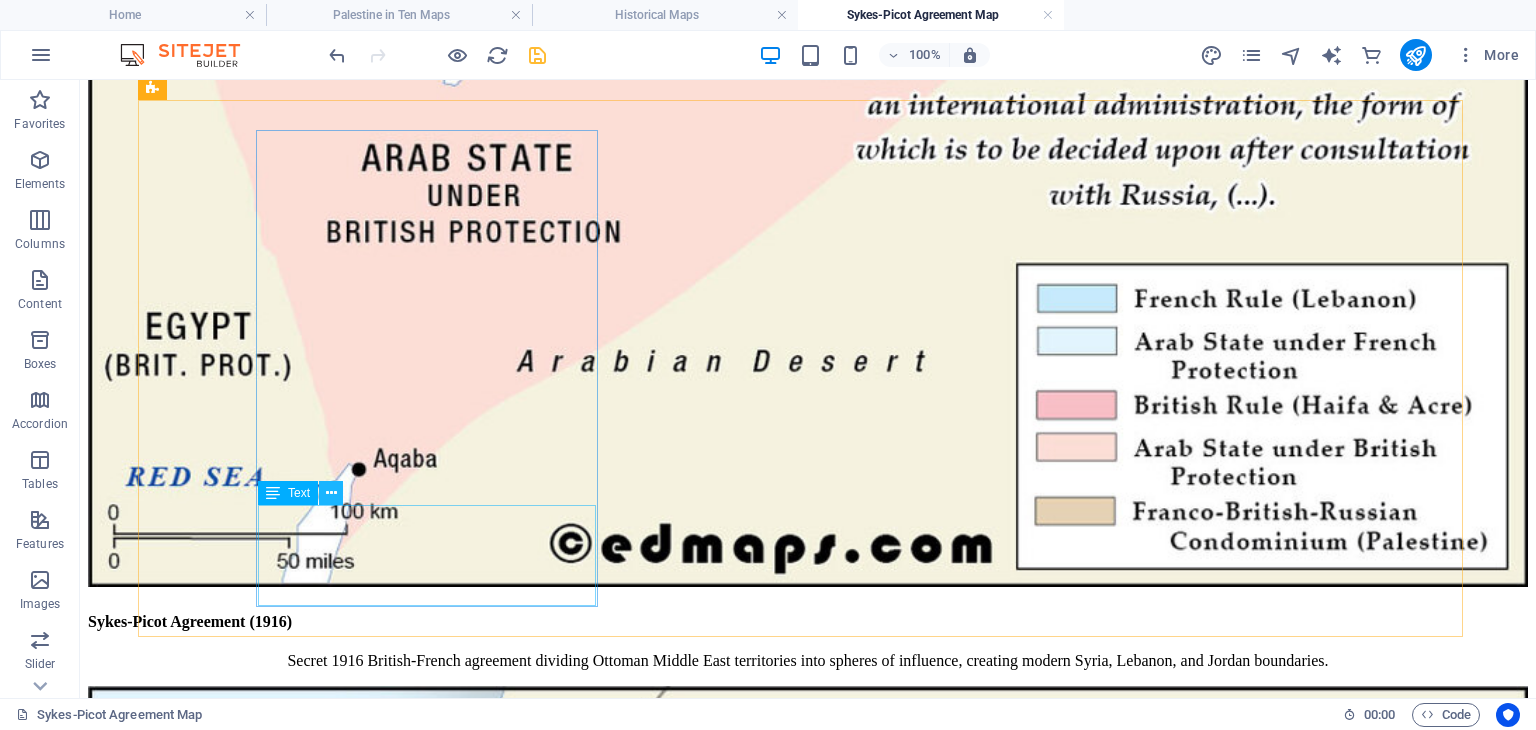 click at bounding box center (331, 493) 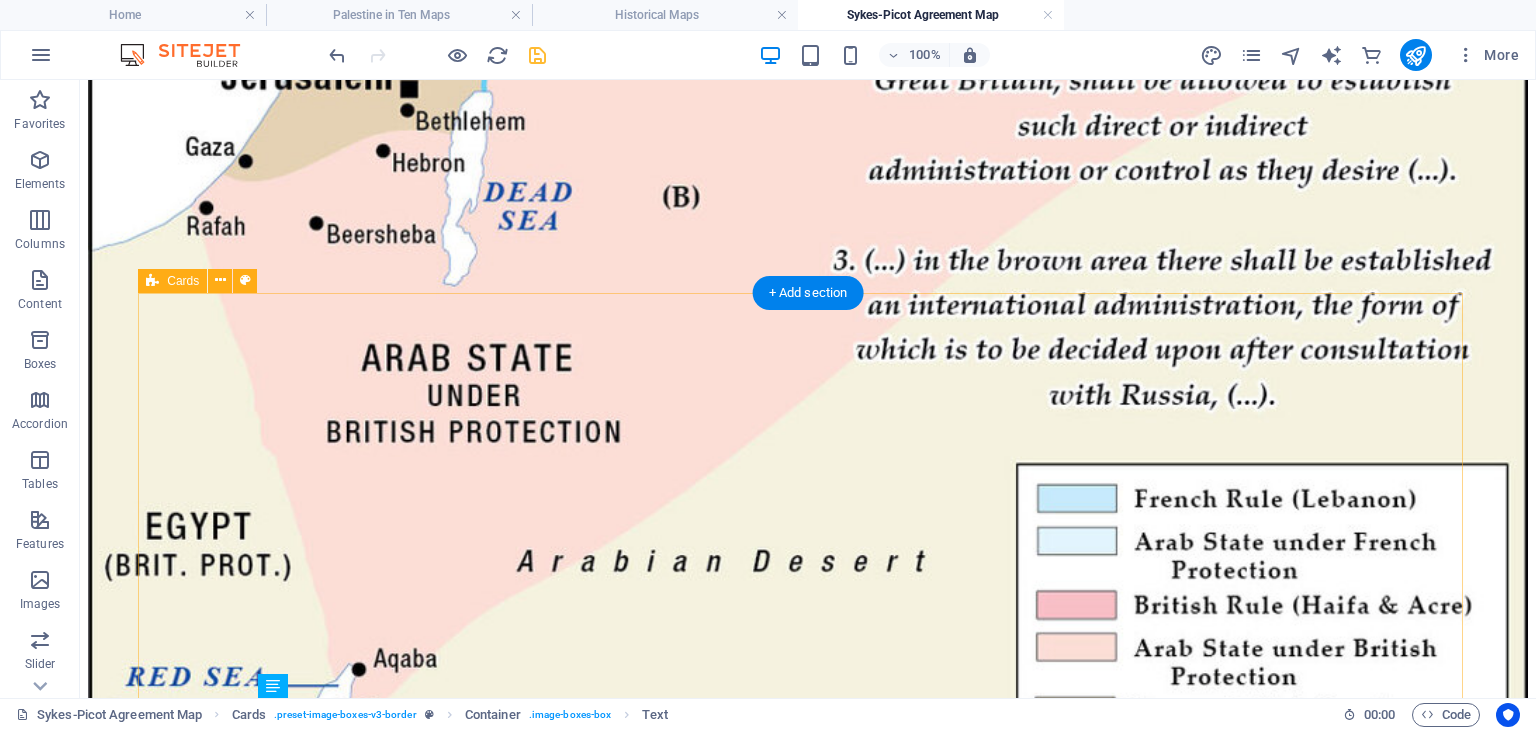 scroll, scrollTop: 929, scrollLeft: 0, axis: vertical 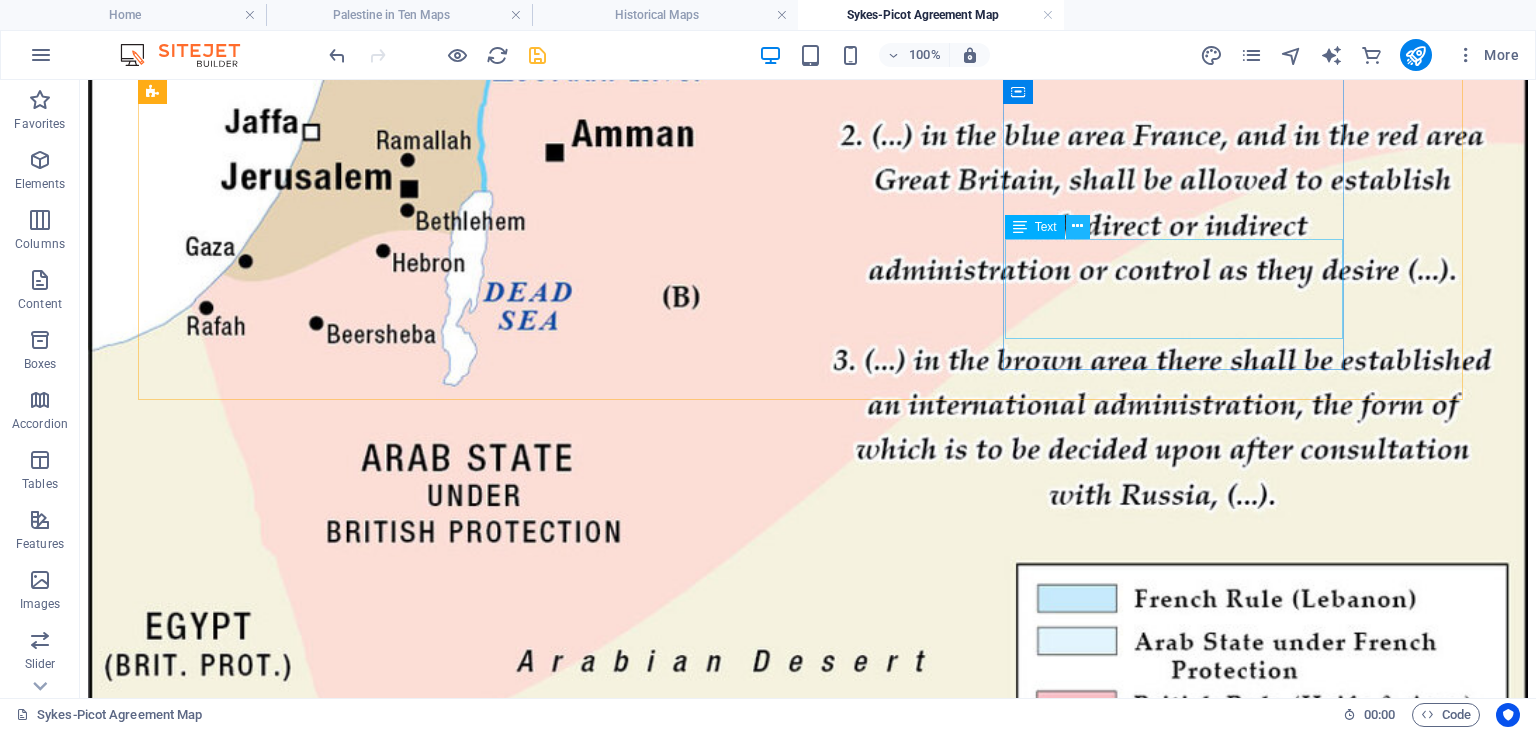 click at bounding box center (1077, 226) 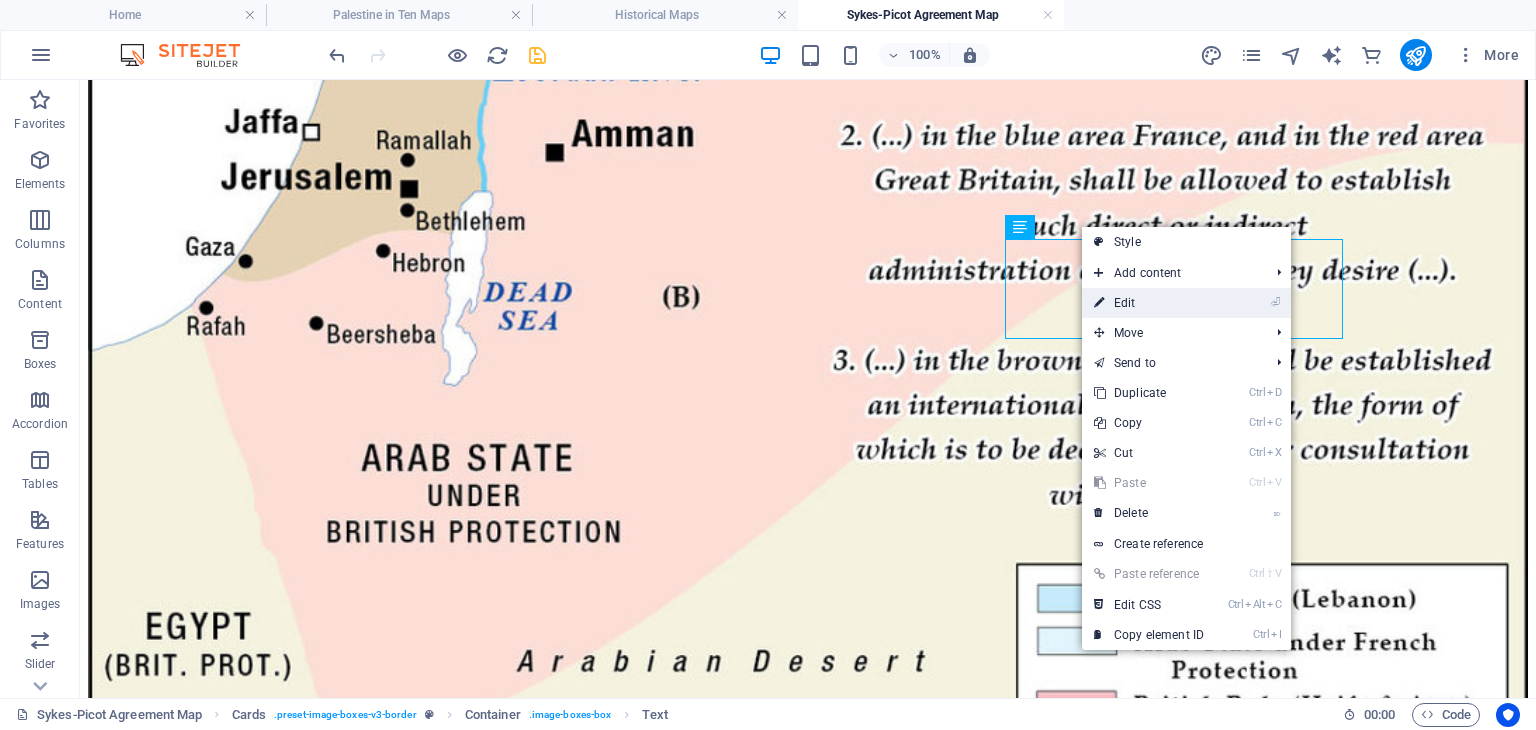 click on "⏎  Edit" at bounding box center [1149, 303] 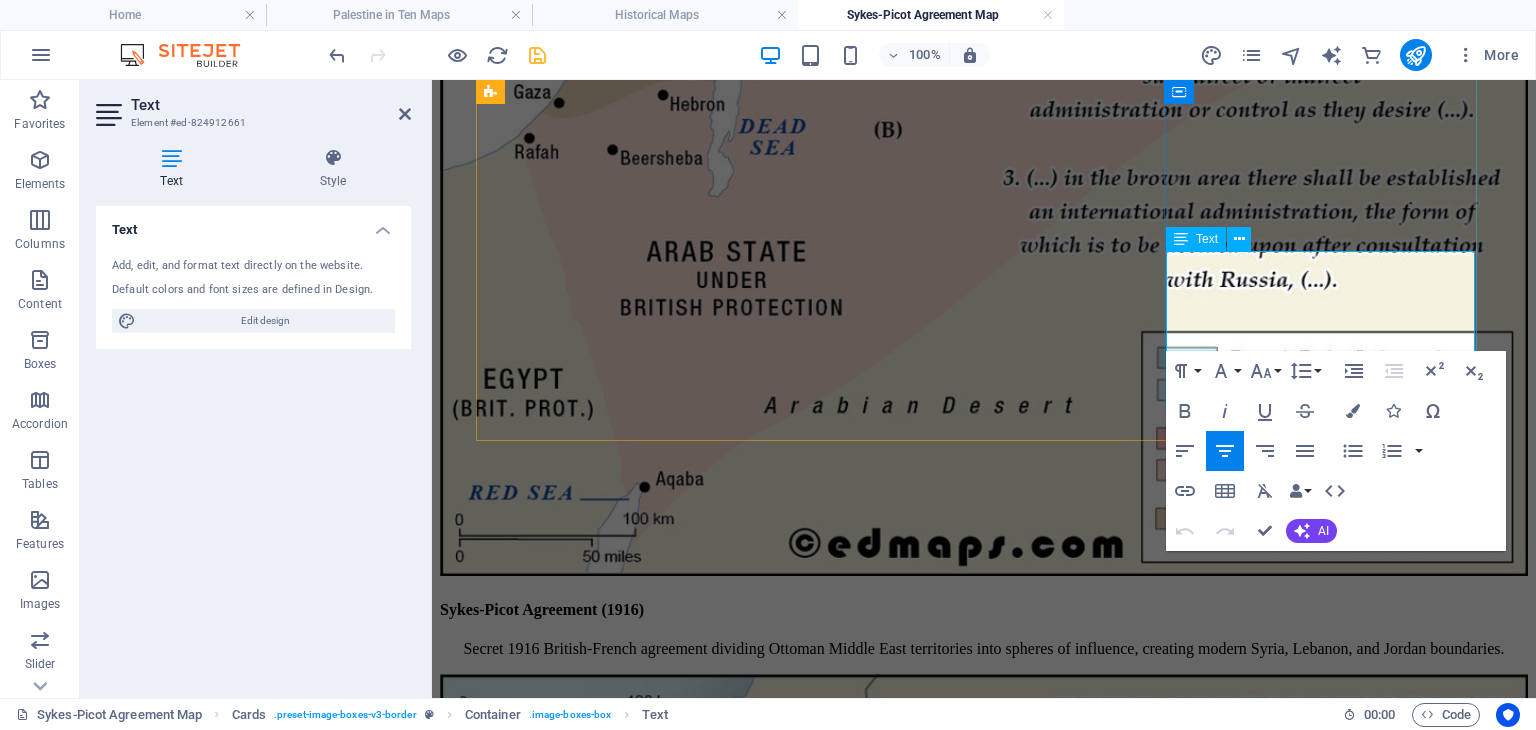 click on "[PERSON]'s 1972 United Arab Kingdom plan merged West Bank with Jordan and created a confederation." at bounding box center [984, 6016] 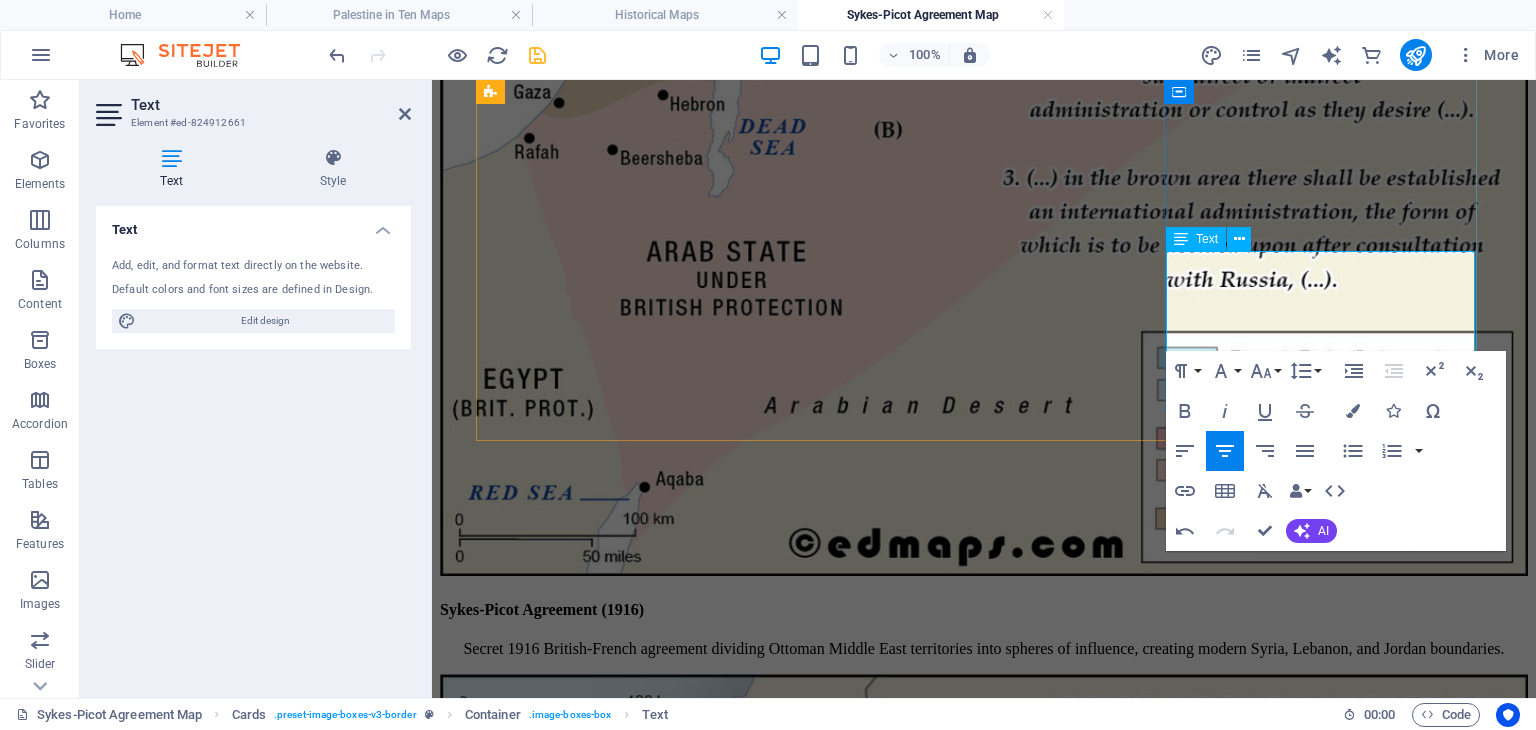type 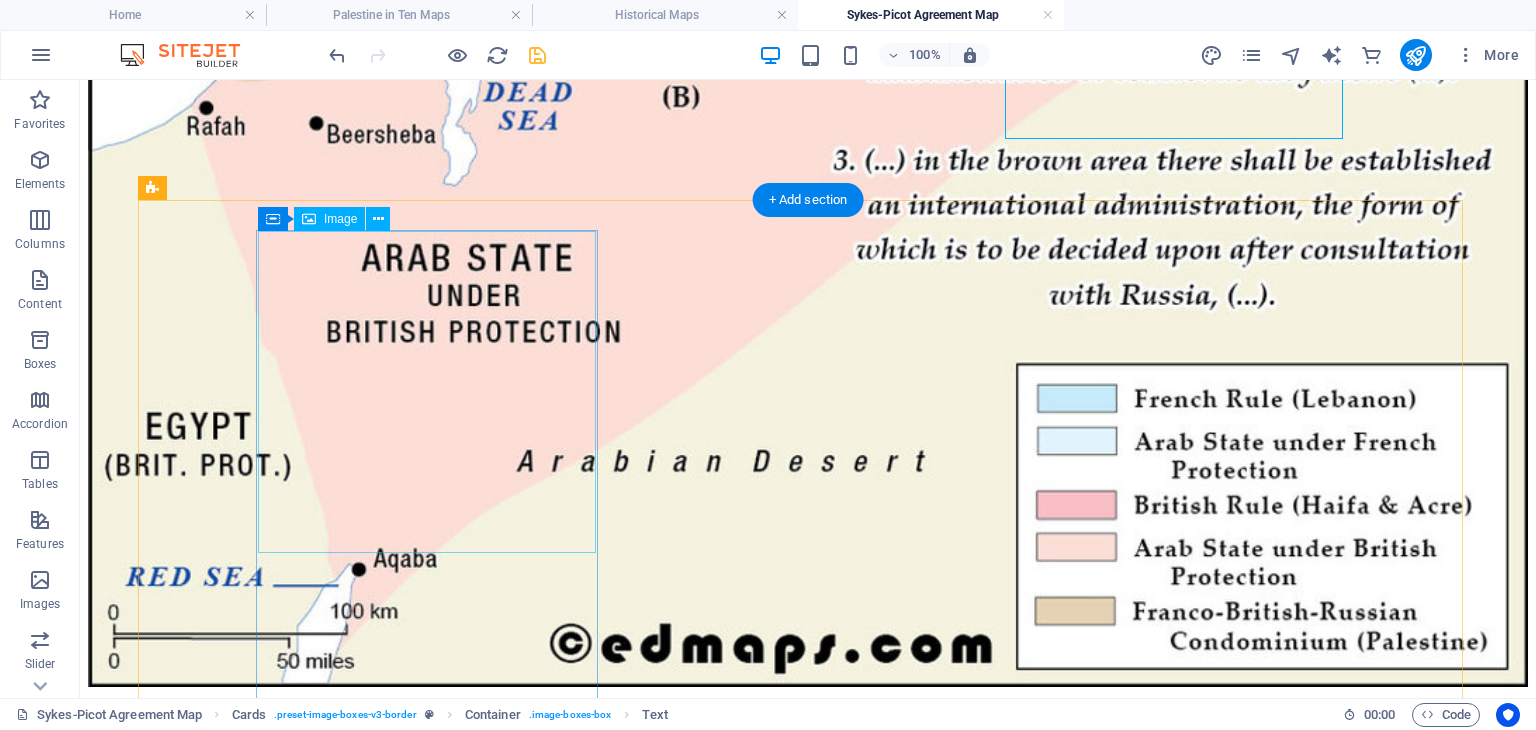 scroll, scrollTop: 1329, scrollLeft: 0, axis: vertical 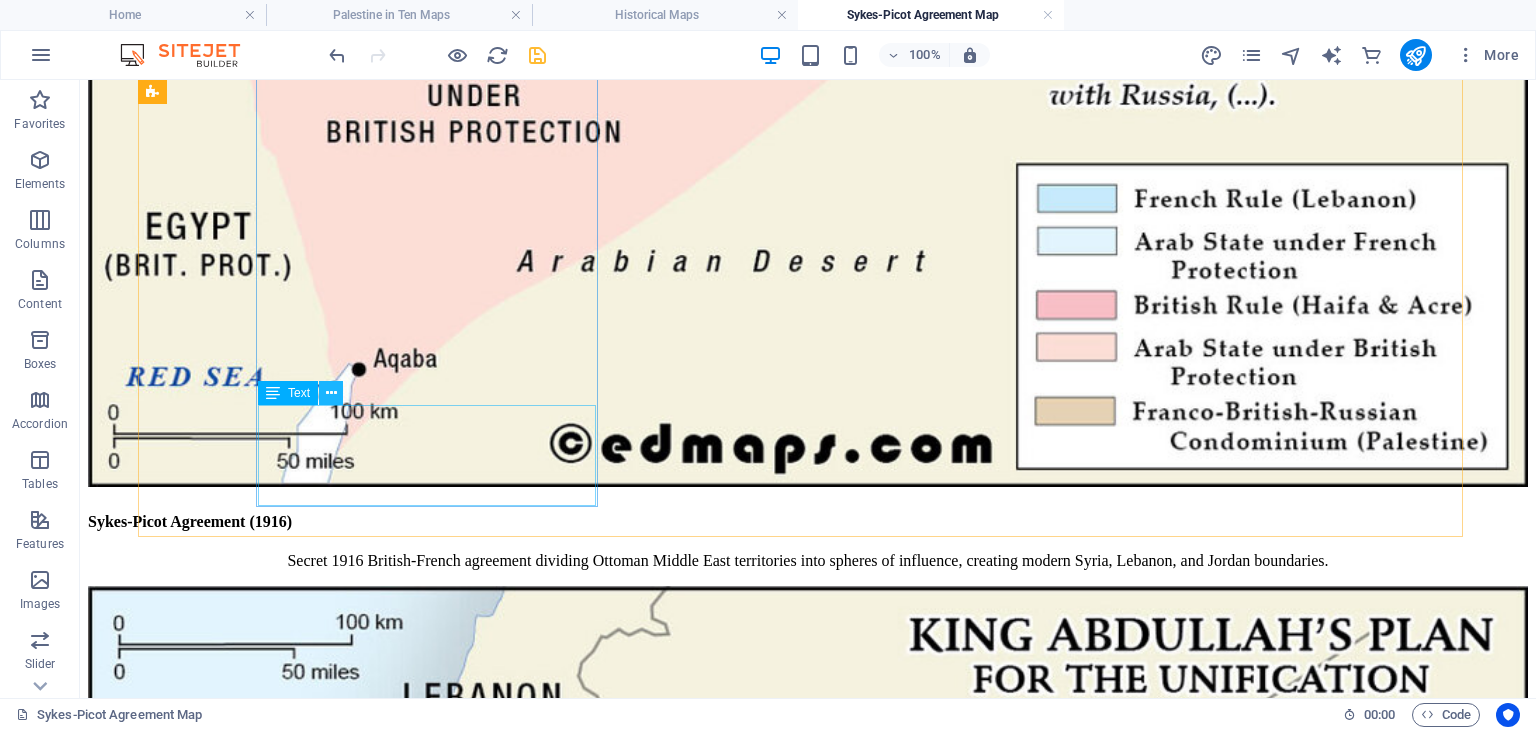 click at bounding box center (331, 393) 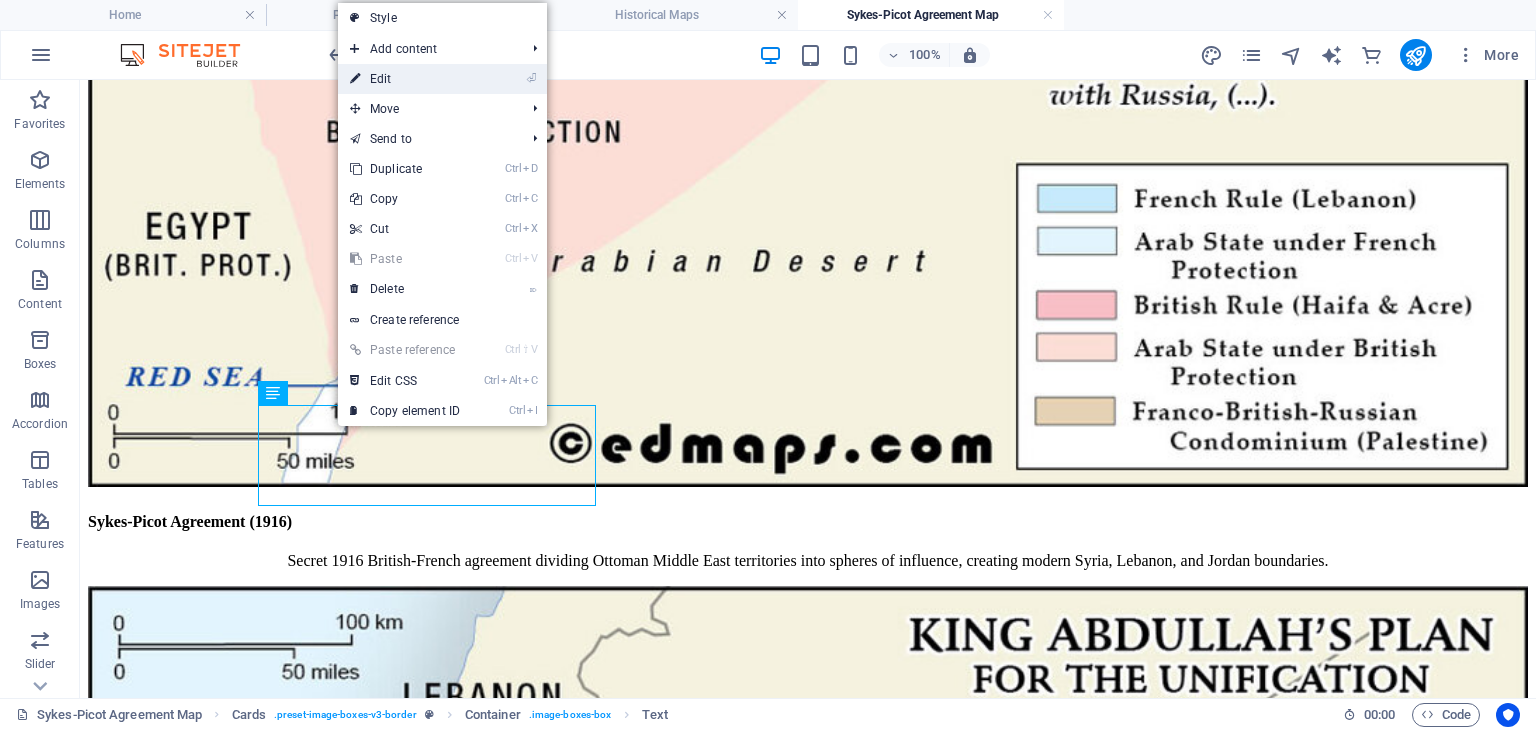 click on "⏎  Edit" at bounding box center (405, 79) 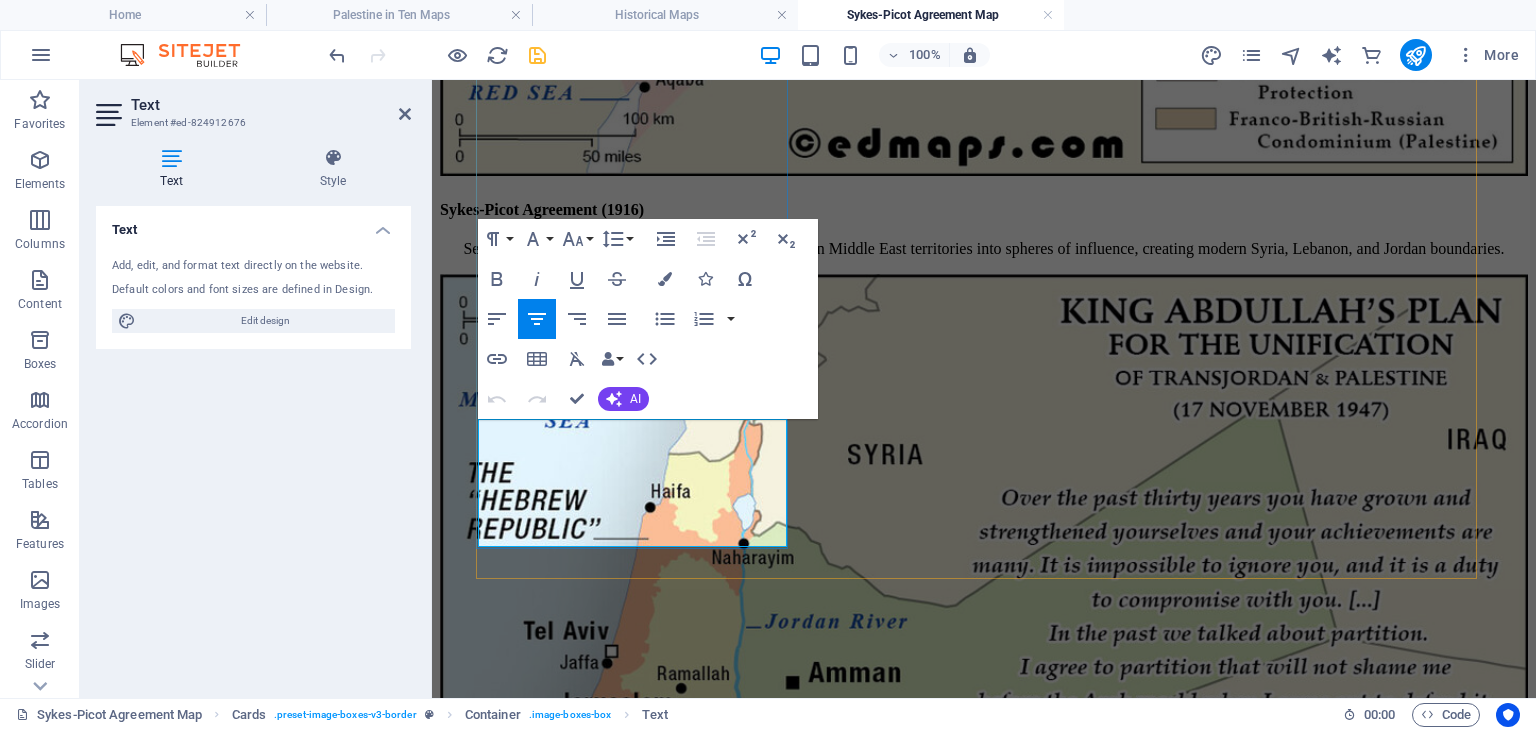 drag, startPoint x: 584, startPoint y: 436, endPoint x: 708, endPoint y: 519, distance: 149.21461 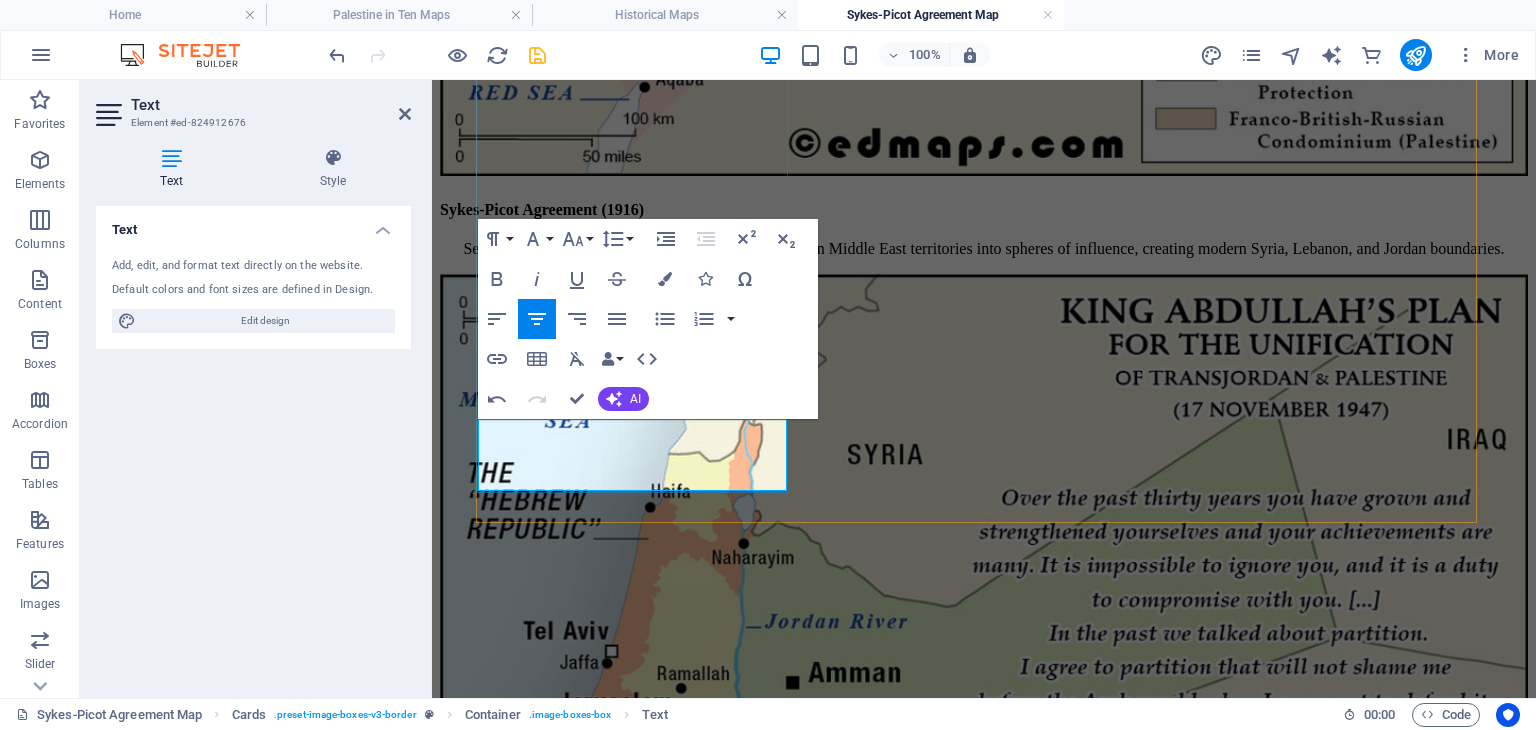 click on "Lorem plan recognizing Palestinian state but heavily favoring Israeli claims;" at bounding box center [984, 6810] 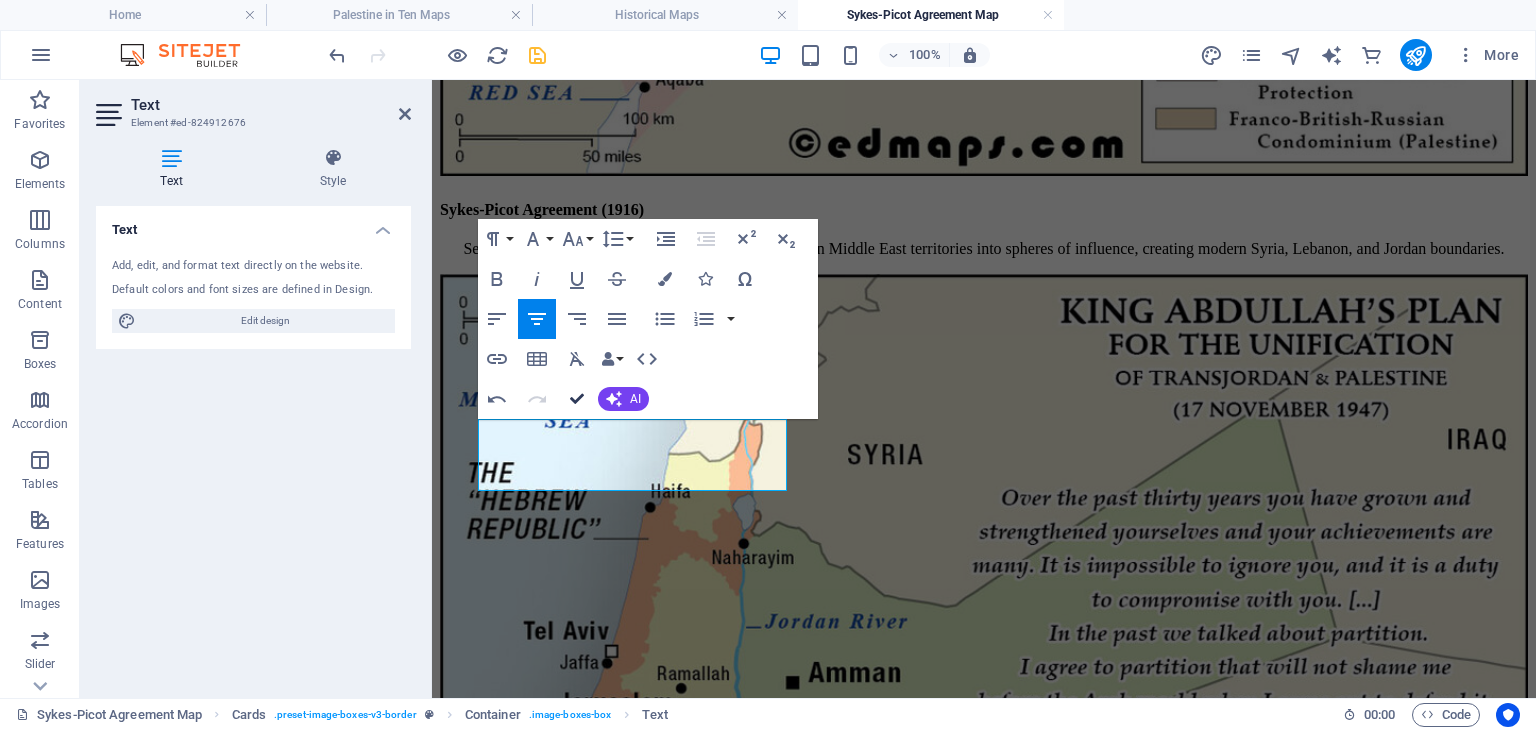 drag, startPoint x: 579, startPoint y: 399, endPoint x: 501, endPoint y: 319, distance: 111.73182 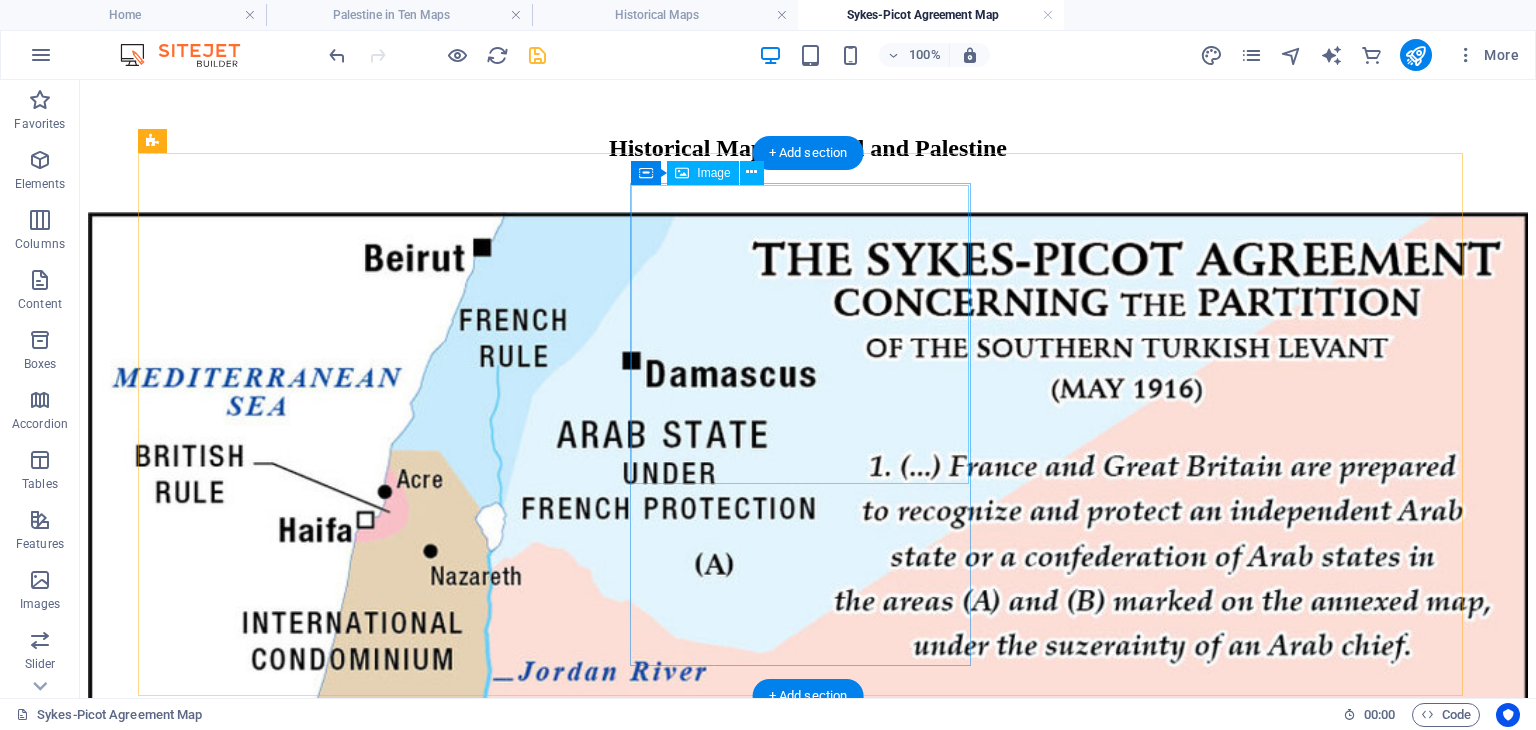 scroll, scrollTop: 0, scrollLeft: 0, axis: both 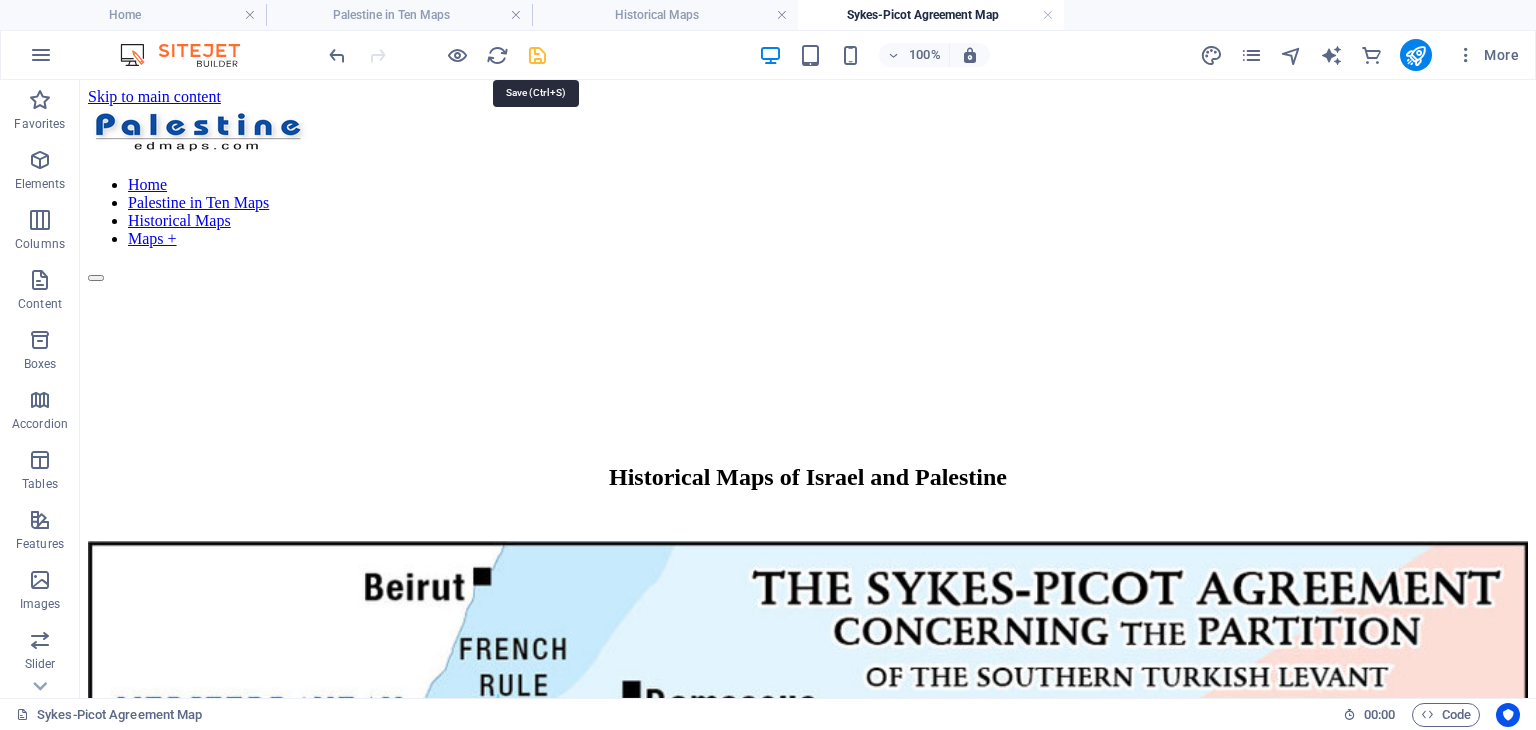 click at bounding box center (537, 55) 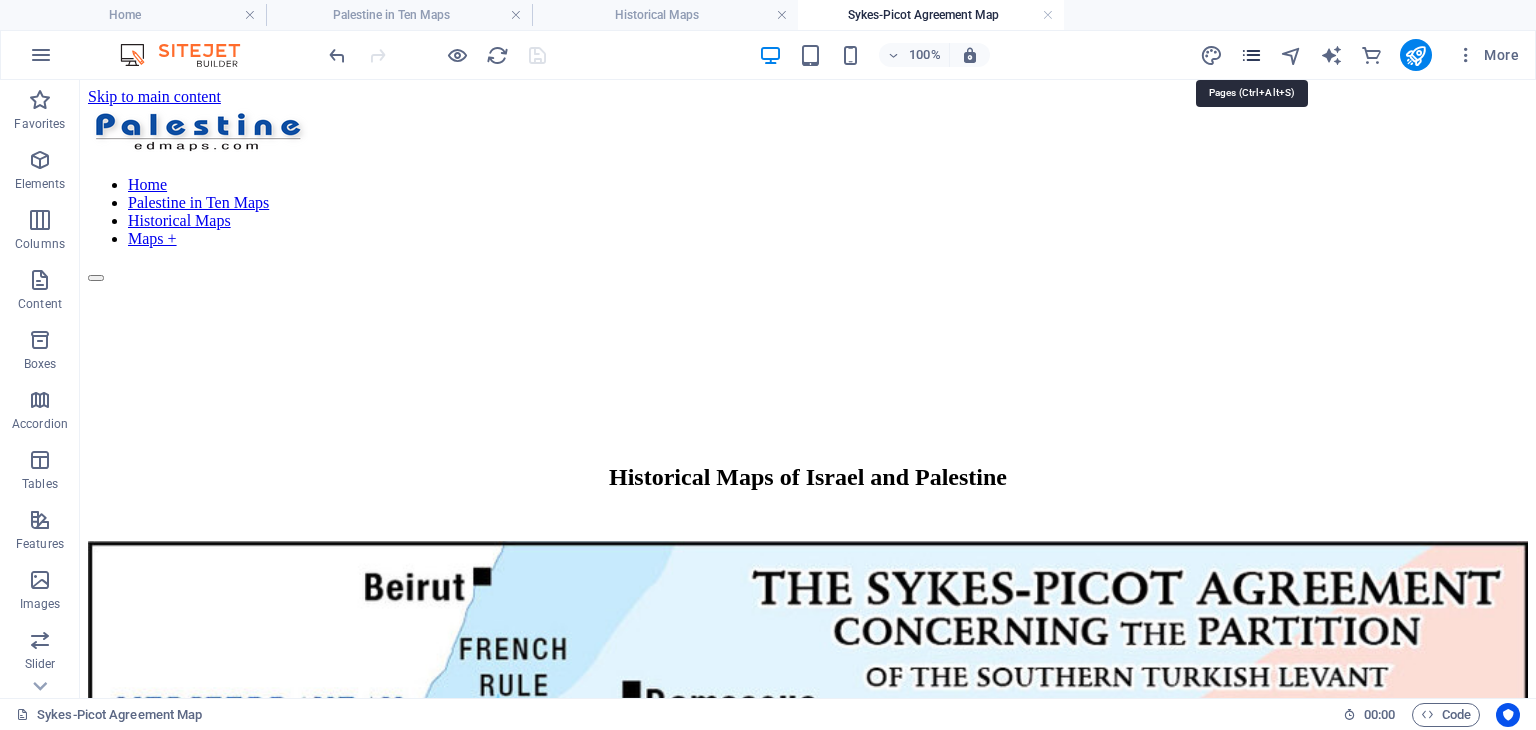 click at bounding box center [1251, 55] 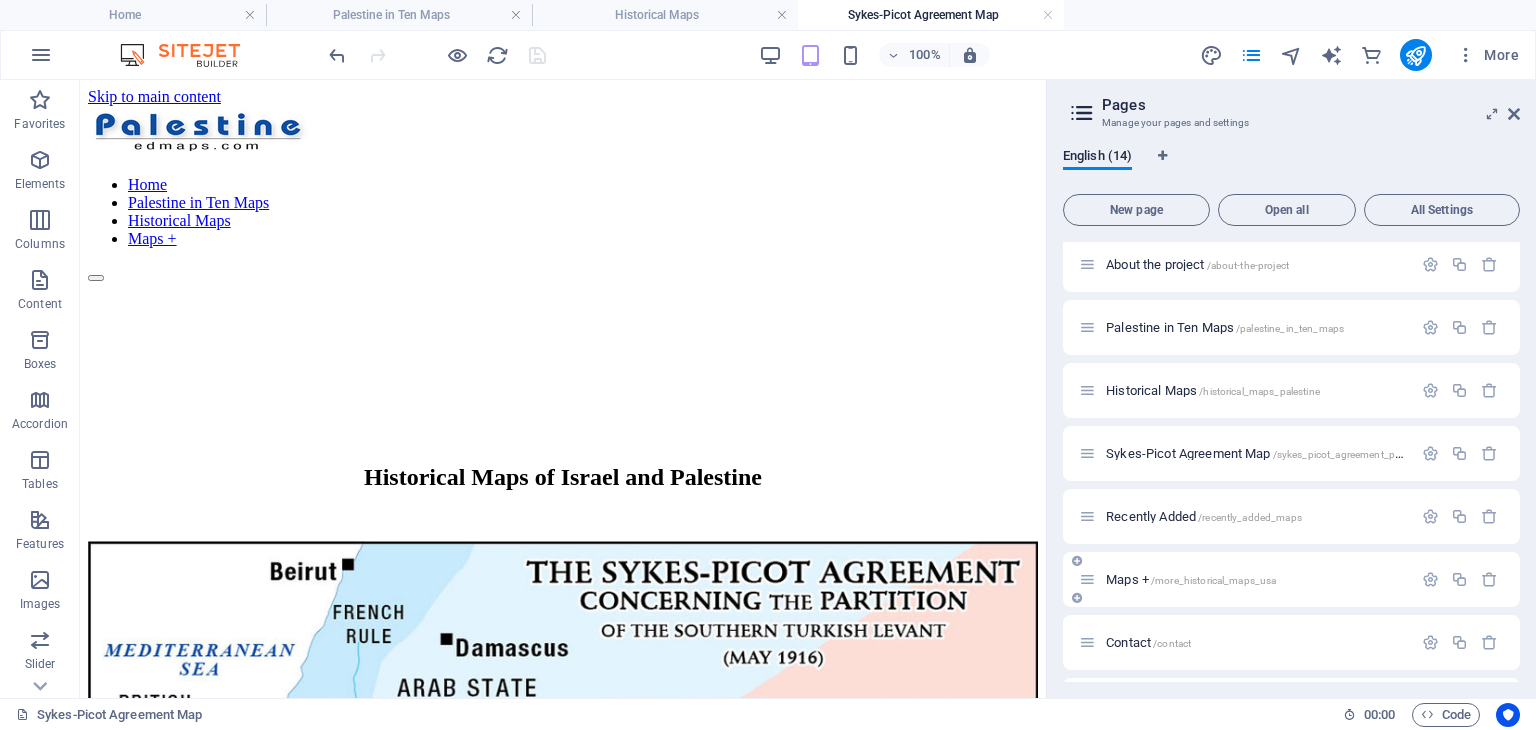 scroll, scrollTop: 100, scrollLeft: 0, axis: vertical 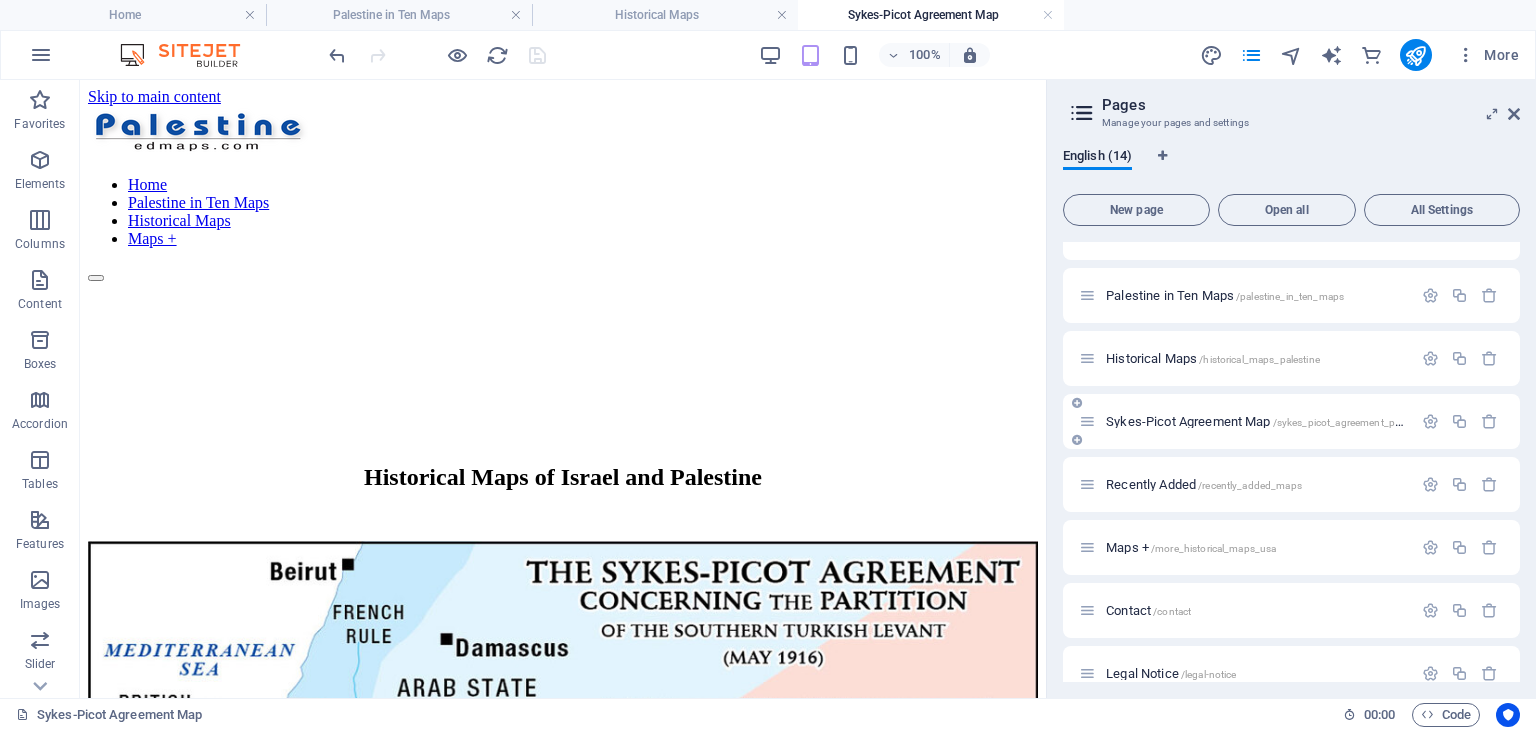 click on "Sykes-Picot Agreement Map /sykes_picot_agreement_plan" at bounding box center (1257, 421) 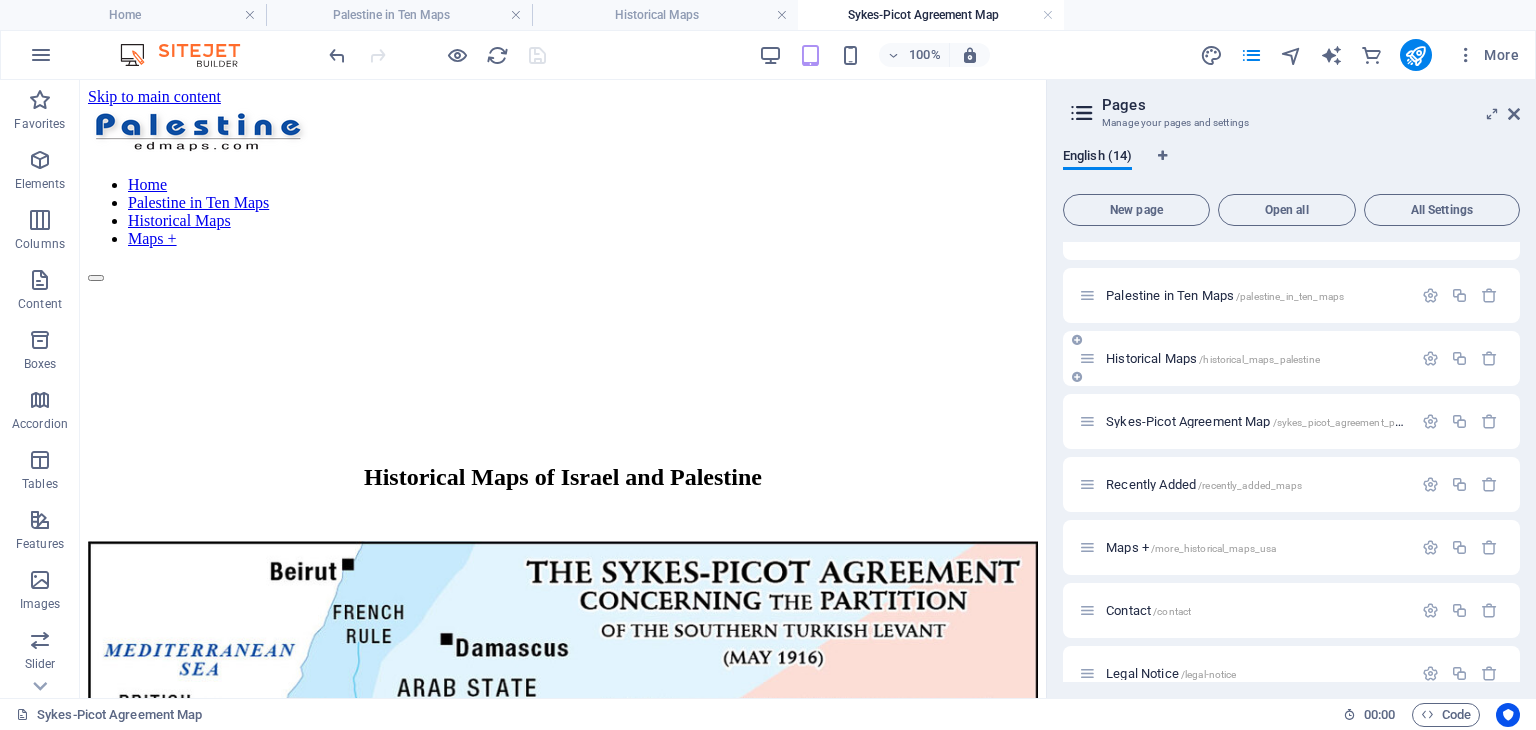 click on "Historical Maps /historical_maps_palestine" at bounding box center (1245, 358) 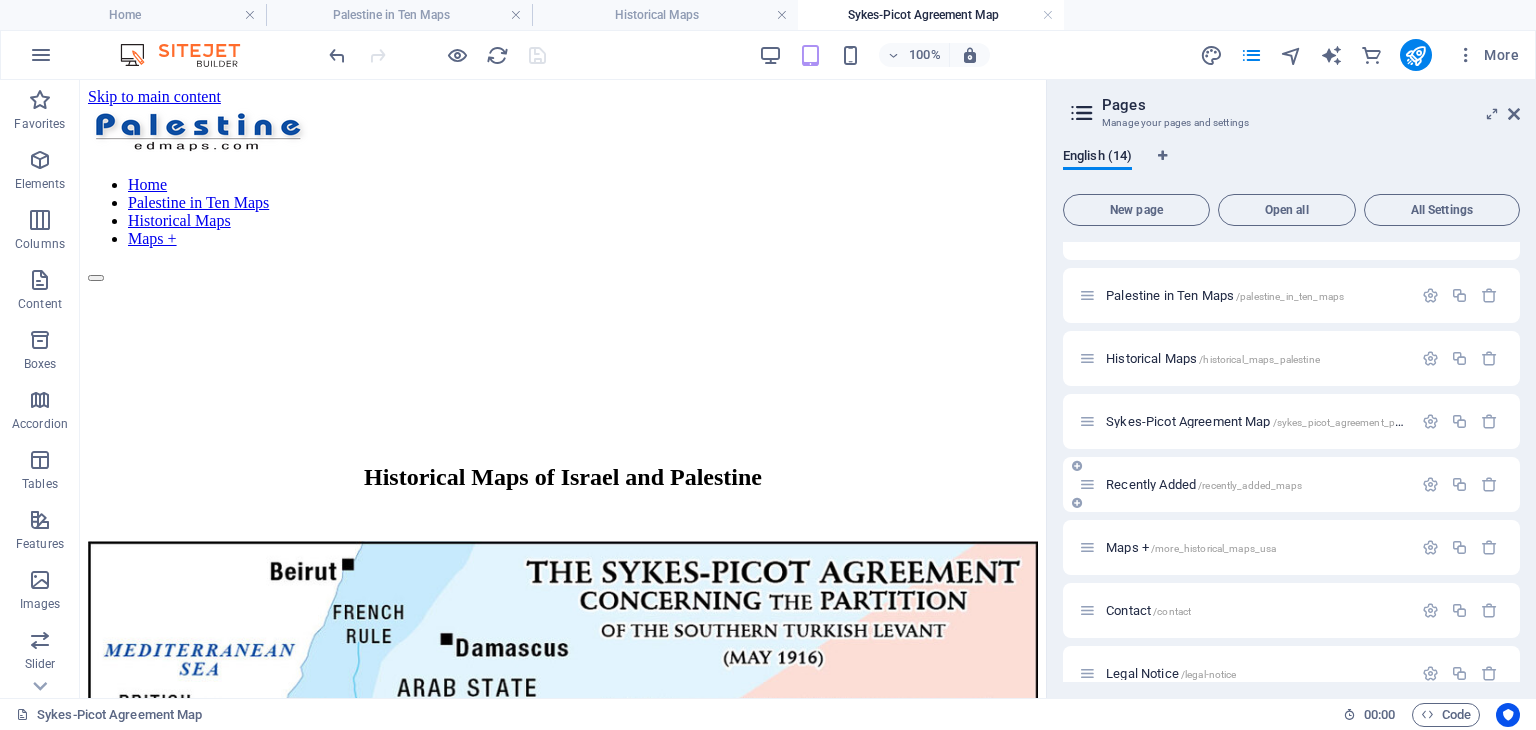 click on "Recently Added /recently_added_maps" at bounding box center [1204, 484] 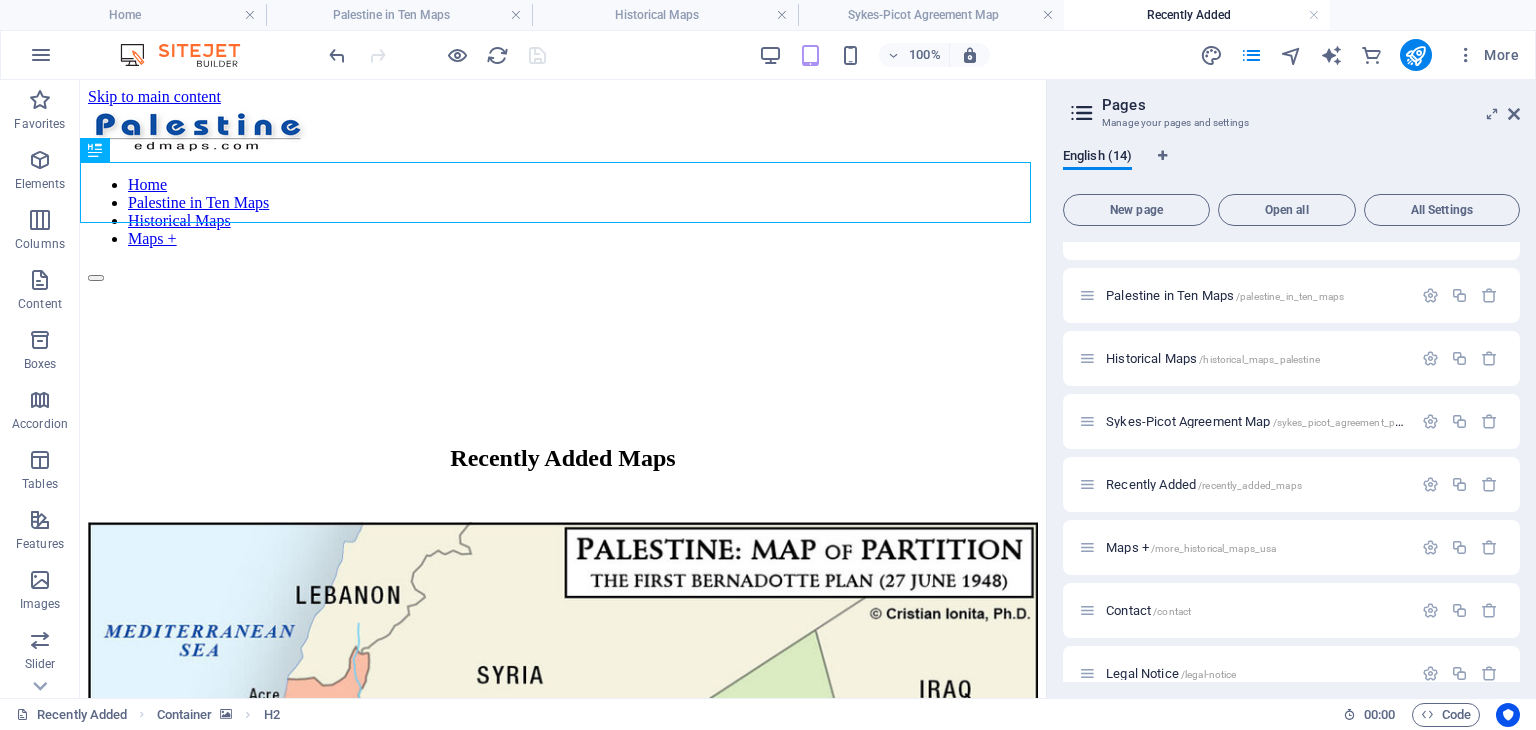 scroll, scrollTop: 0, scrollLeft: 0, axis: both 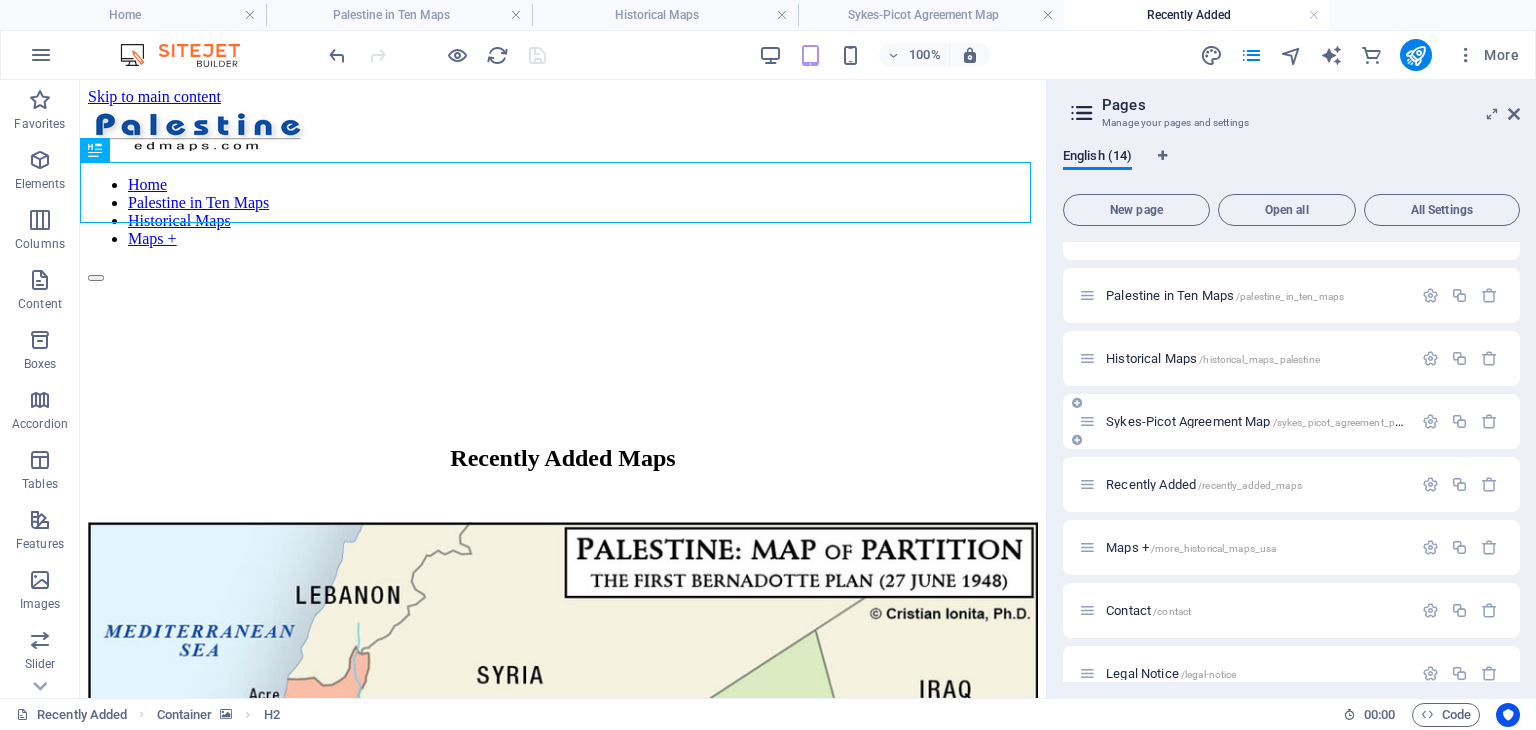 click on "Sykes-Picot Agreement Map /sykes_picot_agreement_plan" at bounding box center (1257, 421) 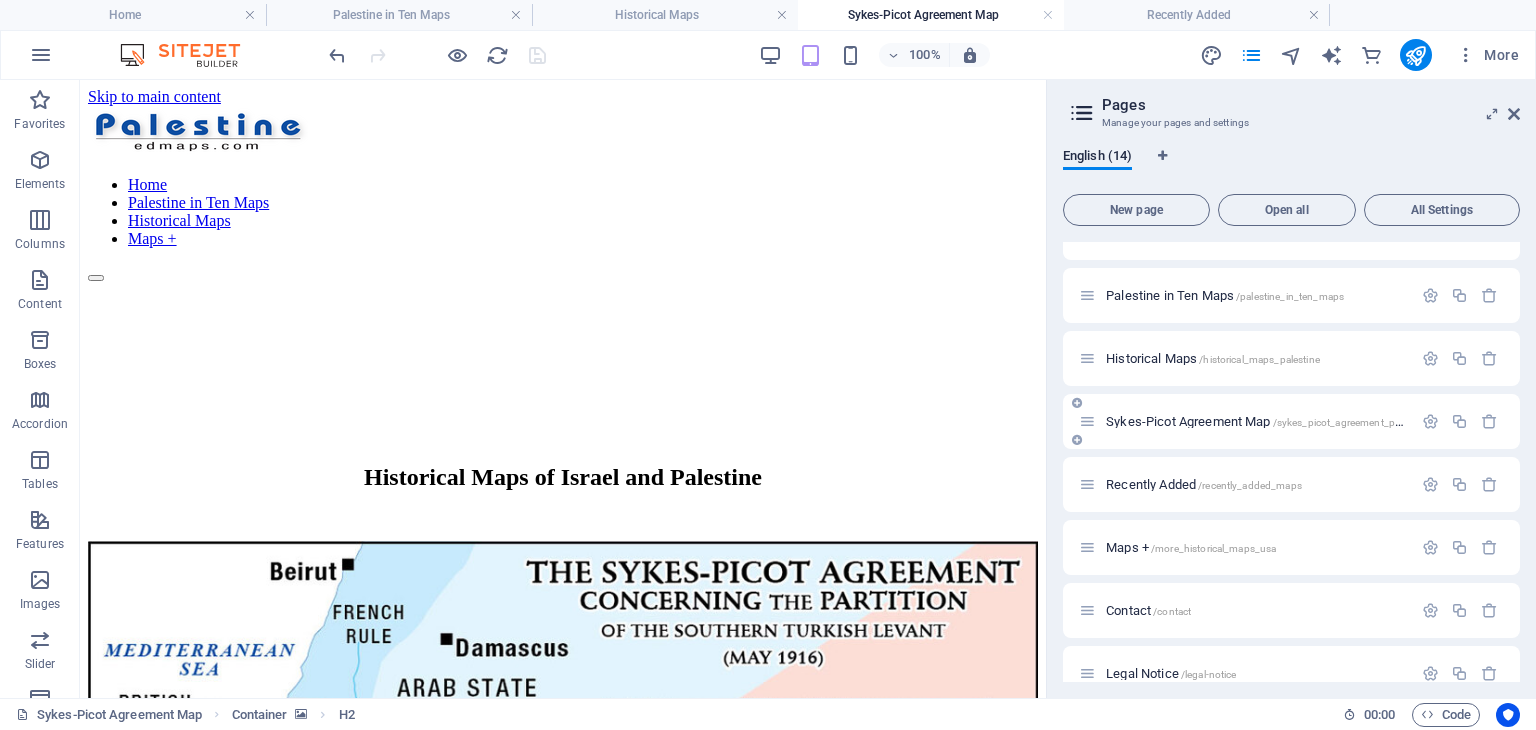 click on "Sykes-Picot Agreement Map /sykes_picot_agreement_plan" at bounding box center [1257, 421] 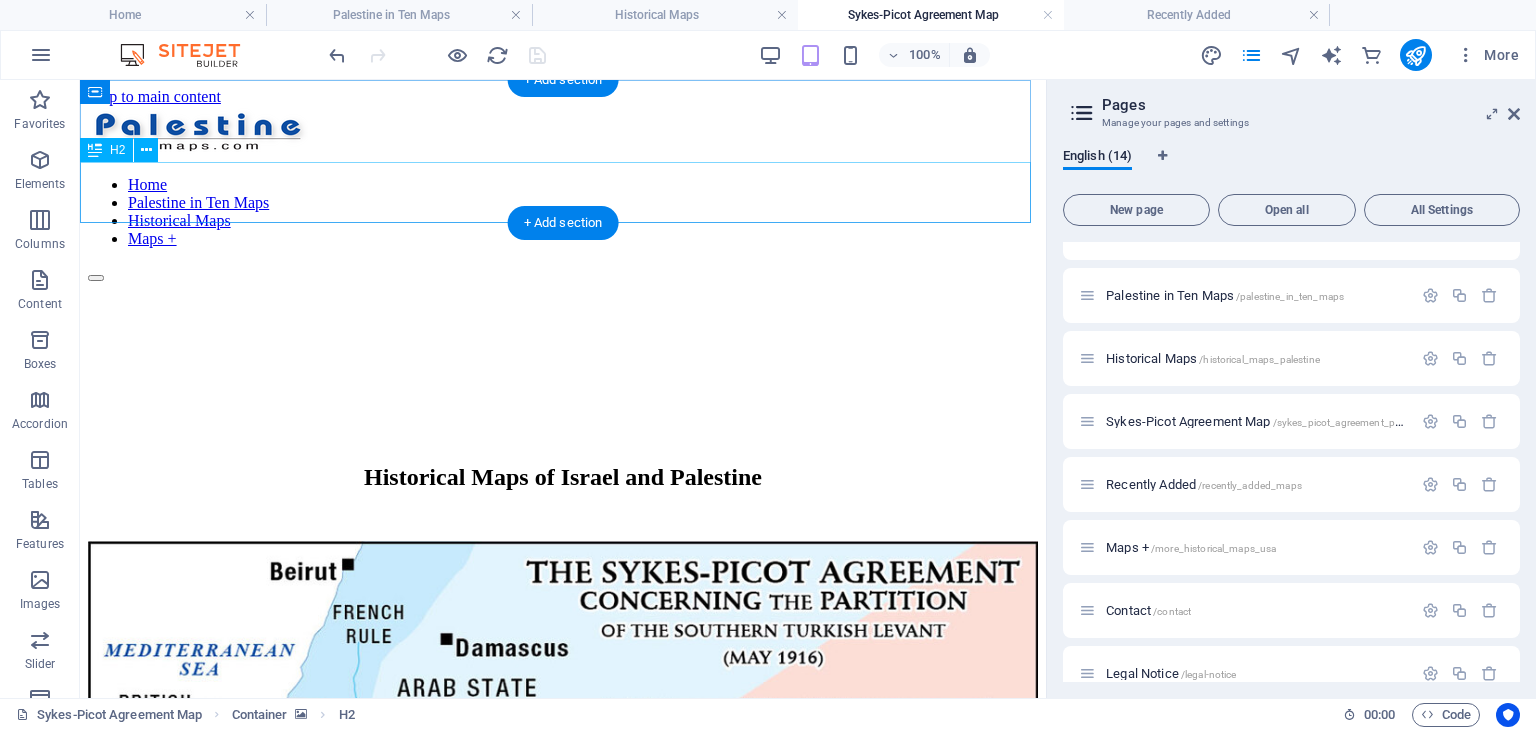 click on "Historical Maps of Israel and Palestine" at bounding box center [563, 477] 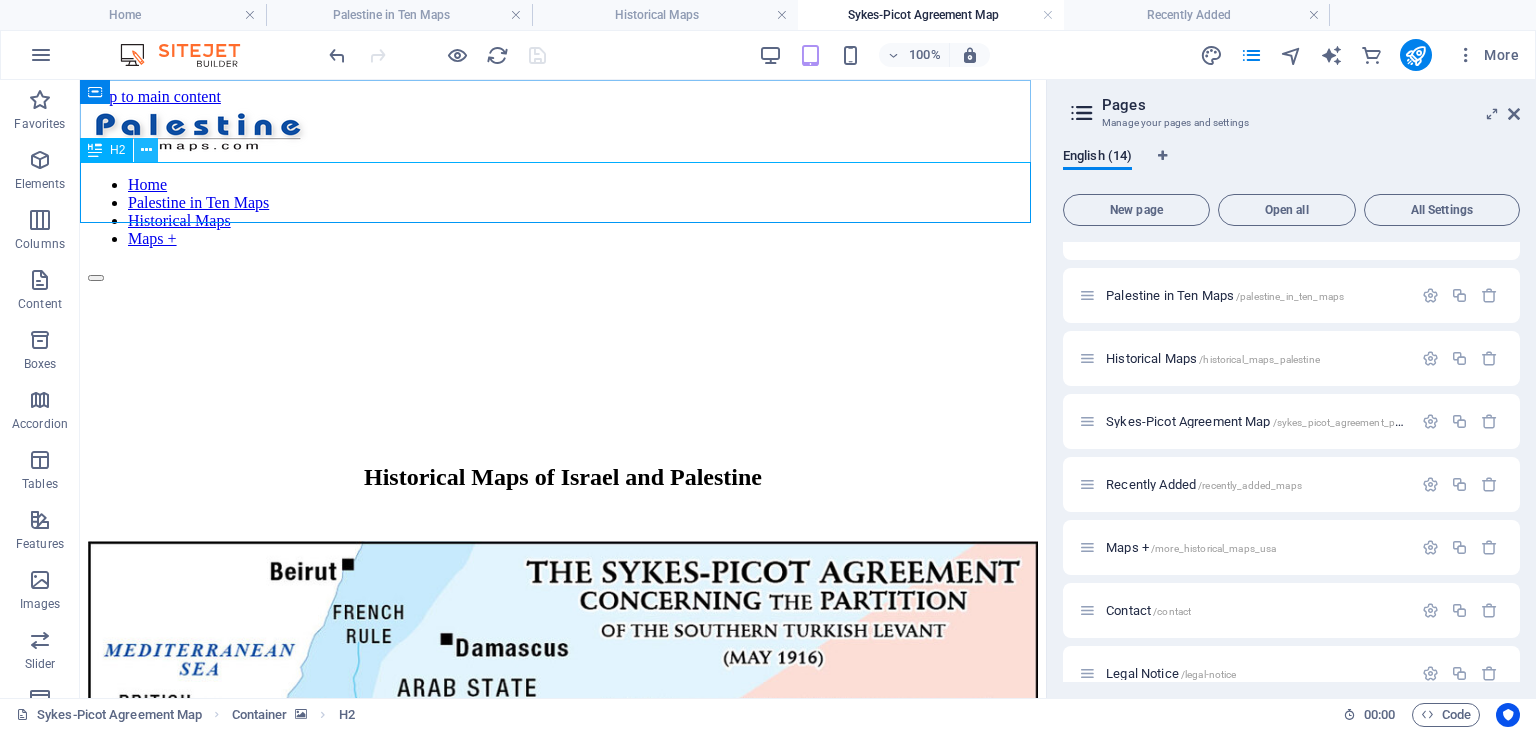 click at bounding box center [146, 150] 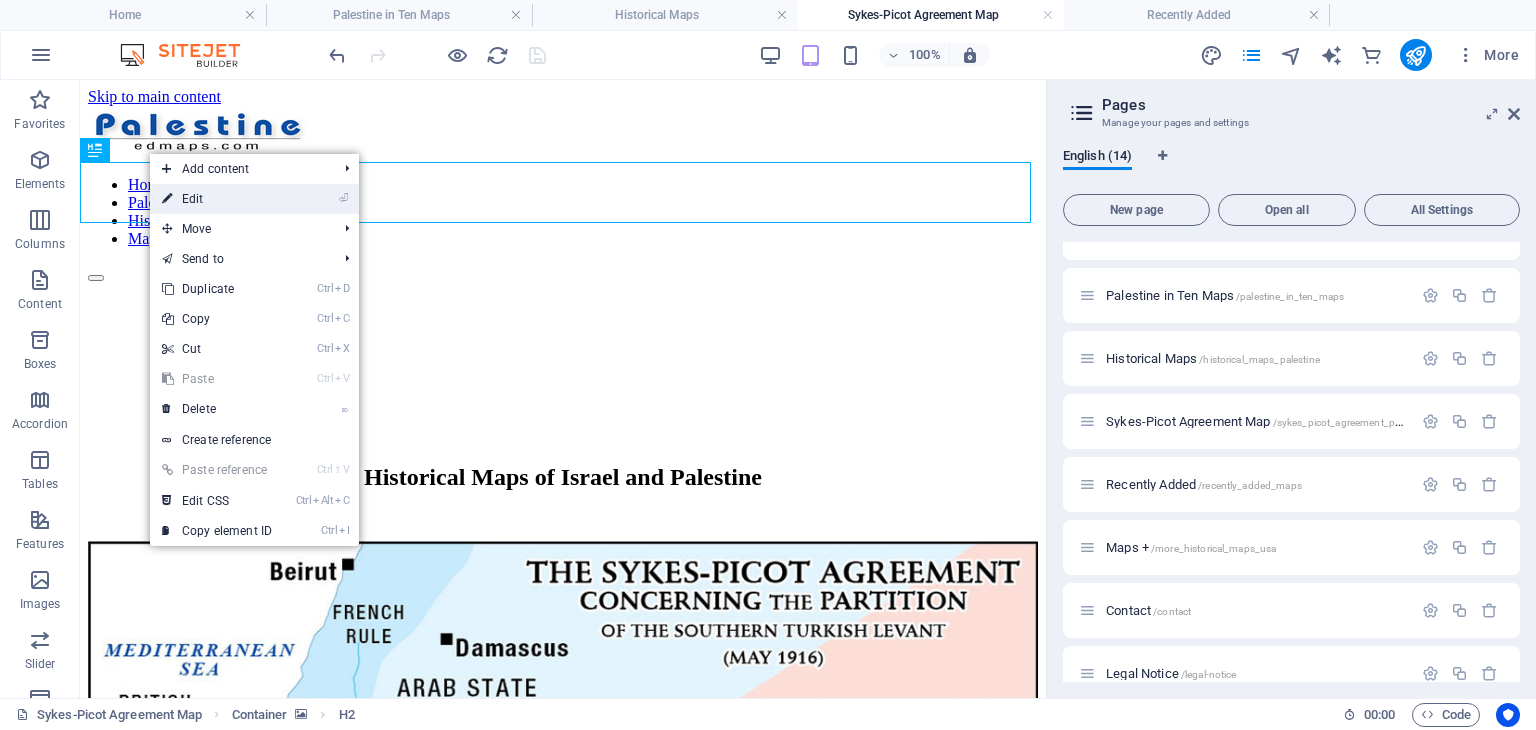 click on "⏎  Edit" at bounding box center [217, 199] 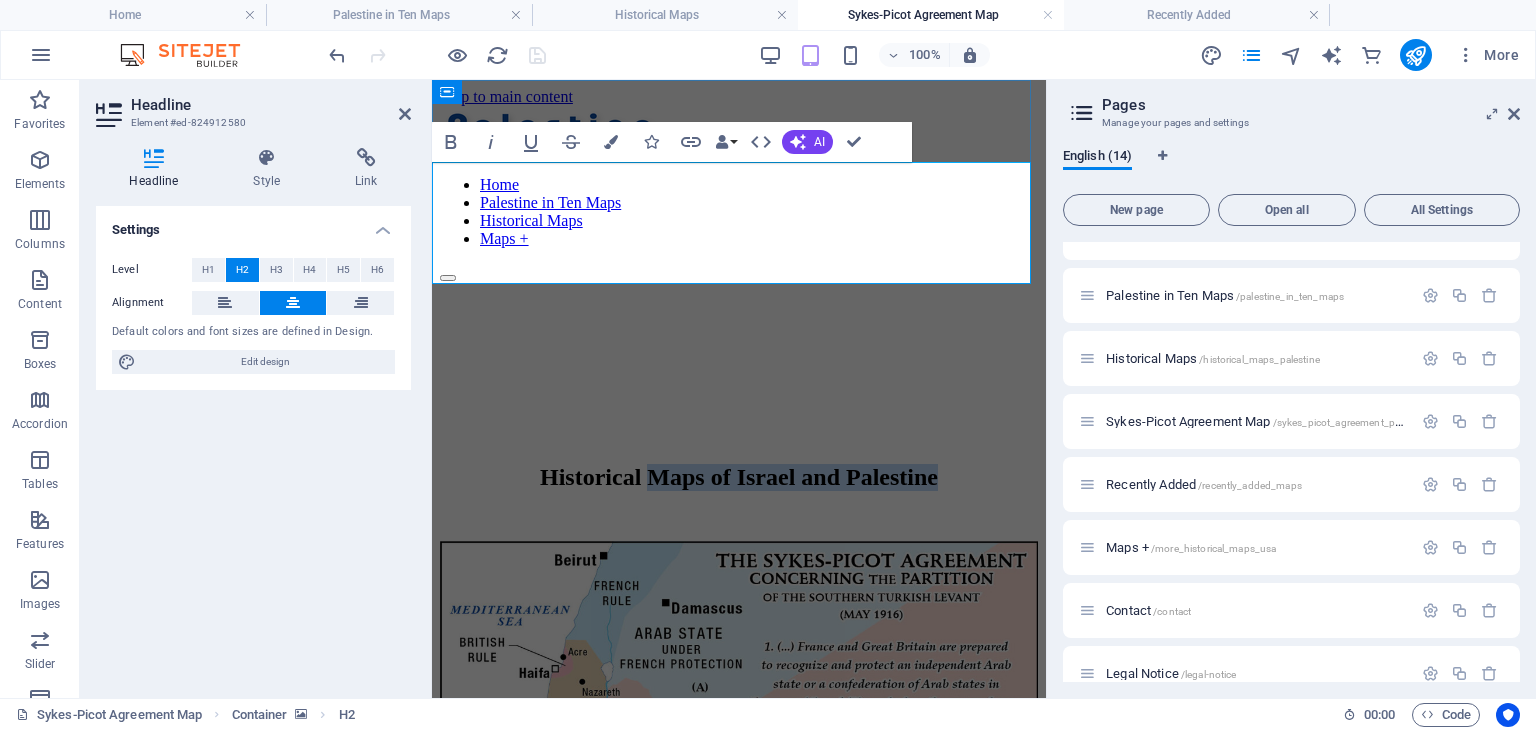 drag, startPoint x: 804, startPoint y: 259, endPoint x: 664, endPoint y: 185, distance: 158.35403 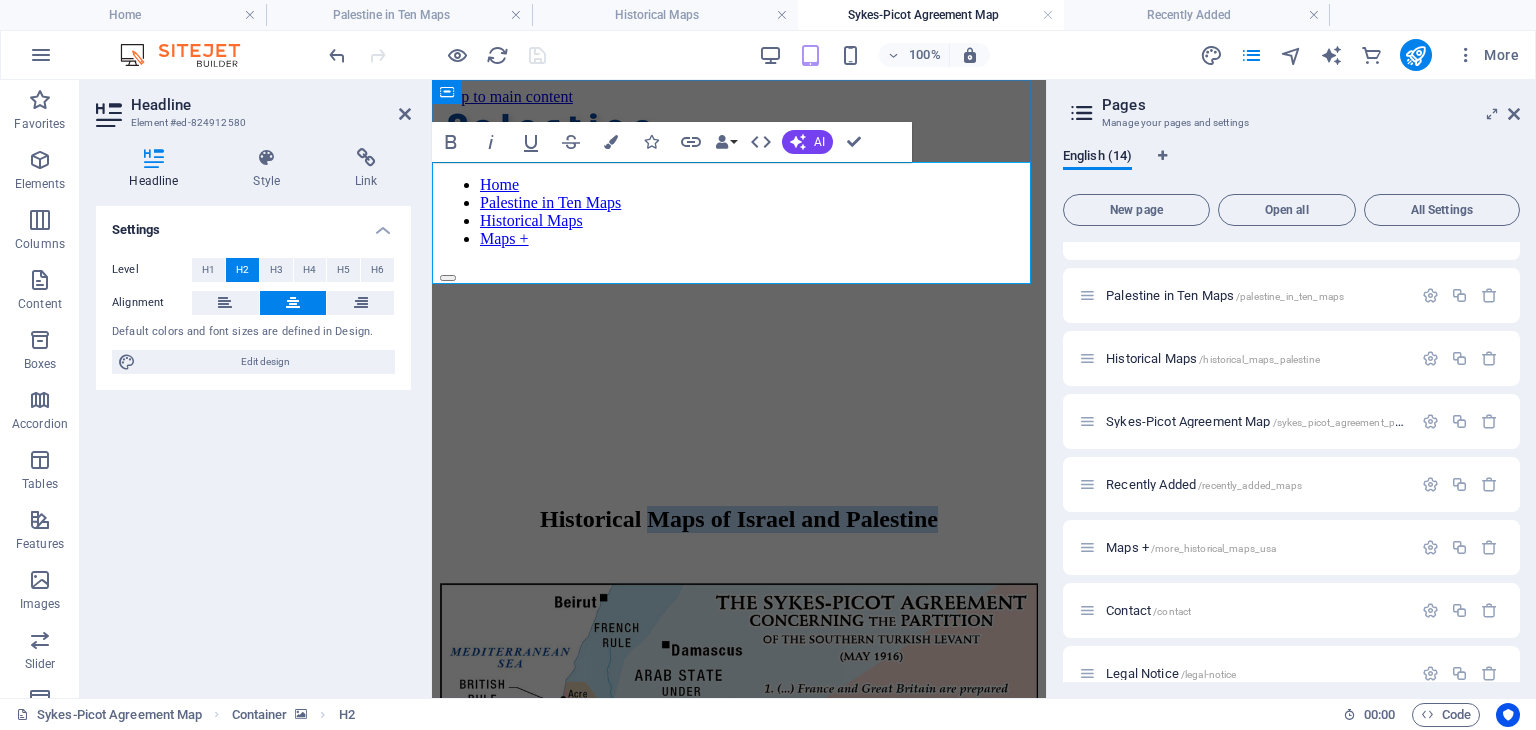 type 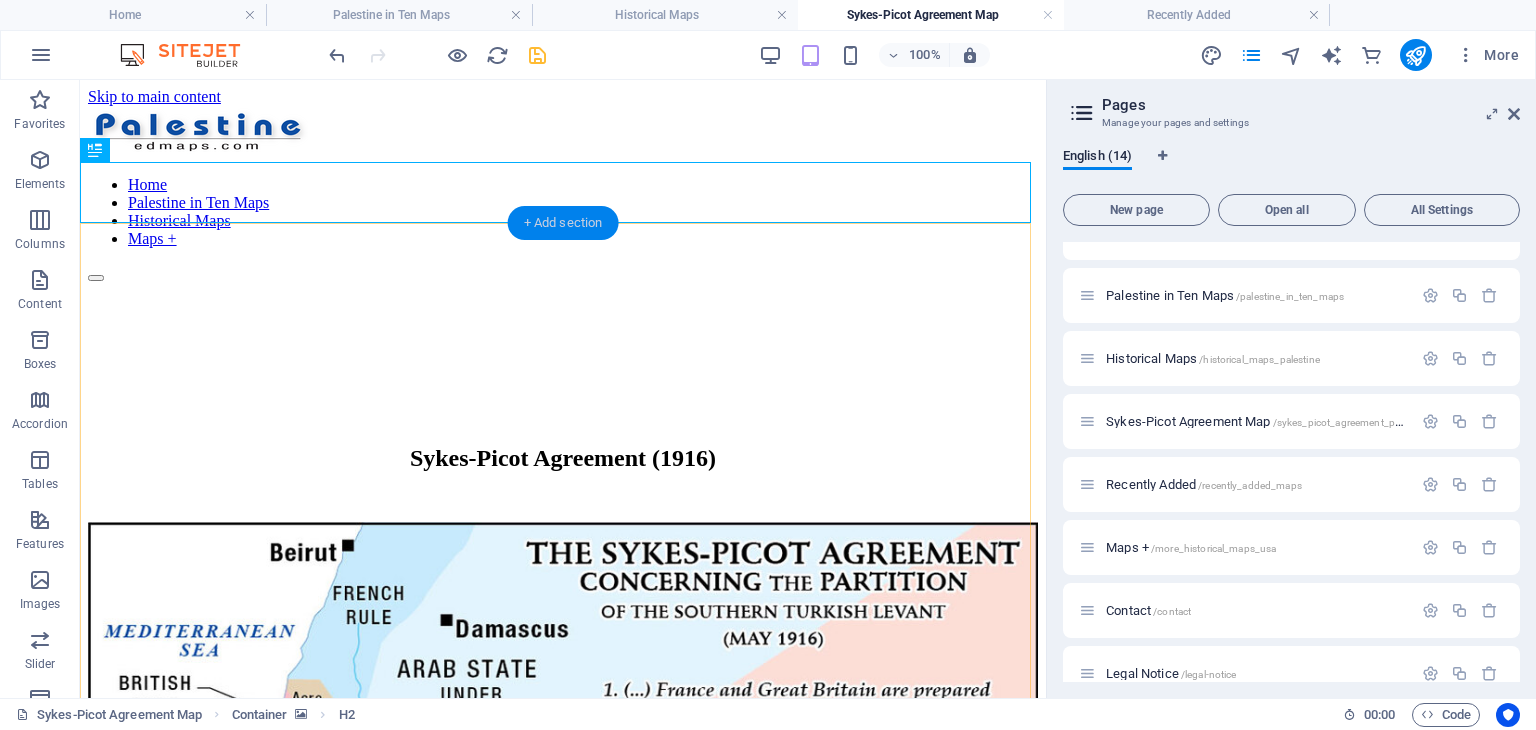 click on "+ Add section" at bounding box center [563, 223] 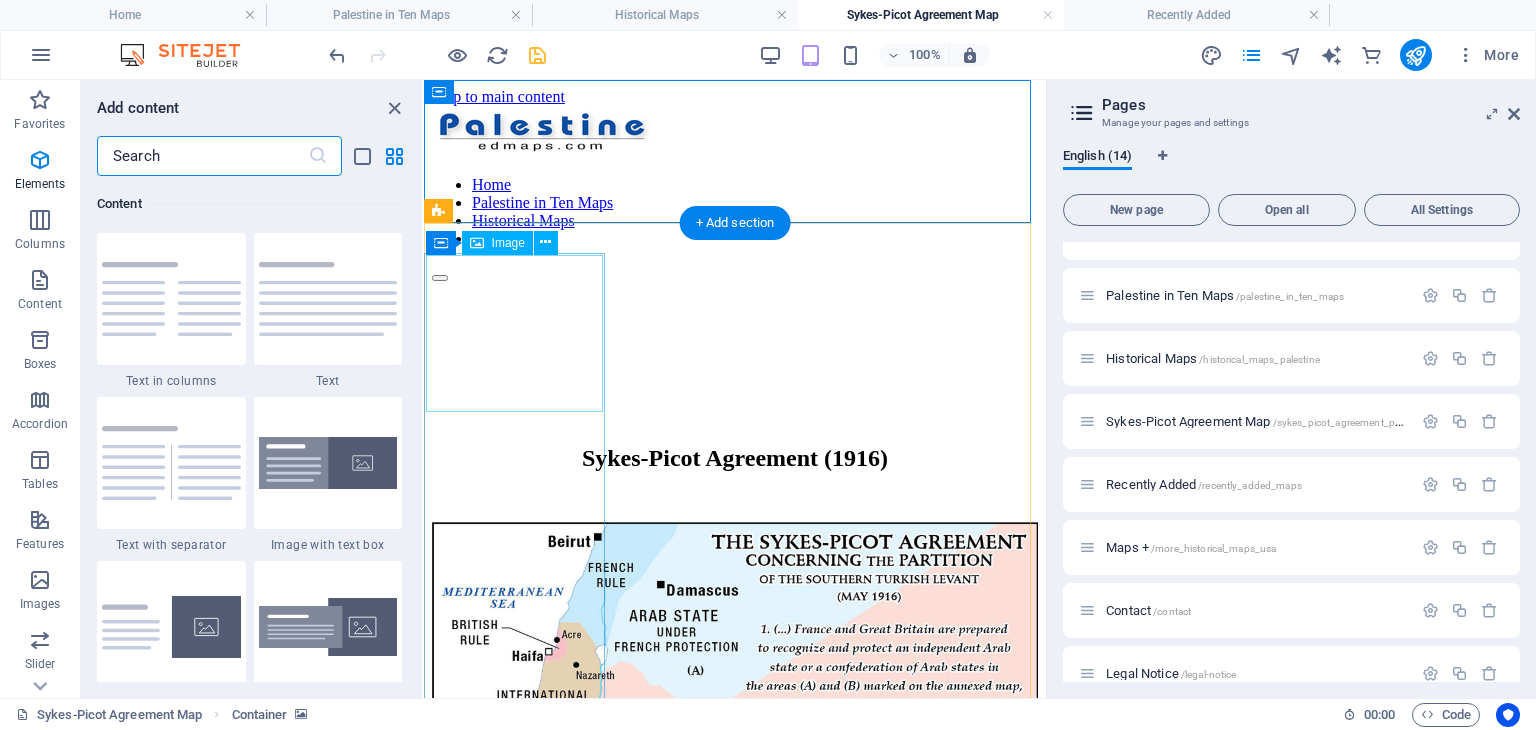 scroll, scrollTop: 3499, scrollLeft: 0, axis: vertical 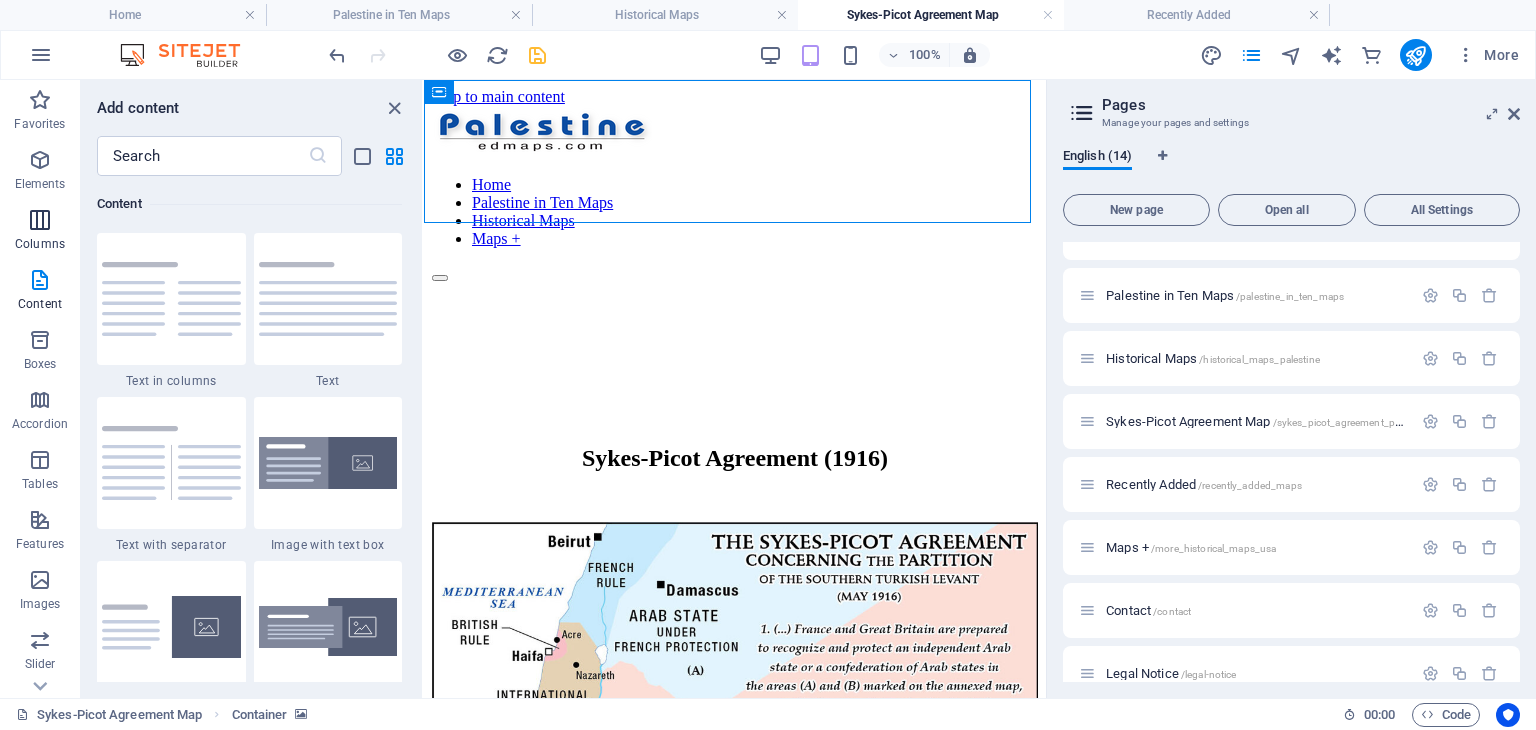 click at bounding box center (40, 220) 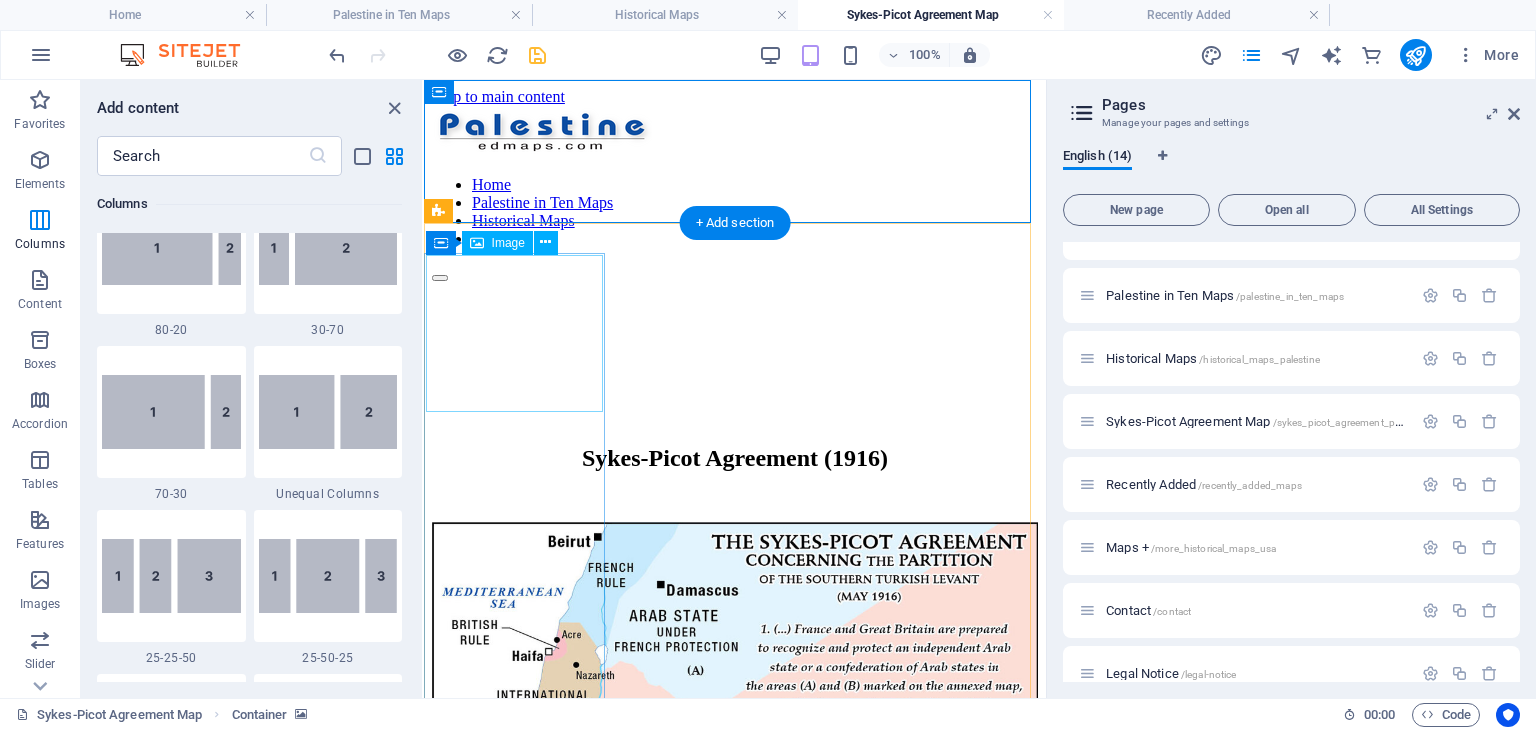 scroll, scrollTop: 990, scrollLeft: 0, axis: vertical 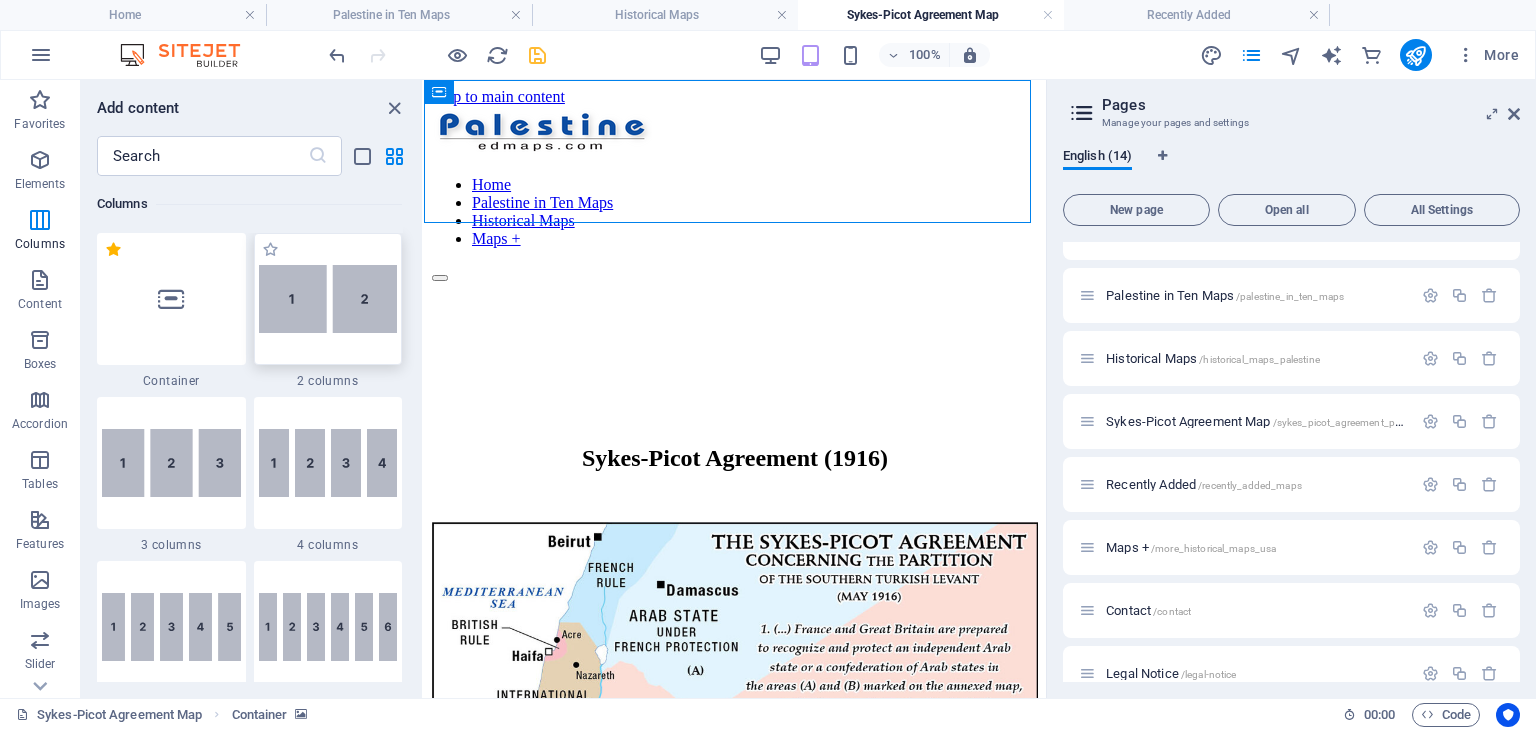 click at bounding box center [328, 299] 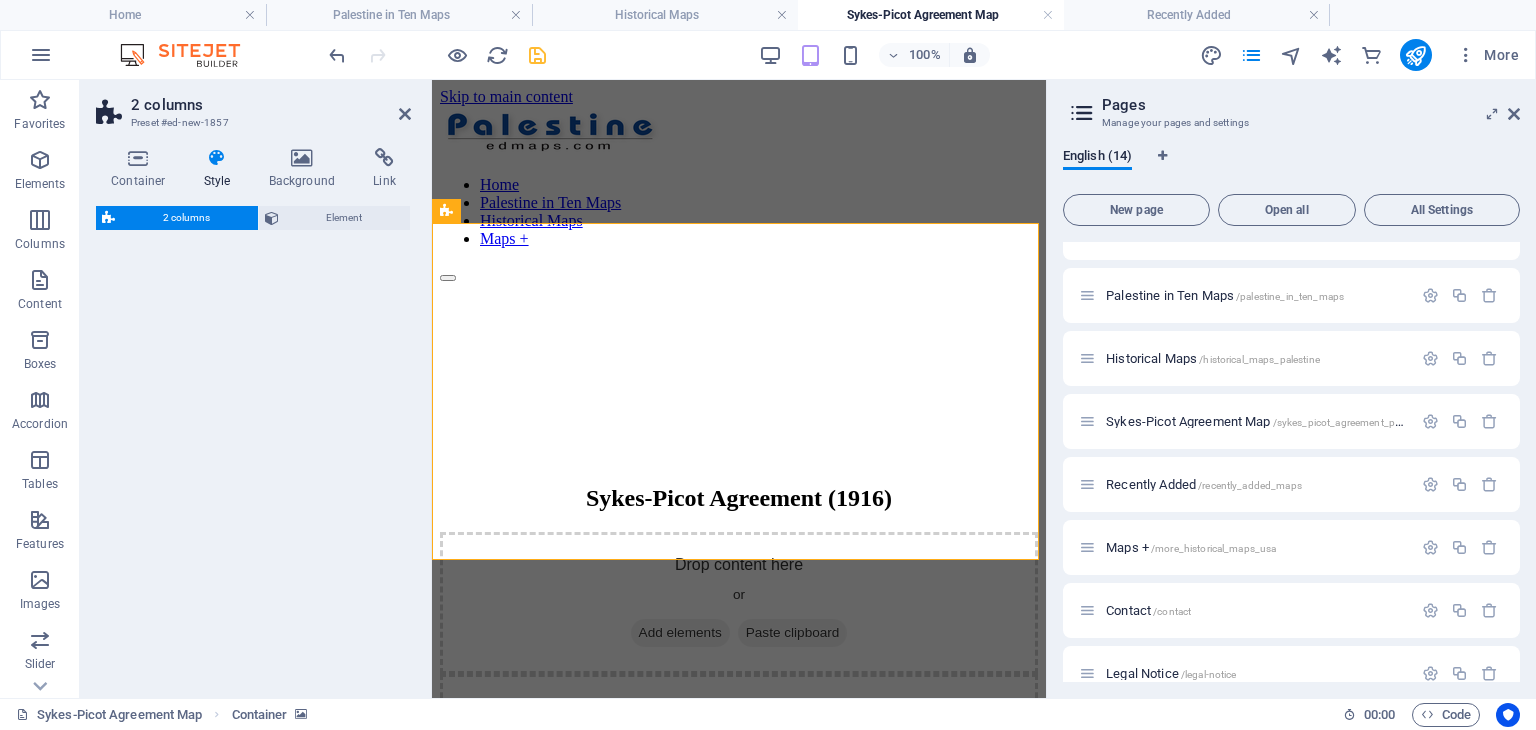 select on "rem" 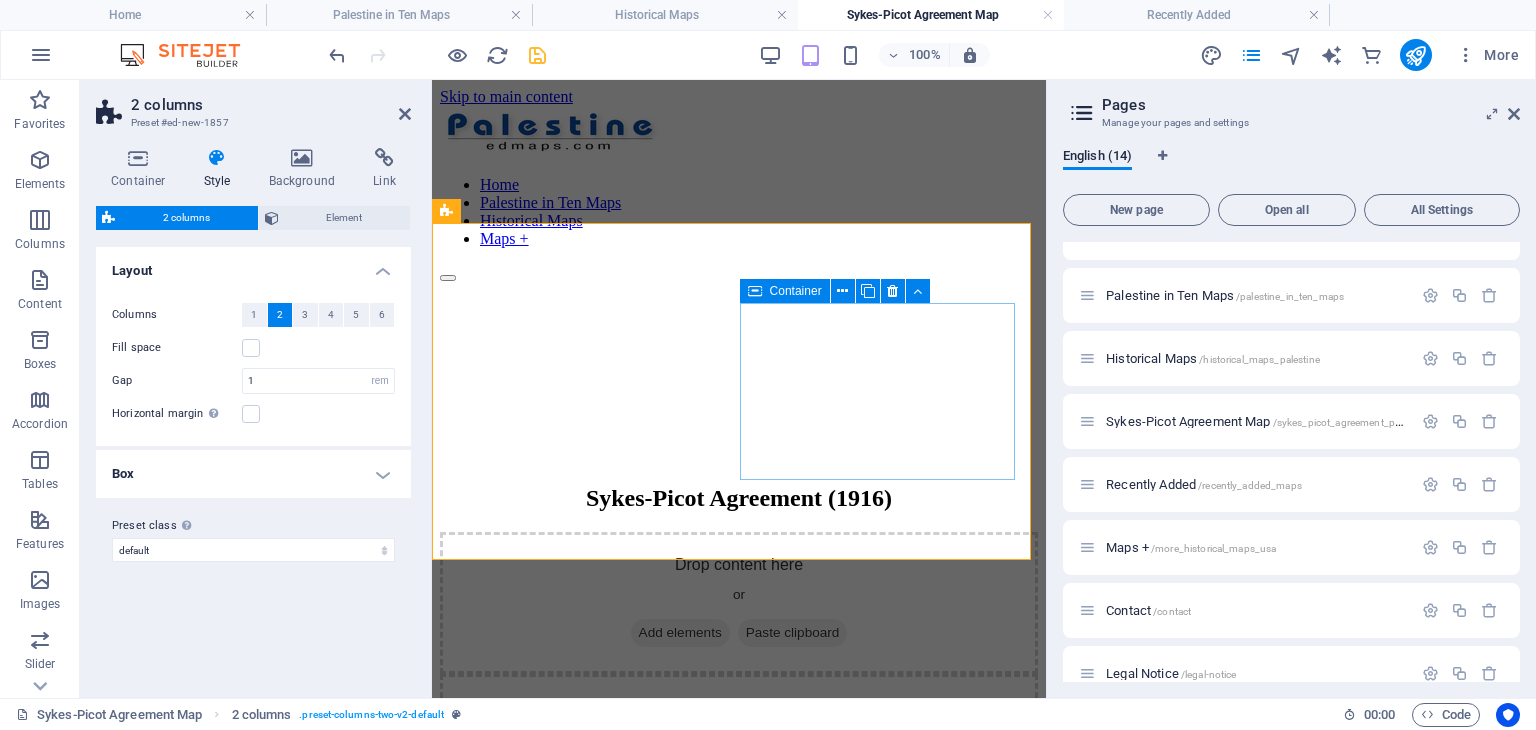 click on "Add elements" at bounding box center [680, 775] 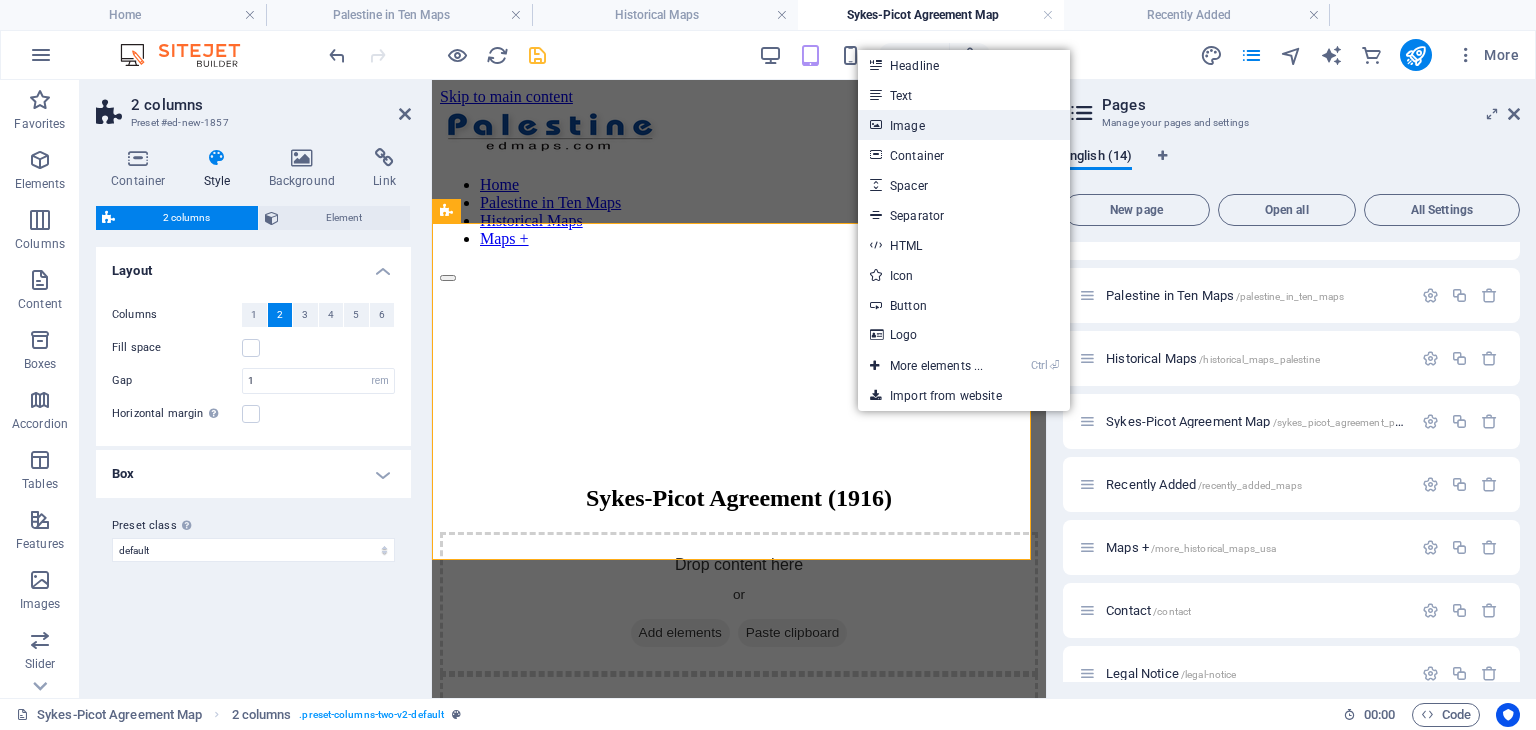 drag, startPoint x: 908, startPoint y: 120, endPoint x: 547, endPoint y: 175, distance: 365.1657 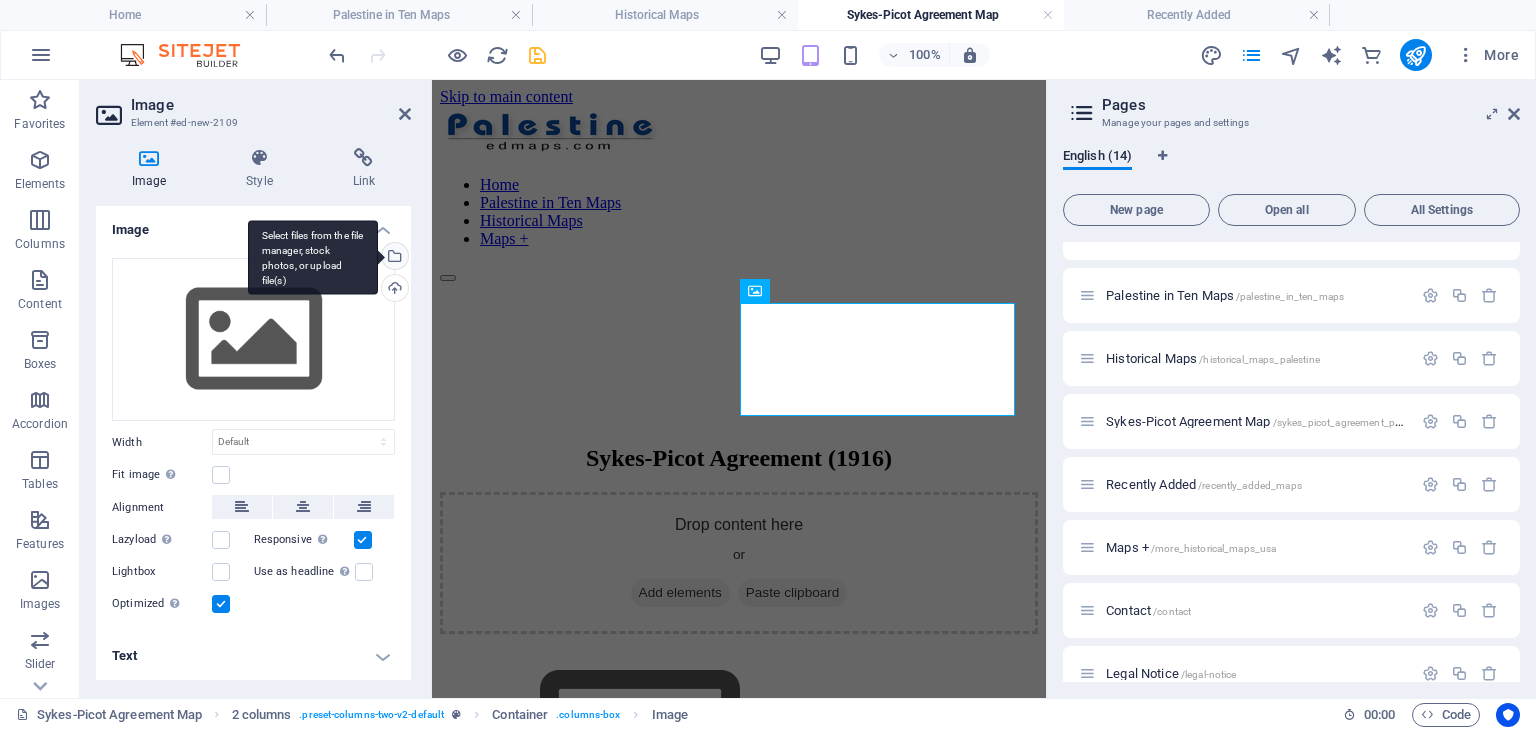 click on "Select files from the file manager, stock photos, or upload file(s)" at bounding box center (393, 258) 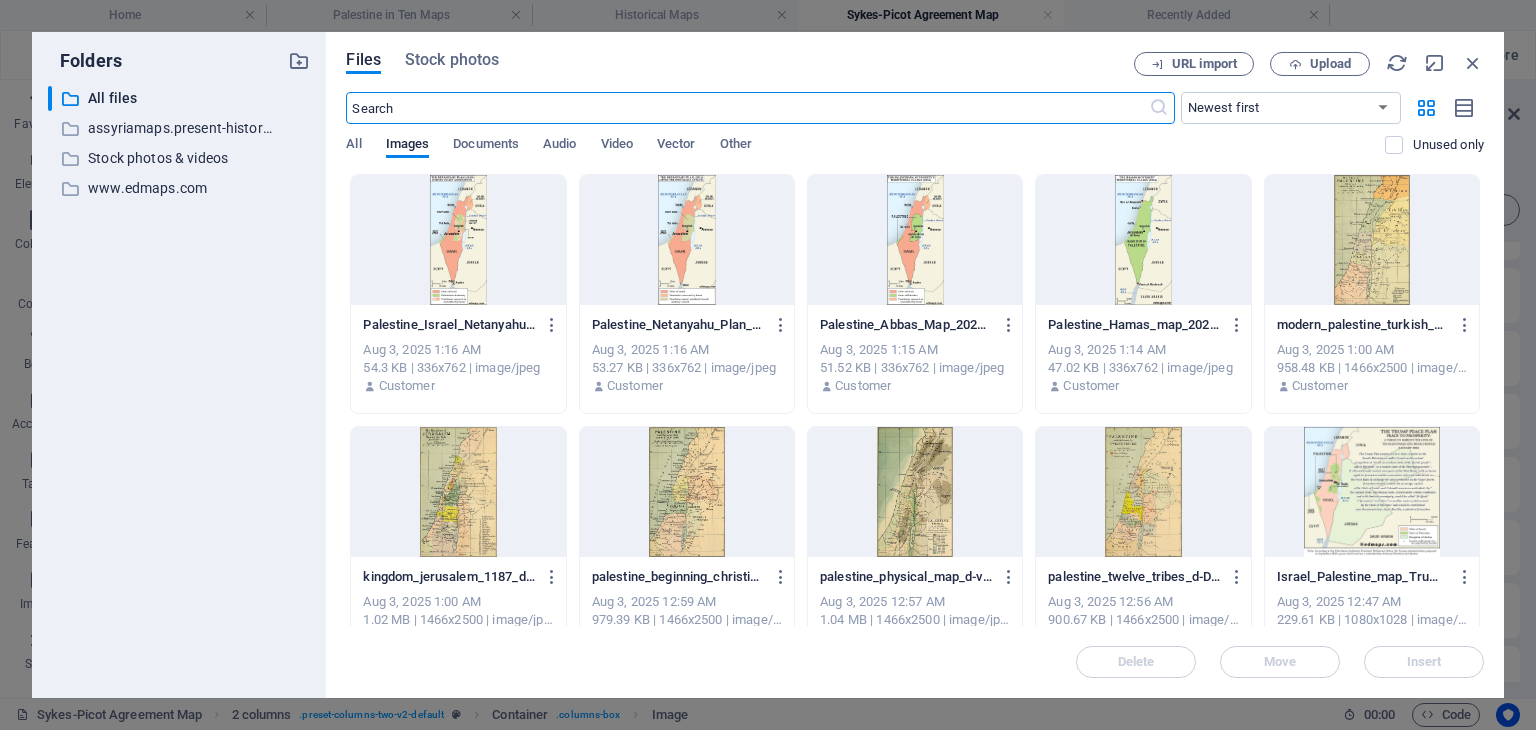 scroll, scrollTop: 362, scrollLeft: 0, axis: vertical 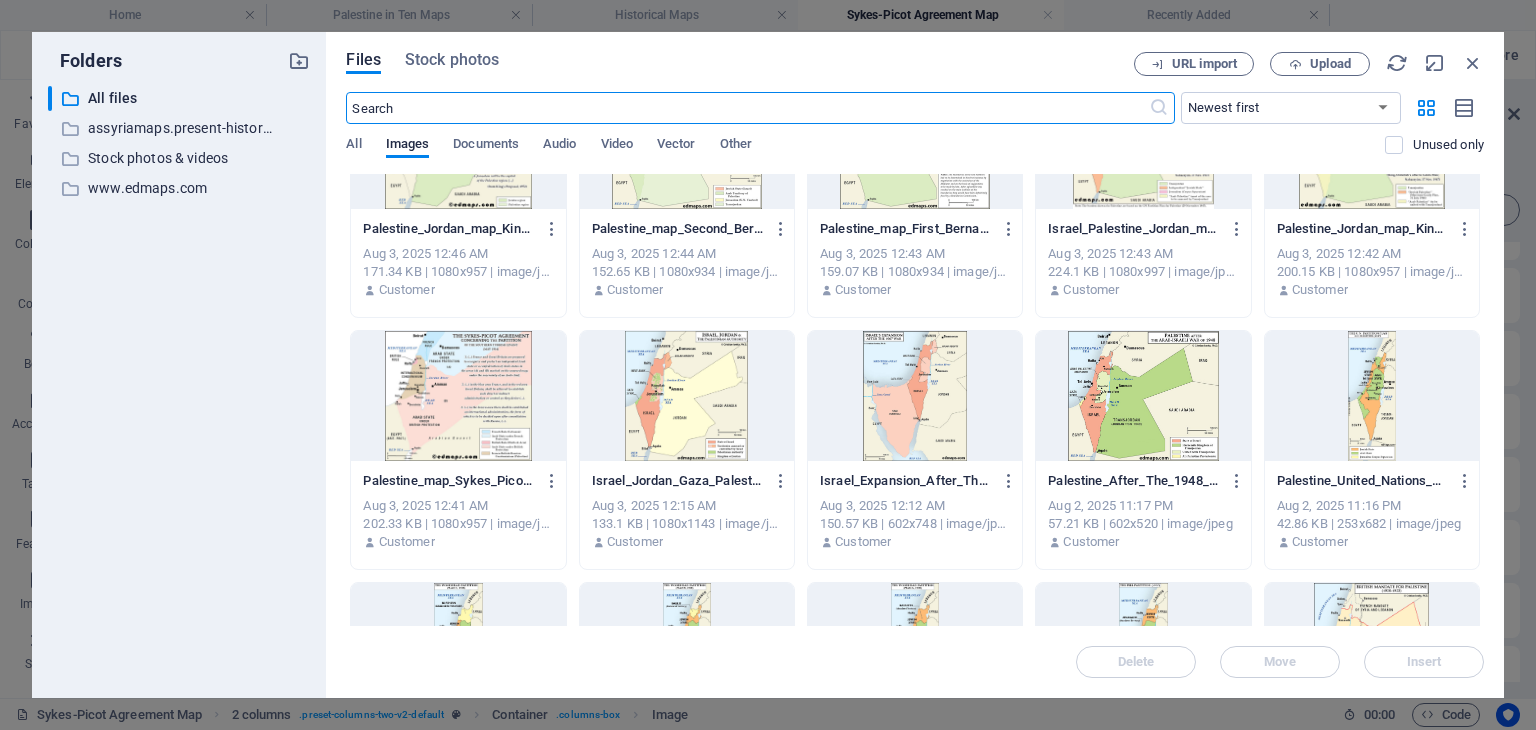 click at bounding box center (458, 396) 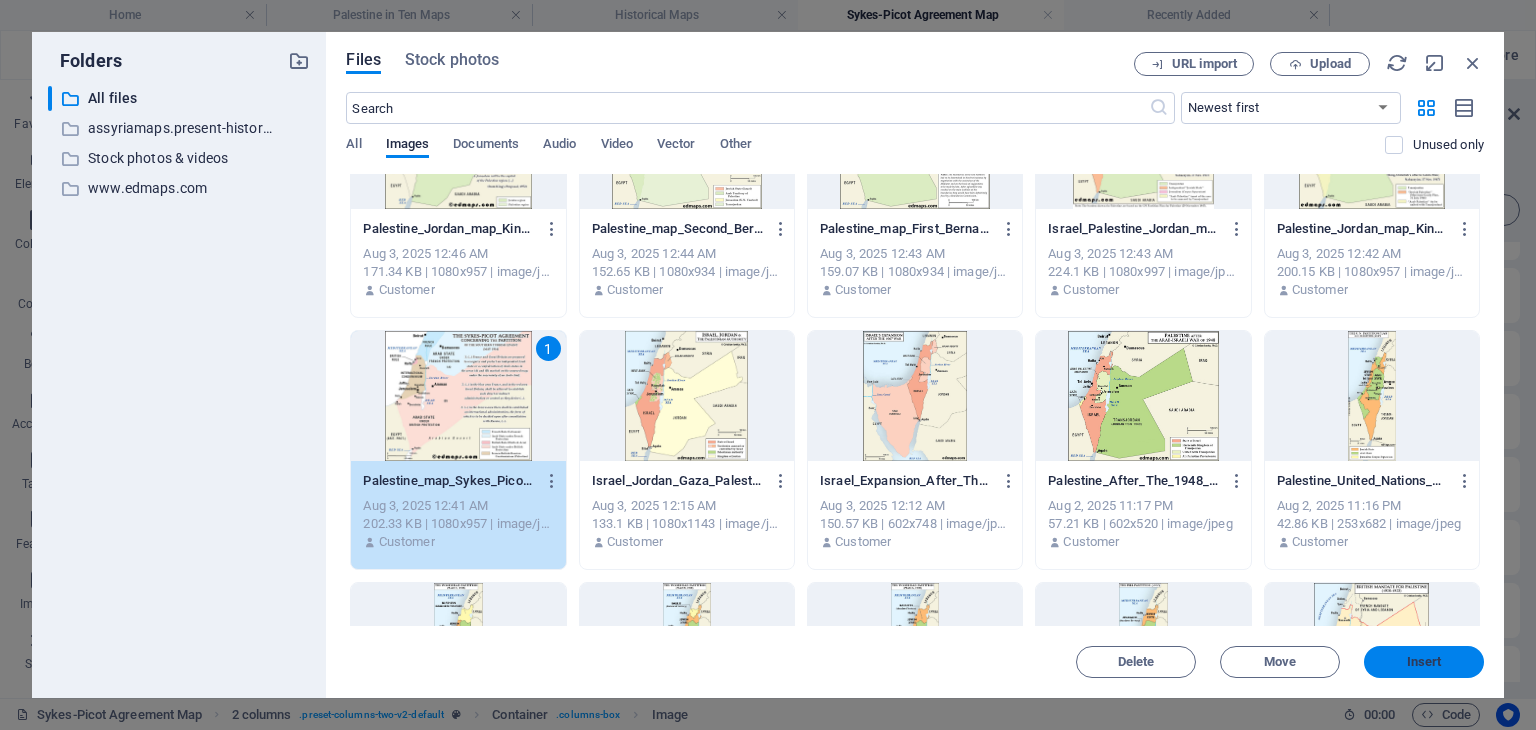 click on "Insert" at bounding box center (1424, 662) 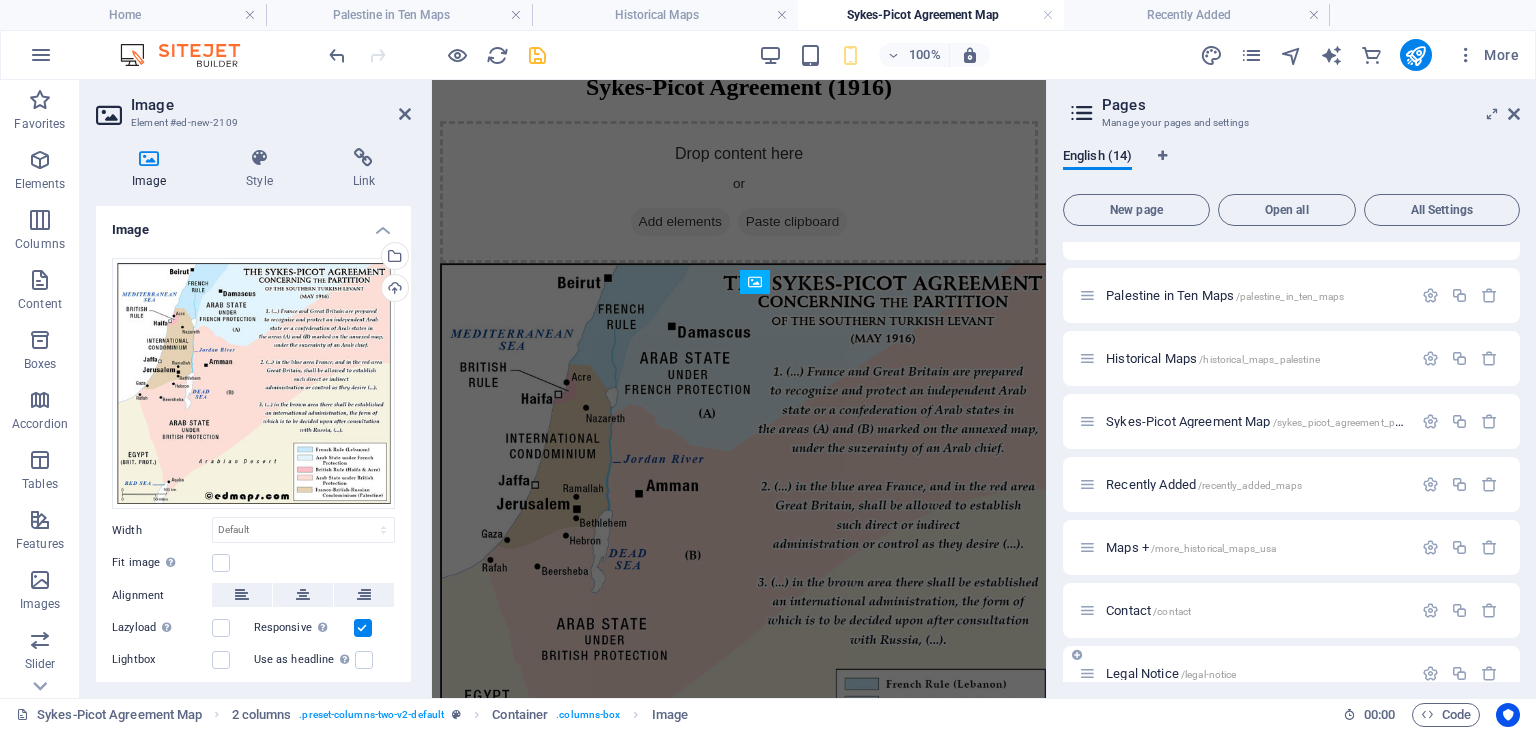 scroll, scrollTop: 0, scrollLeft: 0, axis: both 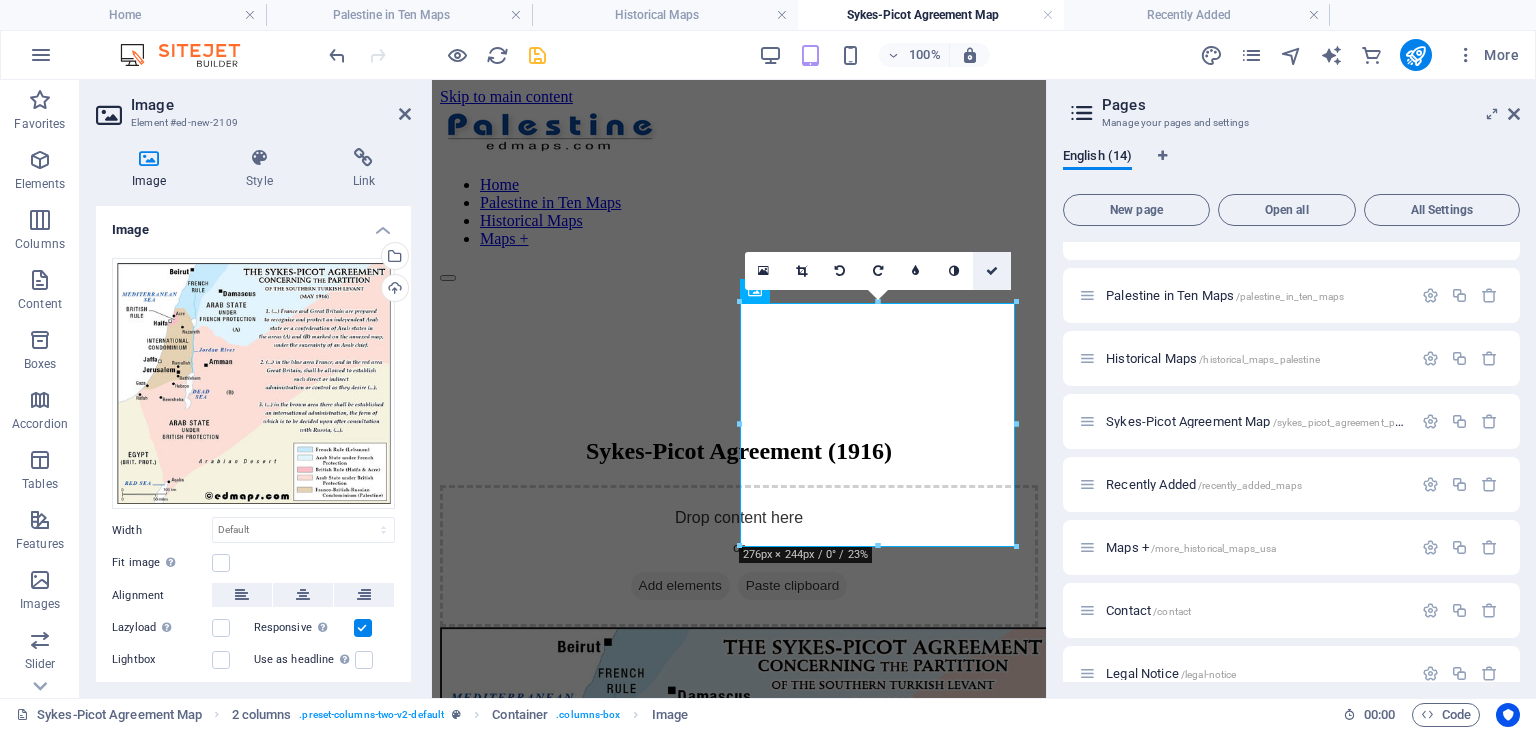 click at bounding box center (992, 271) 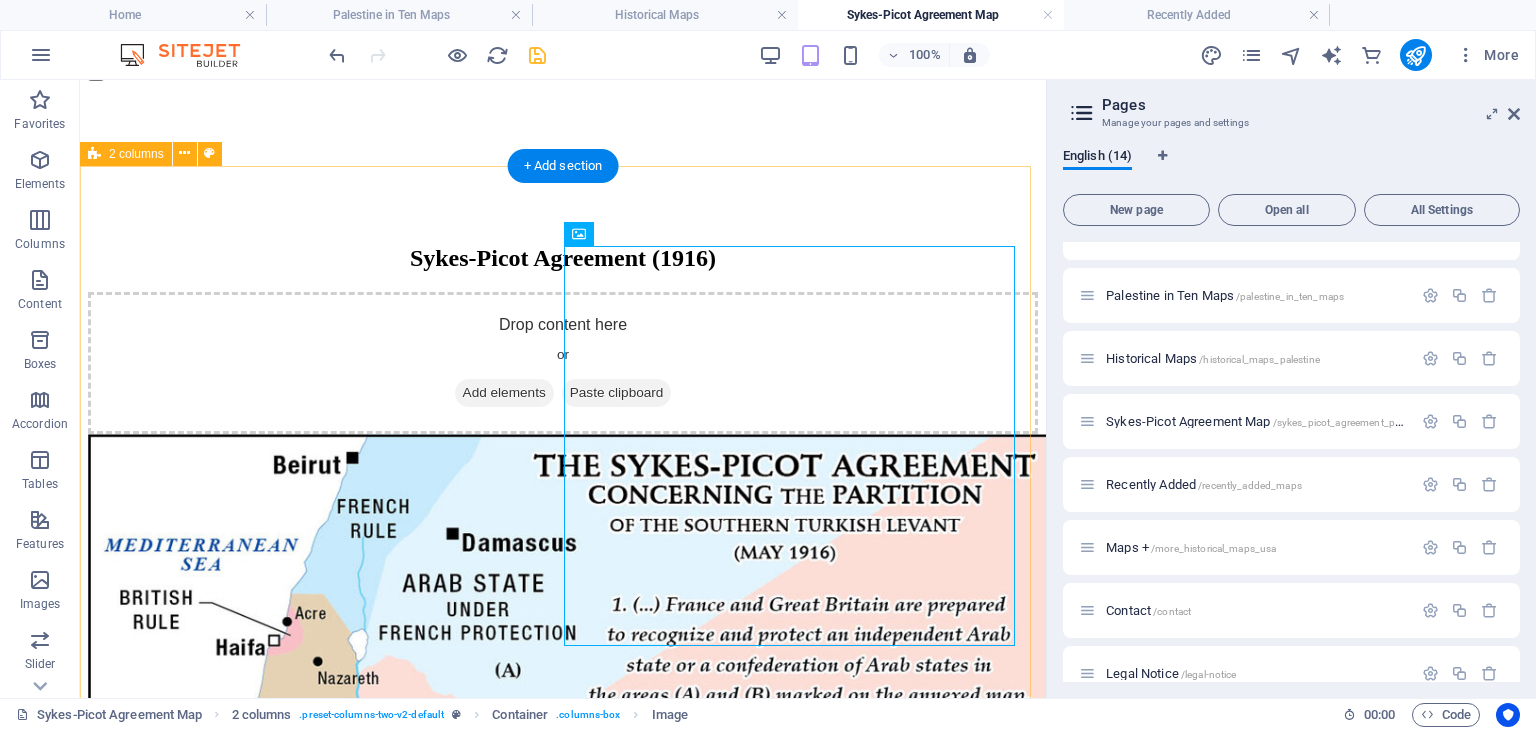 scroll, scrollTop: 0, scrollLeft: 0, axis: both 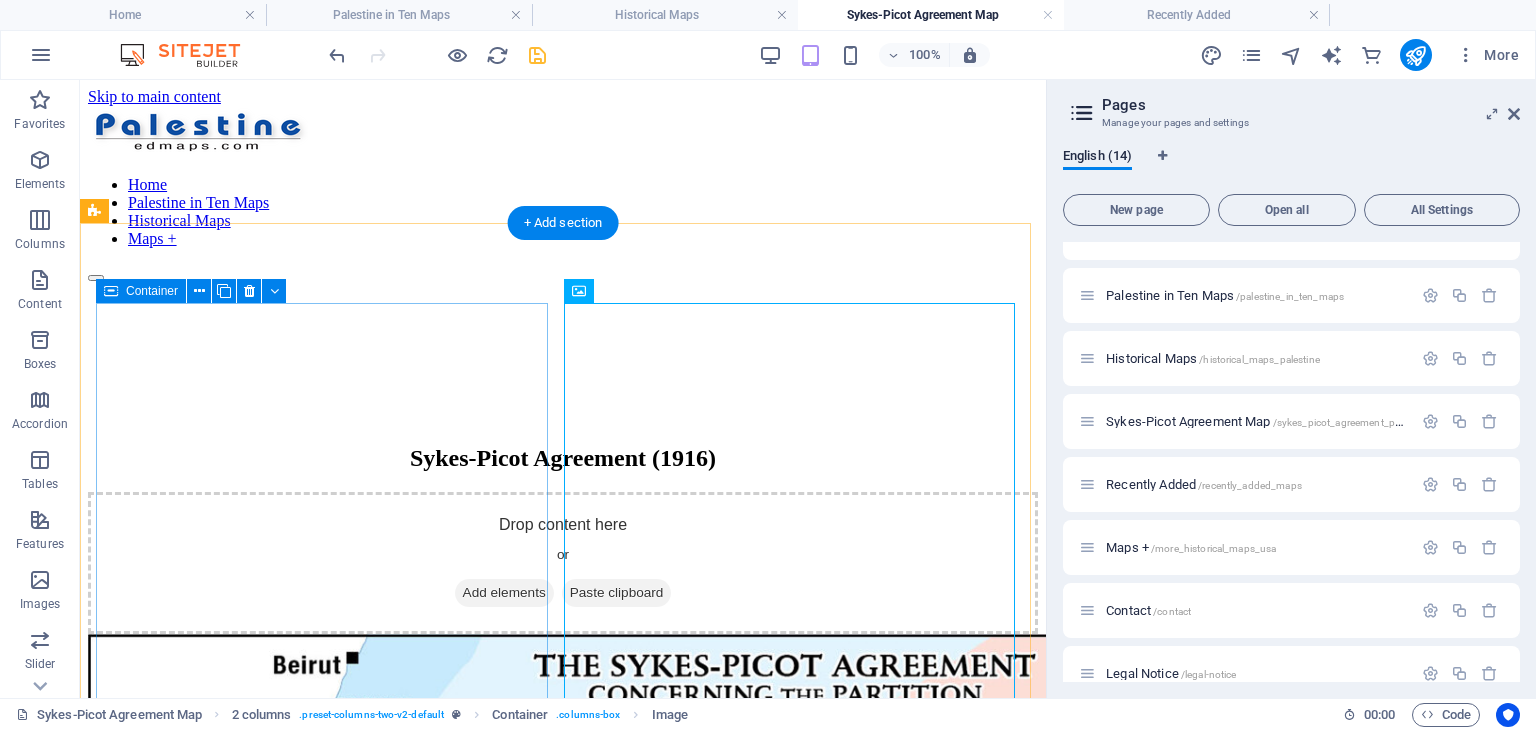click on "Add elements" at bounding box center (504, 593) 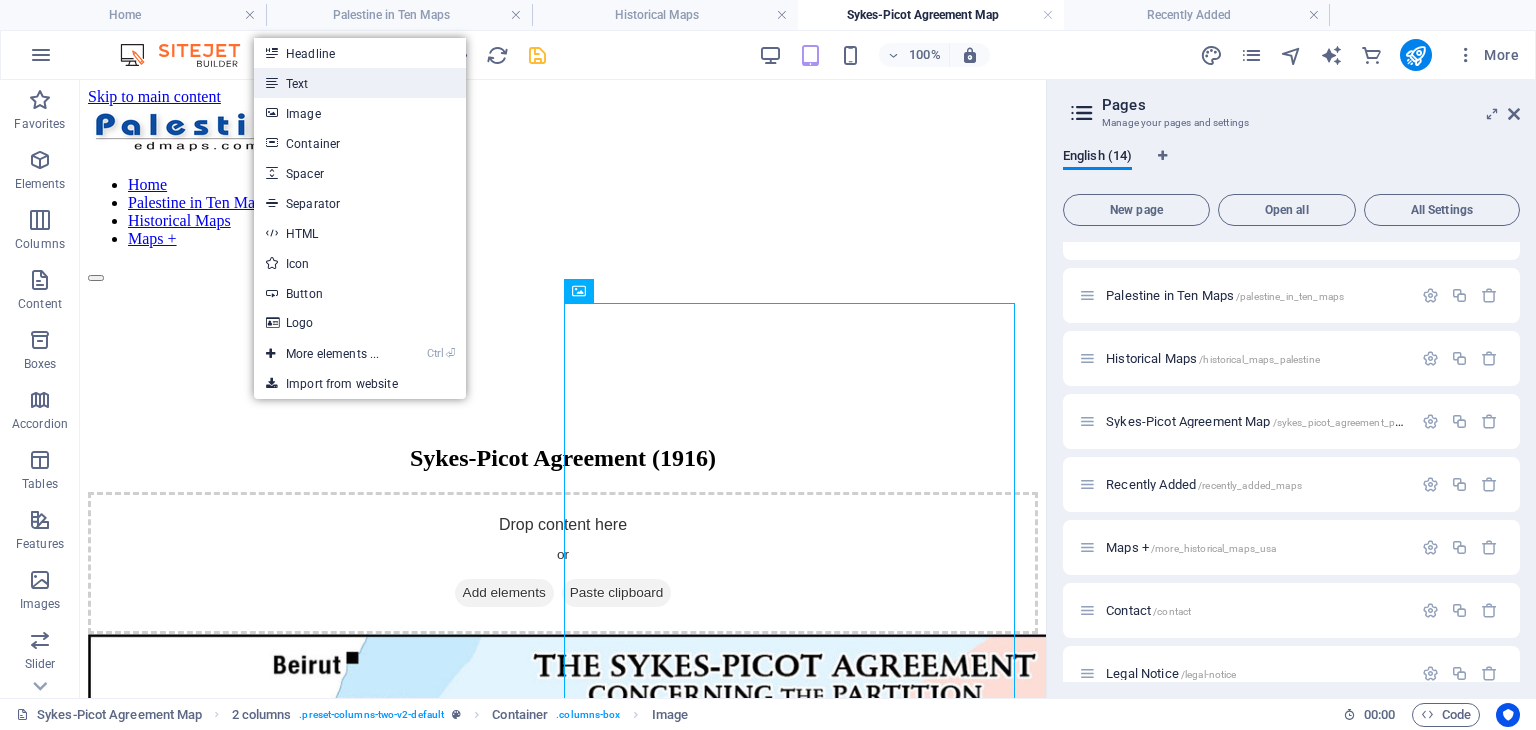 click on "Text" at bounding box center (360, 83) 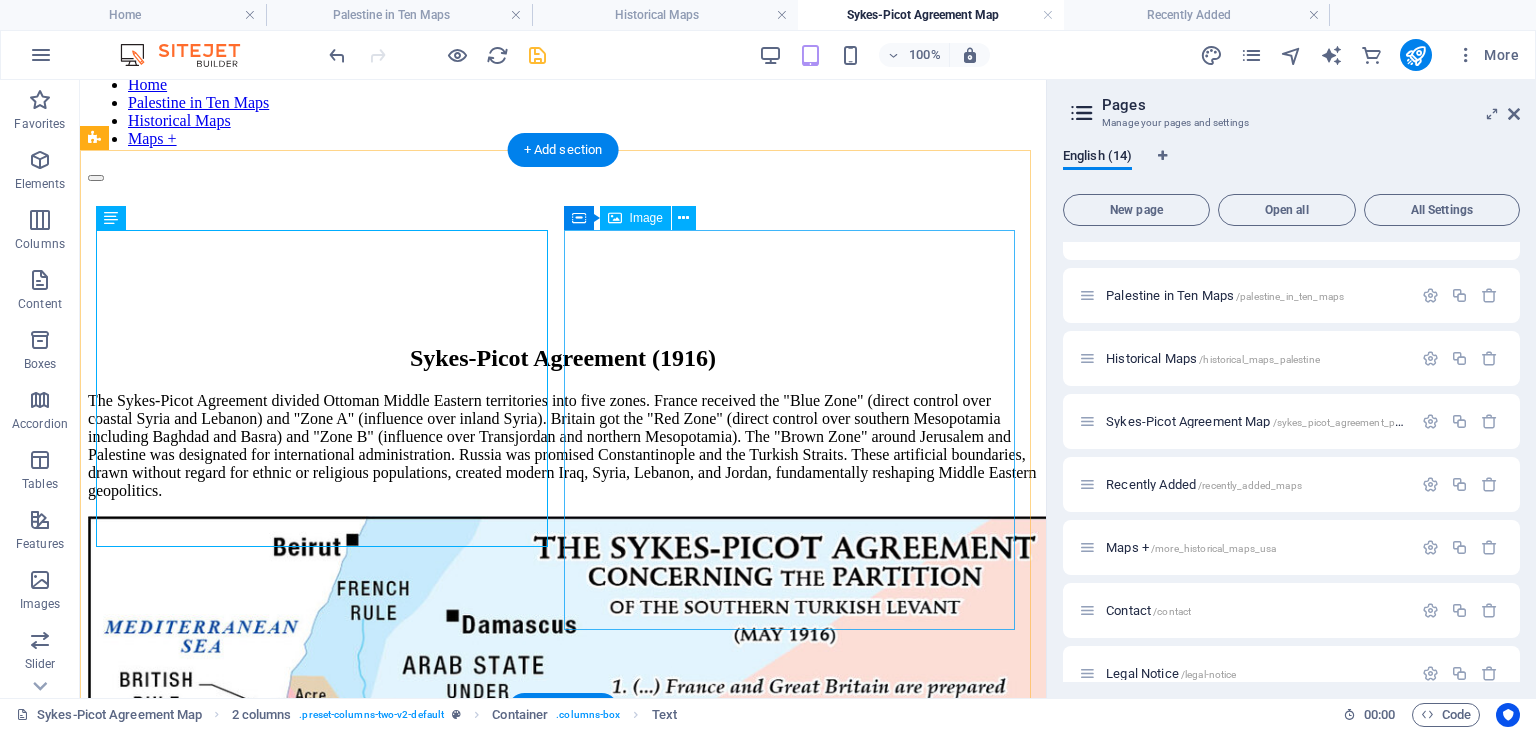 scroll, scrollTop: 0, scrollLeft: 0, axis: both 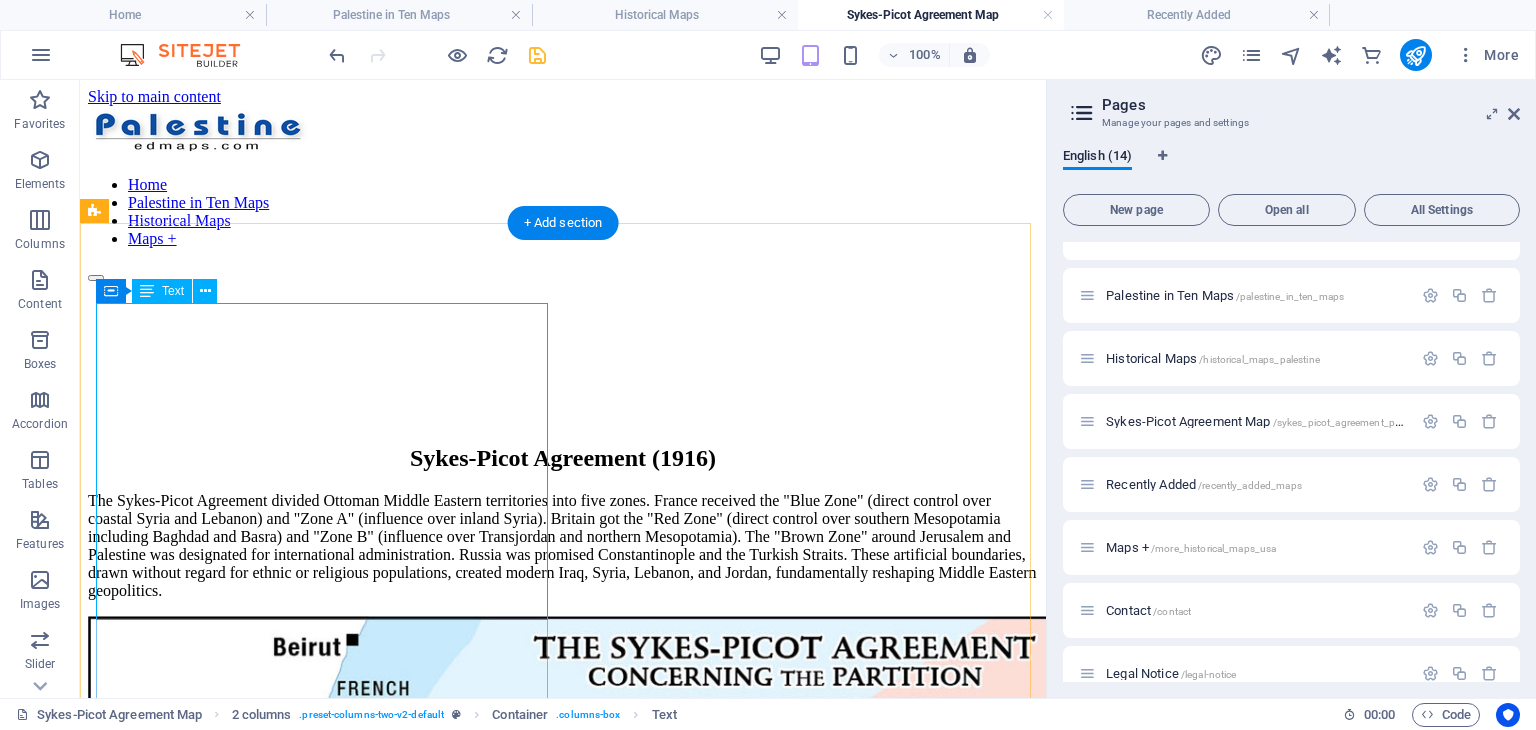 click on "The Sykes-Picot Agreement divided Ottoman Middle Eastern territories into five zones. France received the "Blue Zone" (direct control over coastal Syria and Lebanon) and "Zone A" (influence over inland Syria). Britain got the "Red Zone" (direct control over southern Mesopotamia including Baghdad and Basra) and "Zone B" (influence over Transjordan and northern Mesopotamia). The "Brown Zone" around Jerusalem and Palestine was designated for international administration. Russia was promised Constantinople and the Turkish Straits. These artificial boundaries, drawn without regard for ethnic or religious populations, created modern Iraq, Syria, Lebanon, and Jordan, fundamentally reshaping Middle Eastern geopolitics." at bounding box center [563, 546] 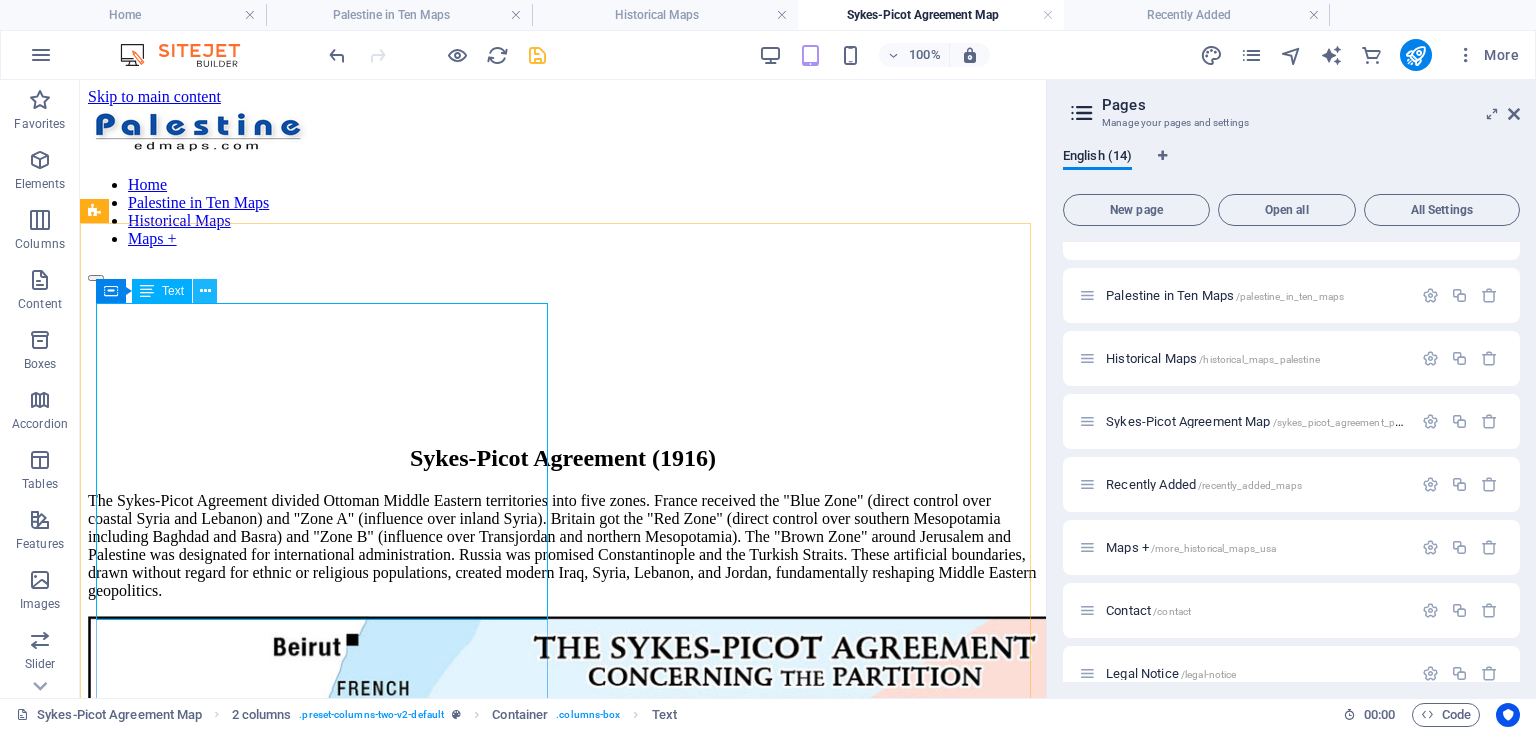 click at bounding box center (205, 291) 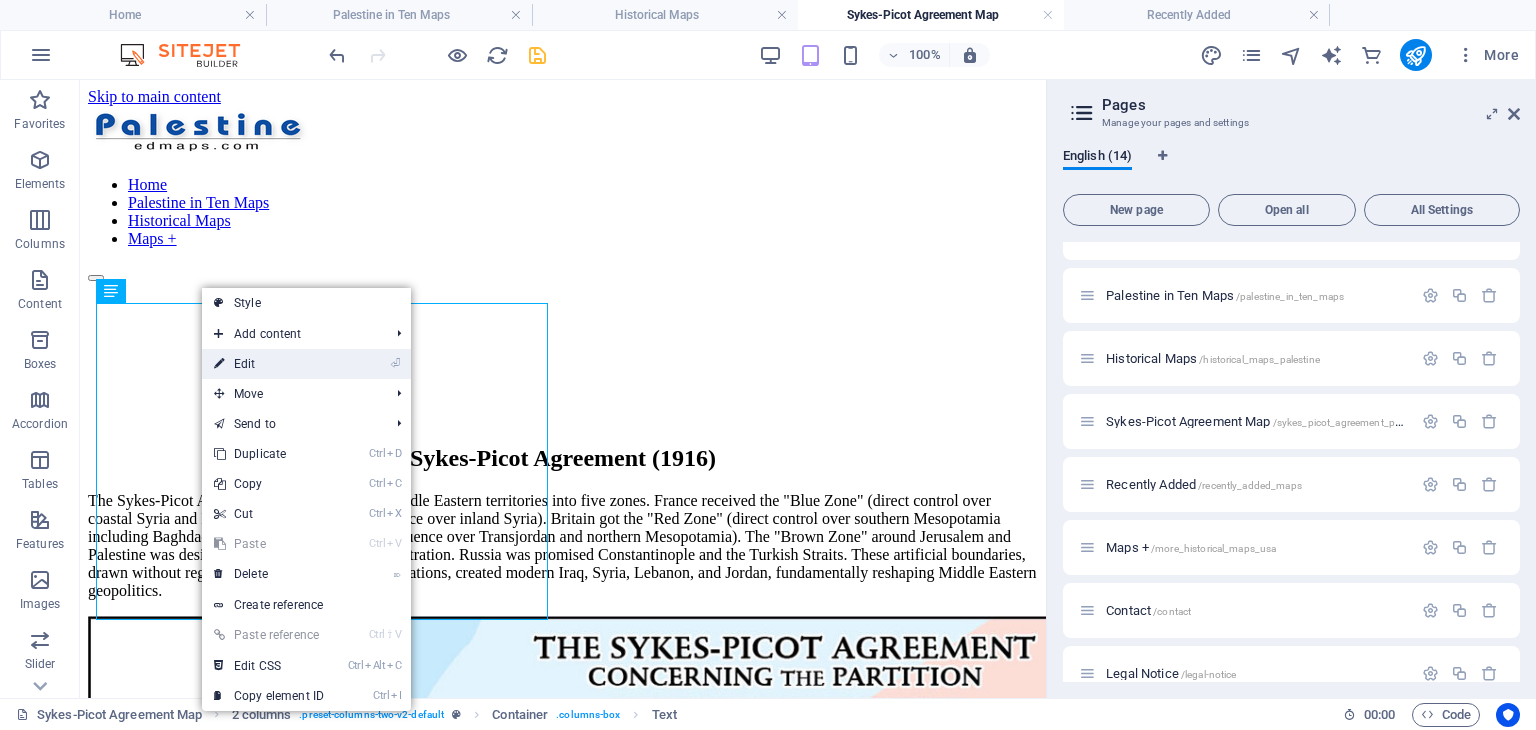 click on "⏎  Edit" at bounding box center [269, 364] 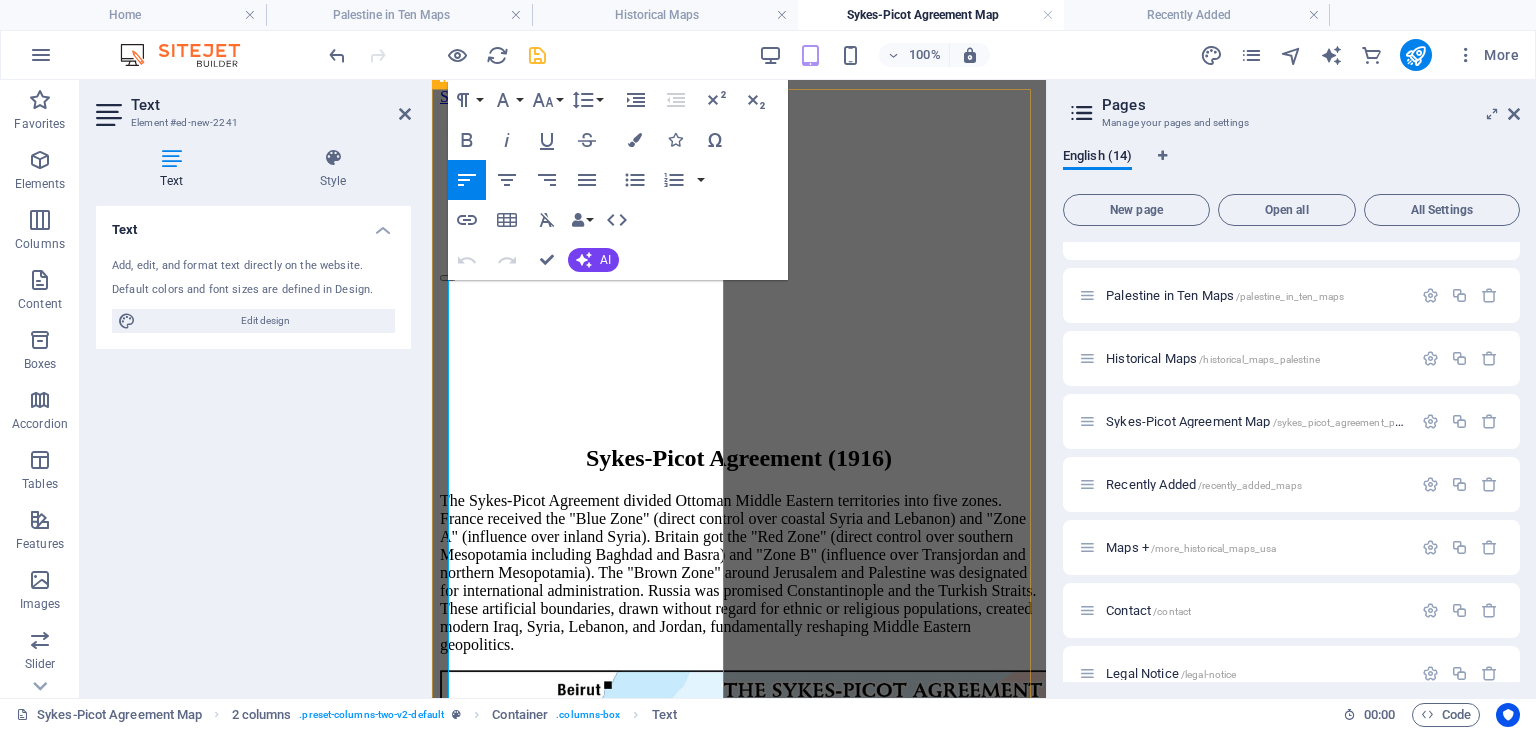 scroll, scrollTop: 200, scrollLeft: 0, axis: vertical 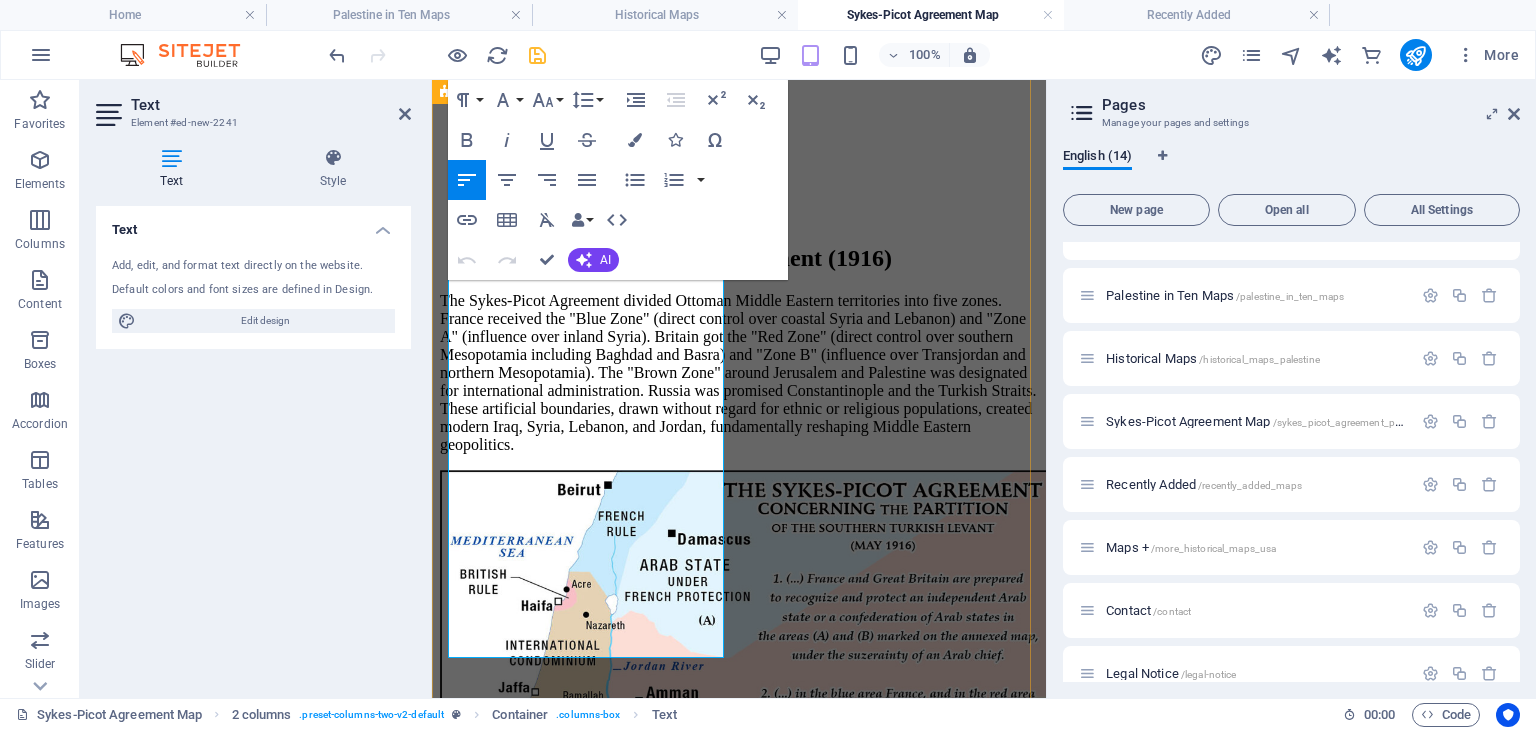 click on "The Sykes-Picot Agreement divided Ottoman Middle Eastern territories into five zones. France received the "Blue Zone" (direct control over coastal Syria and Lebanon) and "Zone A" (influence over inland Syria). Britain got the "Red Zone" (direct control over southern Mesopotamia including Baghdad and Basra) and "Zone B" (influence over Transjordan and northern Mesopotamia). The "Brown Zone" around Jerusalem and Palestine was designated for international administration. Russia was promised Constantinople and the Turkish Straits. These artificial boundaries, drawn without regard for ethnic or religious populations, created modern Iraq, Syria, Lebanon, and Jordan, fundamentally reshaping Middle Eastern geopolitics." at bounding box center [739, 373] 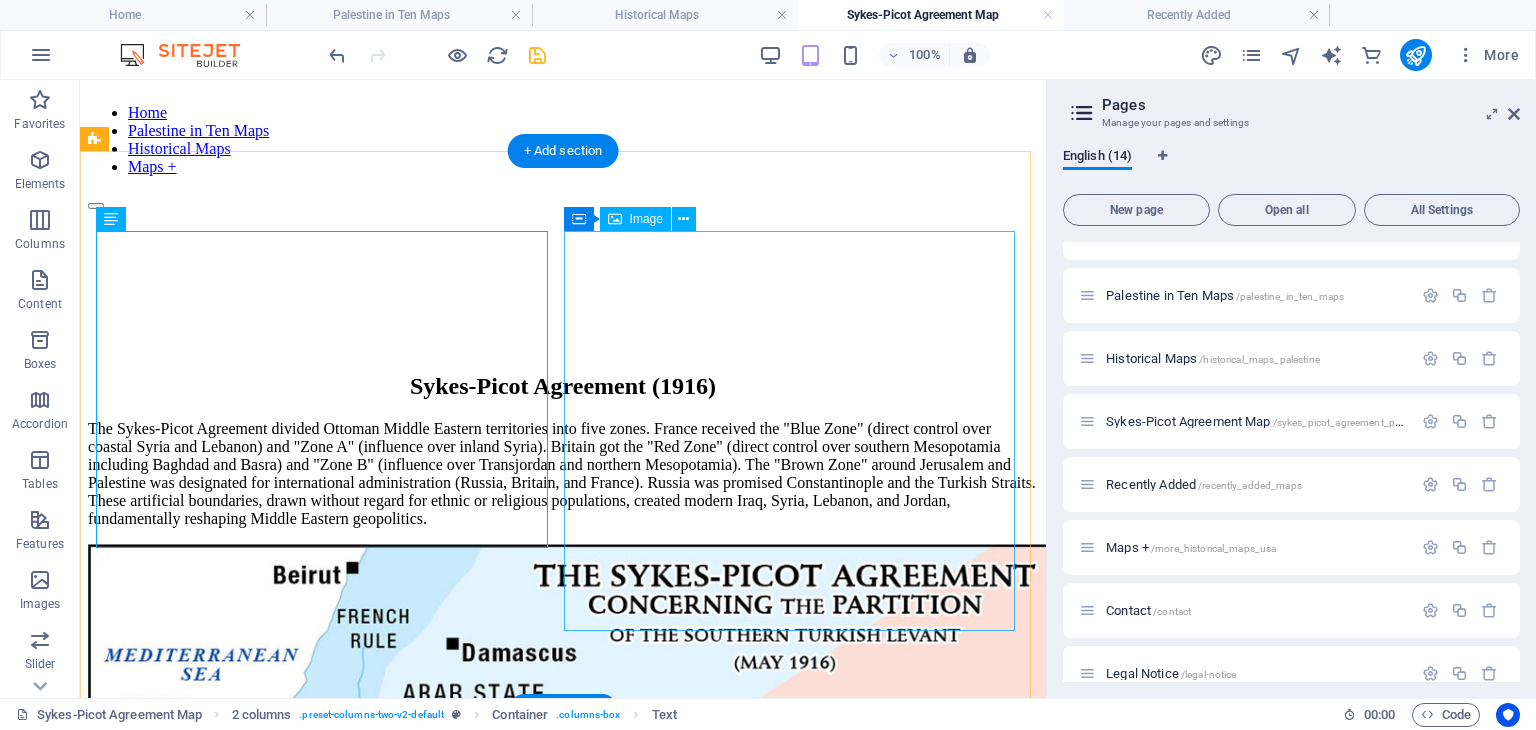 scroll, scrollTop: 0, scrollLeft: 0, axis: both 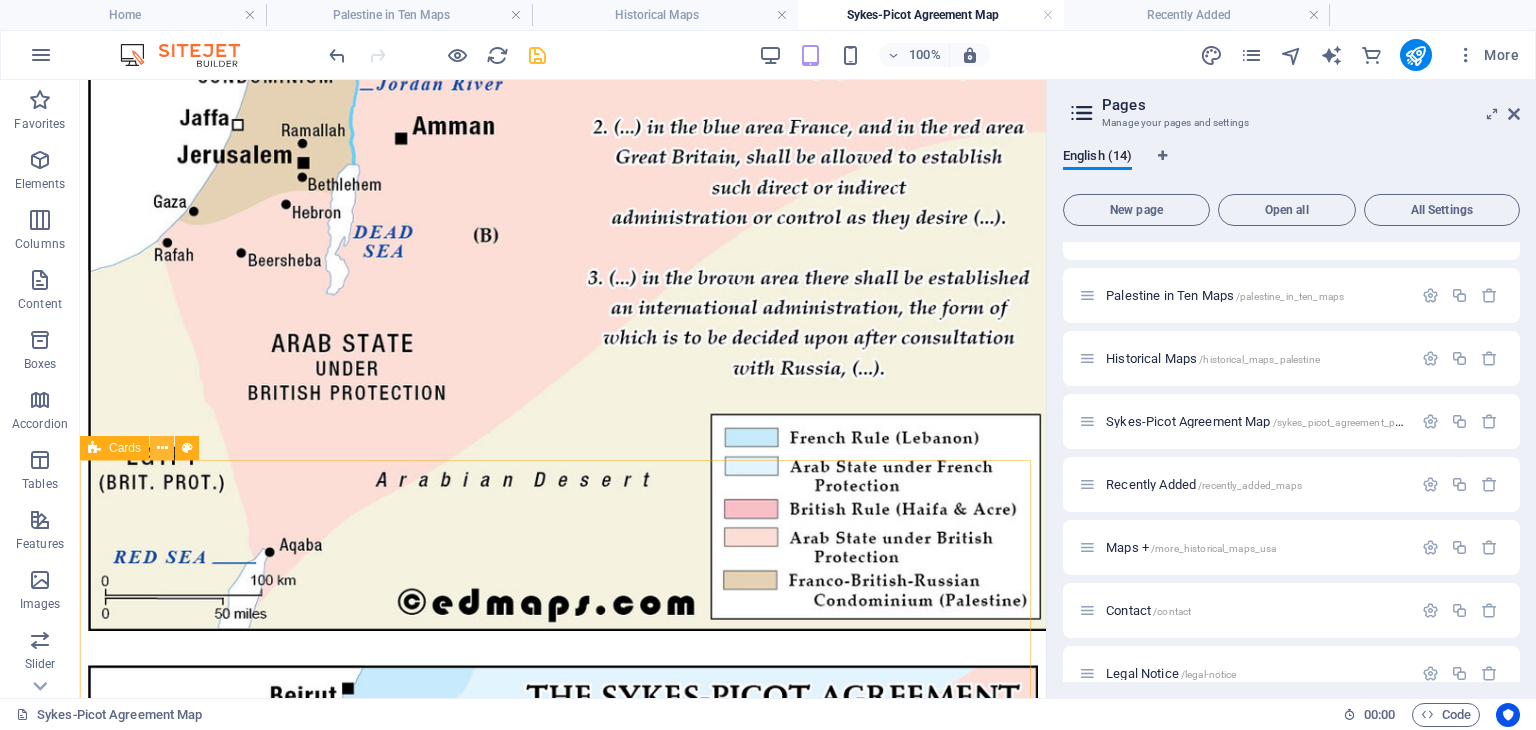click at bounding box center [162, 448] 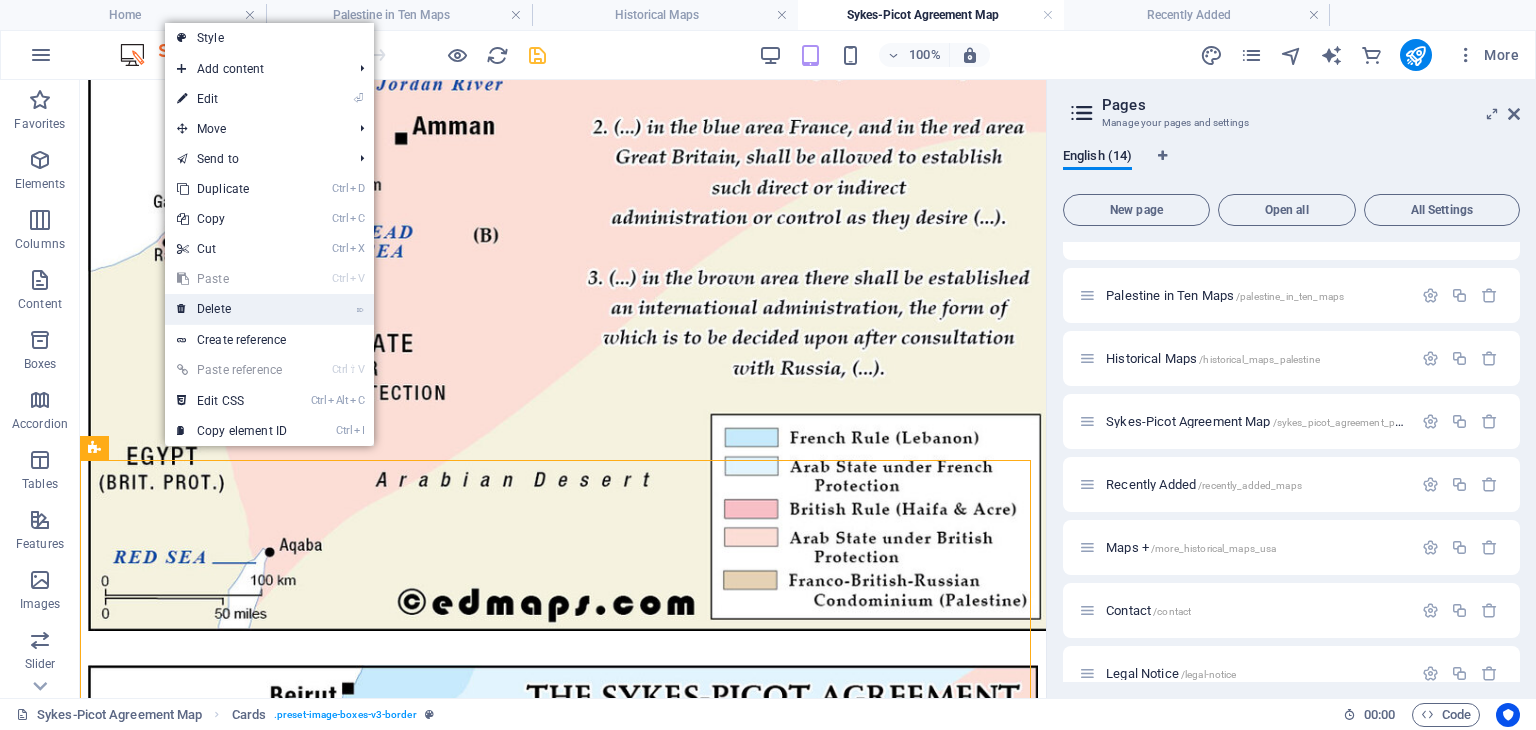 click on "⌦  Delete" at bounding box center [232, 309] 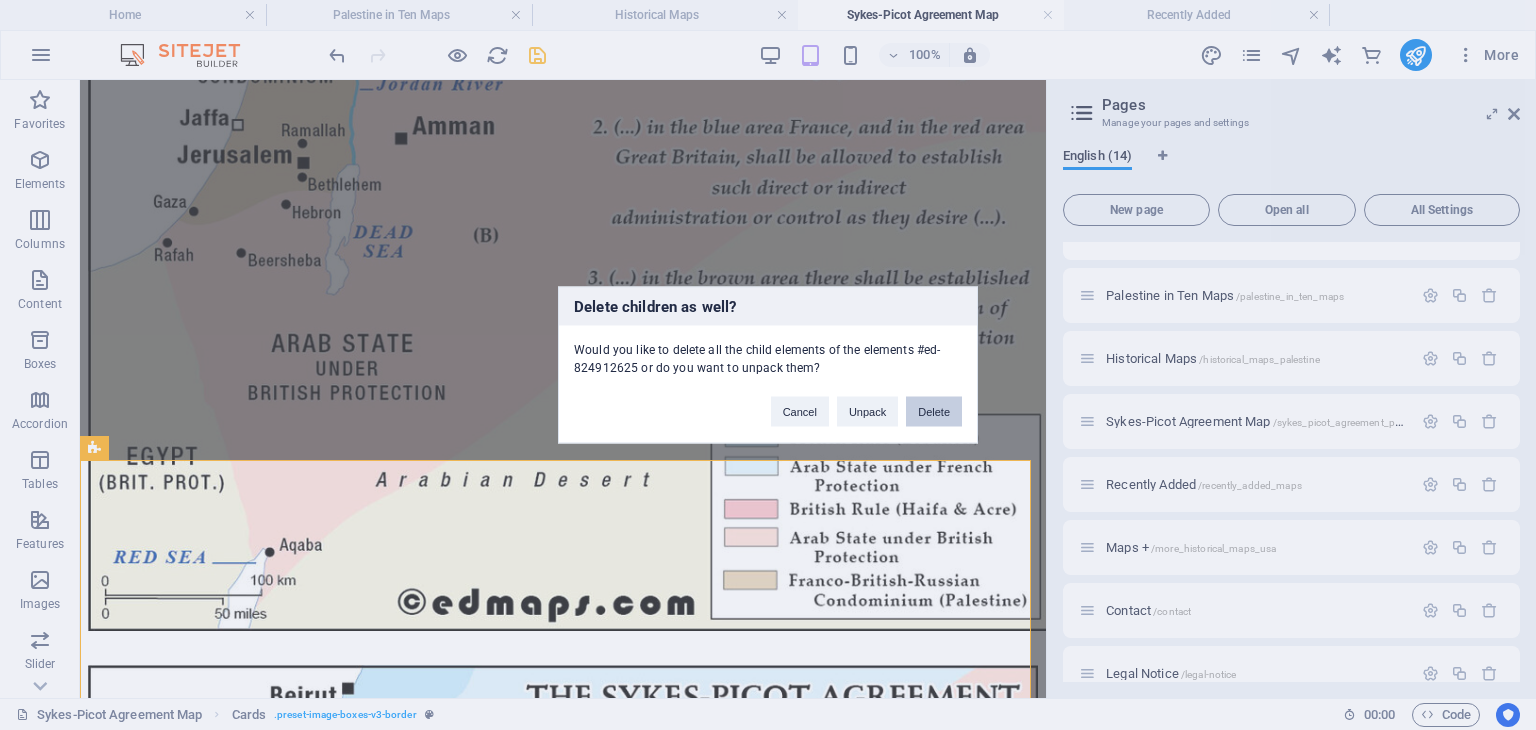 click on "Delete" at bounding box center (934, 412) 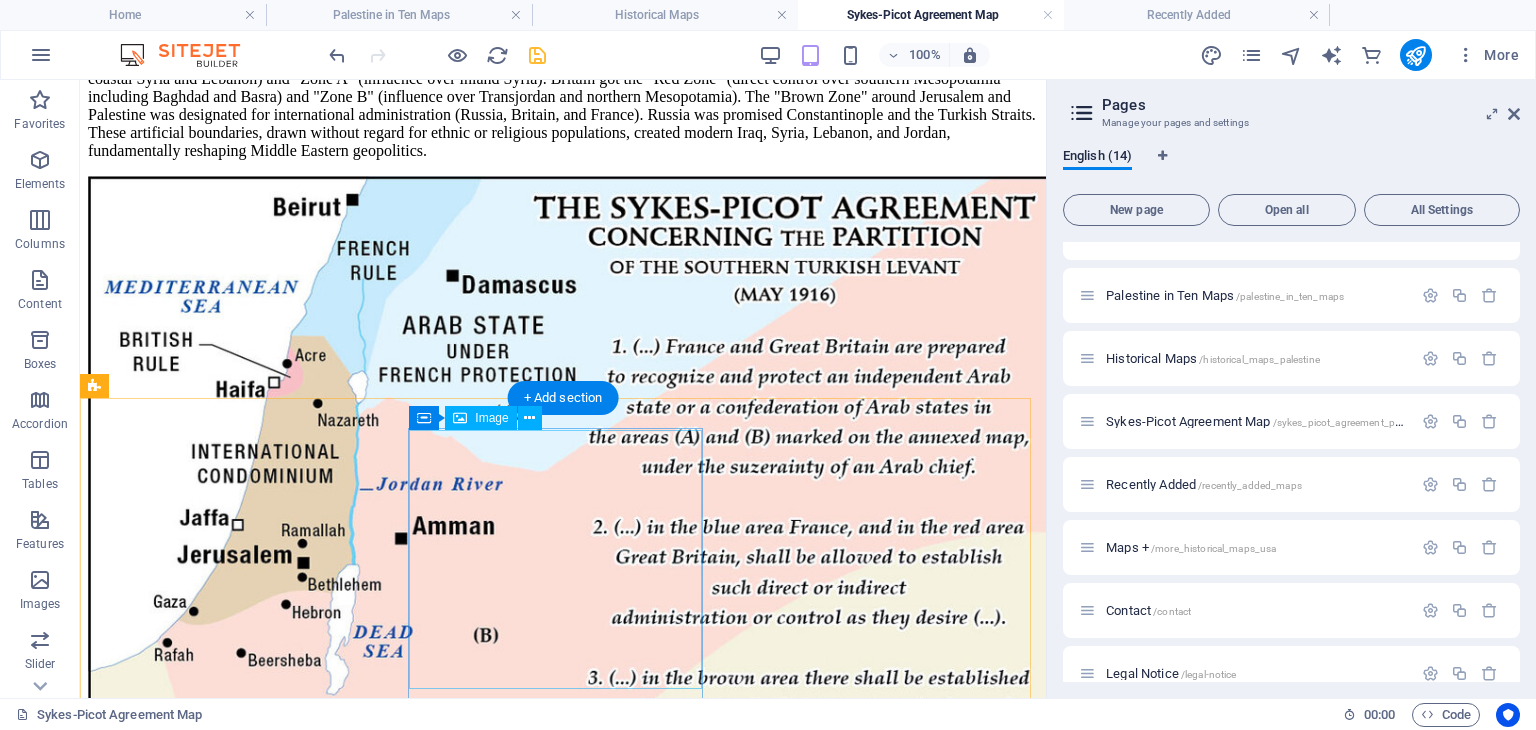 scroll, scrollTop: 240, scrollLeft: 0, axis: vertical 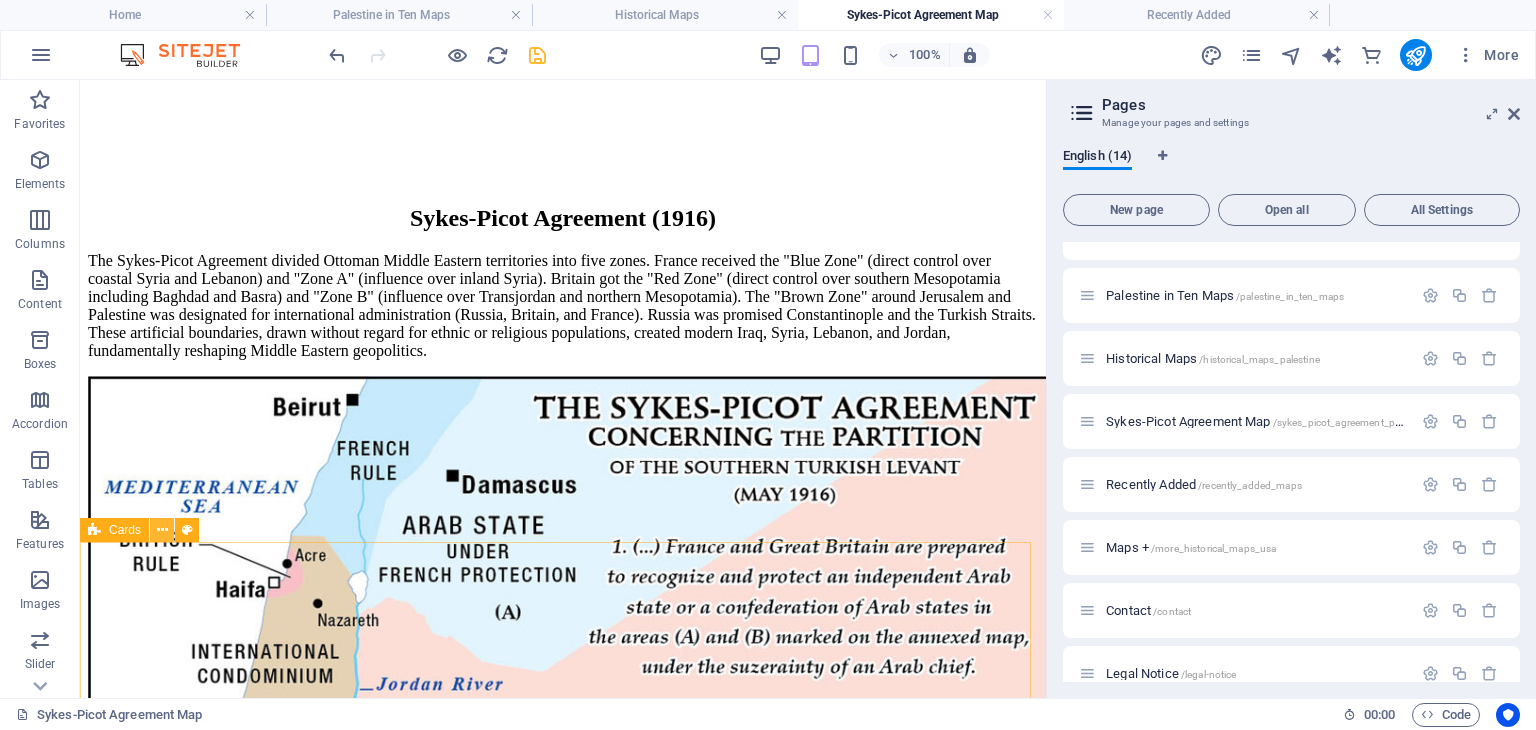 click at bounding box center (162, 530) 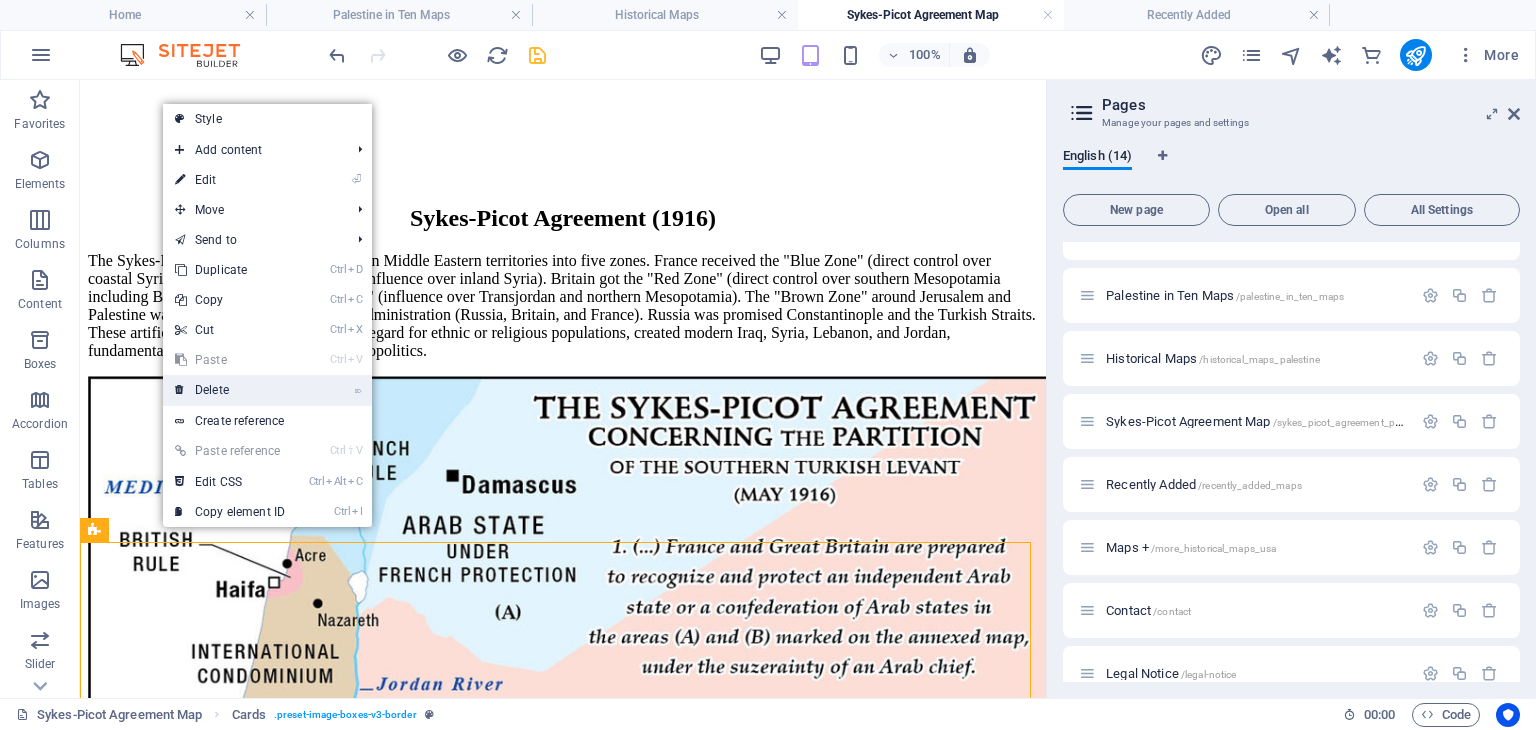 click on "⌦  Delete" at bounding box center [230, 390] 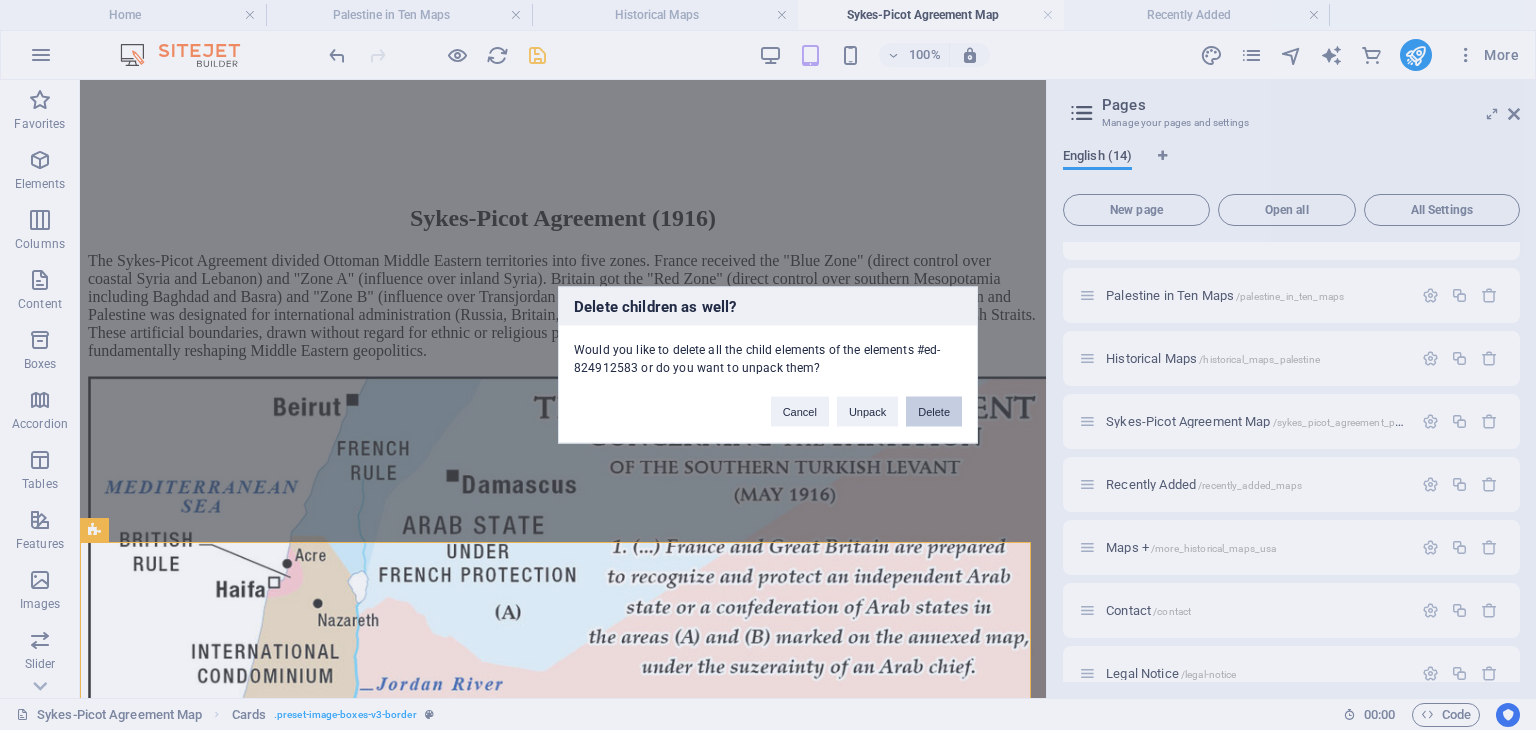 drag, startPoint x: 928, startPoint y: 413, endPoint x: 699, endPoint y: 406, distance: 229.10696 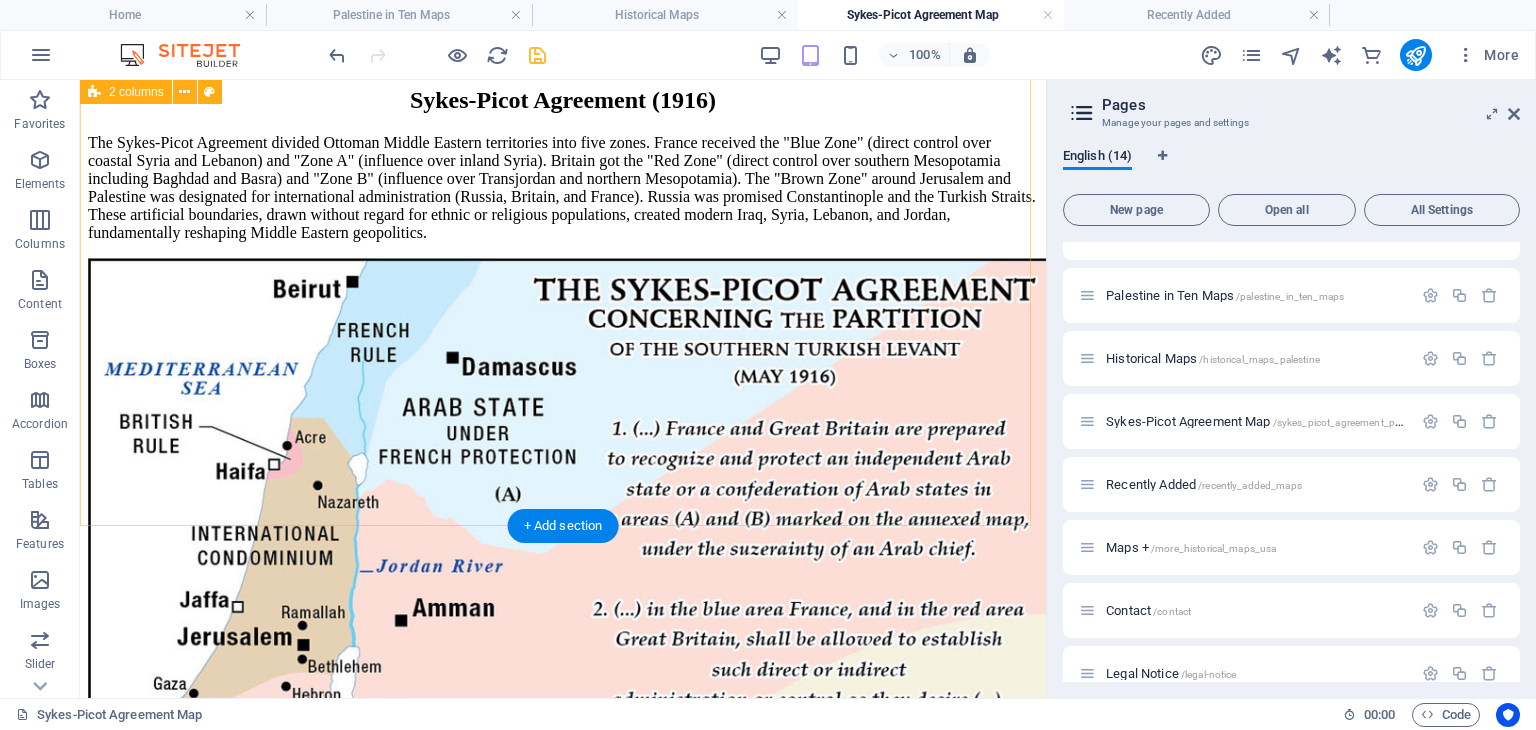 scroll, scrollTop: 440, scrollLeft: 0, axis: vertical 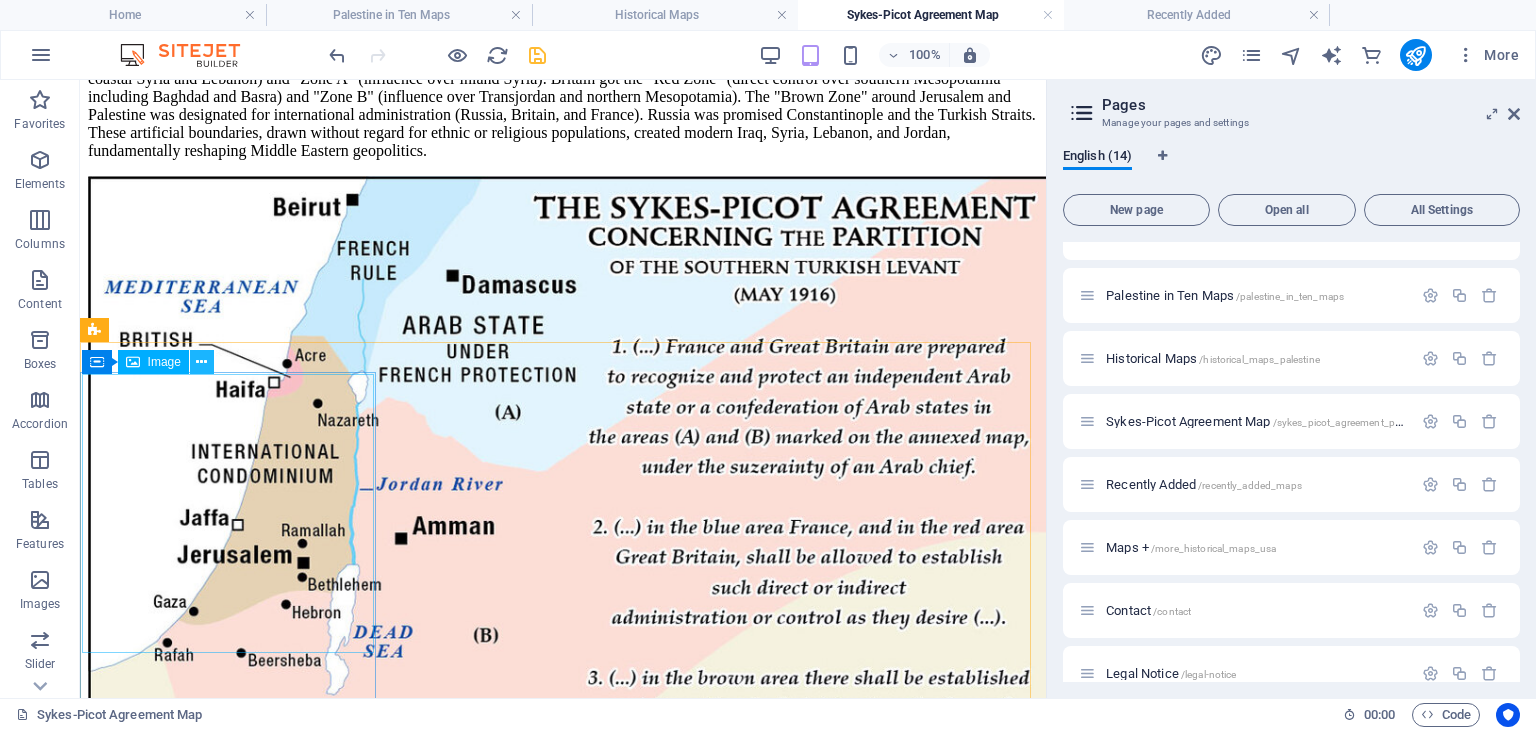 click at bounding box center [201, 362] 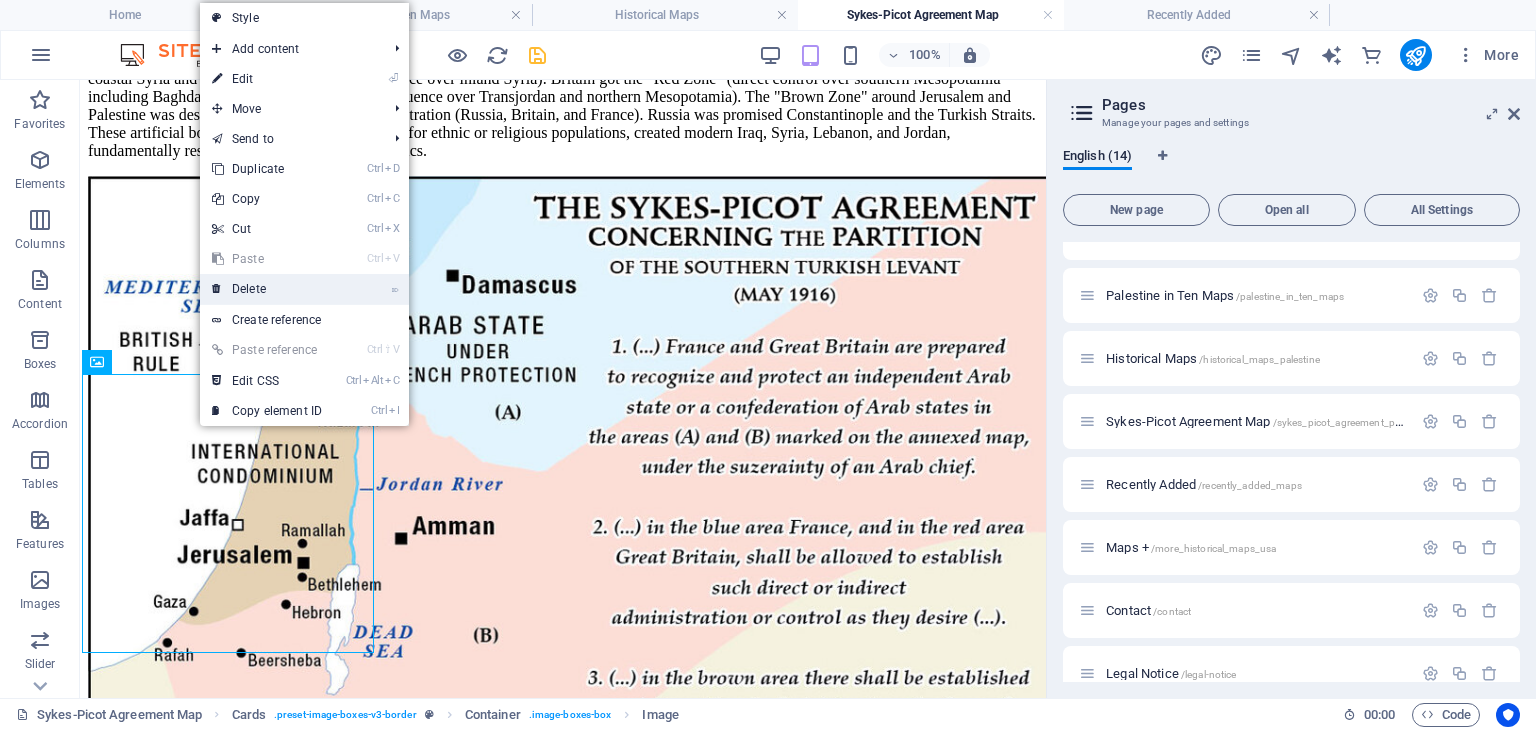 click on "⌦  Delete" at bounding box center (267, 289) 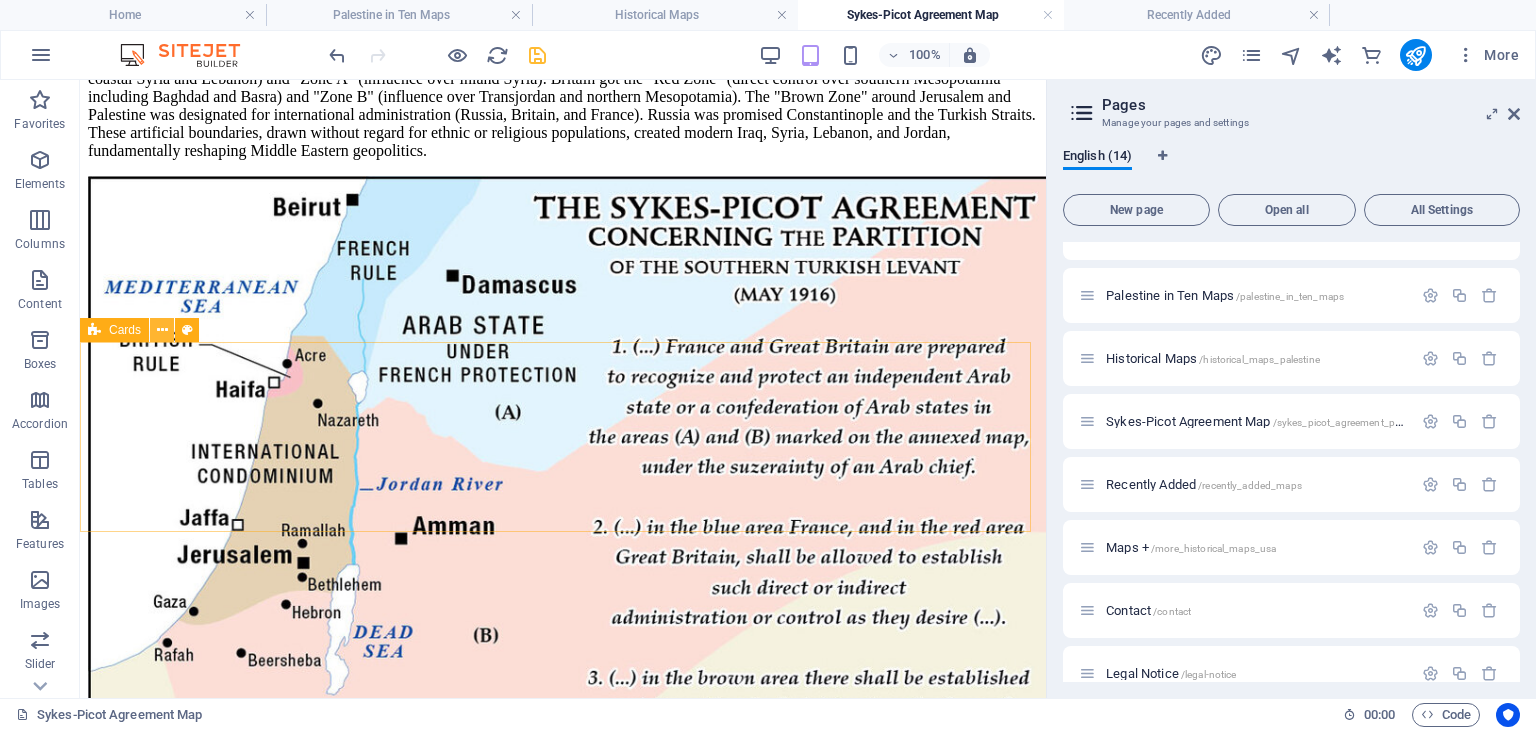 click at bounding box center (162, 330) 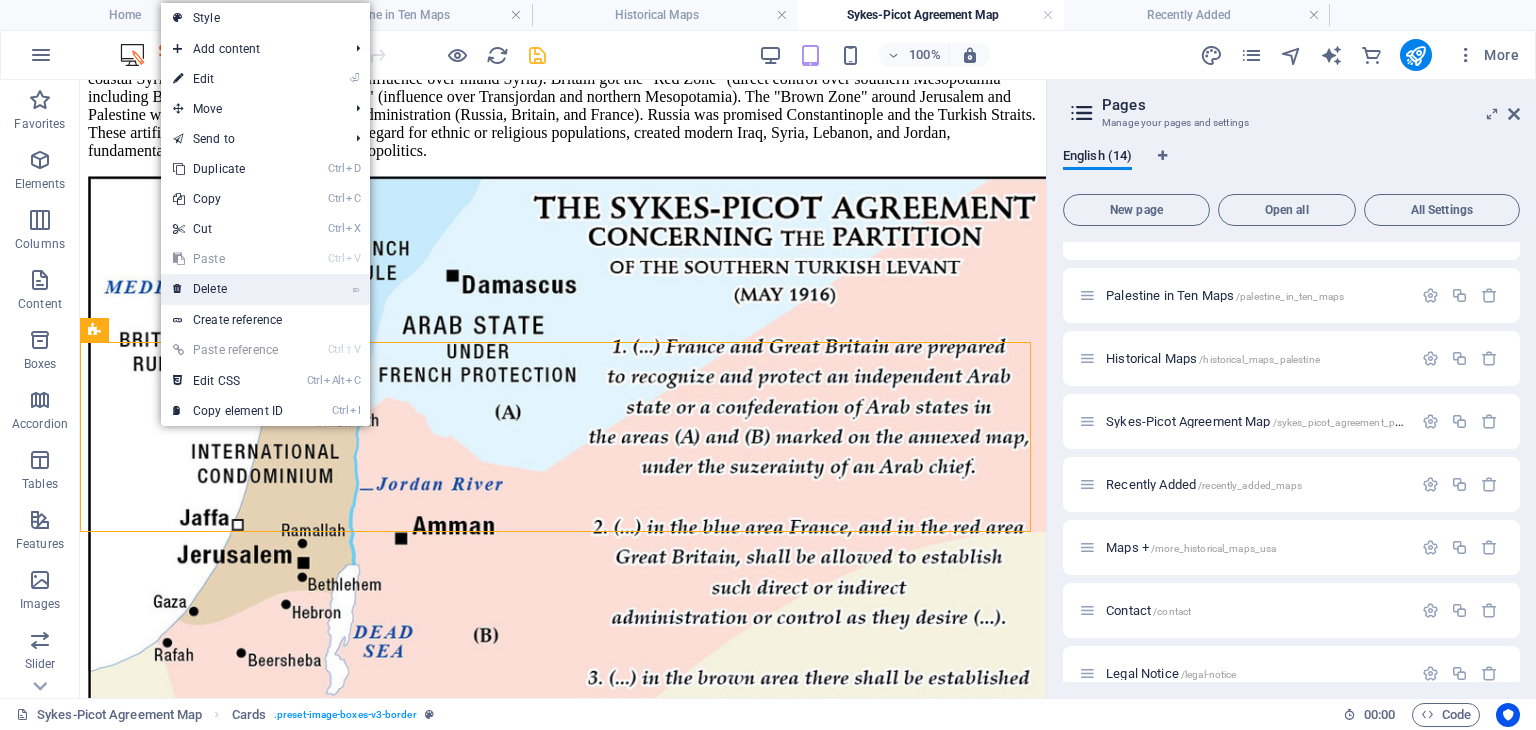 click on "⌦  Delete" at bounding box center (228, 289) 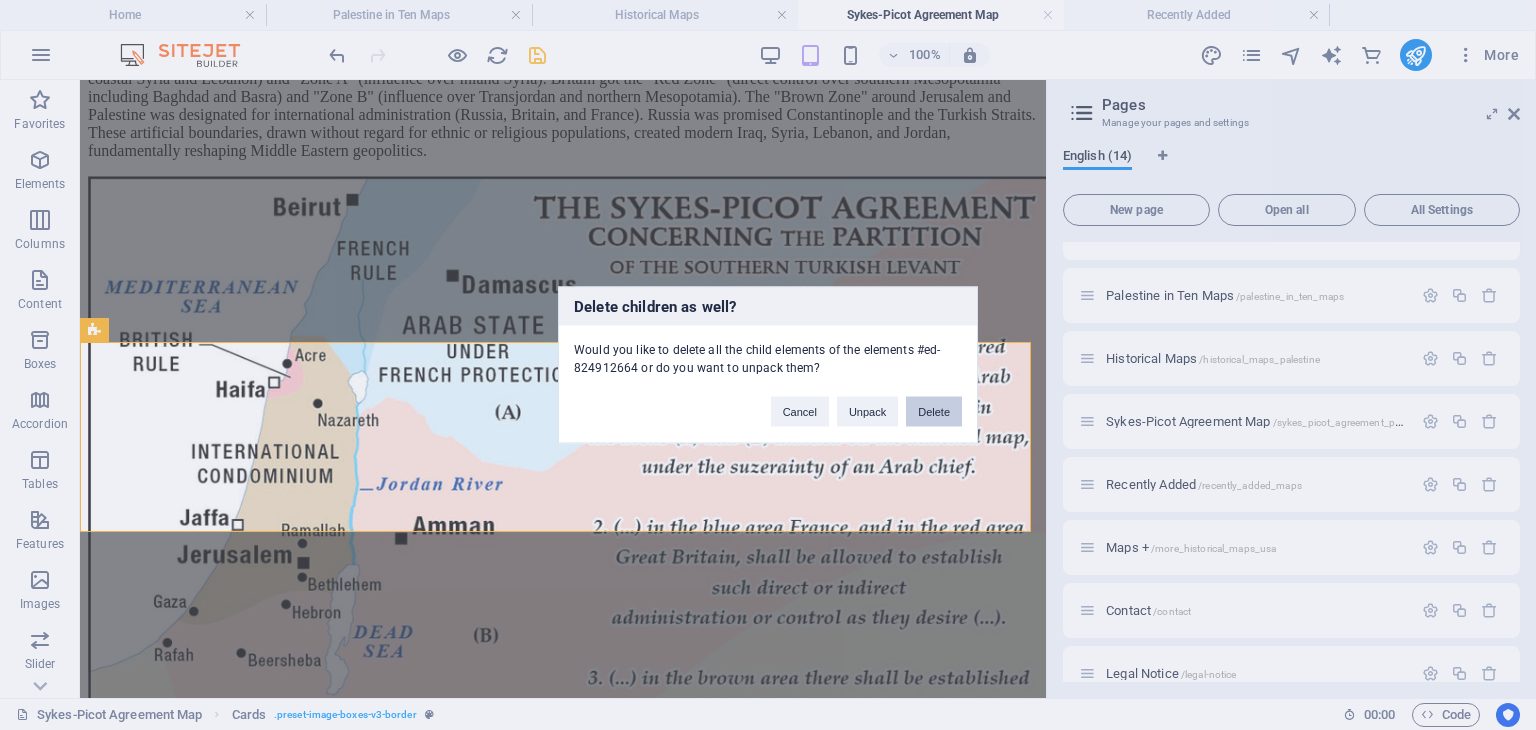 drag, startPoint x: 924, startPoint y: 417, endPoint x: 405, endPoint y: 314, distance: 529.1219 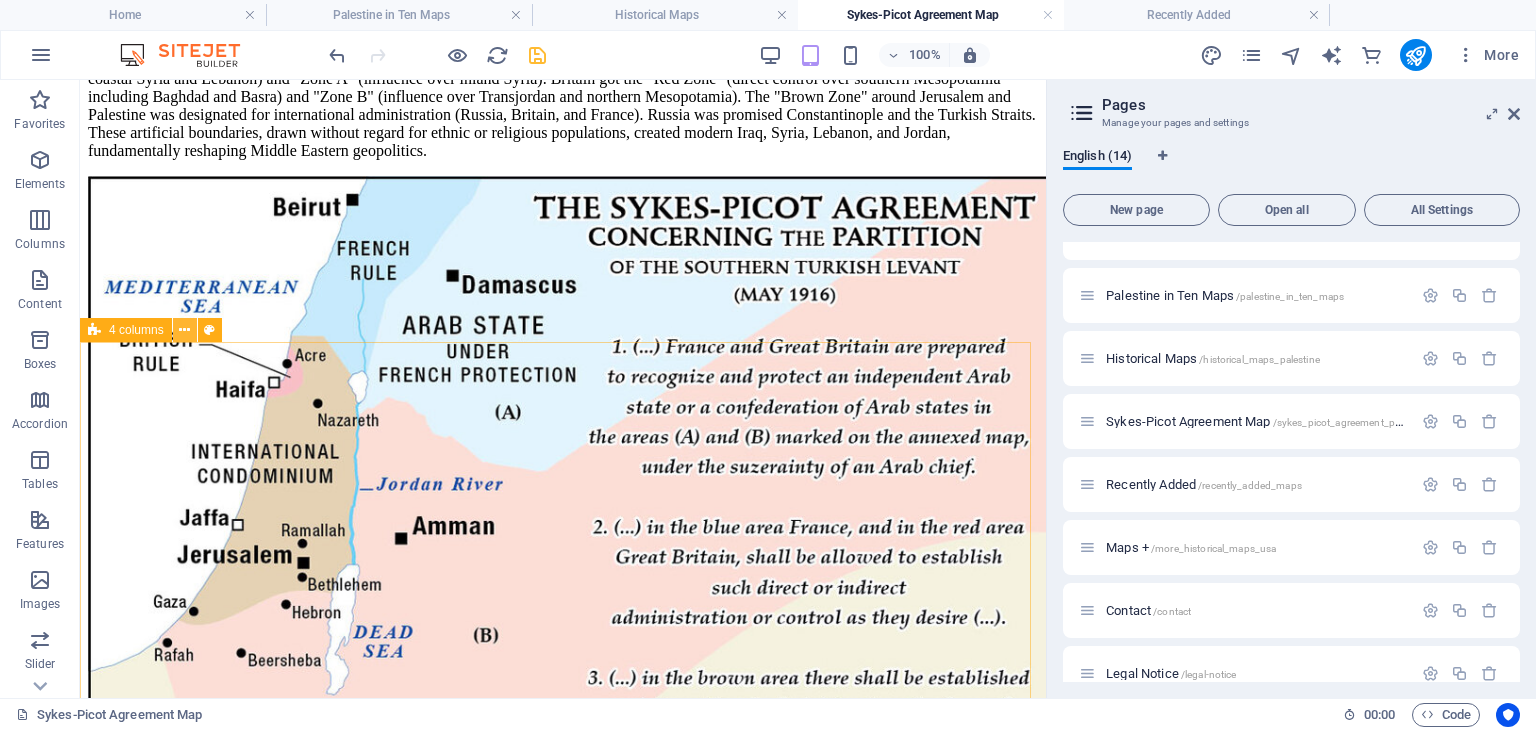 click at bounding box center (184, 330) 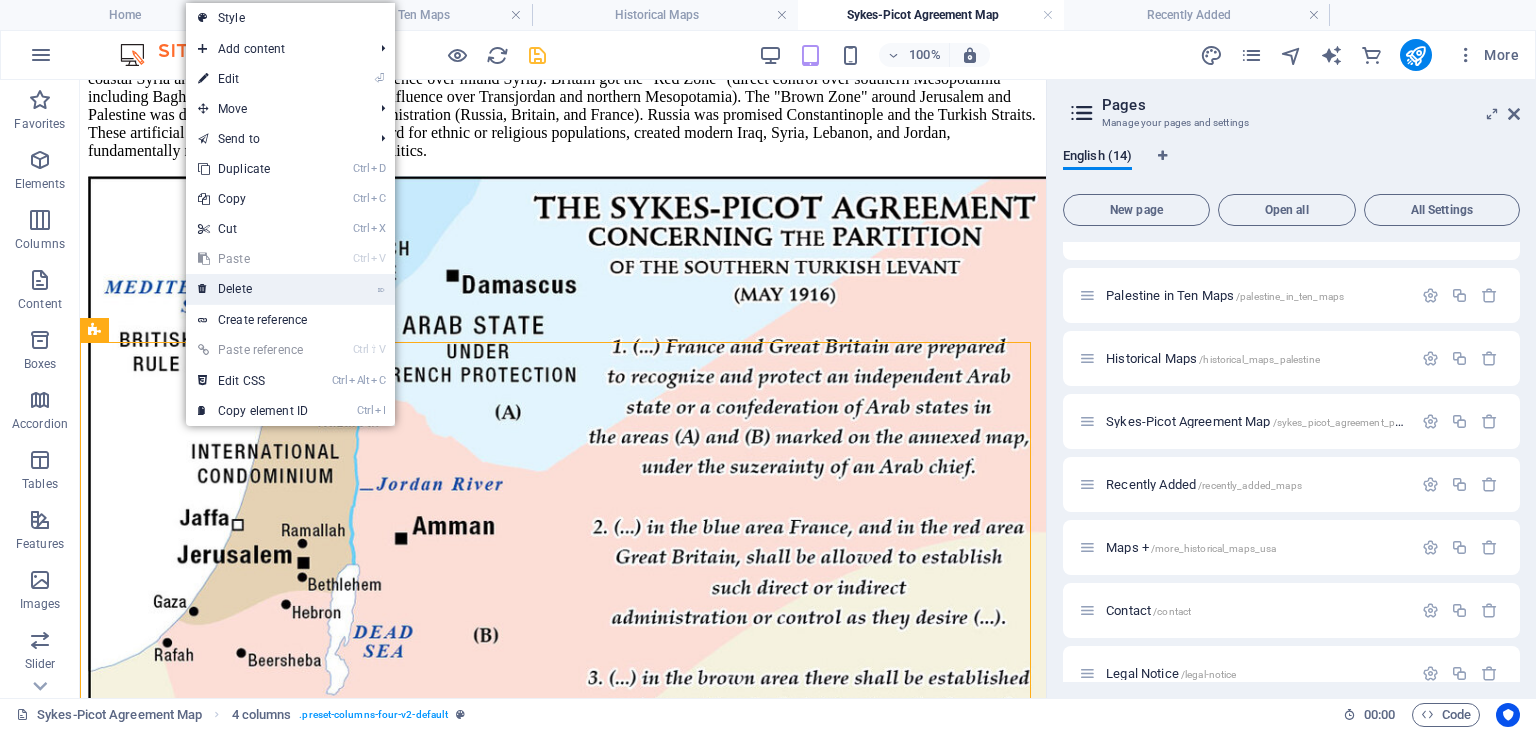 click on "⌦  Delete" at bounding box center (253, 289) 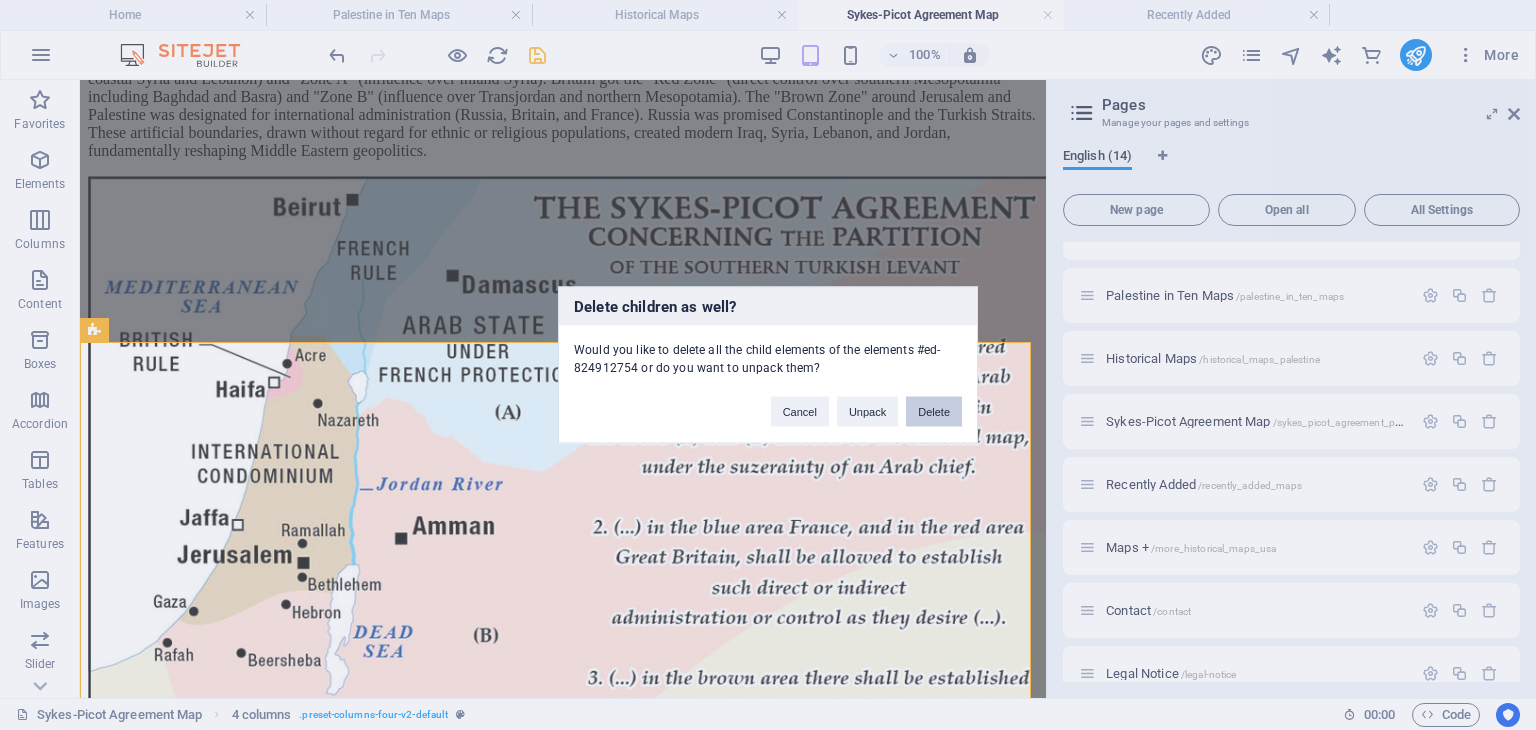 drag, startPoint x: 925, startPoint y: 409, endPoint x: 829, endPoint y: 329, distance: 124.964 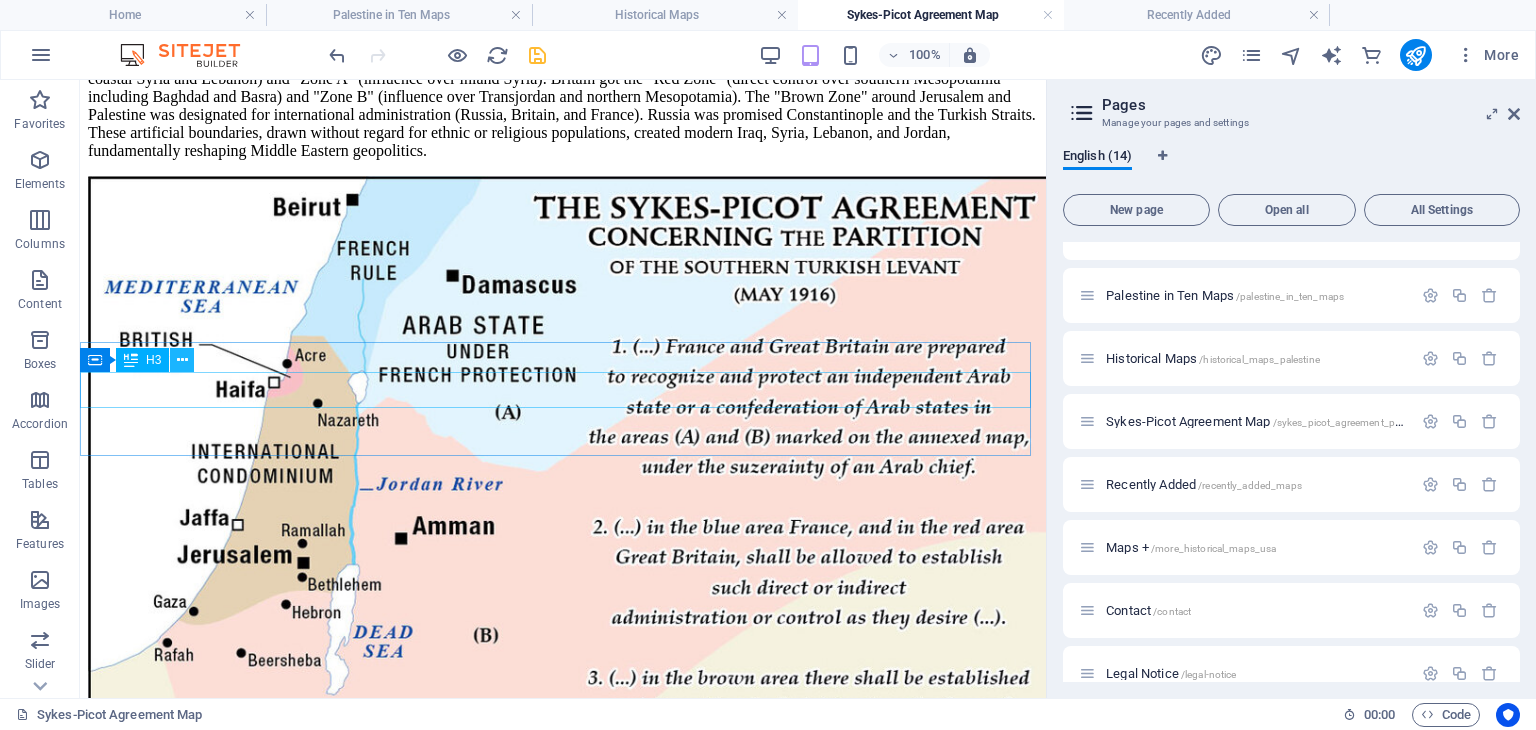 click at bounding box center [182, 360] 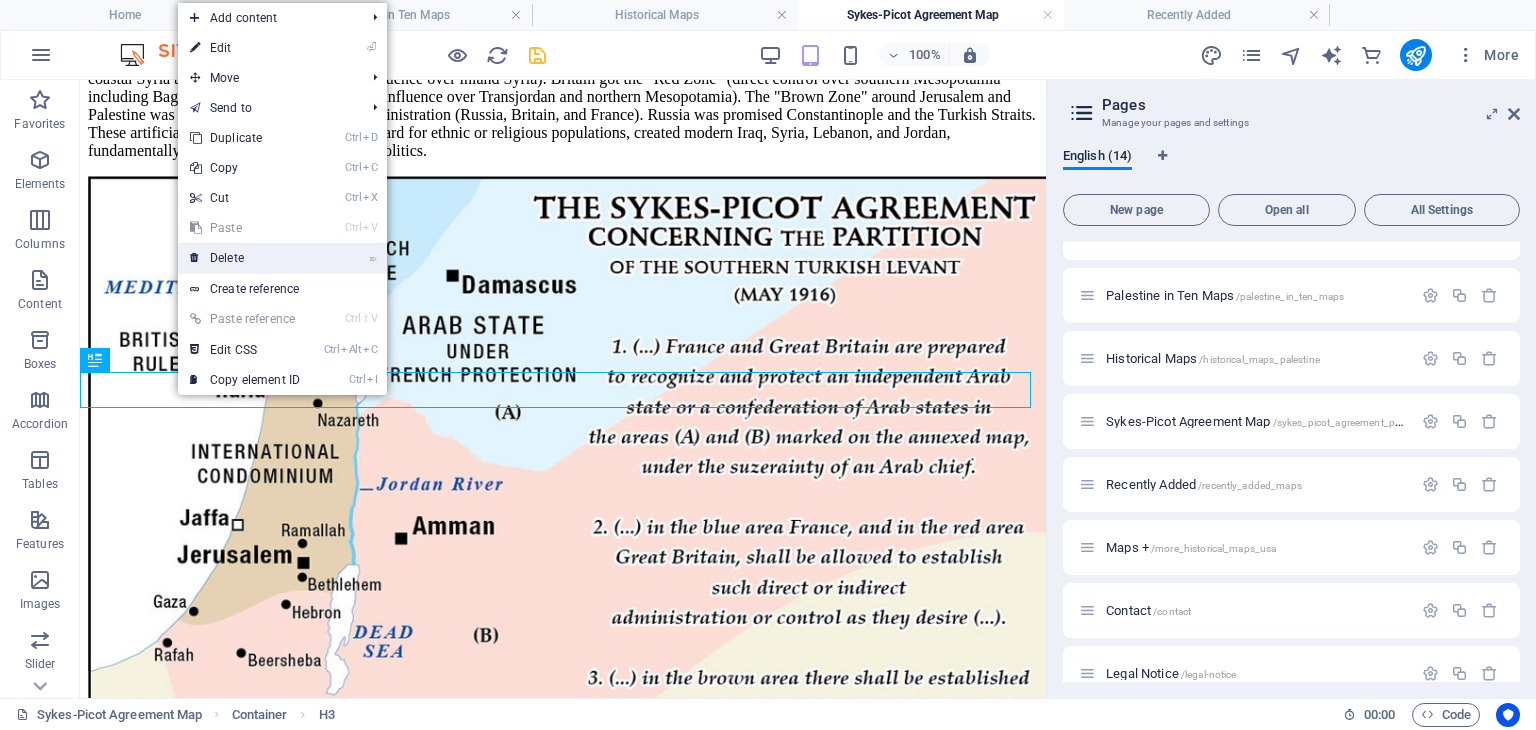 click on "⌦  Delete" at bounding box center [245, 258] 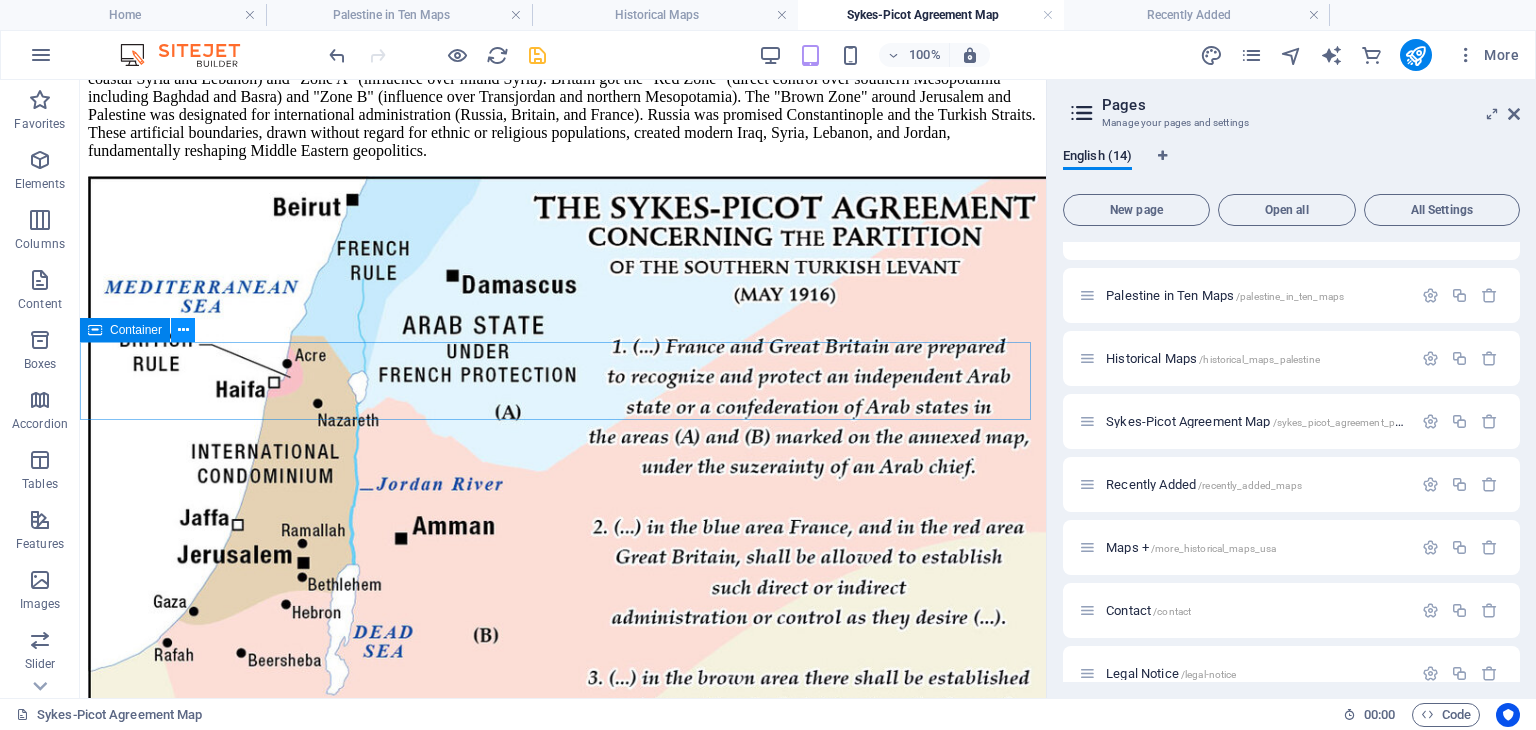click at bounding box center (183, 330) 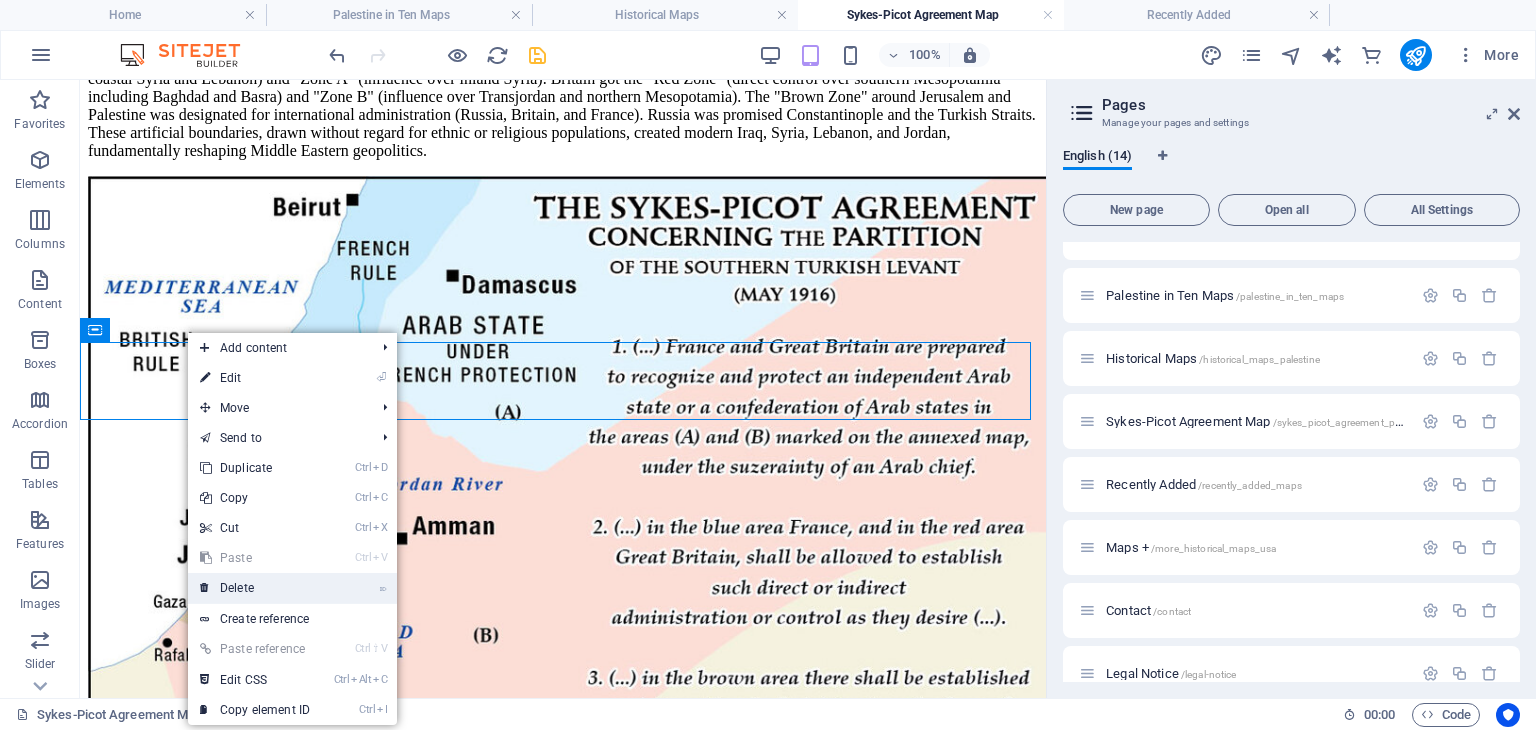 click on "⌦  Delete" at bounding box center [255, 588] 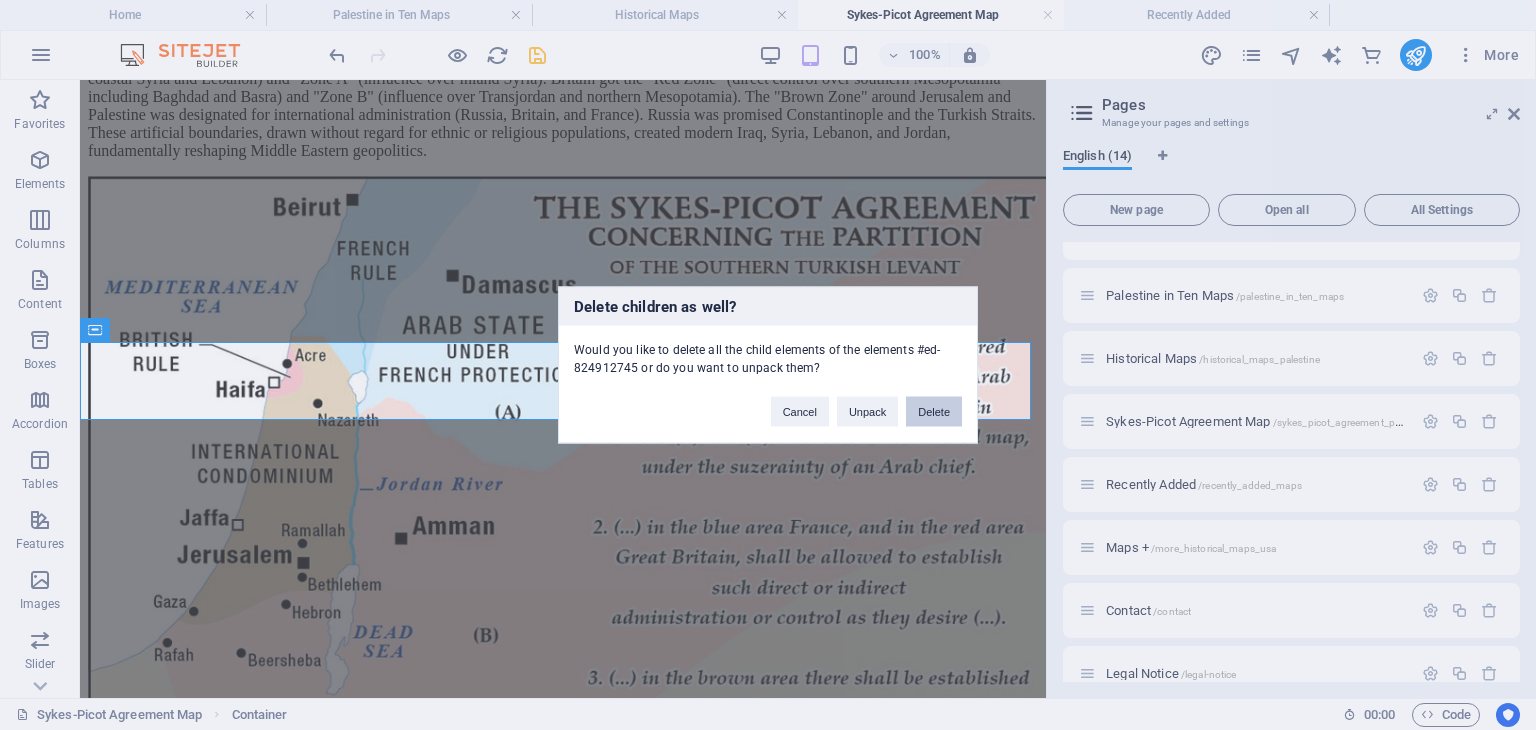 click on "Delete" at bounding box center (934, 412) 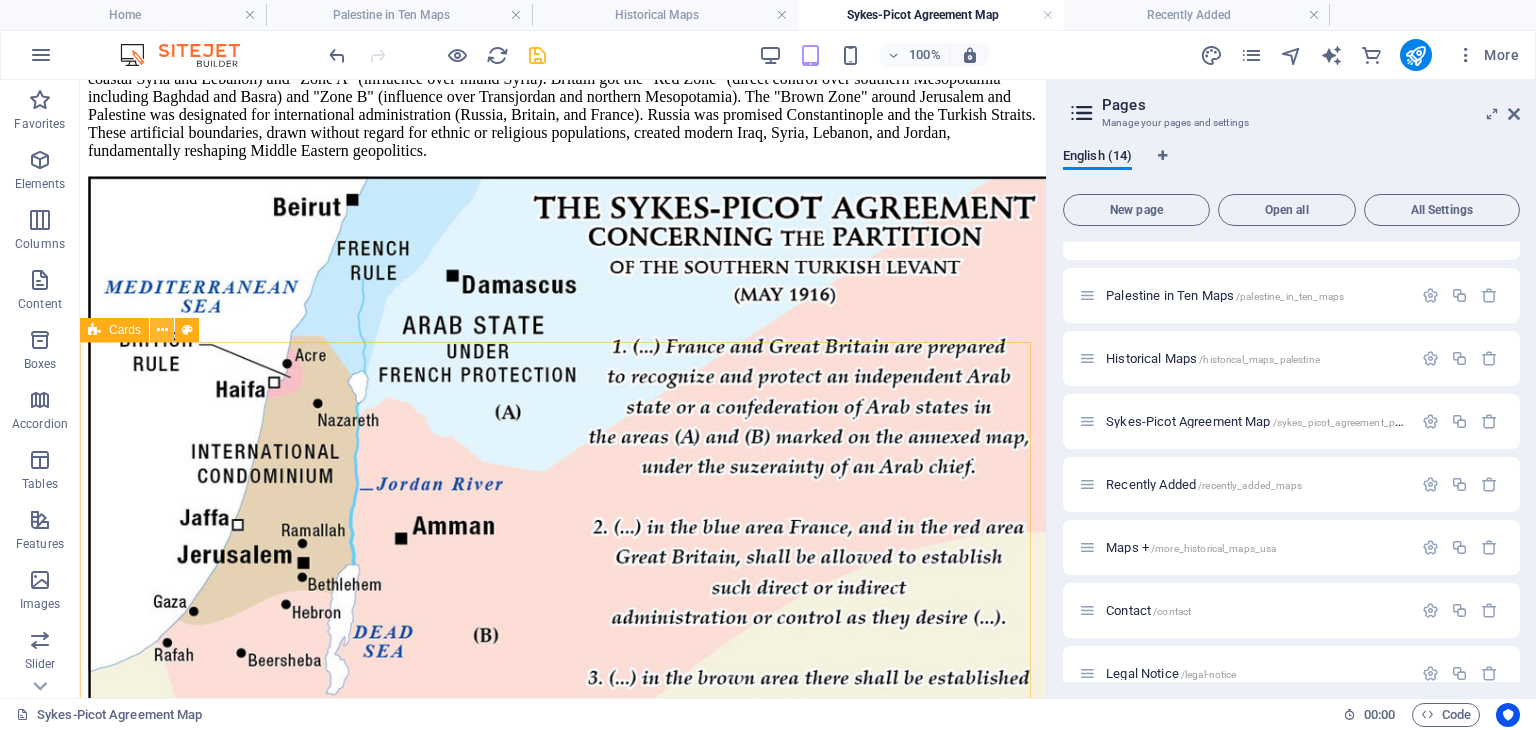 click at bounding box center [162, 330] 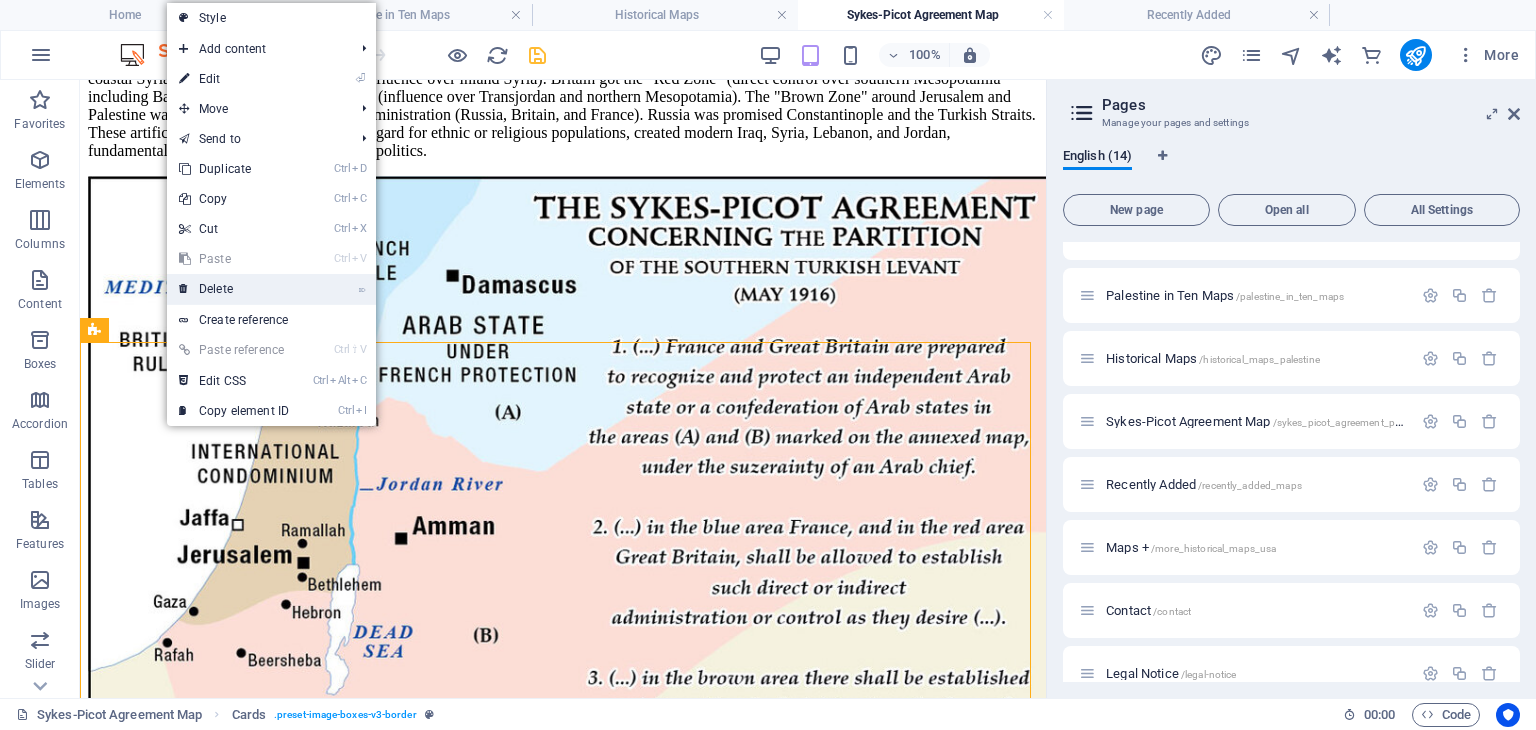 click on "⌦  Delete" at bounding box center [234, 289] 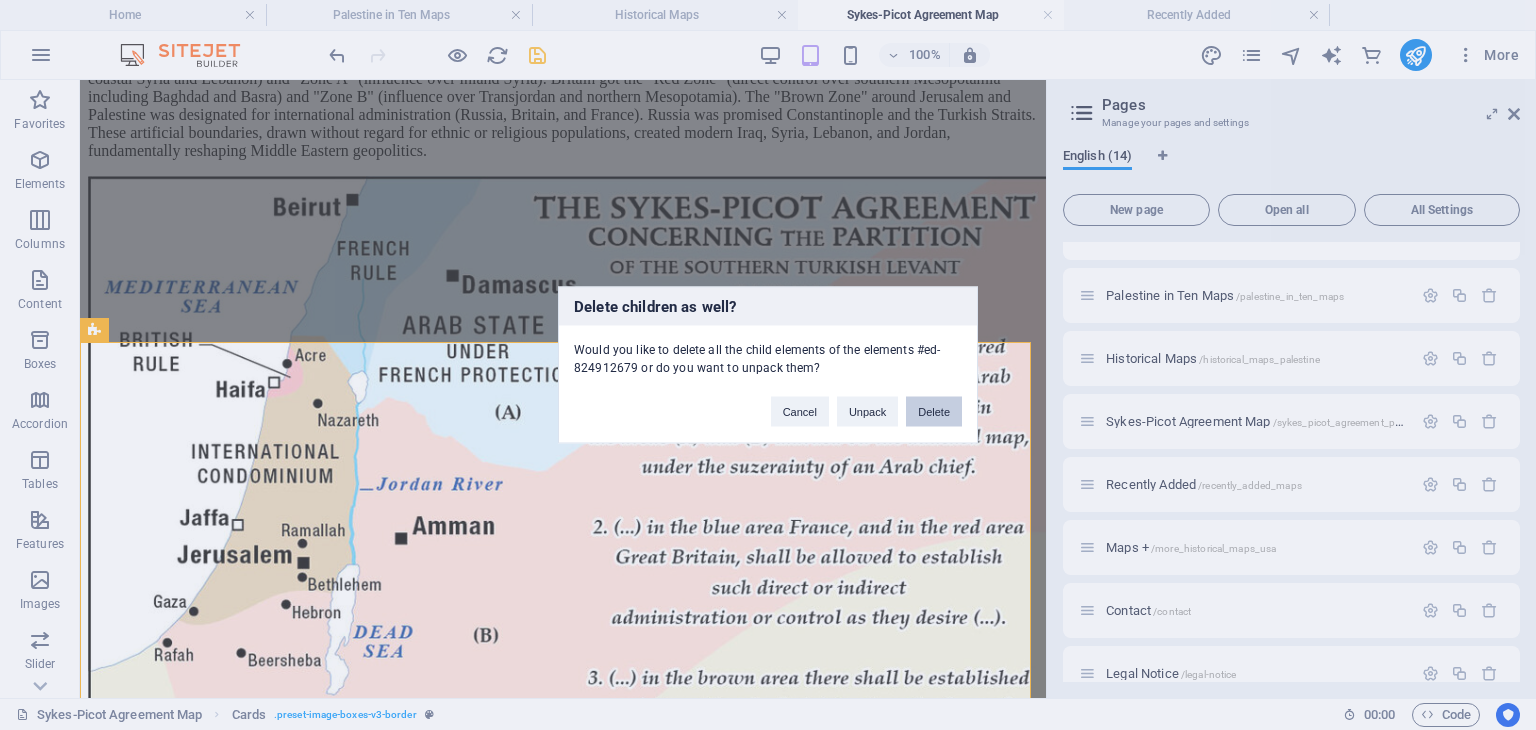 click on "Delete" at bounding box center (934, 412) 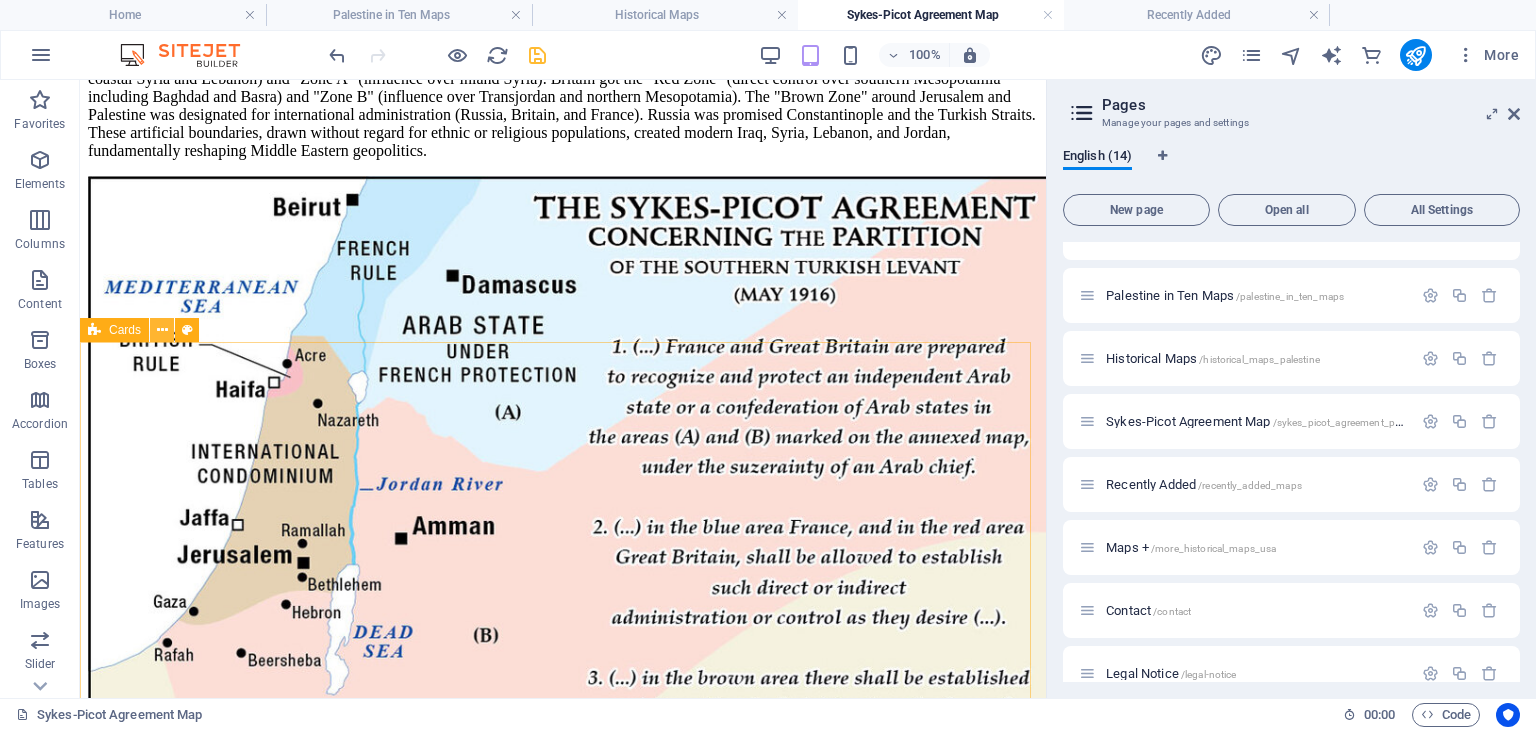 click at bounding box center (162, 330) 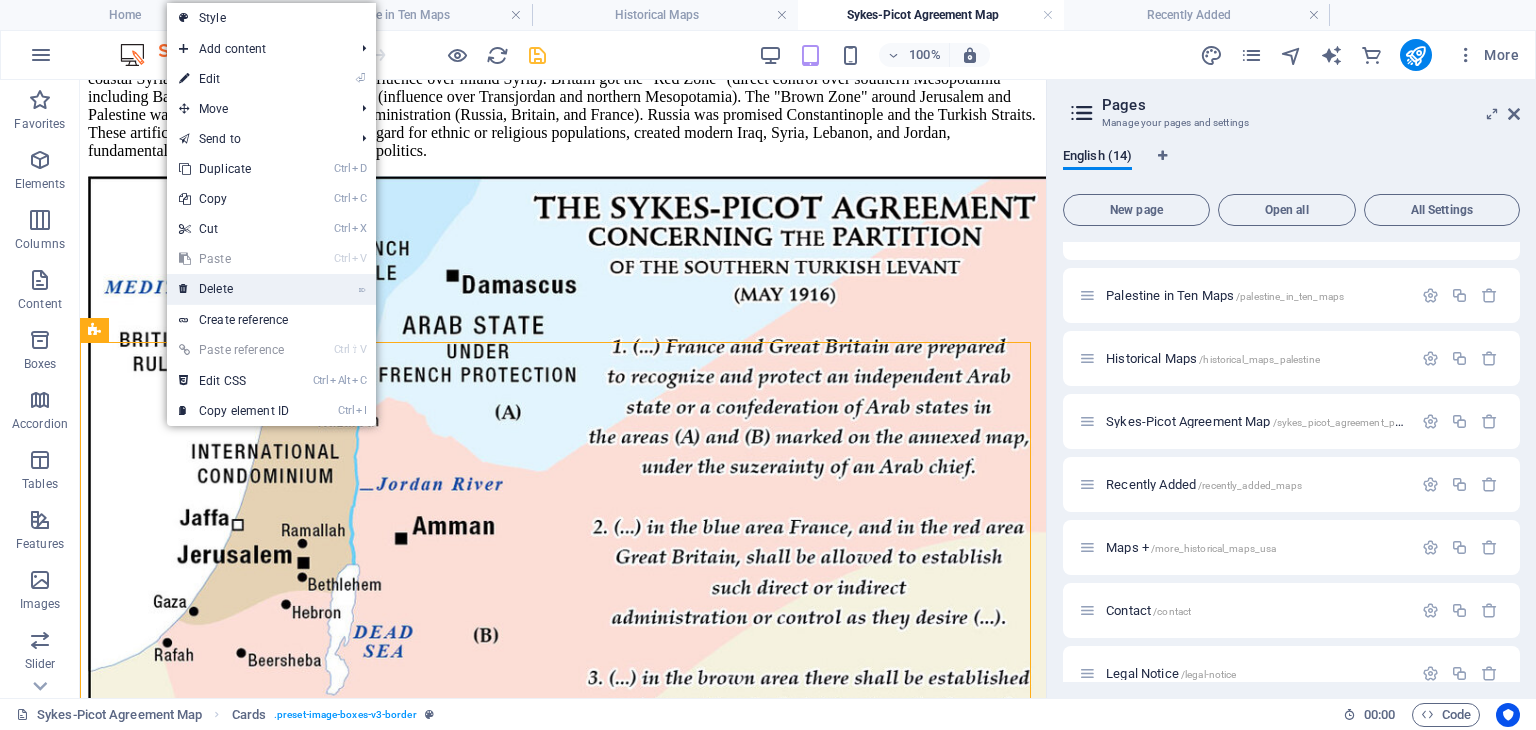 click on "⌦  Delete" at bounding box center (234, 289) 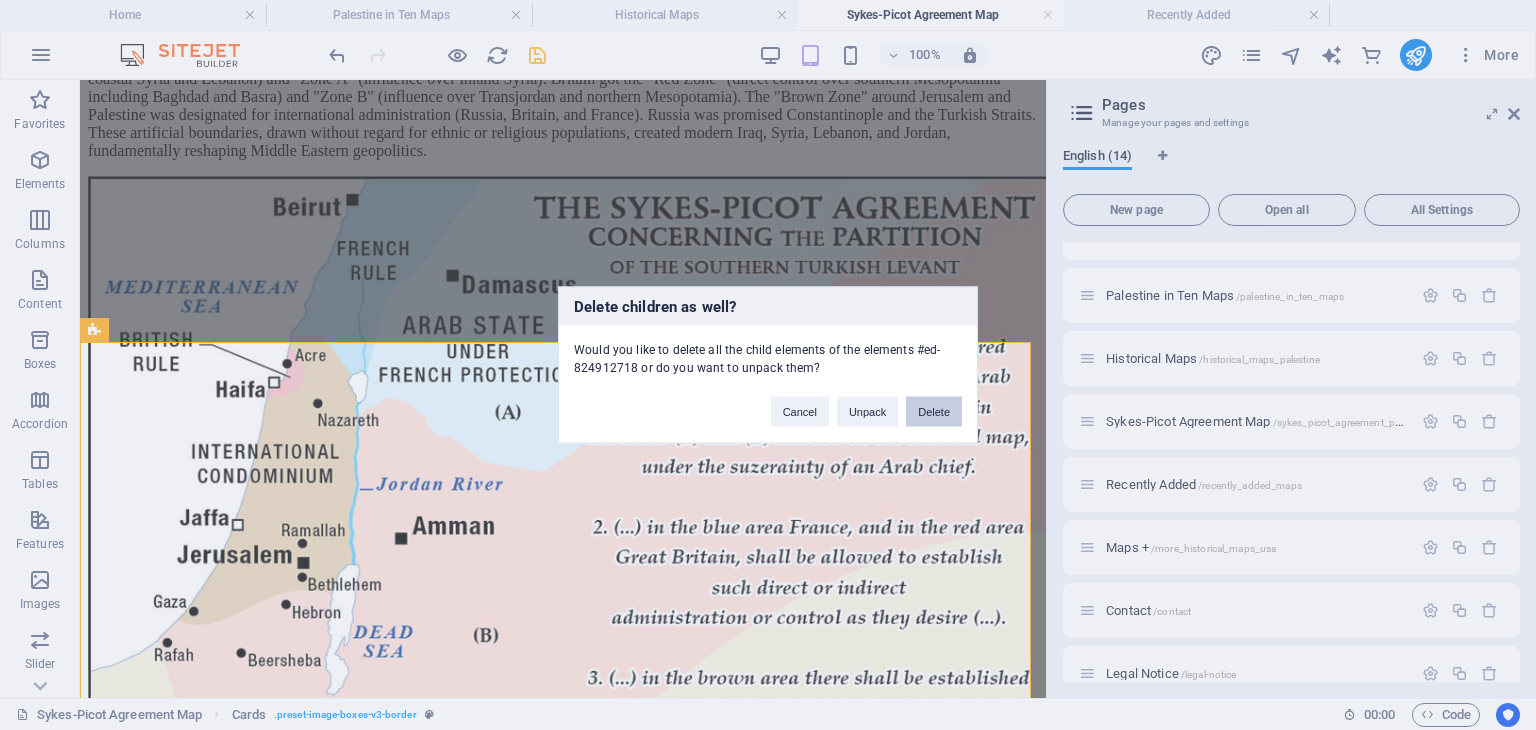 drag, startPoint x: 935, startPoint y: 409, endPoint x: 854, endPoint y: 330, distance: 113.14592 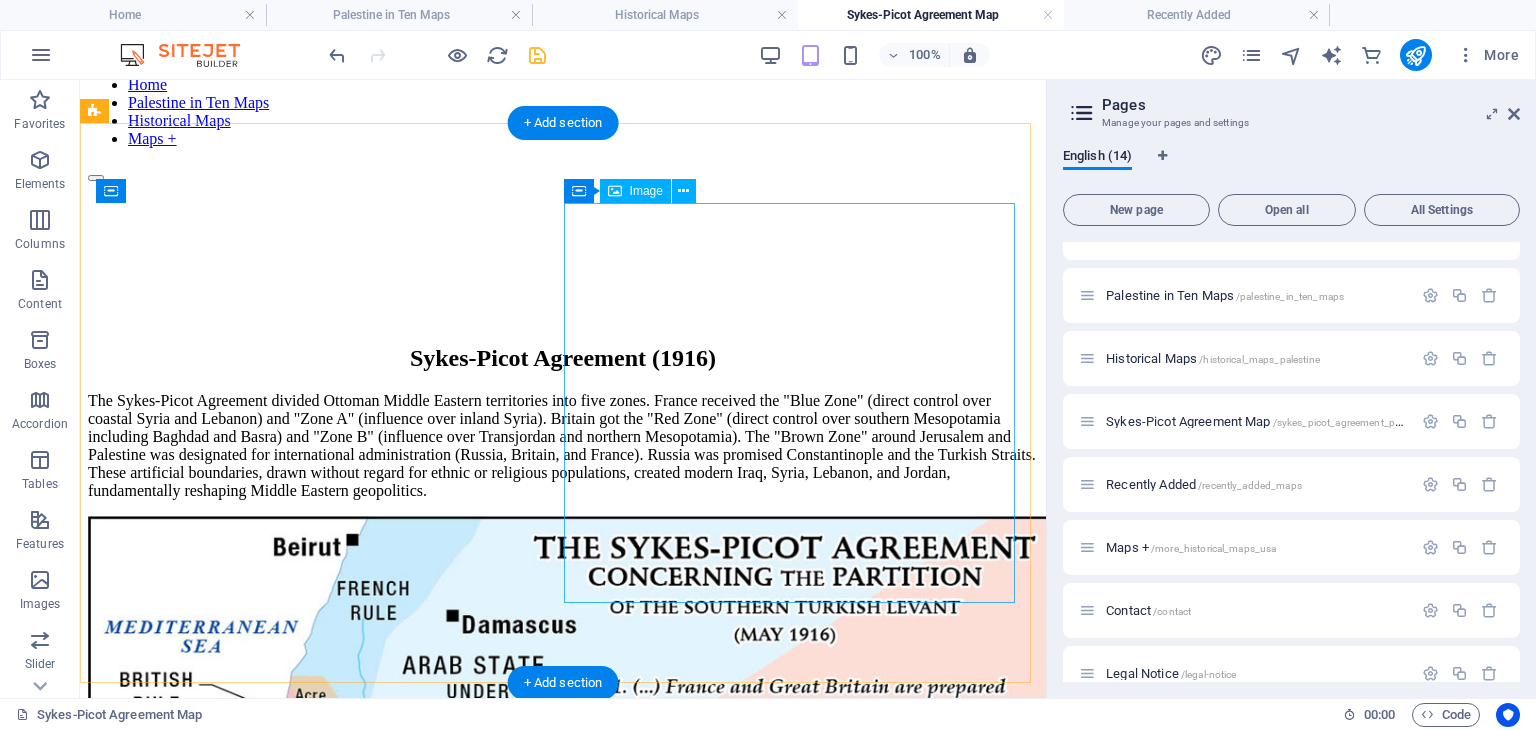 scroll, scrollTop: 0, scrollLeft: 0, axis: both 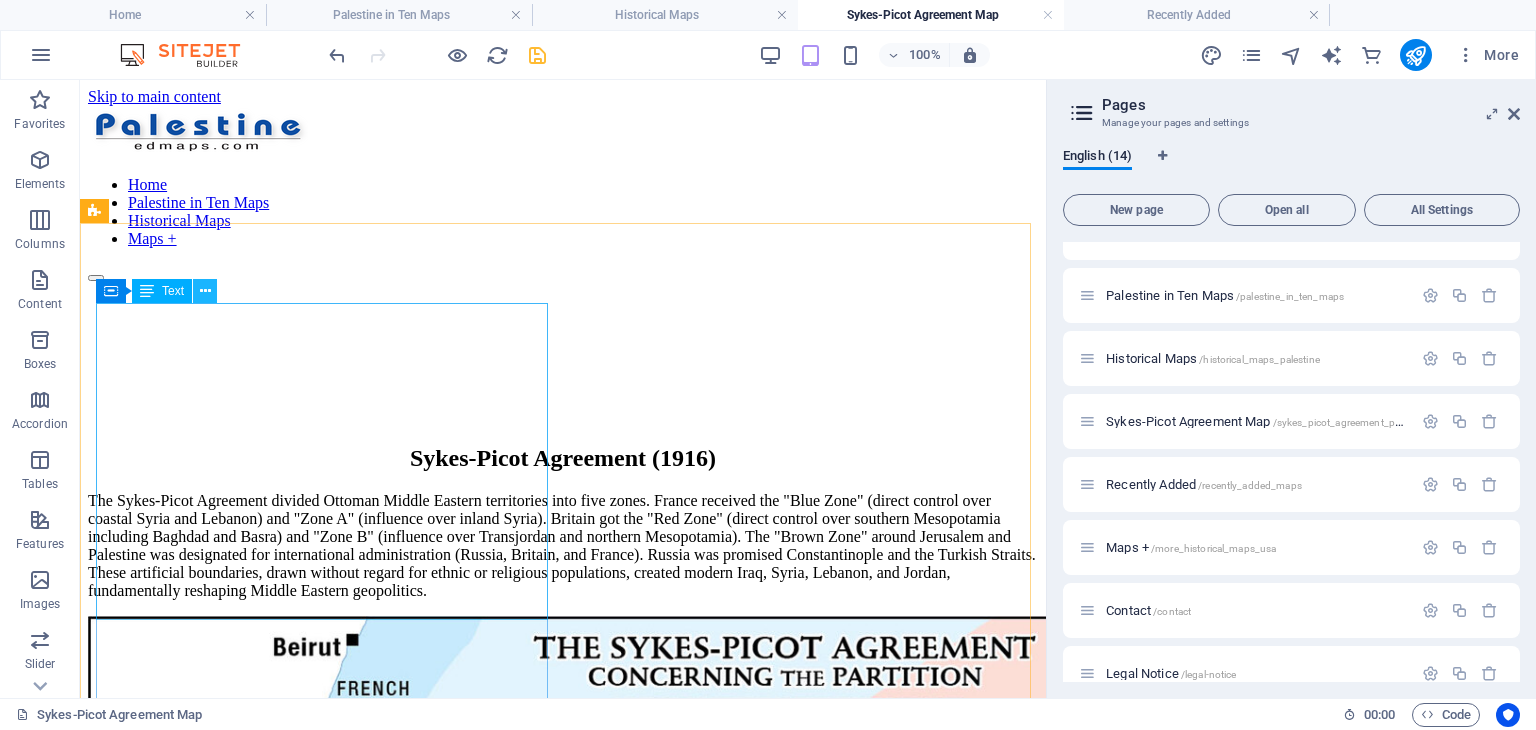 click at bounding box center (205, 291) 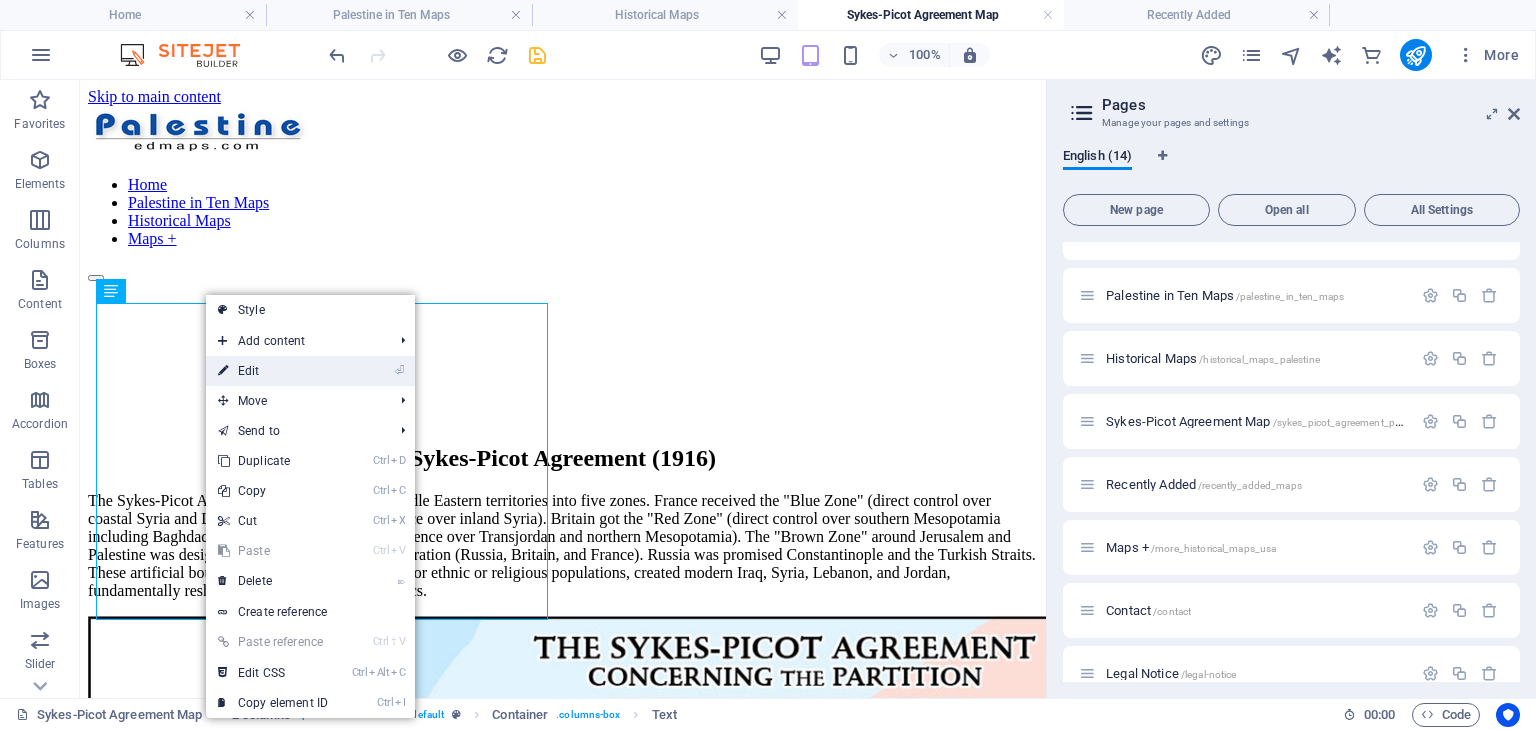 click on "⏎  Edit" at bounding box center [273, 371] 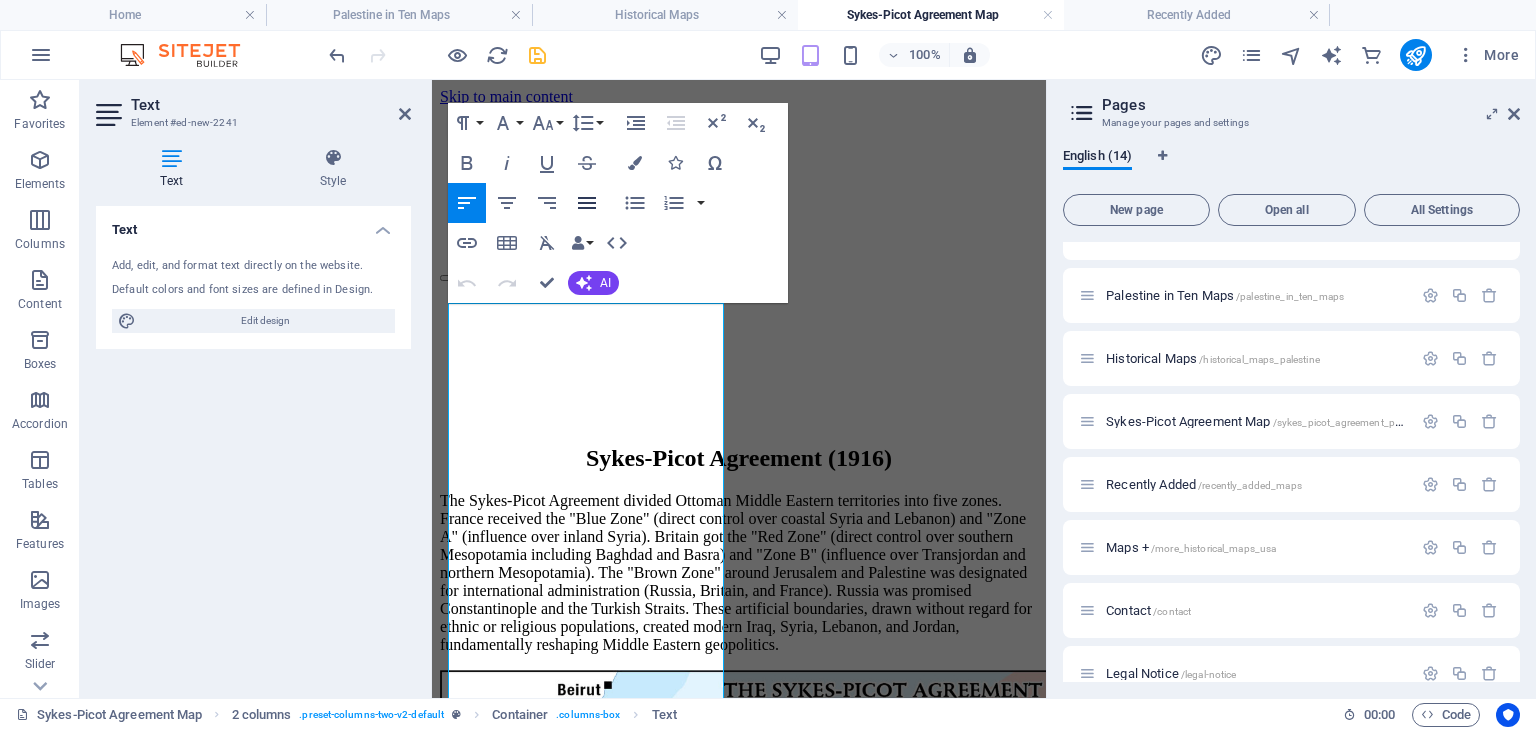 click 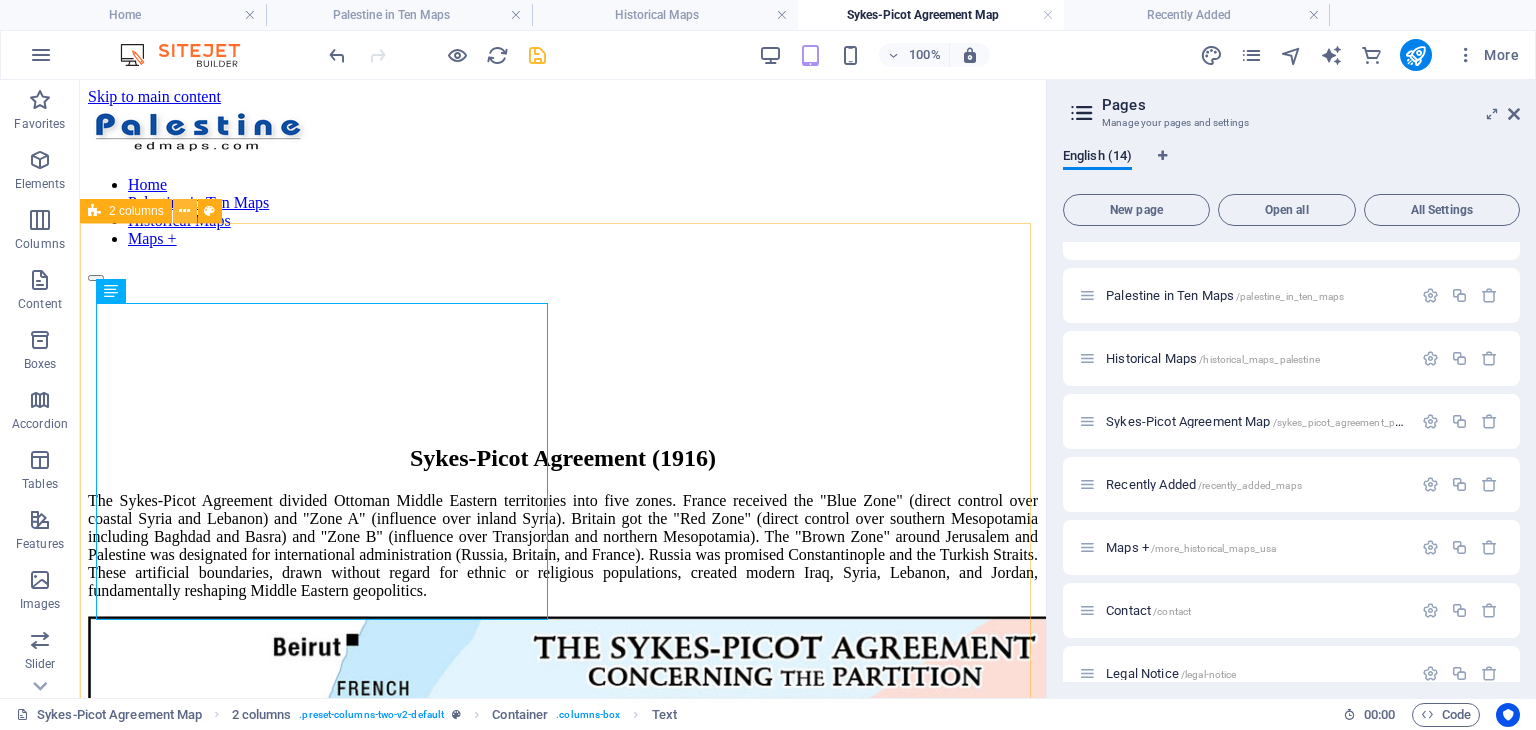 click at bounding box center [184, 211] 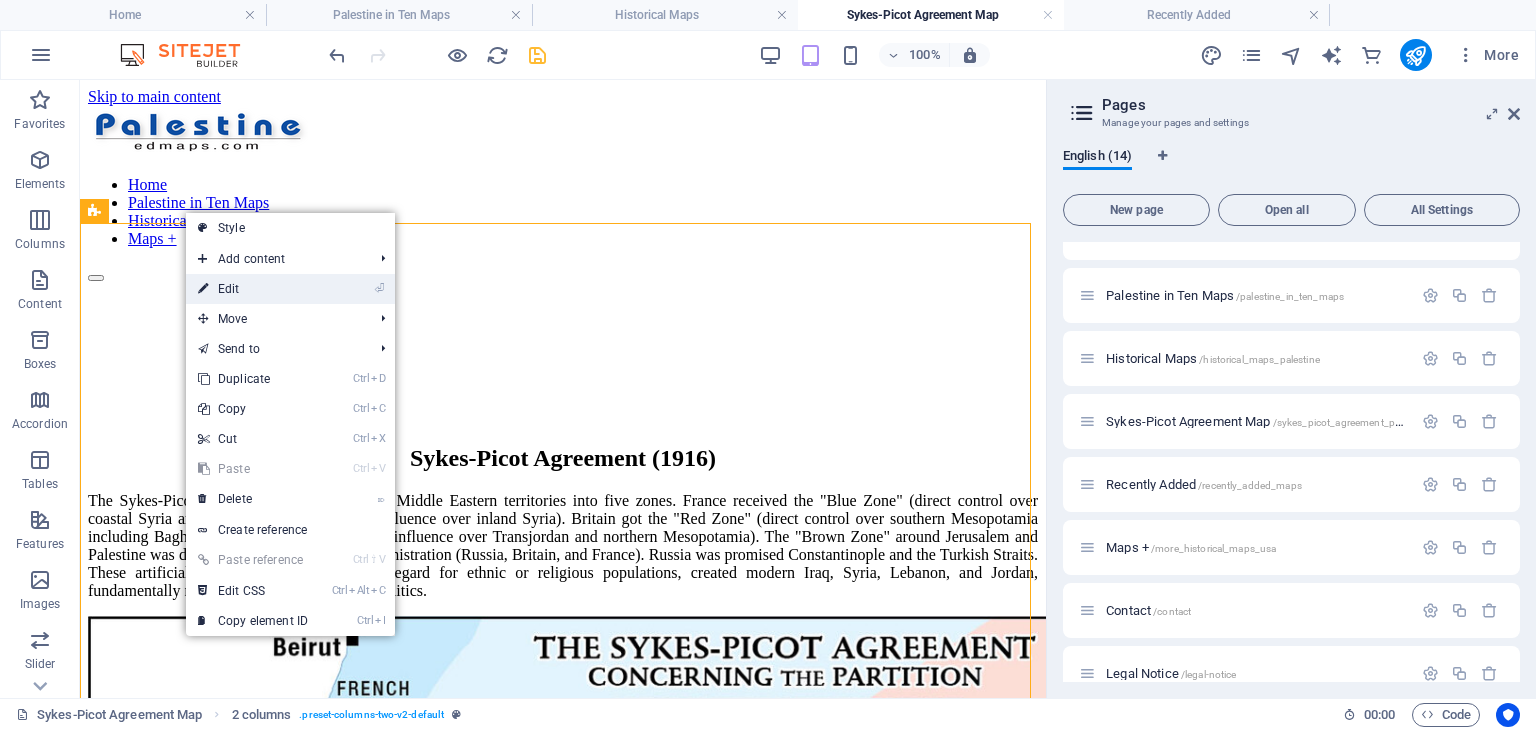 click on "⏎  Edit" at bounding box center (253, 289) 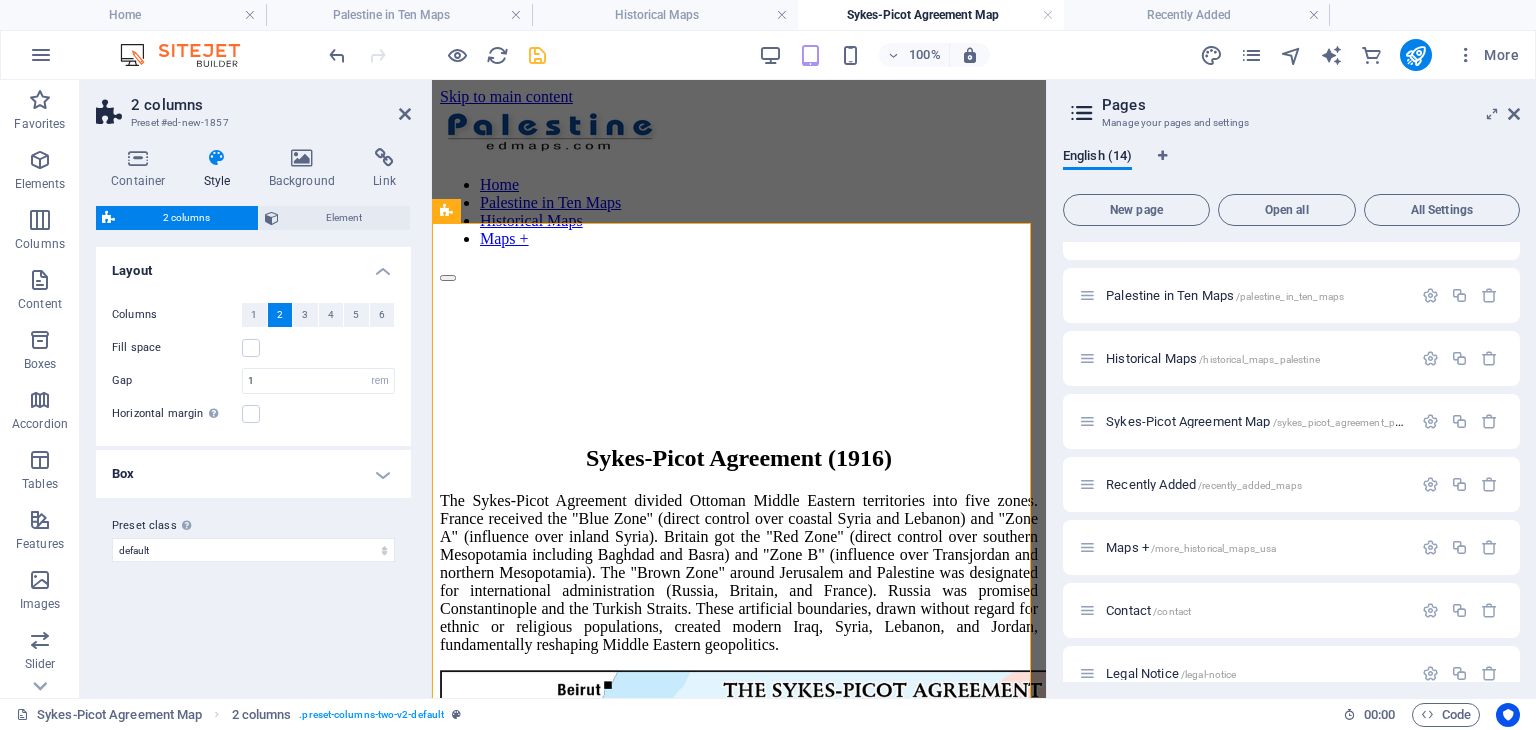 click at bounding box center (217, 158) 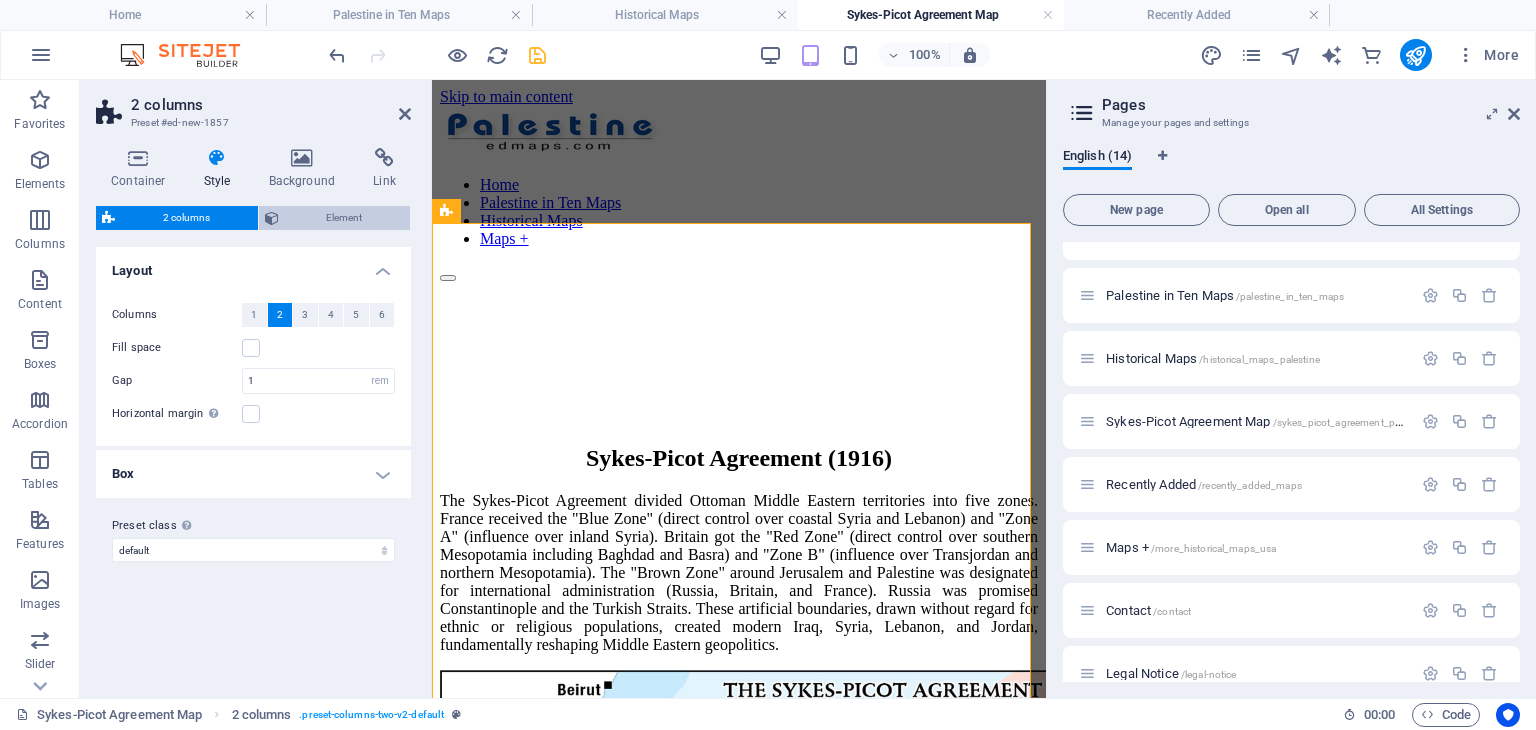 click on "Element" at bounding box center [345, 218] 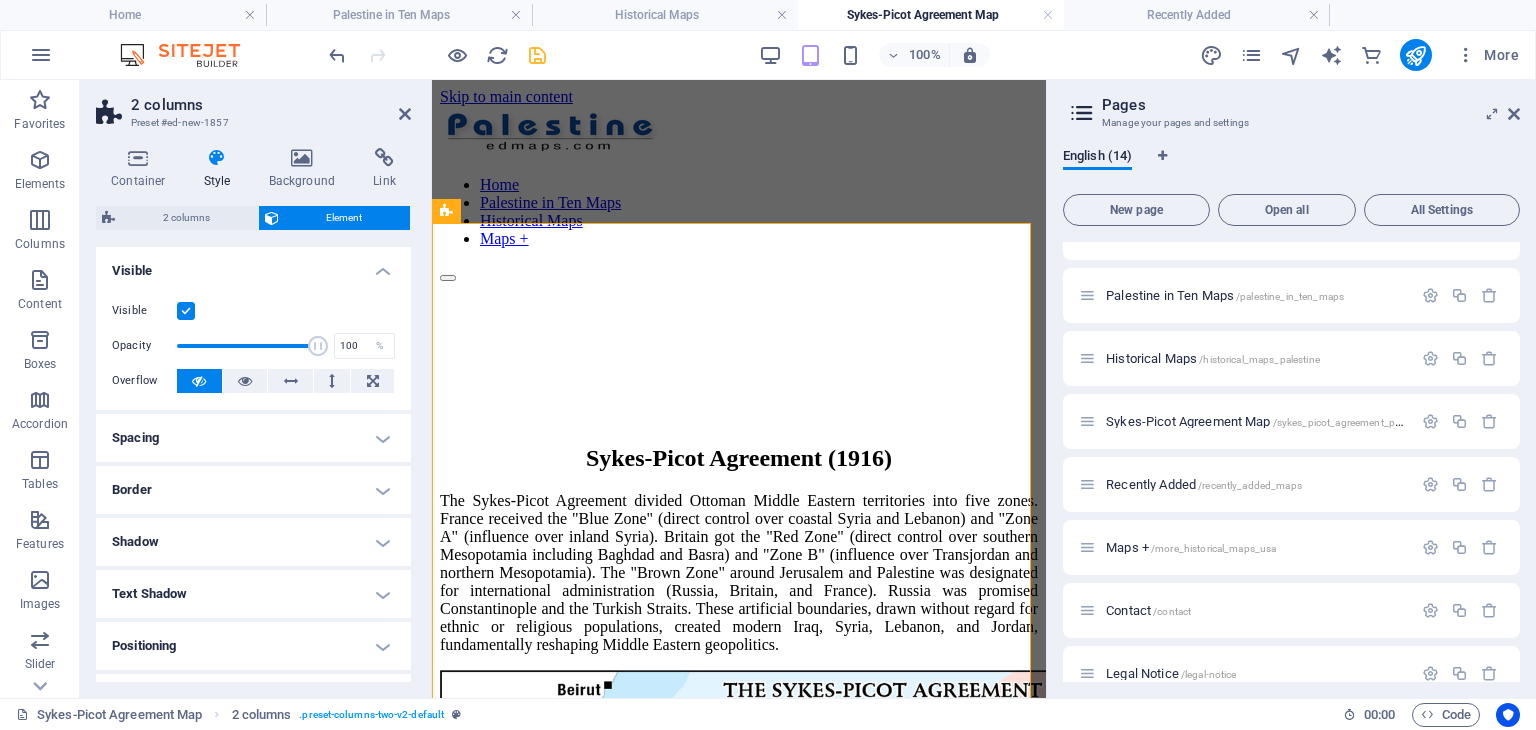 click on "Spacing" at bounding box center [253, 438] 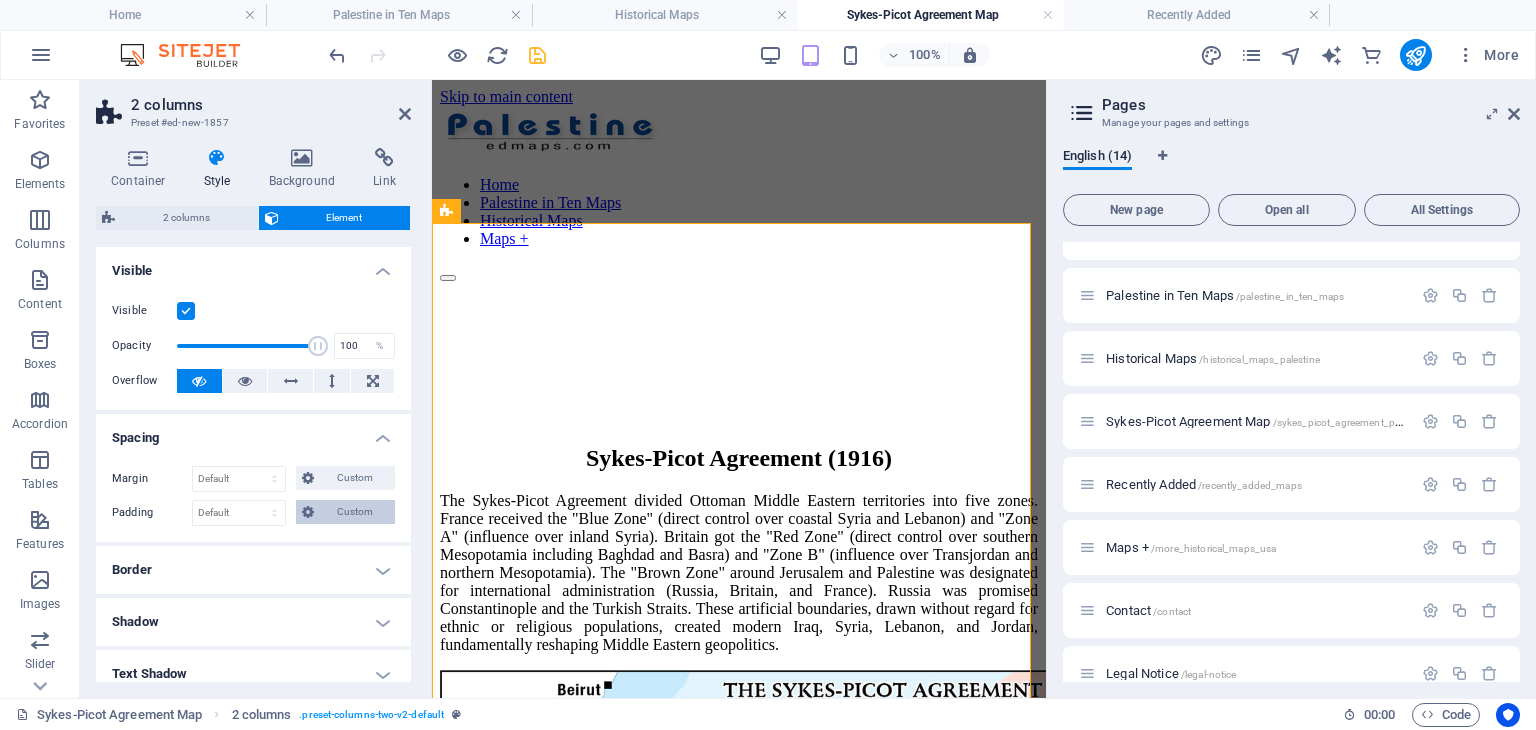 click on "Custom" at bounding box center [354, 512] 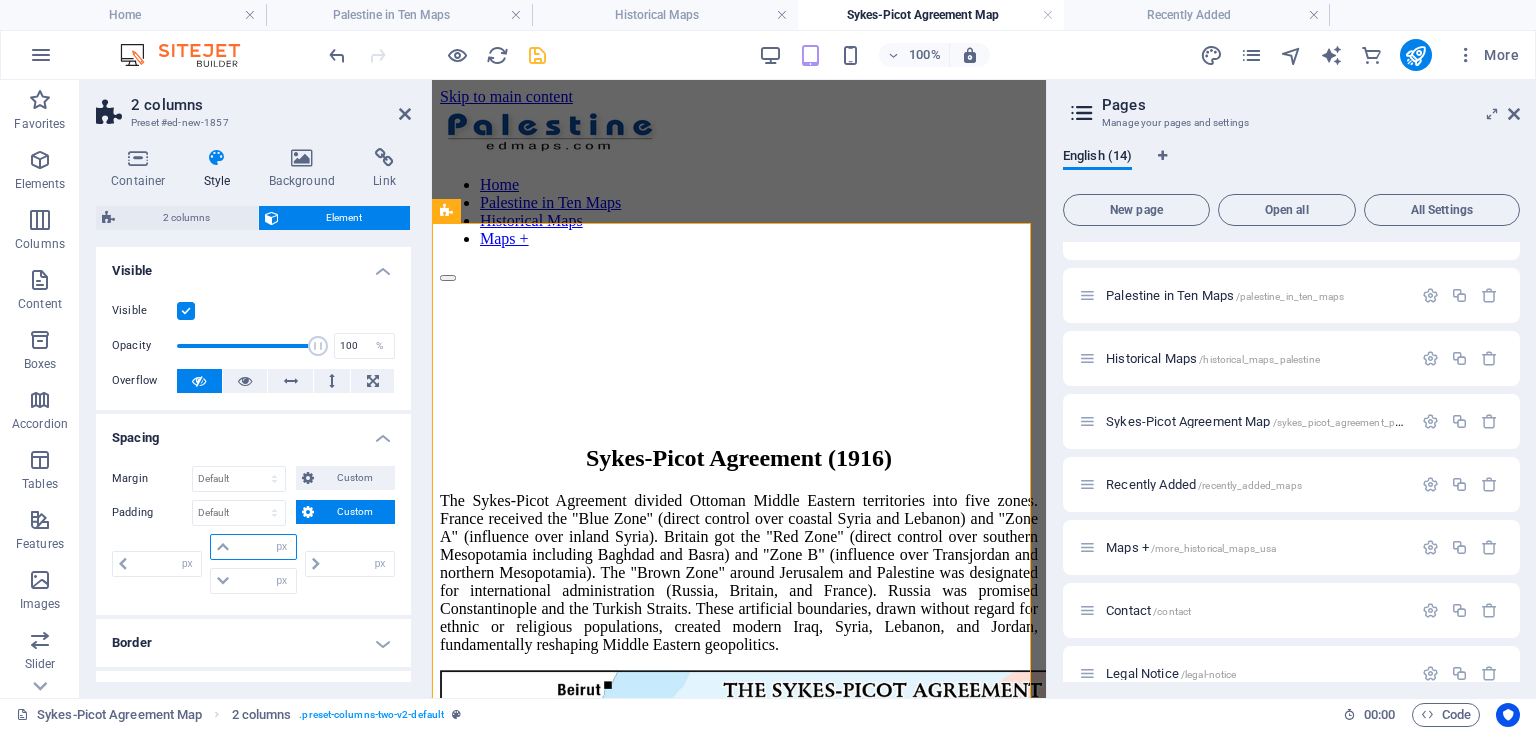 click at bounding box center (265, 547) 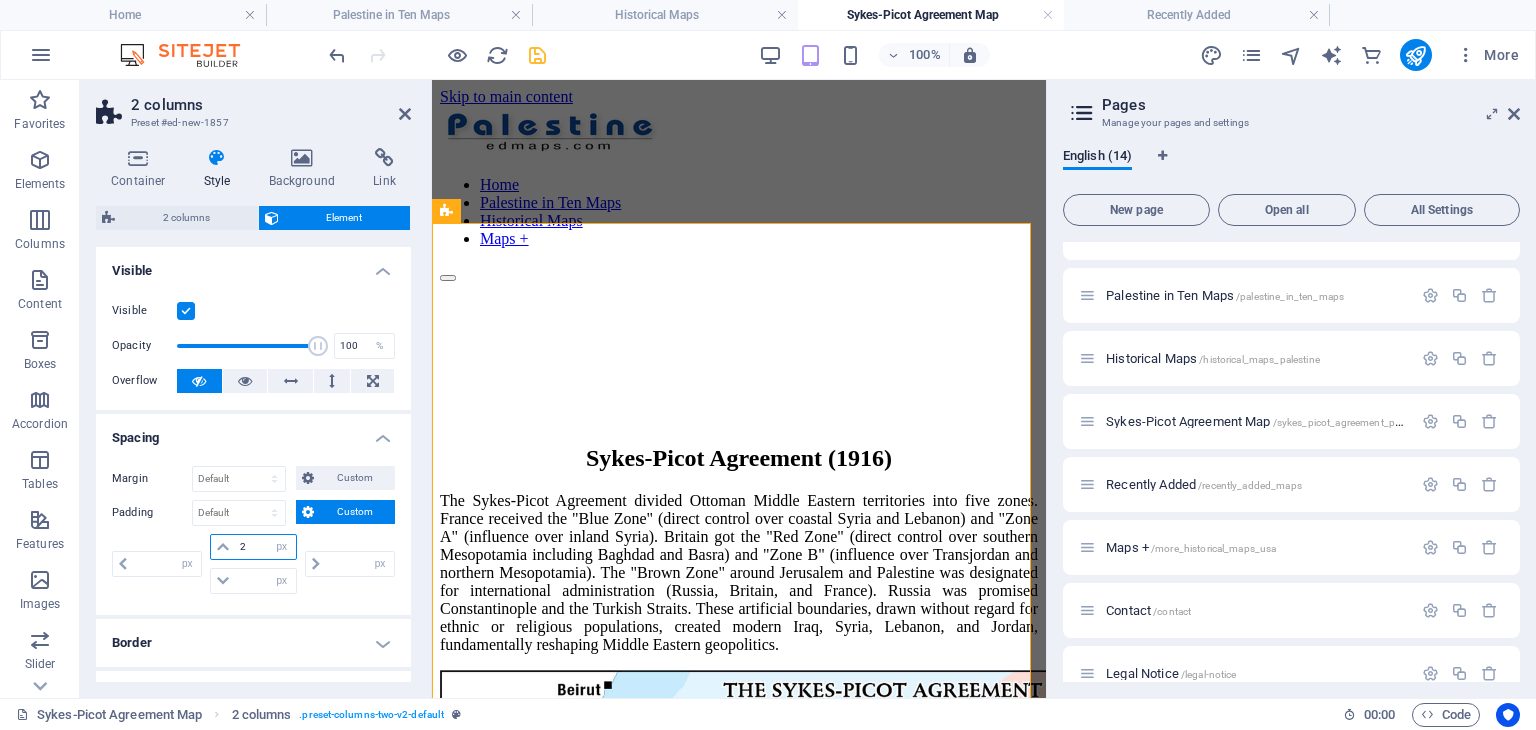 type on "20" 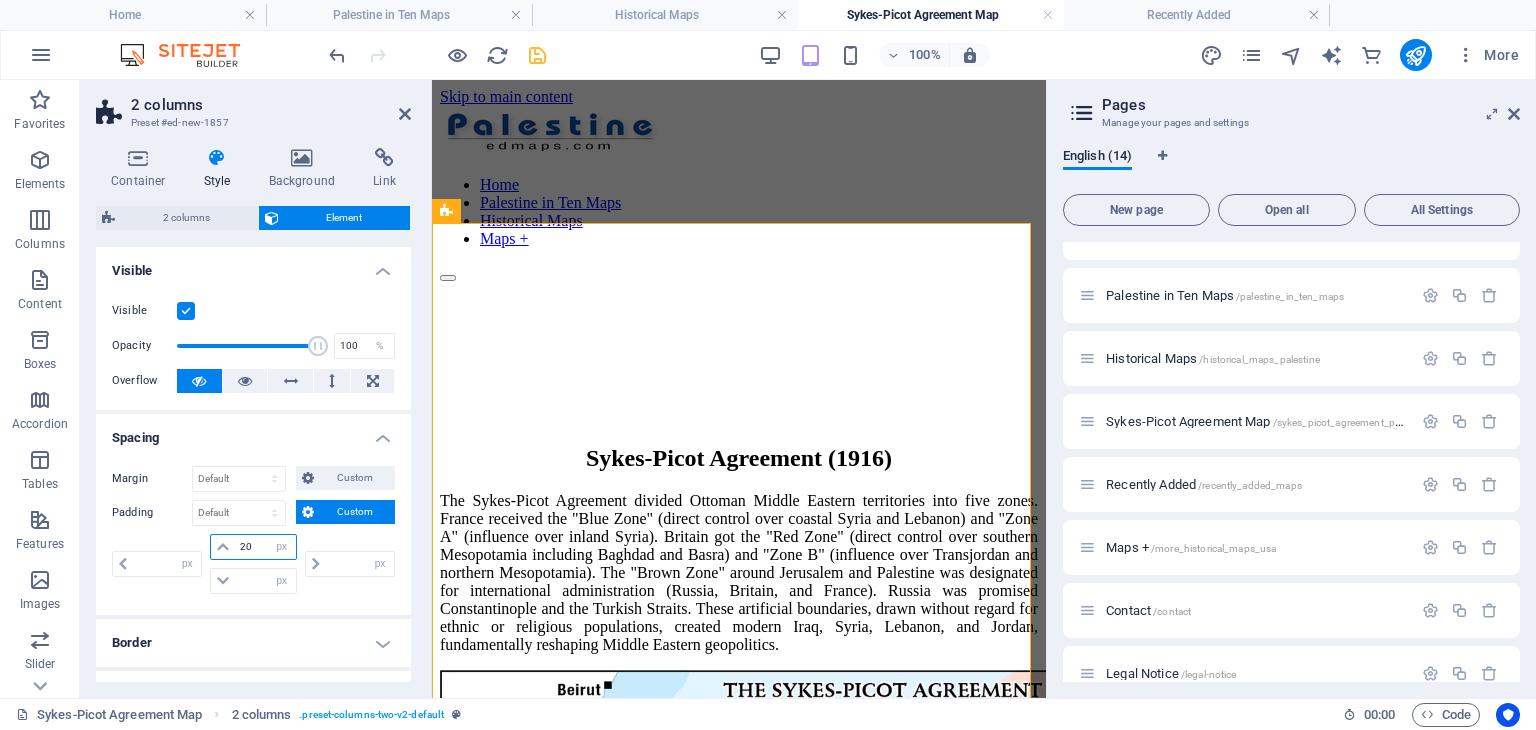 type on "0" 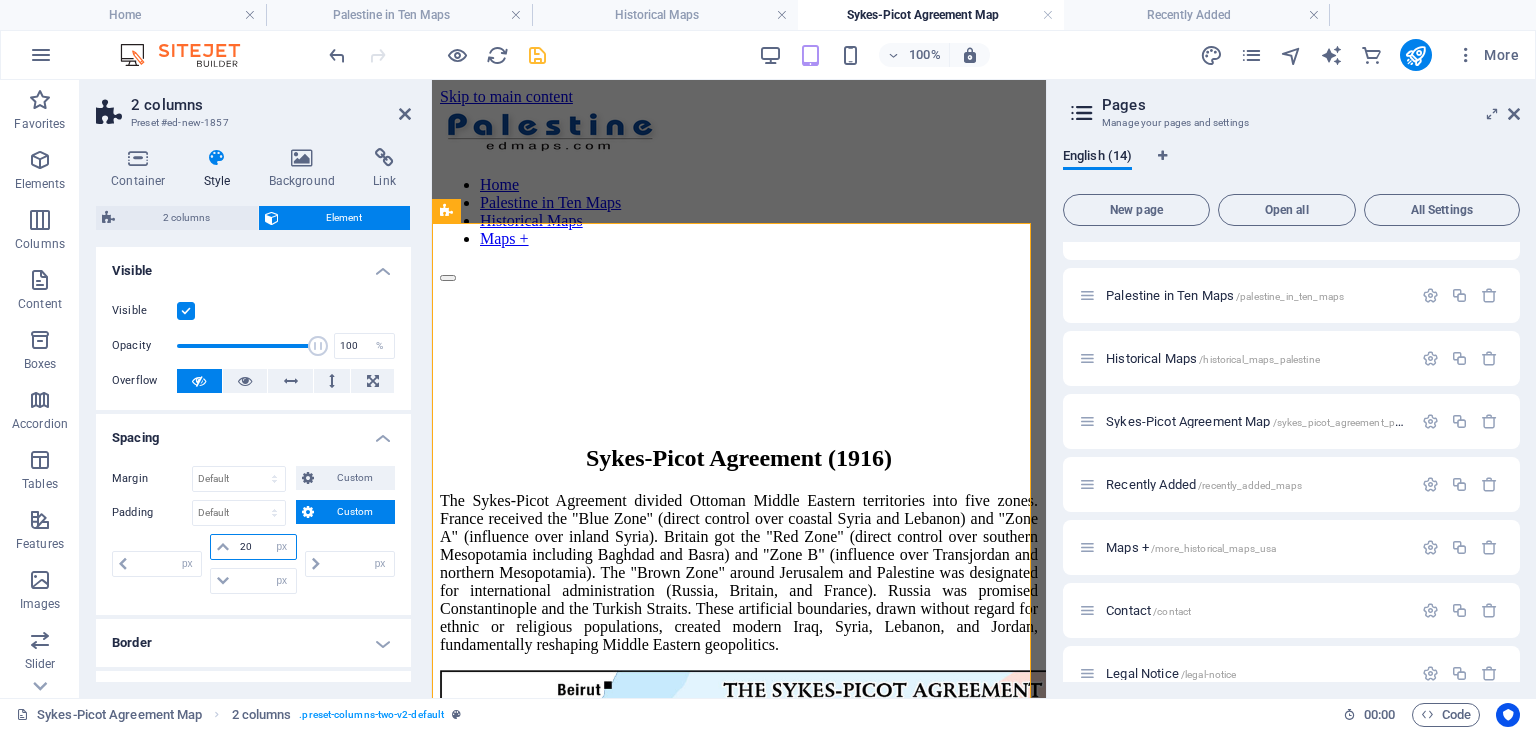 type on "0" 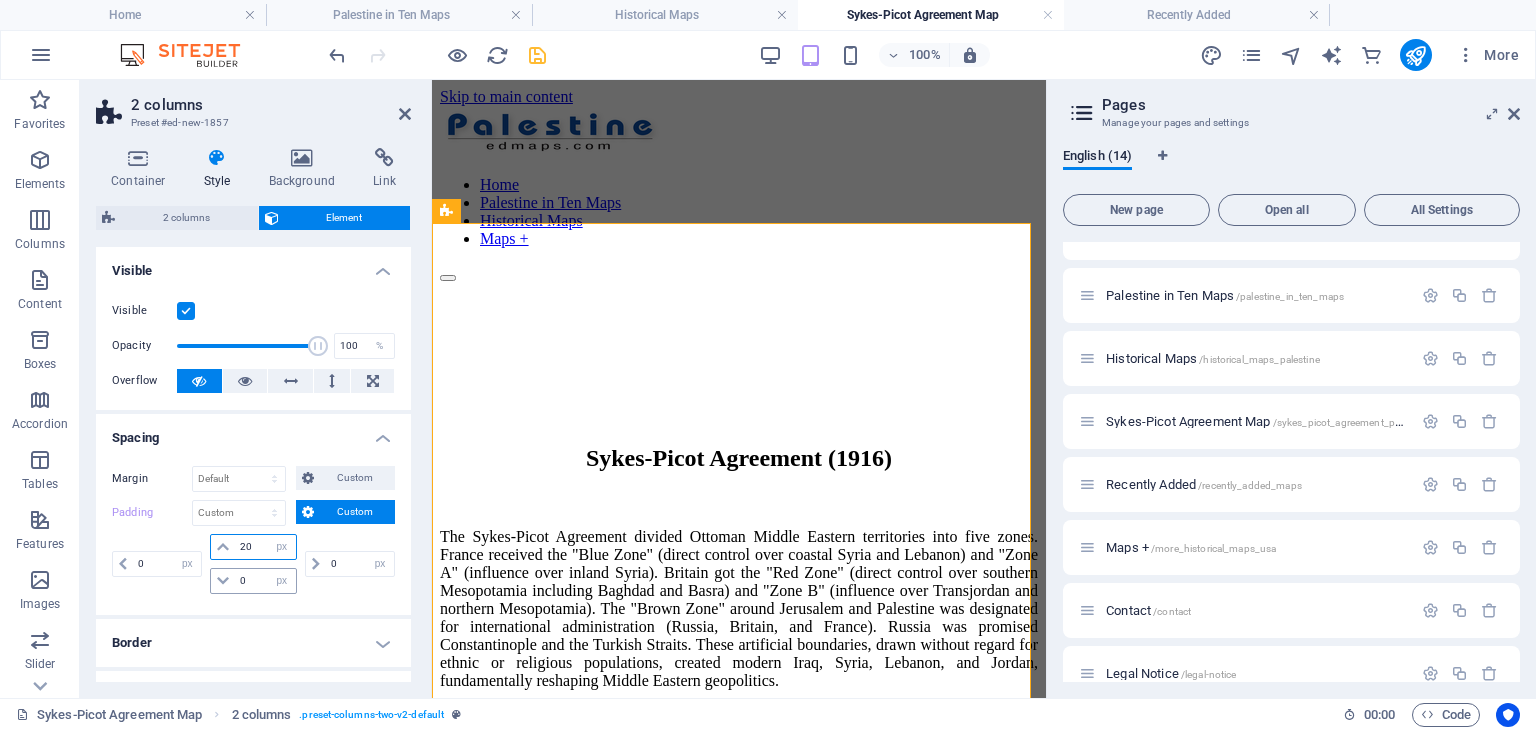 type on "20" 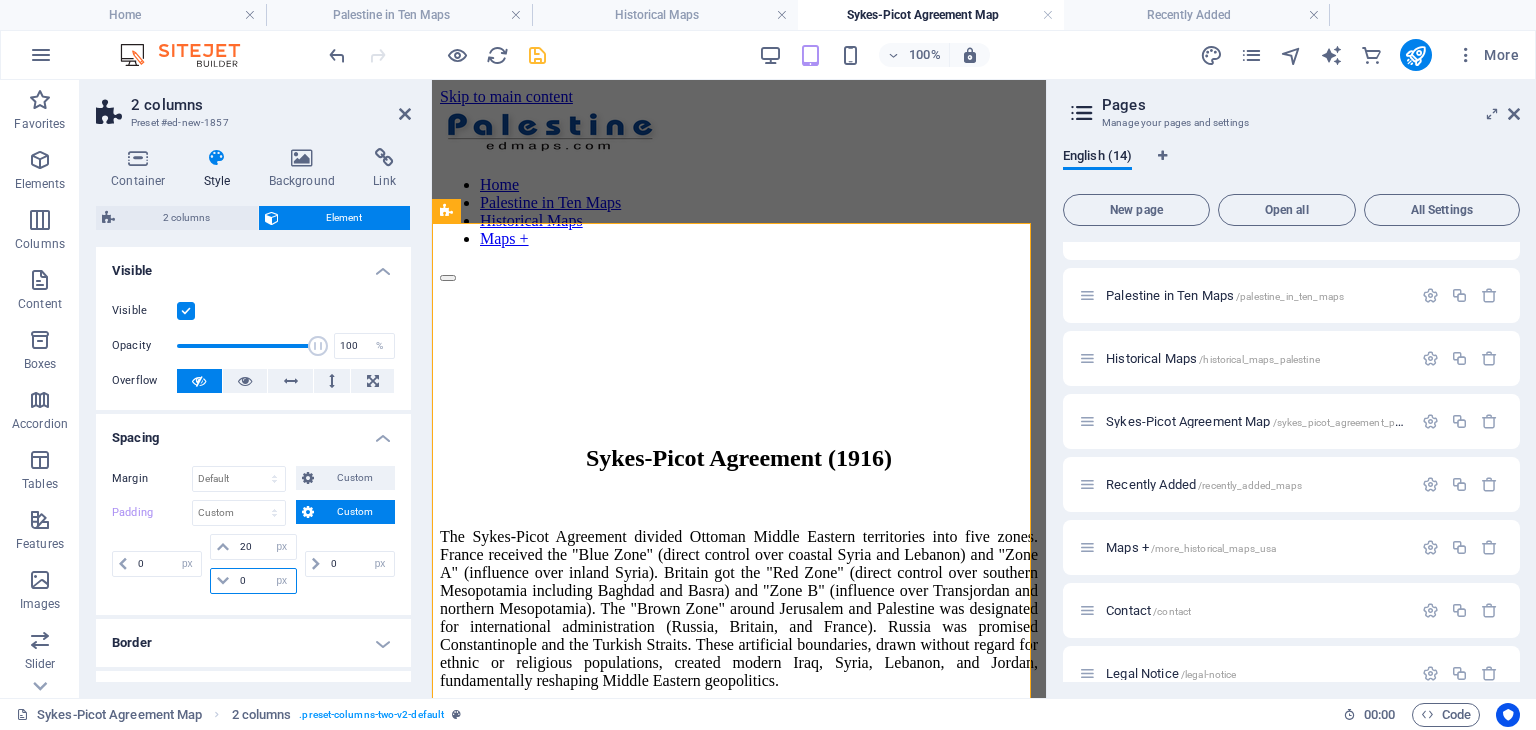 drag, startPoint x: 248, startPoint y: 577, endPoint x: 232, endPoint y: 578, distance: 16.03122 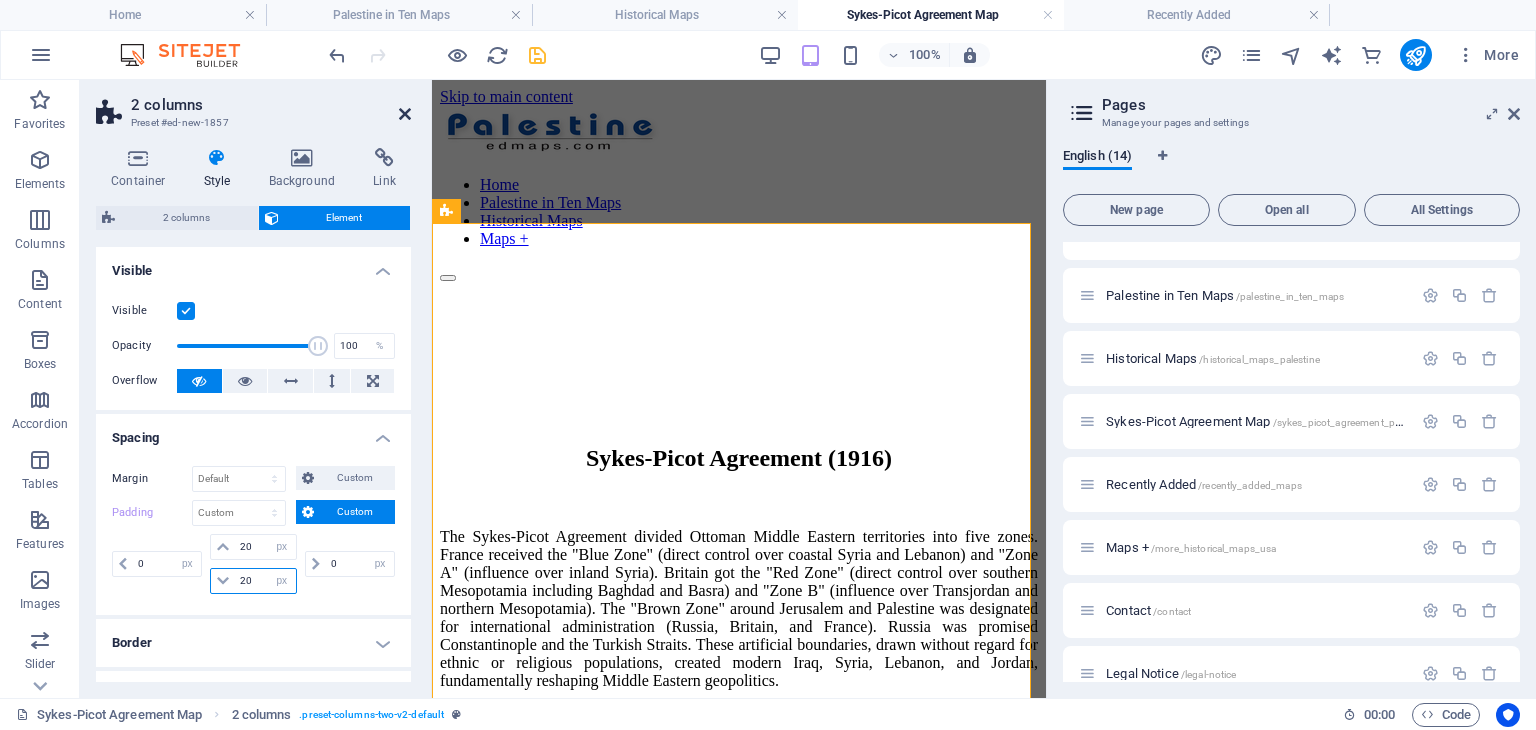 type on "20" 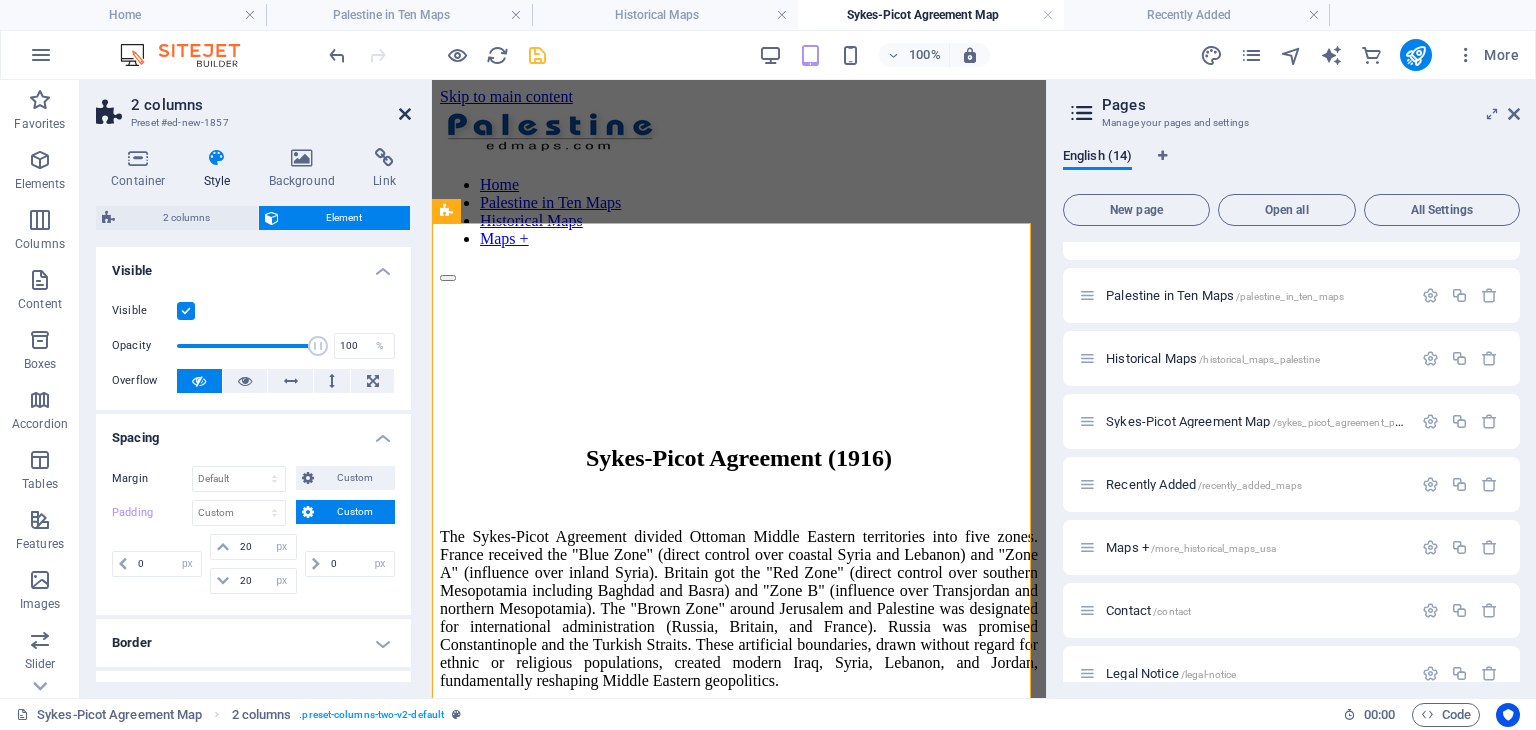 click at bounding box center (405, 114) 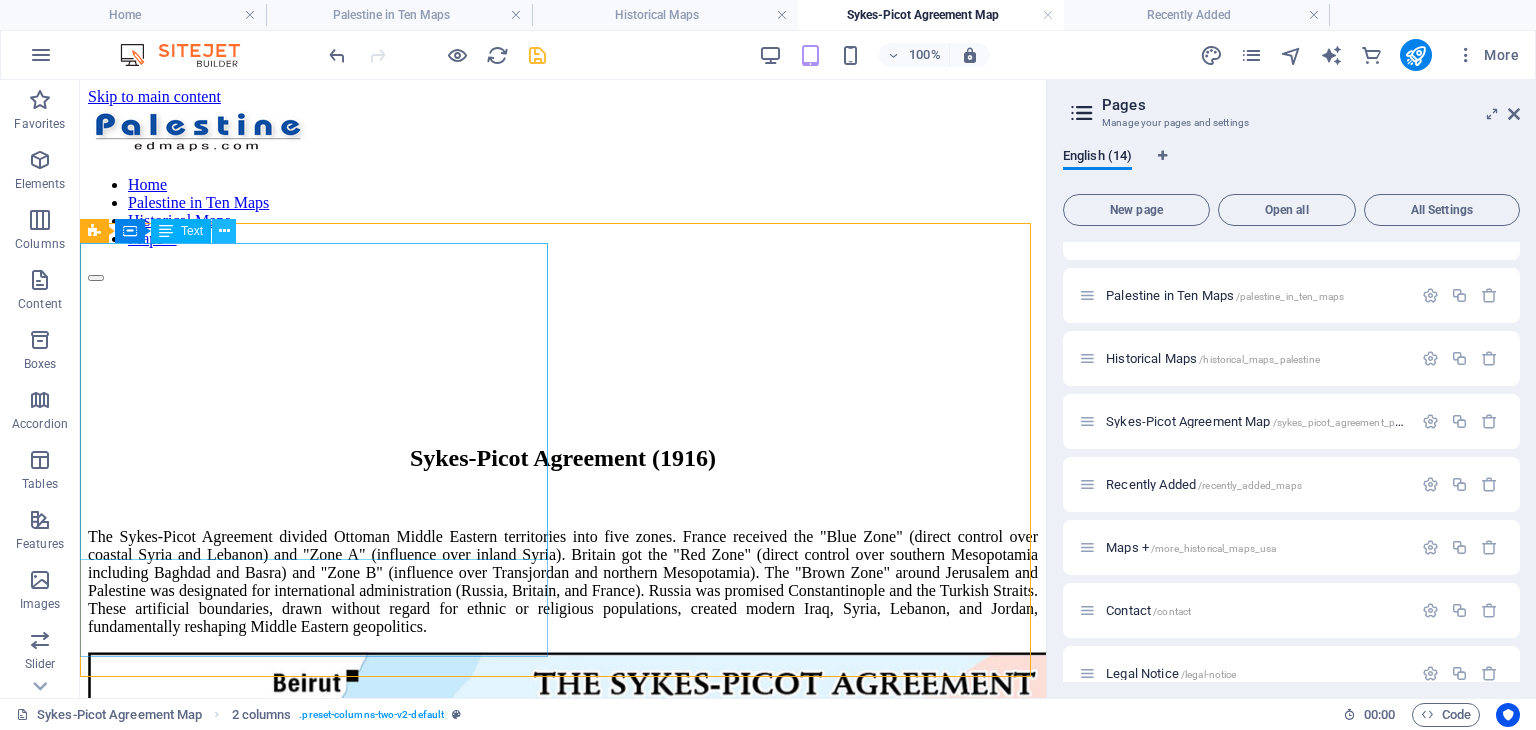 click at bounding box center [224, 231] 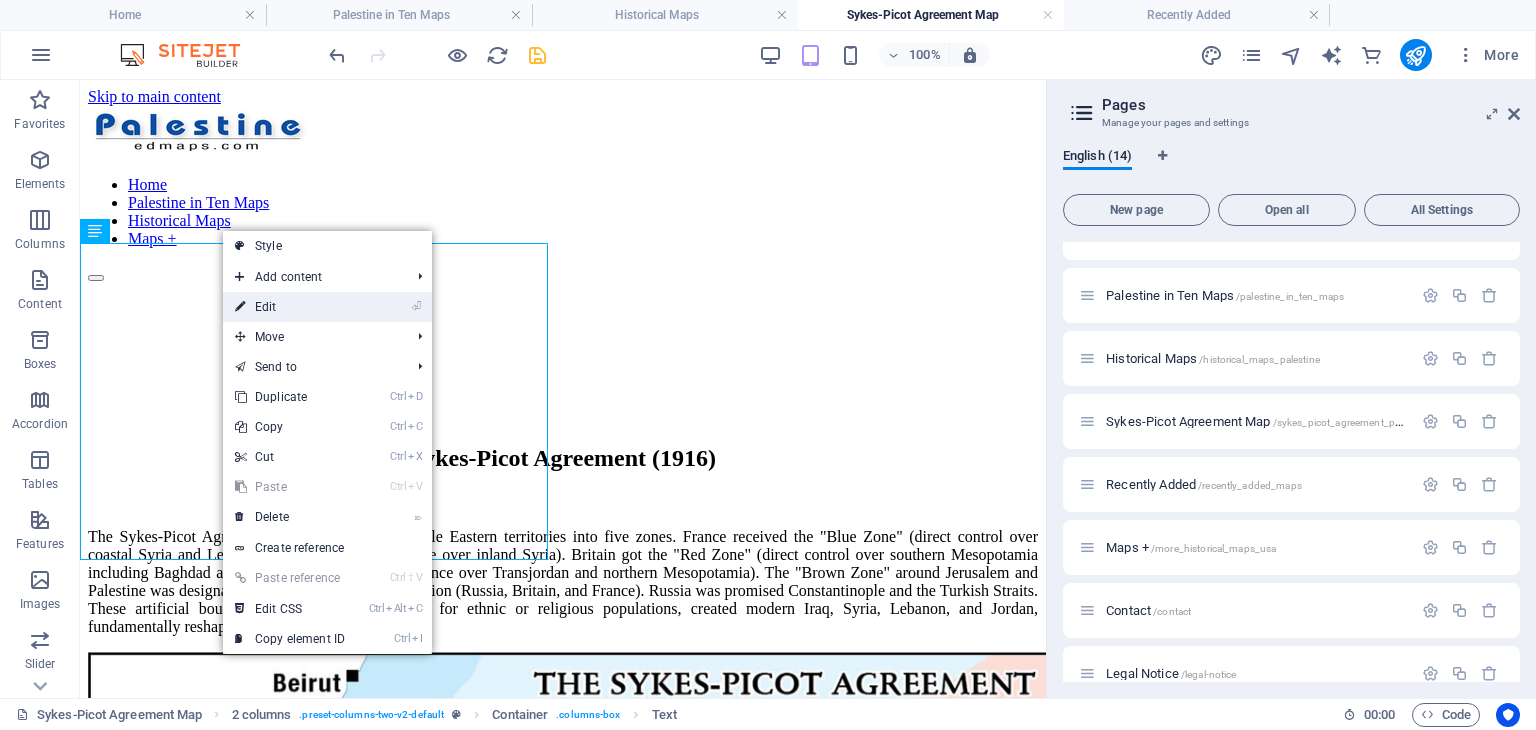 click on "⏎  Edit" at bounding box center (290, 307) 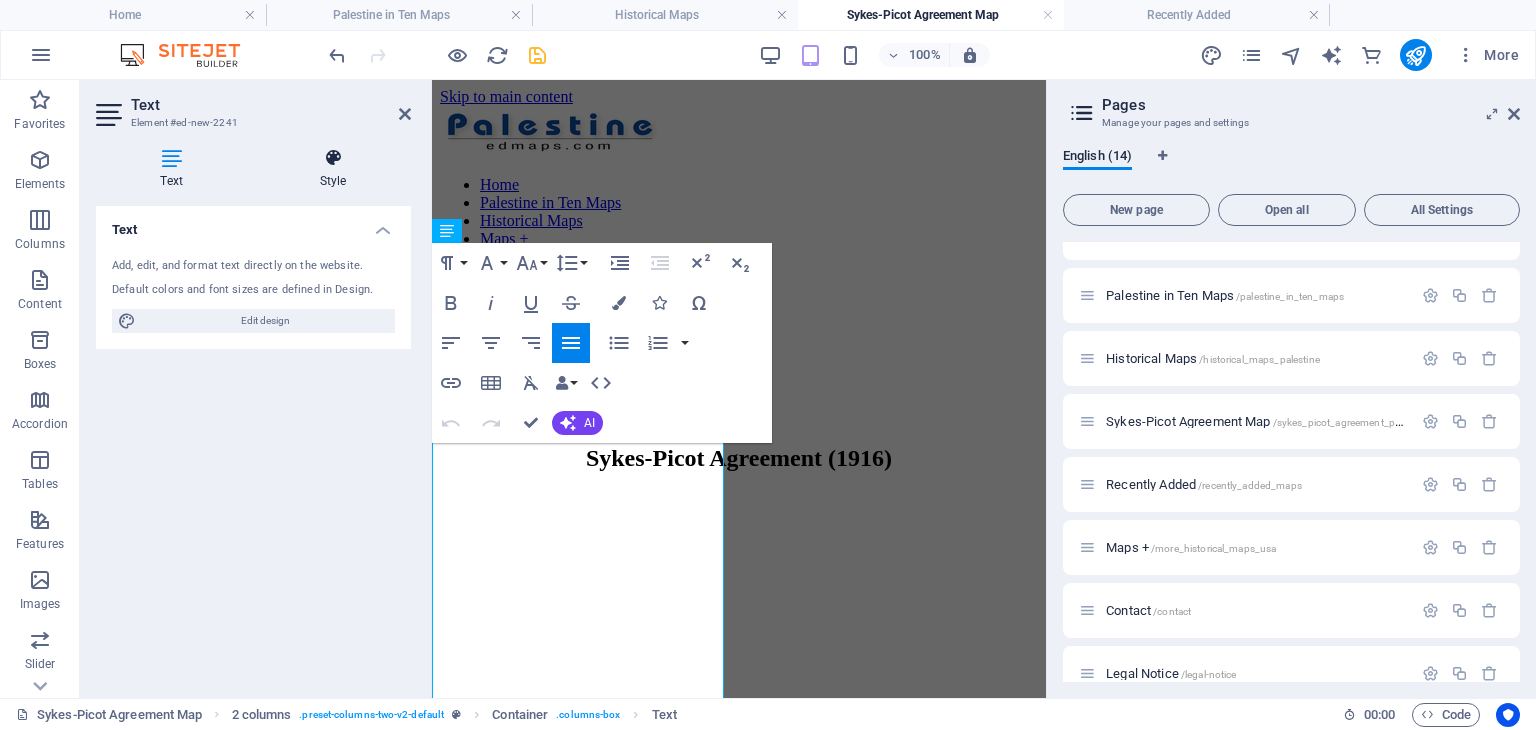 click at bounding box center (333, 158) 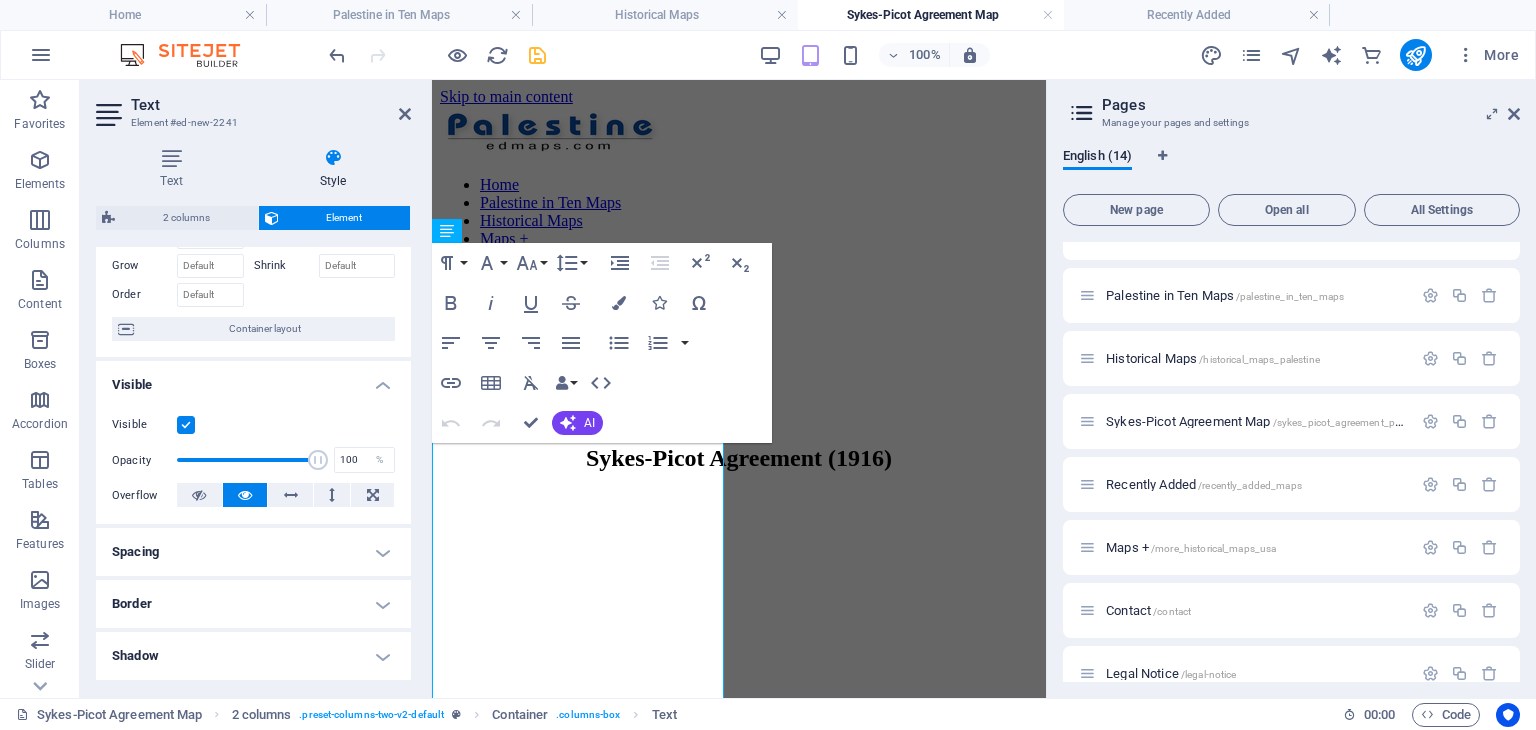 scroll, scrollTop: 300, scrollLeft: 0, axis: vertical 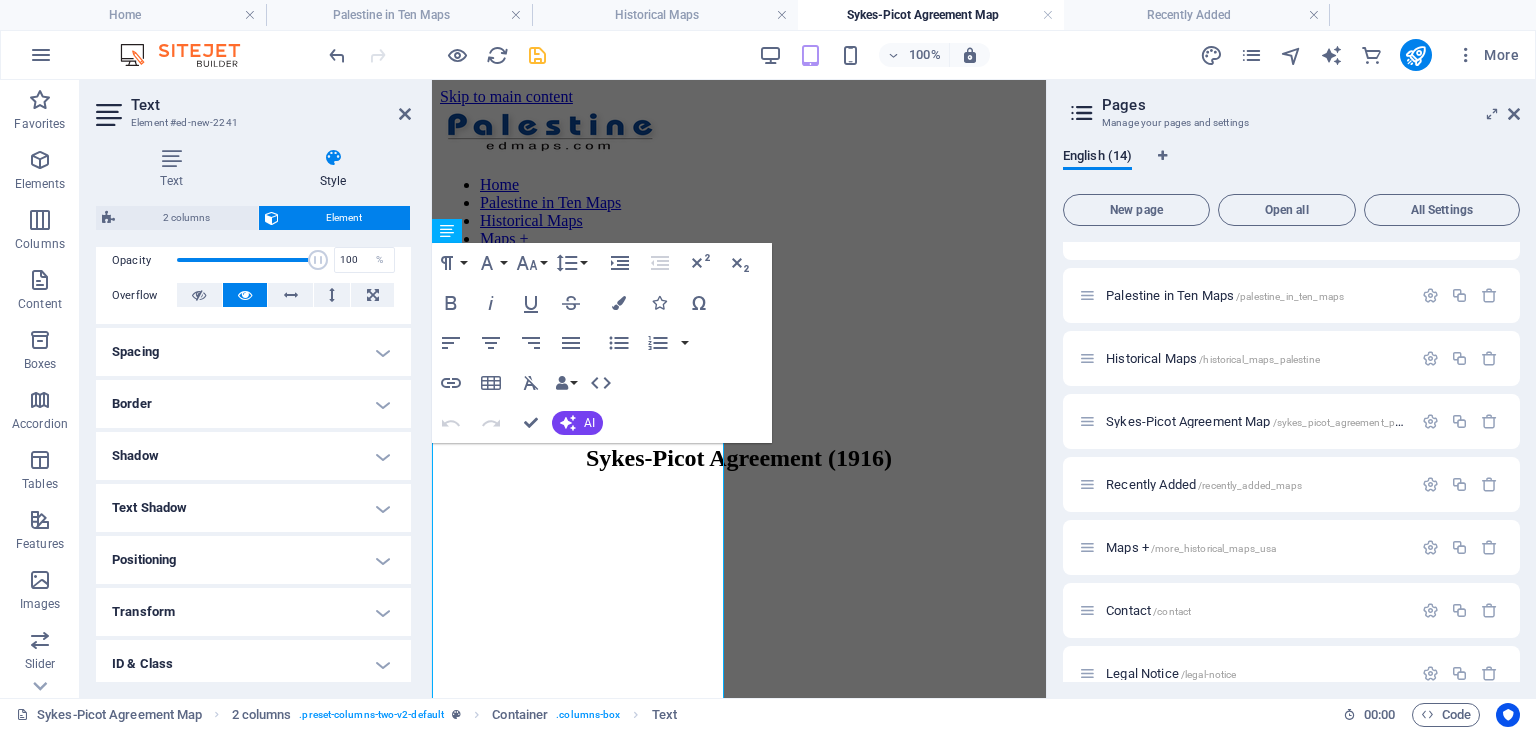 click on "Spacing" at bounding box center (253, 352) 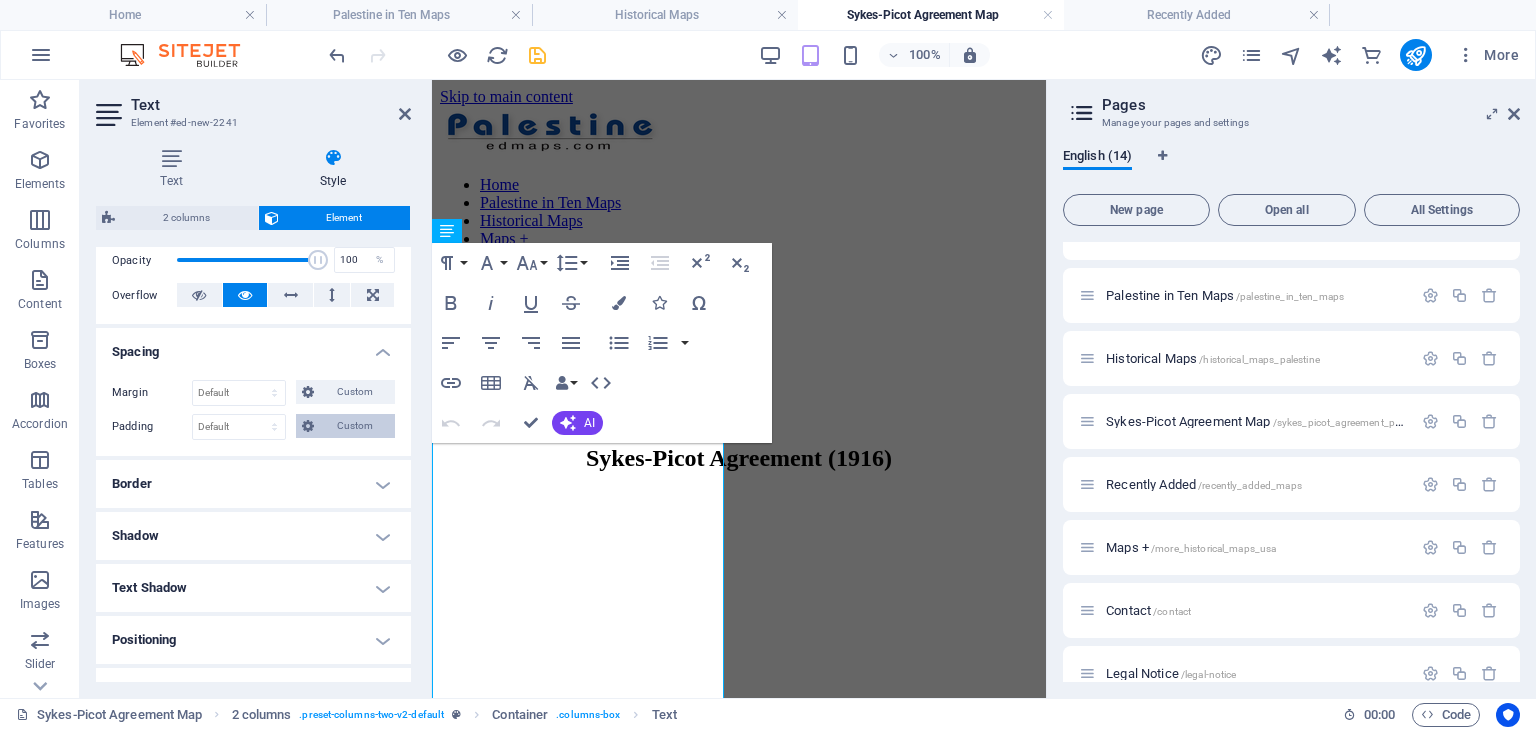 click on "Custom" at bounding box center (354, 426) 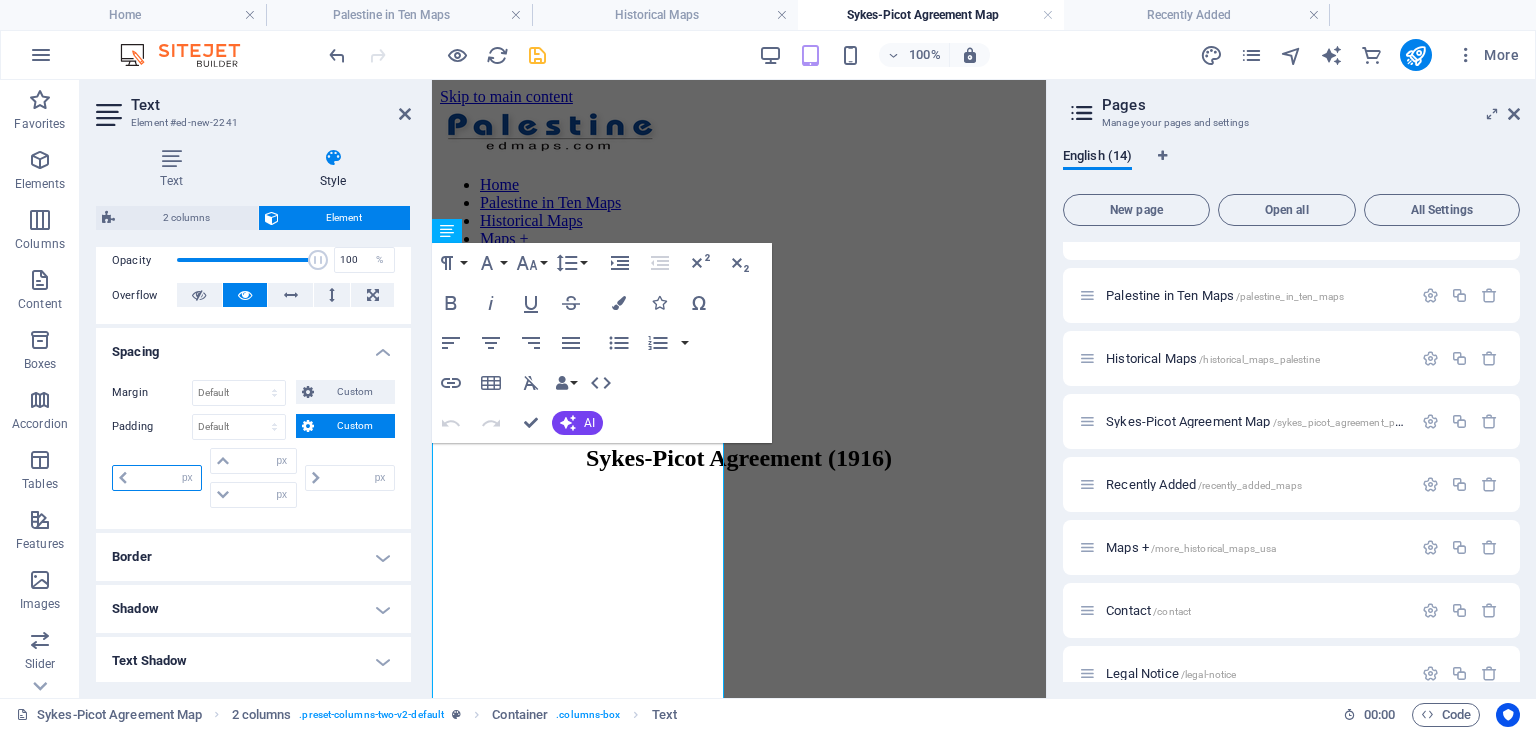 click at bounding box center (167, 478) 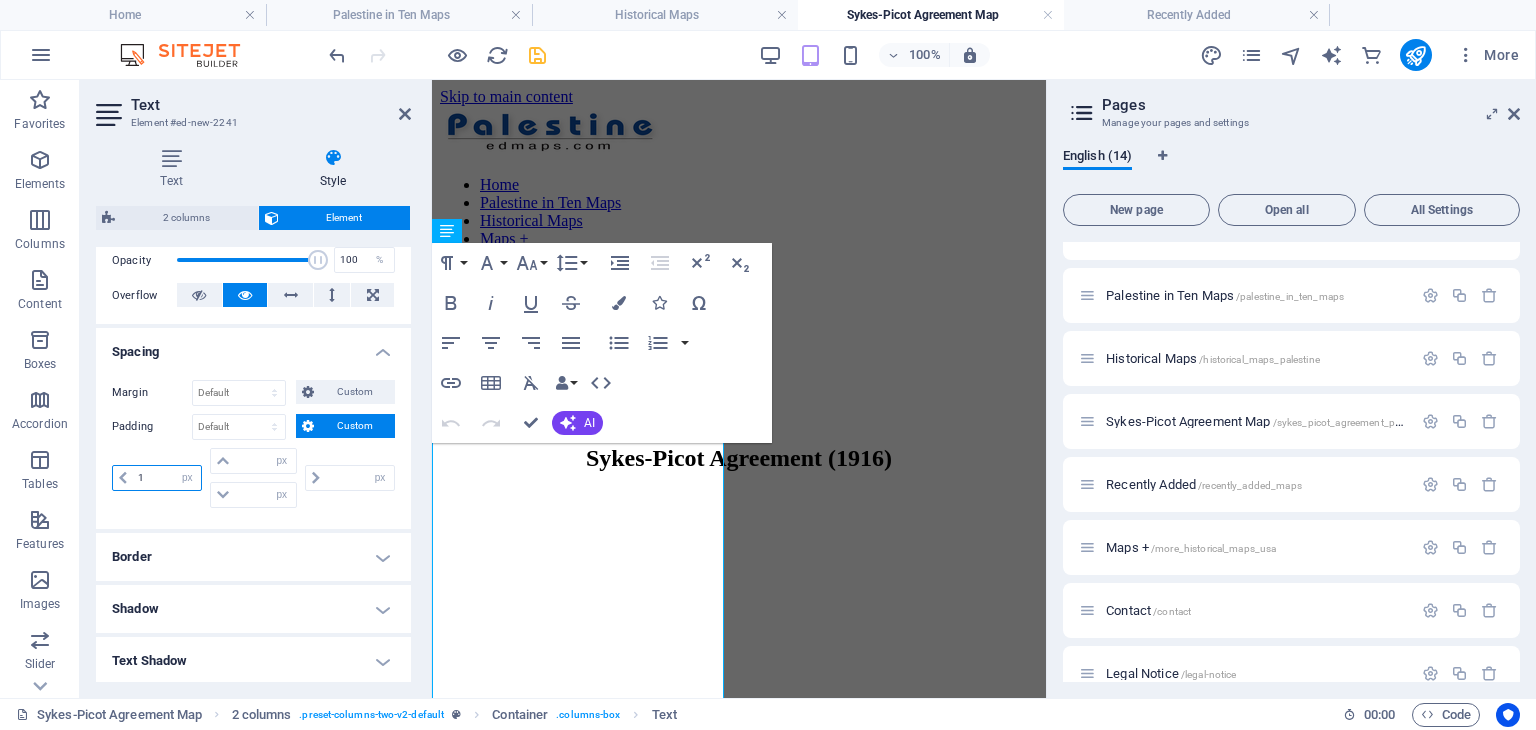 type on "10" 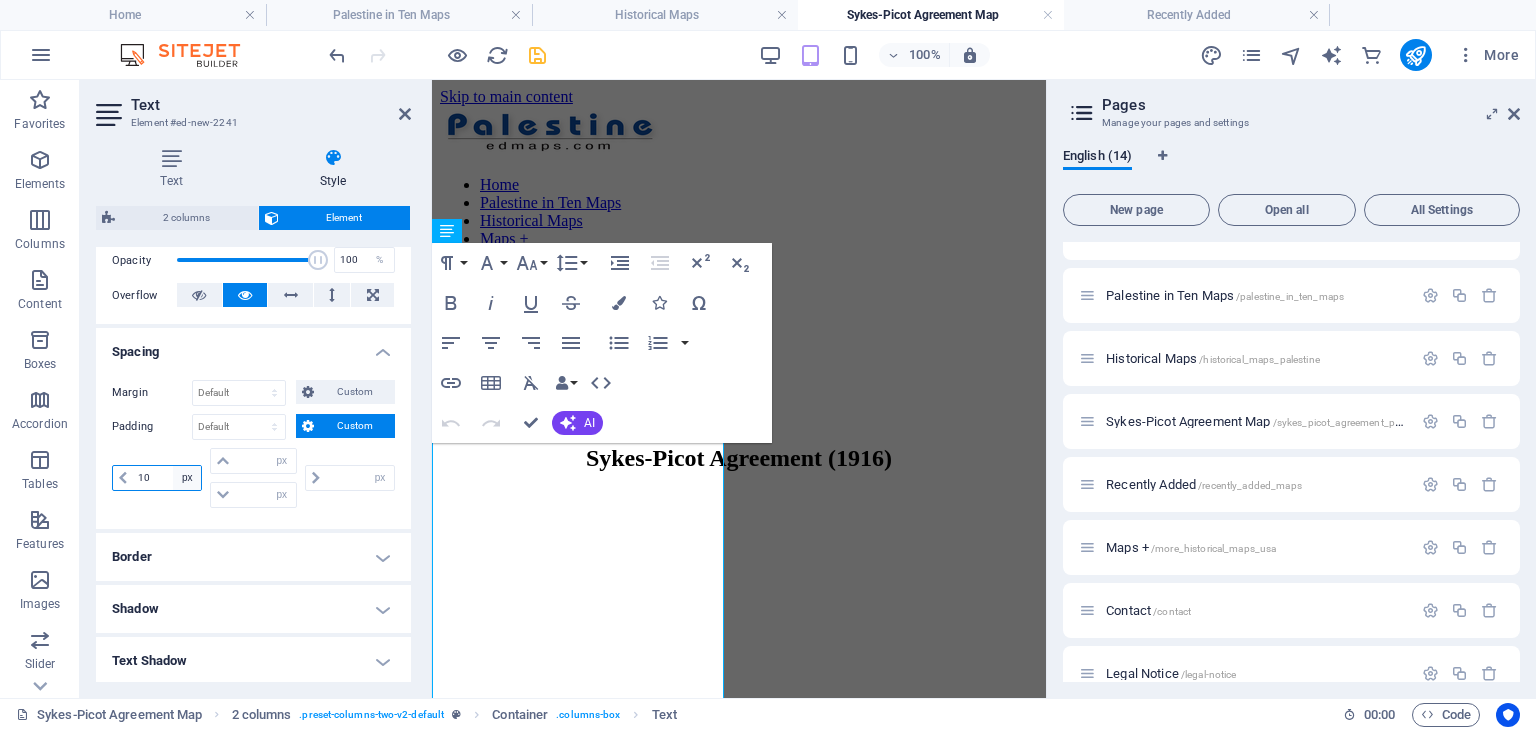 type on "0" 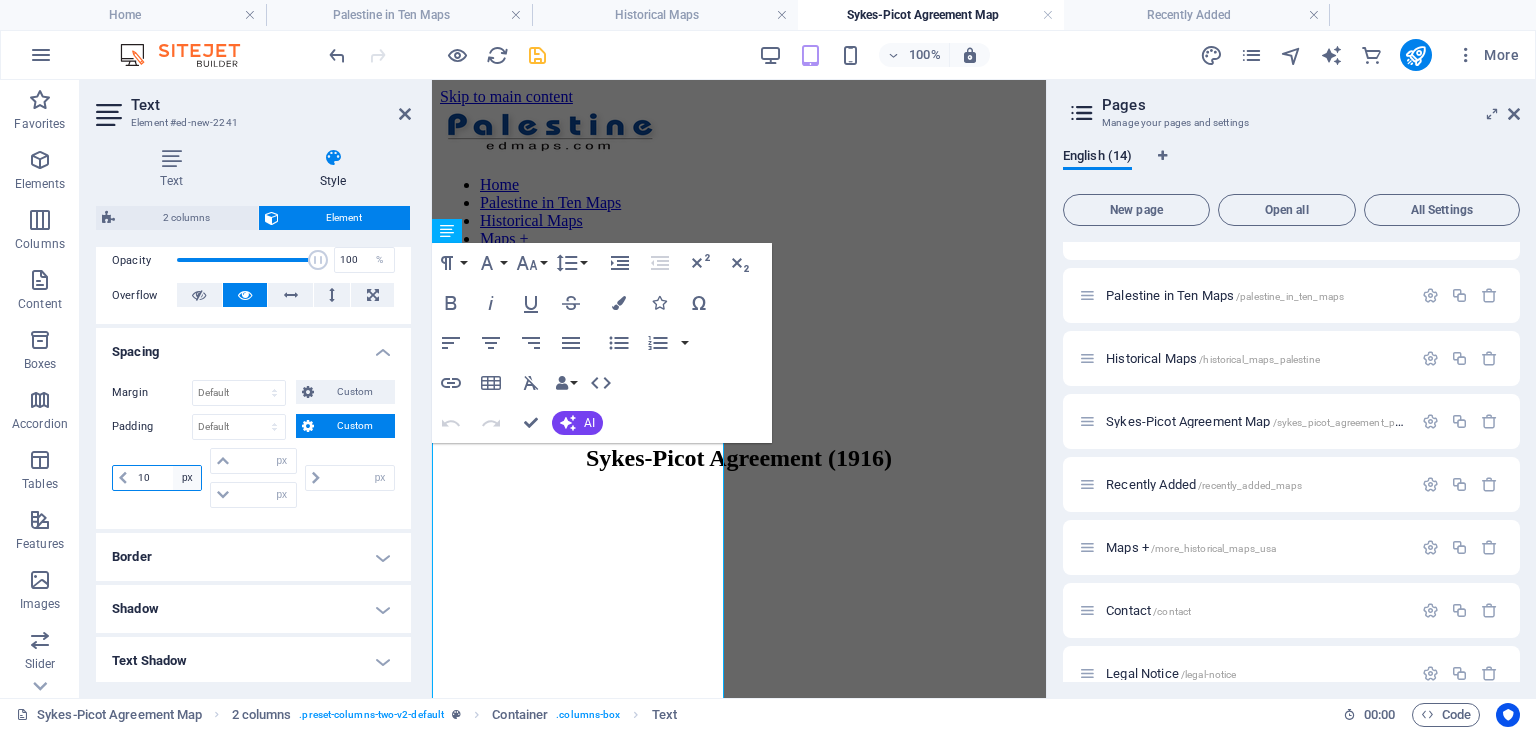 type on "0" 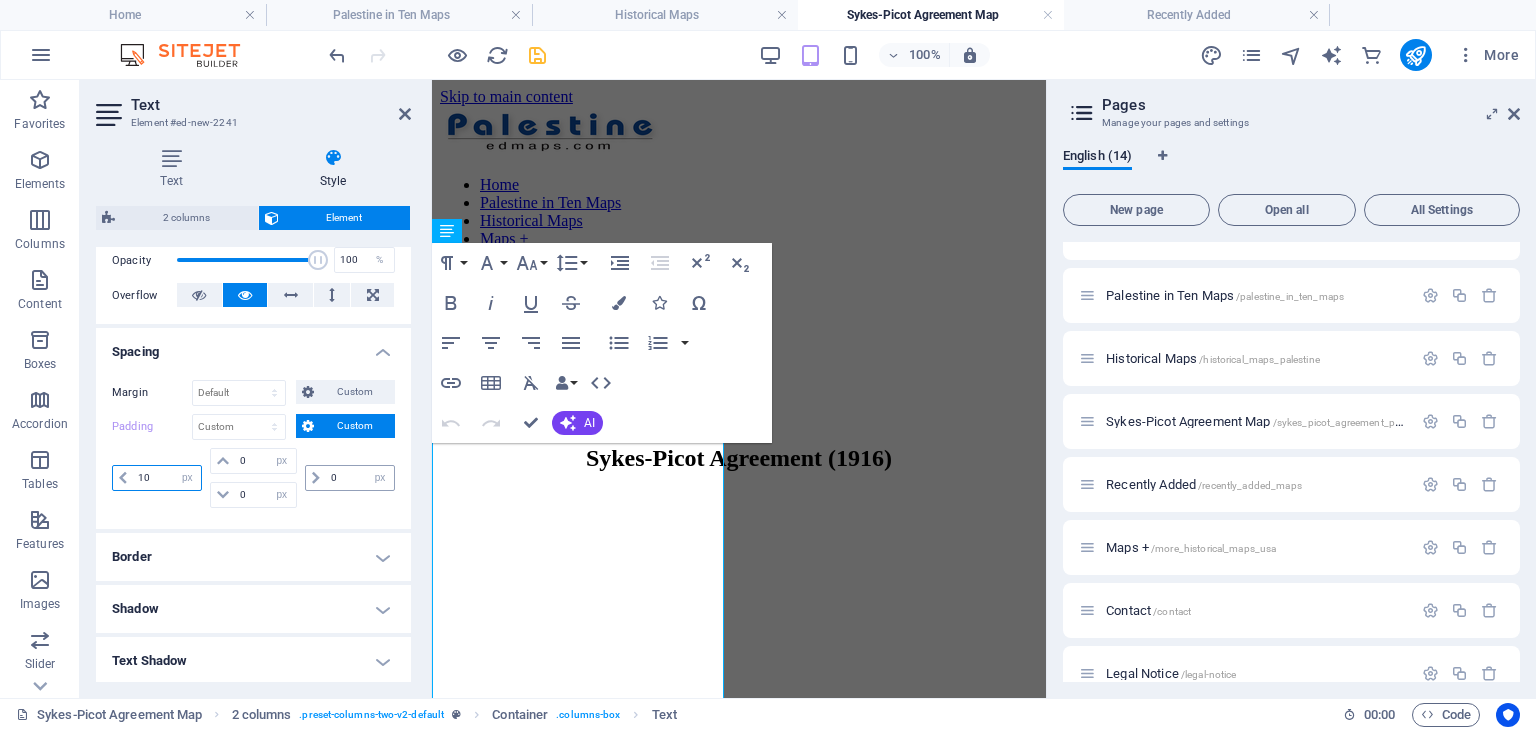 type on "10" 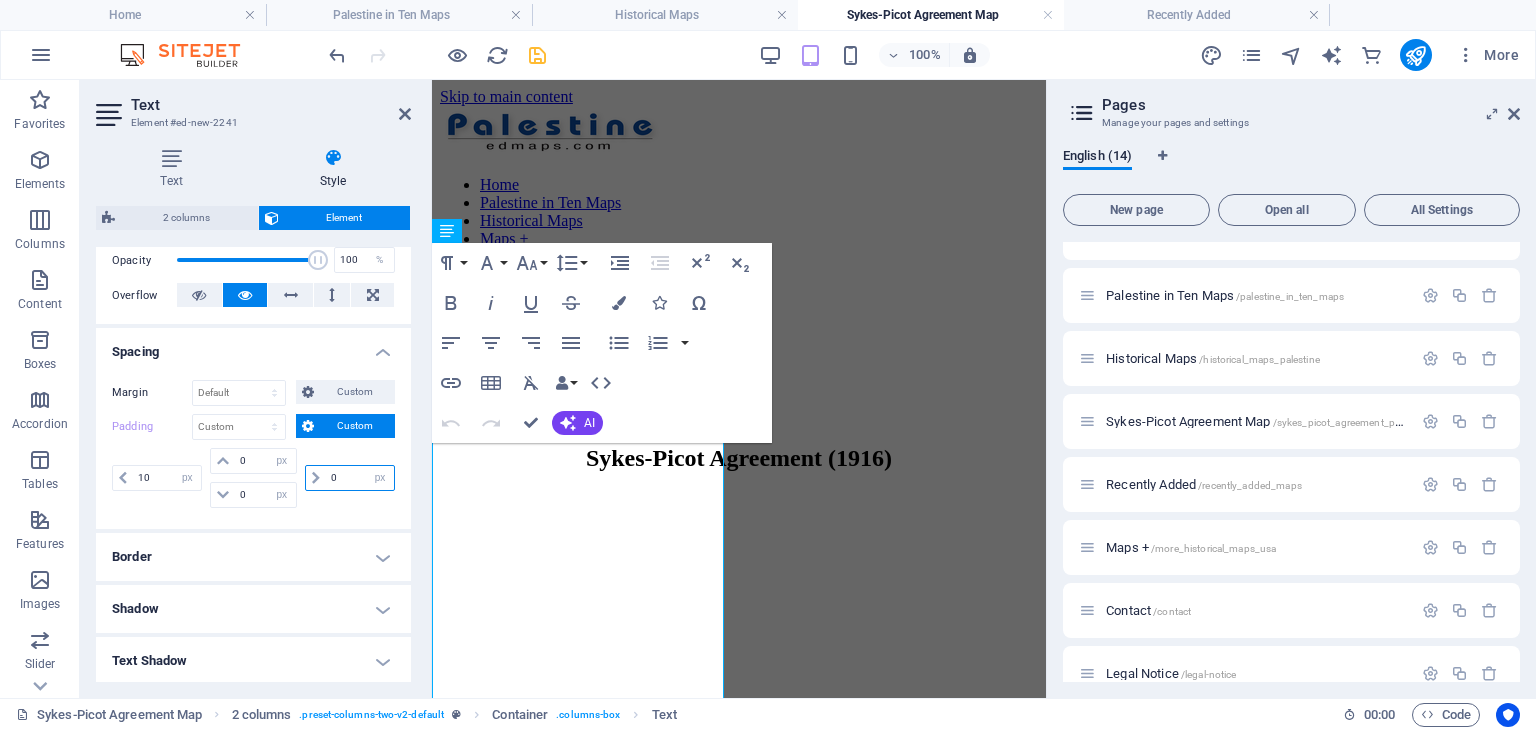 click on "0" at bounding box center [360, 478] 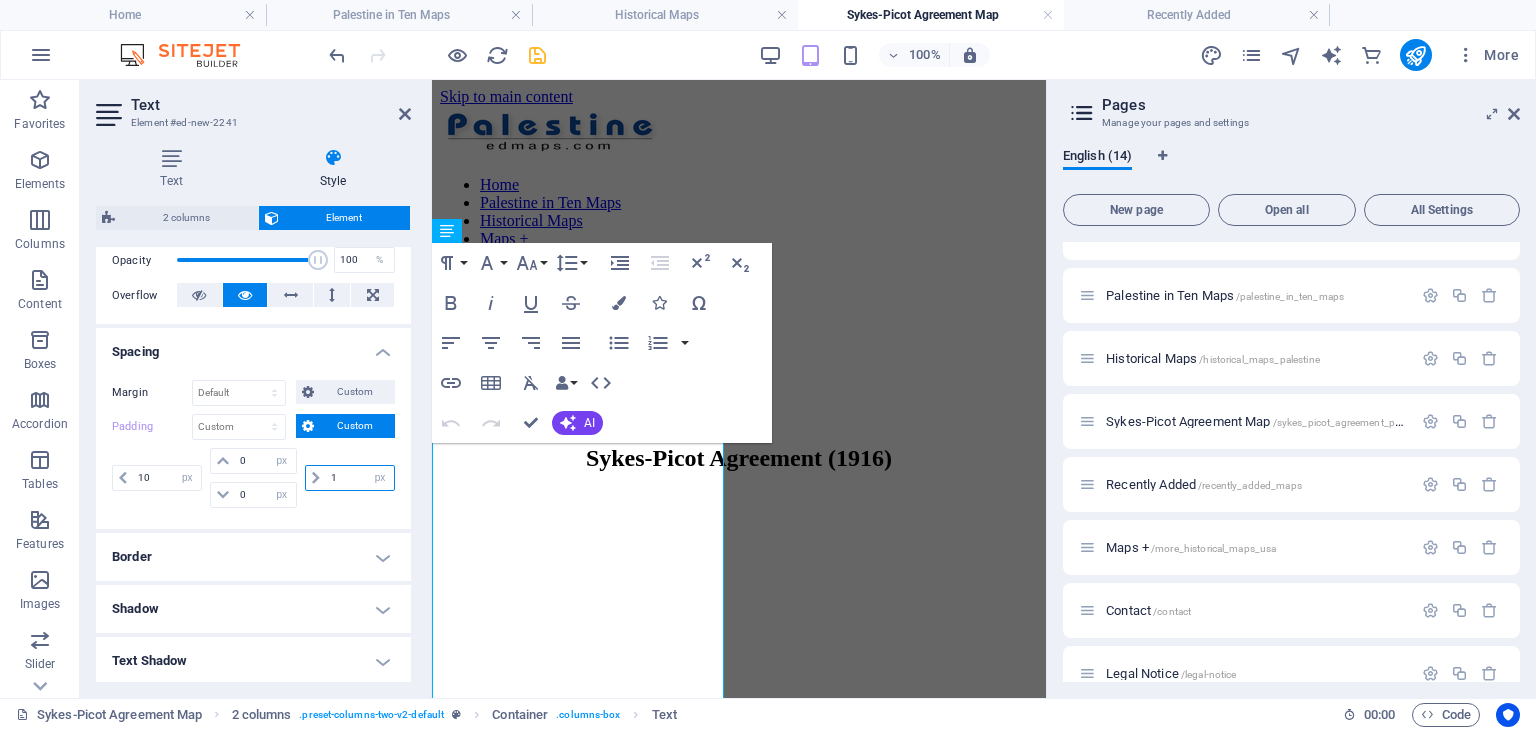 type on "10" 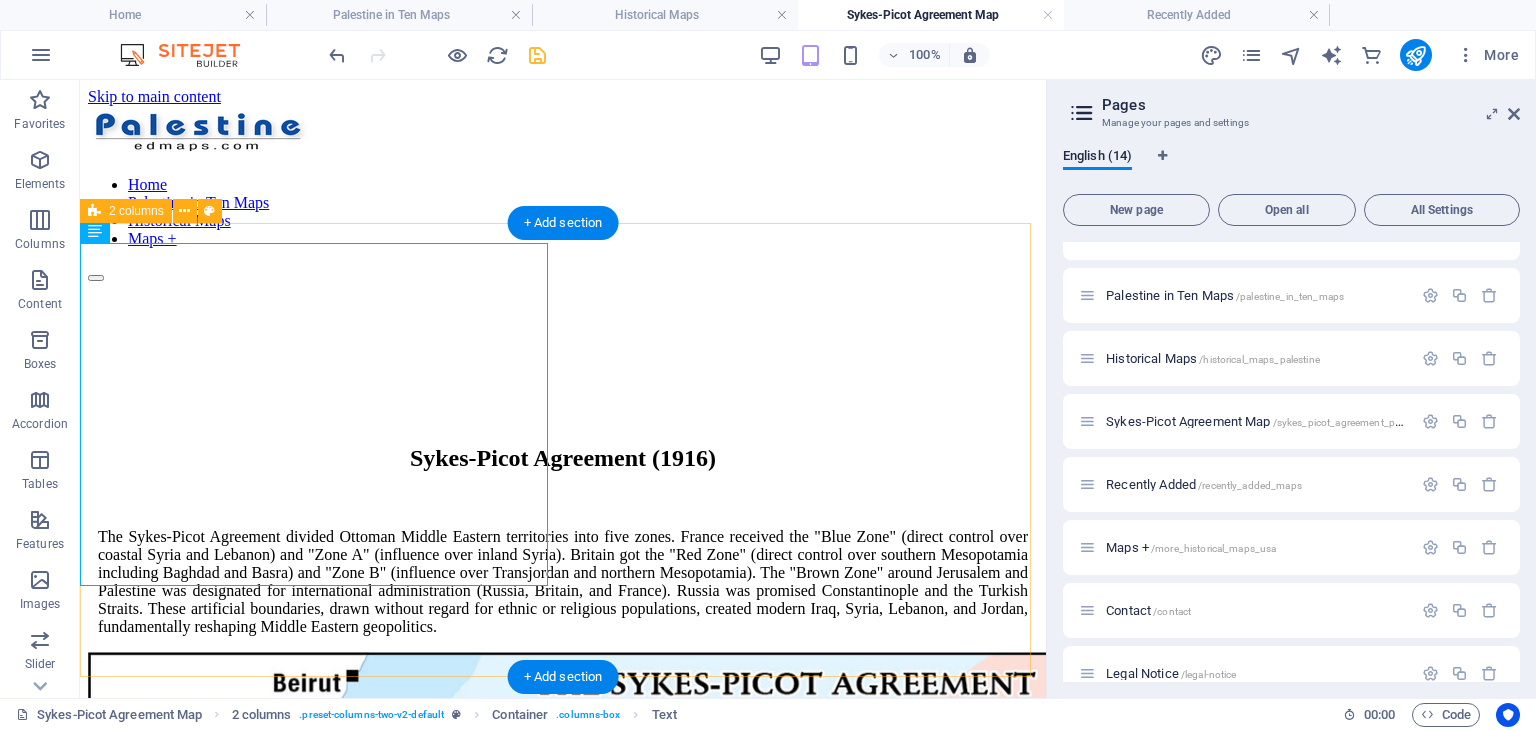 click on "The Sykes-Picot Agreement divided Ottoman Middle Eastern territories into five zones. France received the "Blue Zone" (direct control over coastal Syria and Lebanon) and "Zone A" (influence over inland Syria). Britain got the "Red Zone" (direct control over southern Mesopotamia including Baghdad and Basra) and "Zone B" (influence over Transjordan and northern Mesopotamia). The "Brown Zone" around Jerusalem and Palestine was designated for international administration (Russia, Britain, and France). Russia was promised Constantinople and the Turkish Straits. These artificial boundaries, drawn without regard for ethnic or religious populations, created modern Iraq, Syria, Lebanon, and Jordan, fundamentally reshaping Middle Eastern geopolitics." at bounding box center (563, 1012) 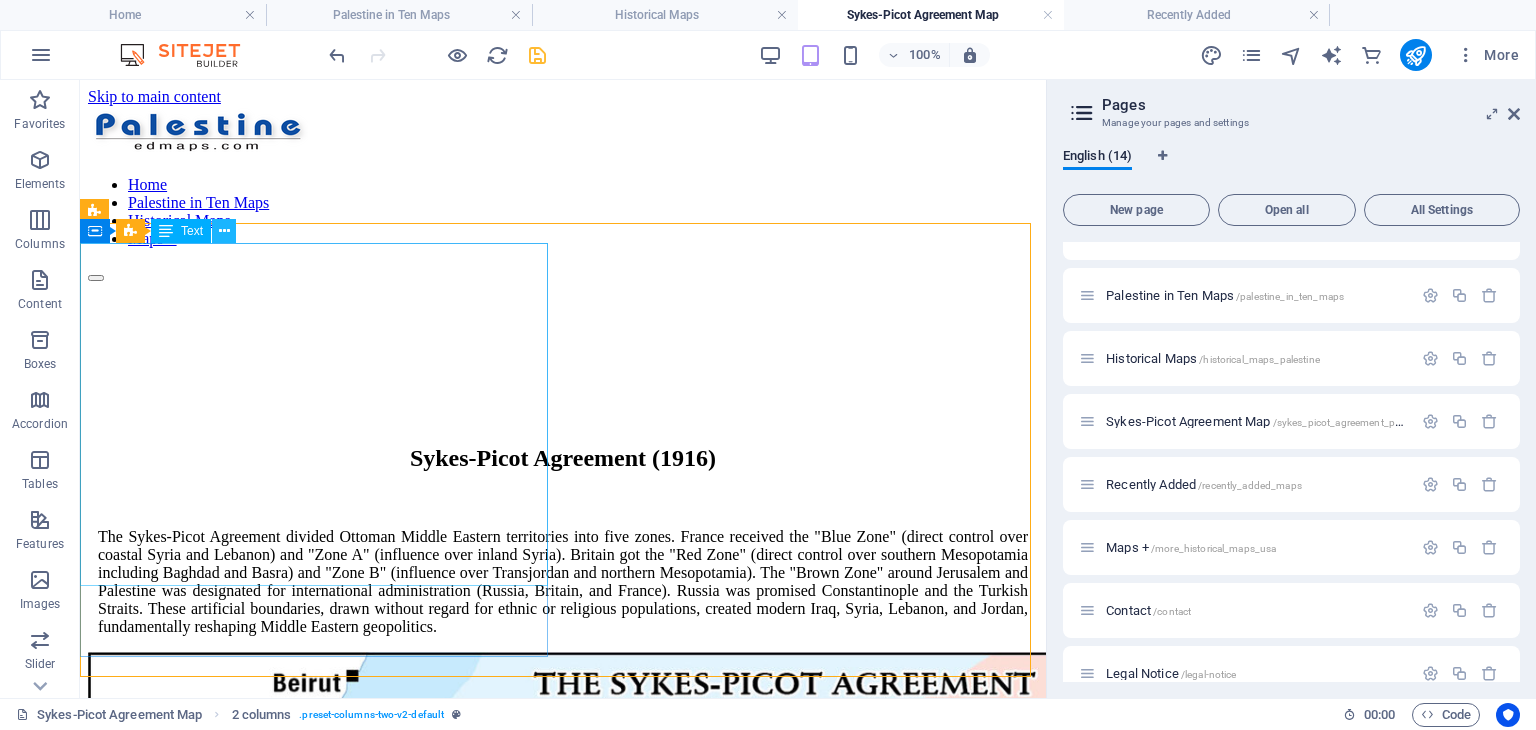 click at bounding box center (224, 231) 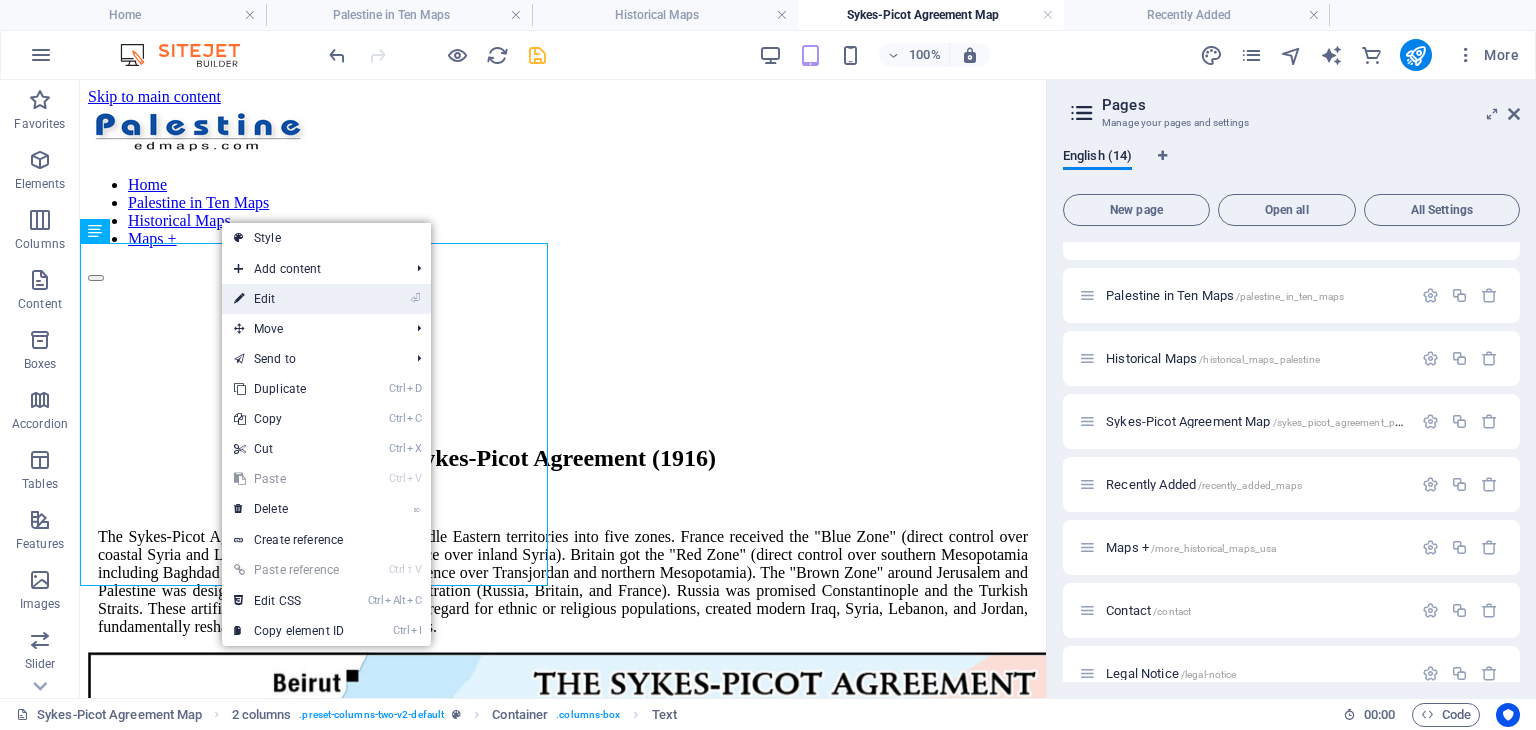 click on "⏎  Edit" at bounding box center [289, 299] 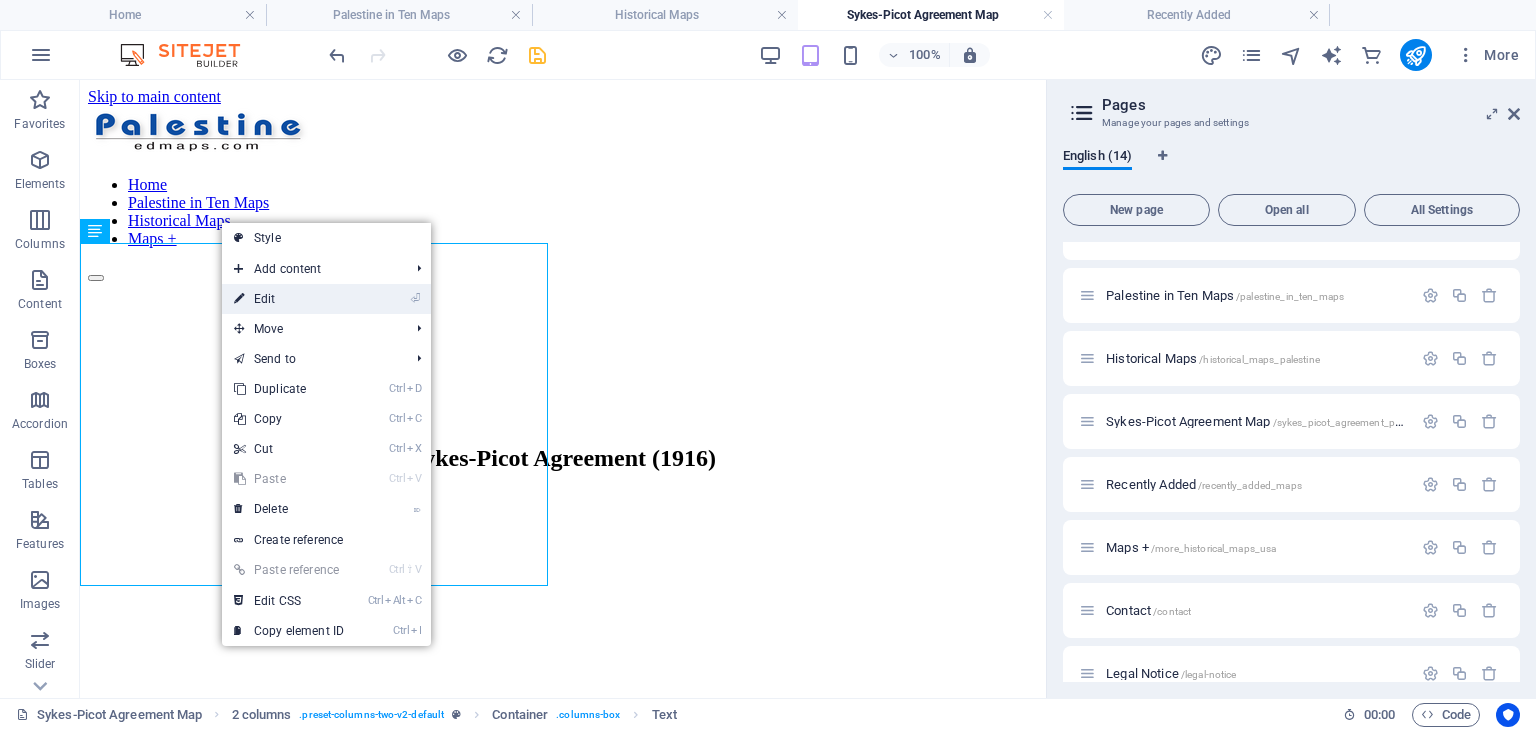 select on "px" 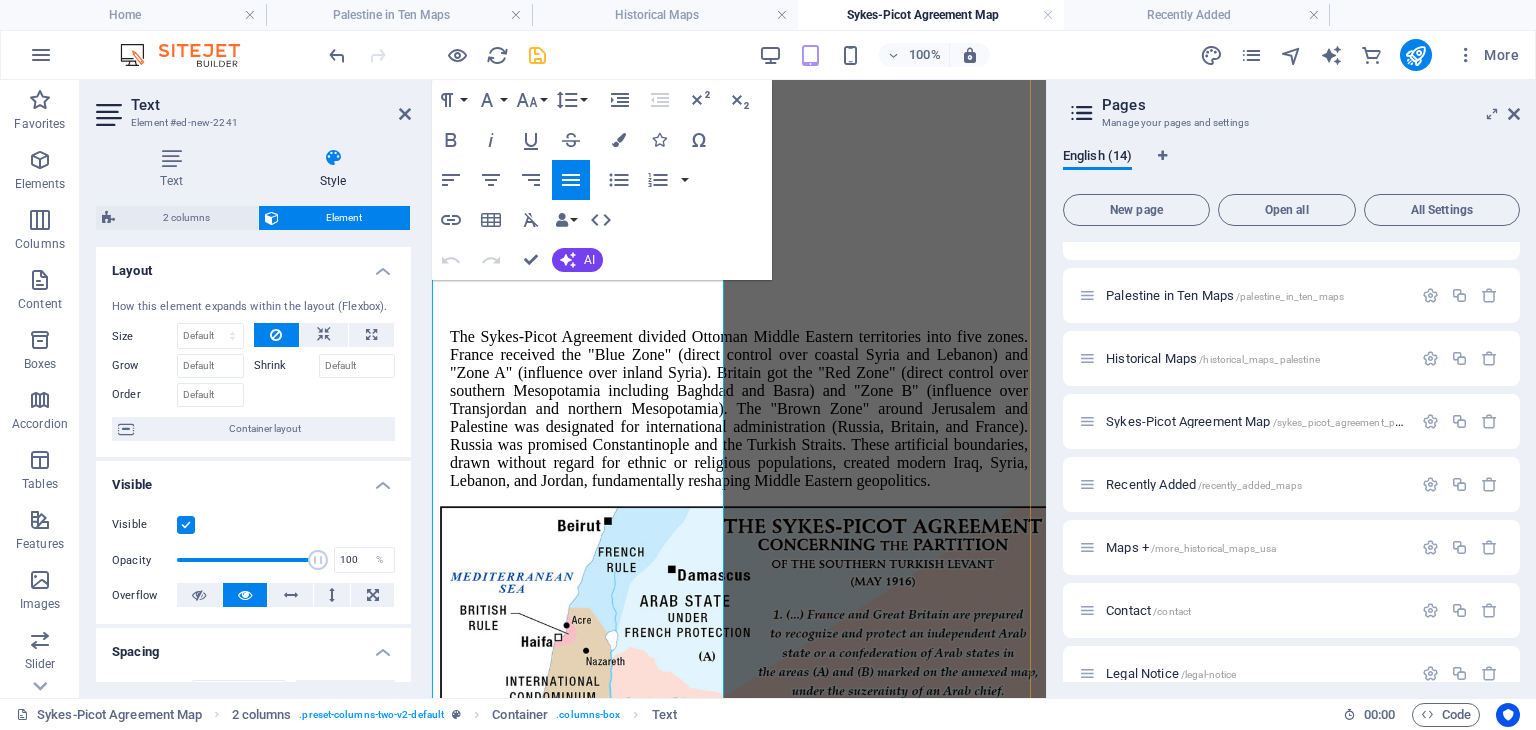 scroll, scrollTop: 200, scrollLeft: 0, axis: vertical 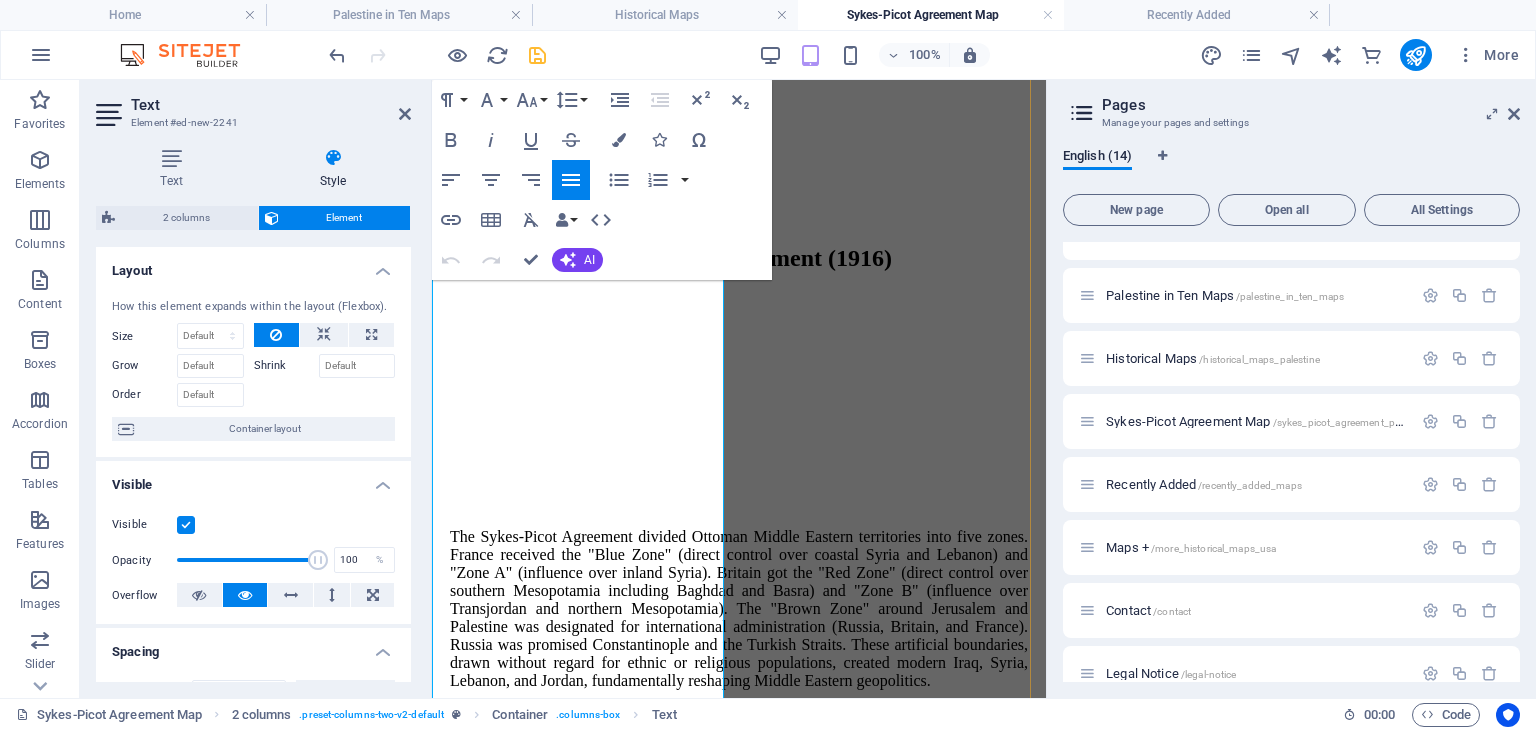 click on "The Sykes-Picot Agreement divided Ottoman Middle Eastern territories into five zones. France received the "Blue Zone" (direct control over coastal Syria and Lebanon) and "Zone A" (influence over inland Syria). Britain got the "Red Zone" (direct control over southern Mesopotamia including Baghdad and Basra) and "Zone B" (influence over Transjordan and northern Mesopotamia). The "Brown Zone" around Jerusalem and Palestine was designated for international administration (Russia, Britain, and France). Russia was promised Constantinople and the Turkish Straits. These artificial boundaries, drawn without regard for ethnic or religious populations, created modern Iraq, Syria, Lebanon, and Jordan, fundamentally reshaping Middle Eastern geopolitics." at bounding box center (739, 609) 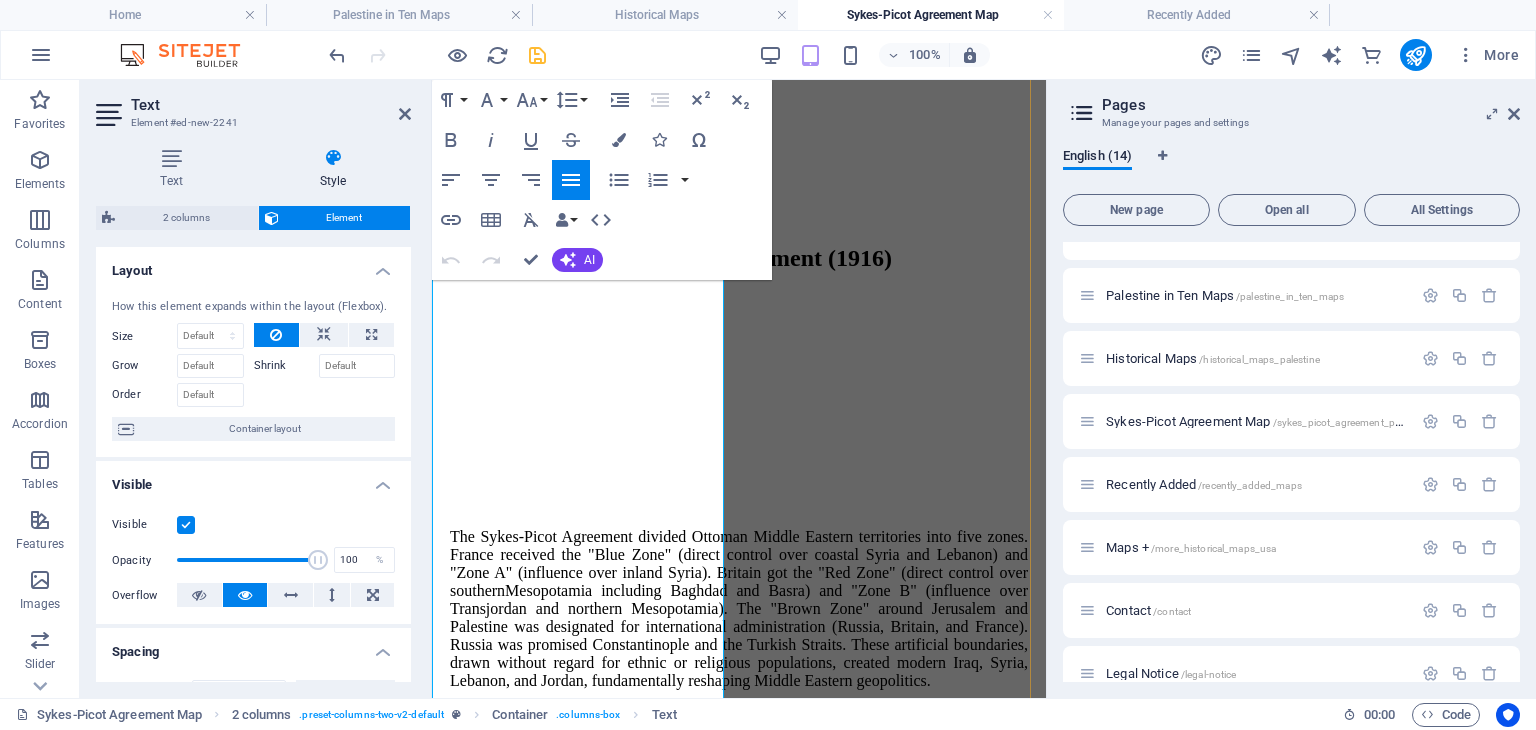 type 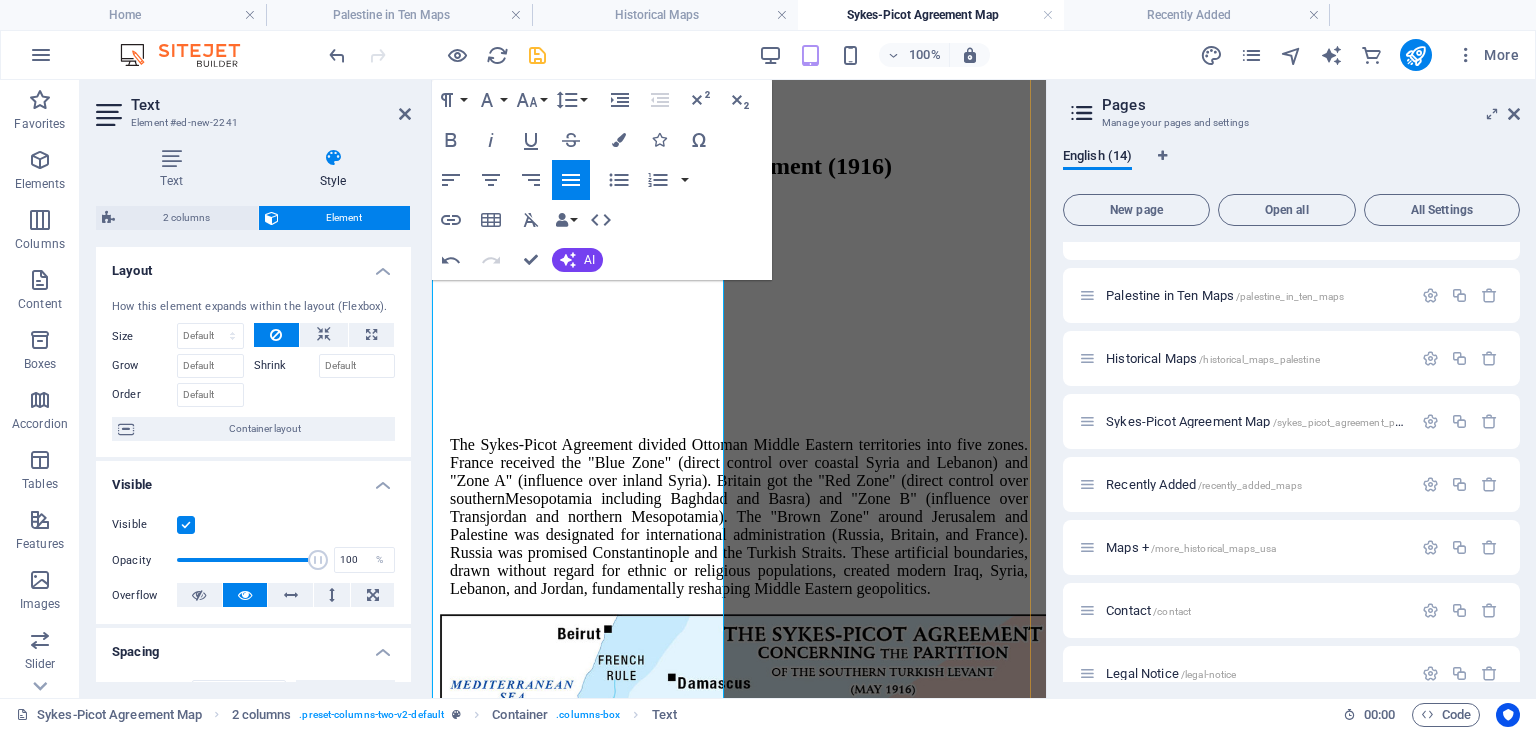 scroll, scrollTop: 300, scrollLeft: 0, axis: vertical 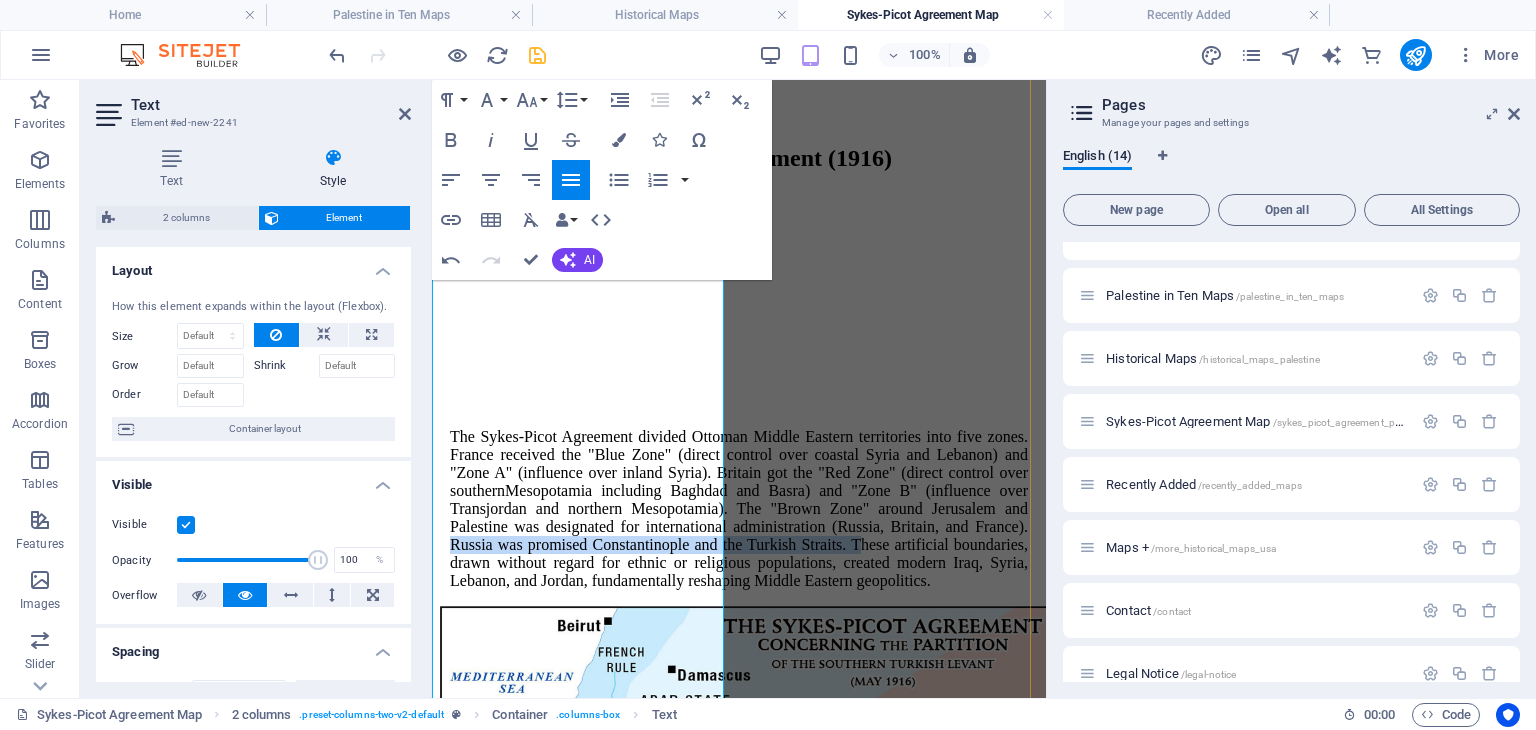 drag, startPoint x: 524, startPoint y: 524, endPoint x: 512, endPoint y: 572, distance: 49.47727 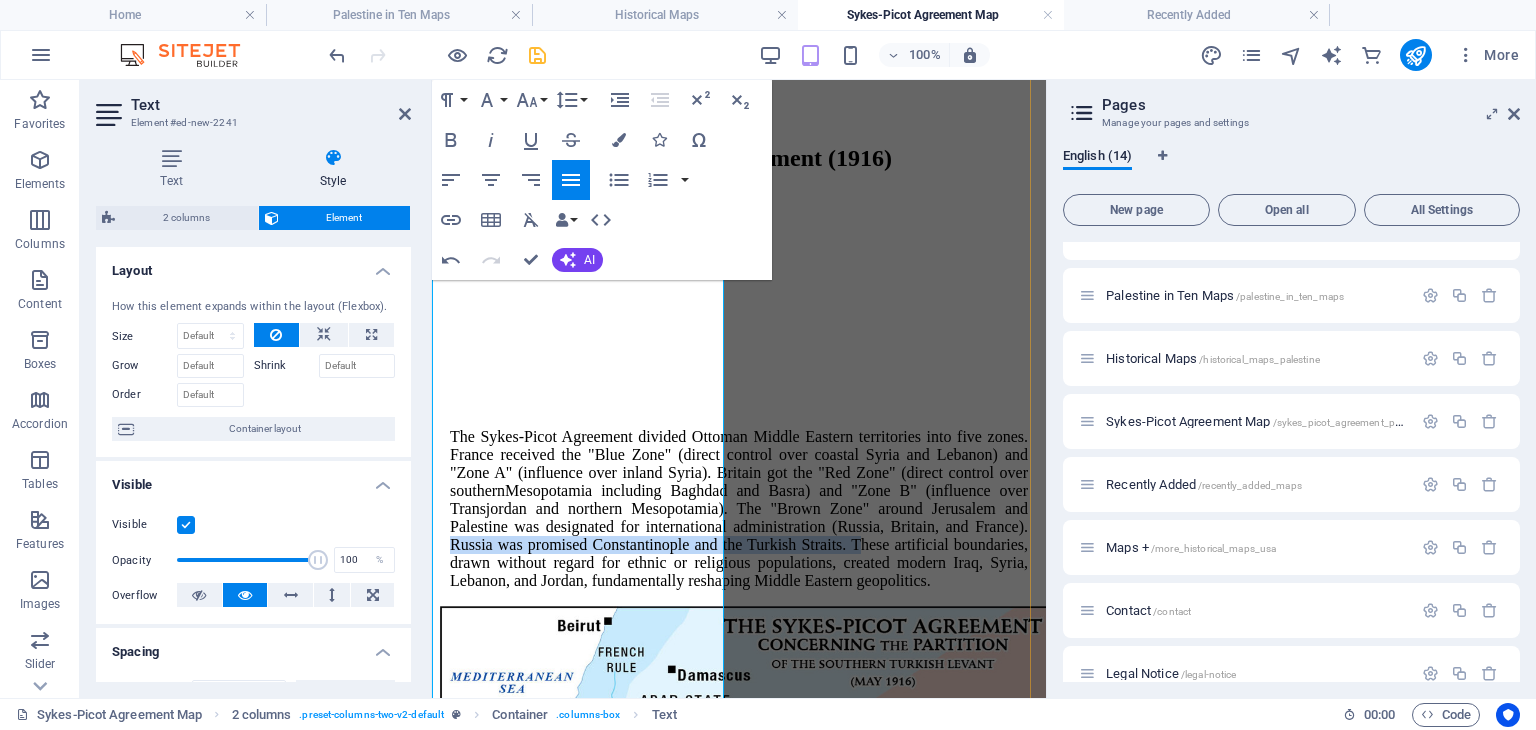 click on "The Sykes-Picot Agreement divided Ottoman Middle Eastern territories into five zones. France received the "Blue Zone" (direct control over coastal Syria and Lebanon) and "Zone A" (influence over inland Syria). Britain got the "Red Zone" (direct control over southern Mesopotamia including Baghdad and Basra) and "Zone B" (influence over Transjordan and northern Mesopotamia). The "Brown Zone" around Jerusalem and Palestine was designated for international administration (Russia, Britain, and France). Russia was promised Constantinople and the Turkish Straits. These artificial boundaries, drawn without regard for ethnic or religious populations, created modern Iraq, Syria, Lebanon, and Jordan, fundamentally reshaping Middle Eastern geopolitics." at bounding box center (739, 509) 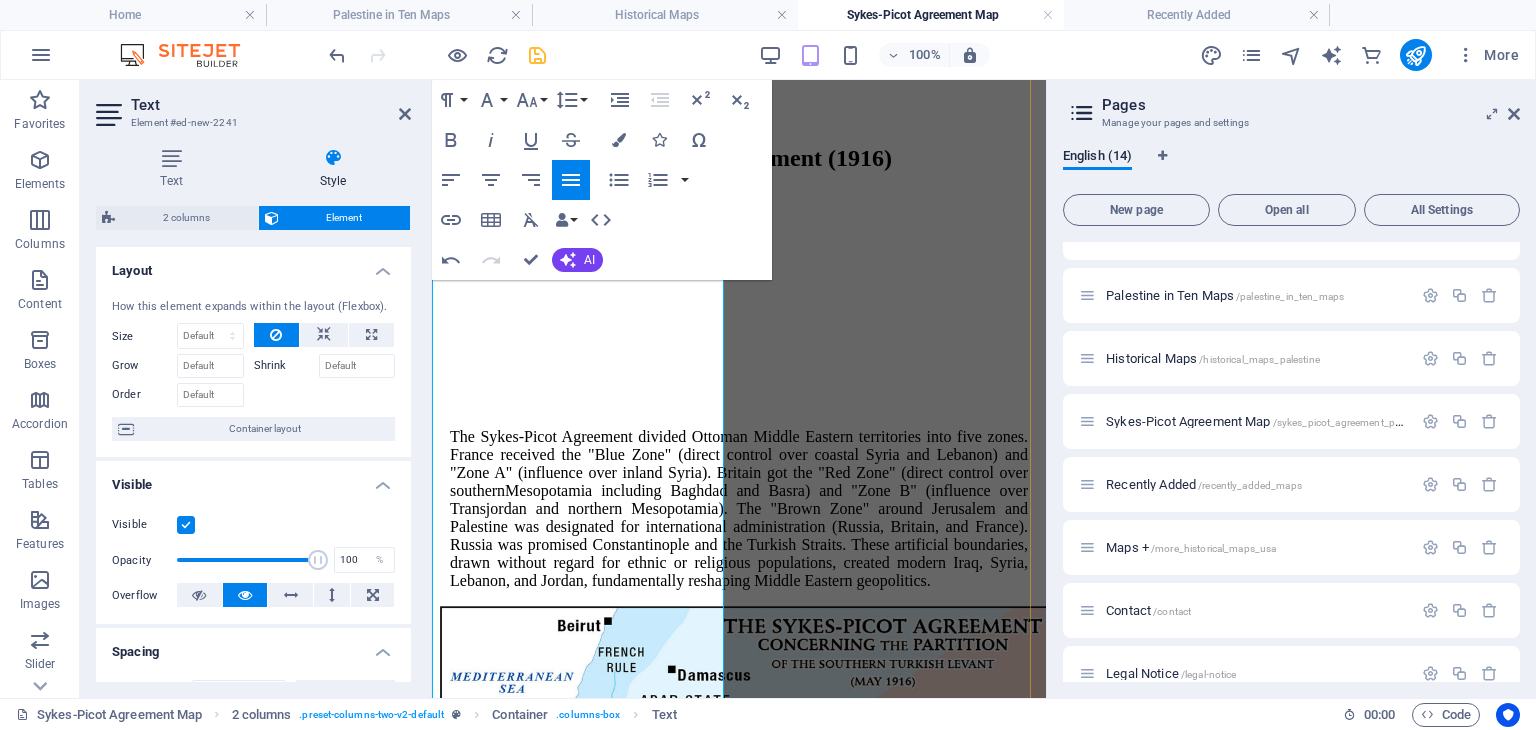 click on "The Sykes-Picot Agreement divided Ottoman Middle Eastern territories into five zones. France received the "Blue Zone" (direct control over coastal Syria and Lebanon) and "Zone A" (influence over inland Syria). Britain got the "Red Zone" (direct control over southern Mesopotamia including Baghdad and Basra) and "Zone B" (influence over Transjordan and northern Mesopotamia). The "Brown Zone" around Jerusalem and Palestine was designated for international administration (Russia, Britain, and France). Russia was promised Constantinople and the Turkish Straits. These artificial boundaries, drawn without regard for ethnic or religious populations, created modern Iraq, Syria, Lebanon, and Jordan, fundamentally reshaping Middle Eastern geopolitics." at bounding box center [739, 509] 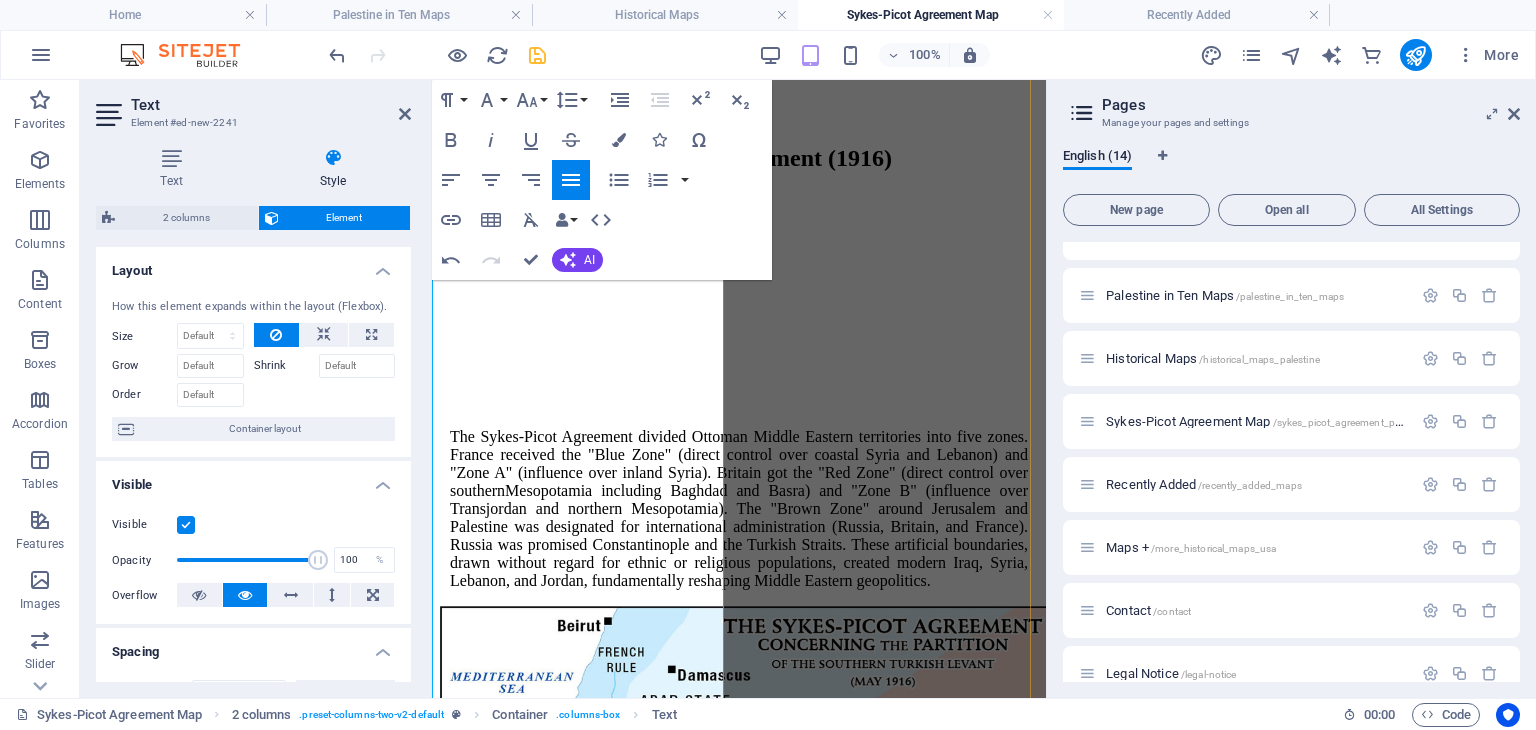 click on "The Sykes-Picot Agreement divided Ottoman Middle Eastern territories into five zones. France received the "Blue Zone" (direct control over coastal Syria and Lebanon) and "Zone A" (influence over inland Syria). Britain got the "Red Zone" (direct control over southern Mesopotamia including Baghdad and Basra) and "Zone B" (influence over Transjordan and northern Mesopotamia). The "Brown Zone" around Jerusalem and Palestine was designated for international administration (Russia, Britain, and France). Russia was promised Constantinople and the Turkish Straits. These artificial boundaries, drawn without regard for ethnic or religious populations, created modern Iraq, Syria, Lebanon, and Jordan, fundamentally reshaping Middle Eastern geopolitics." at bounding box center (739, 509) 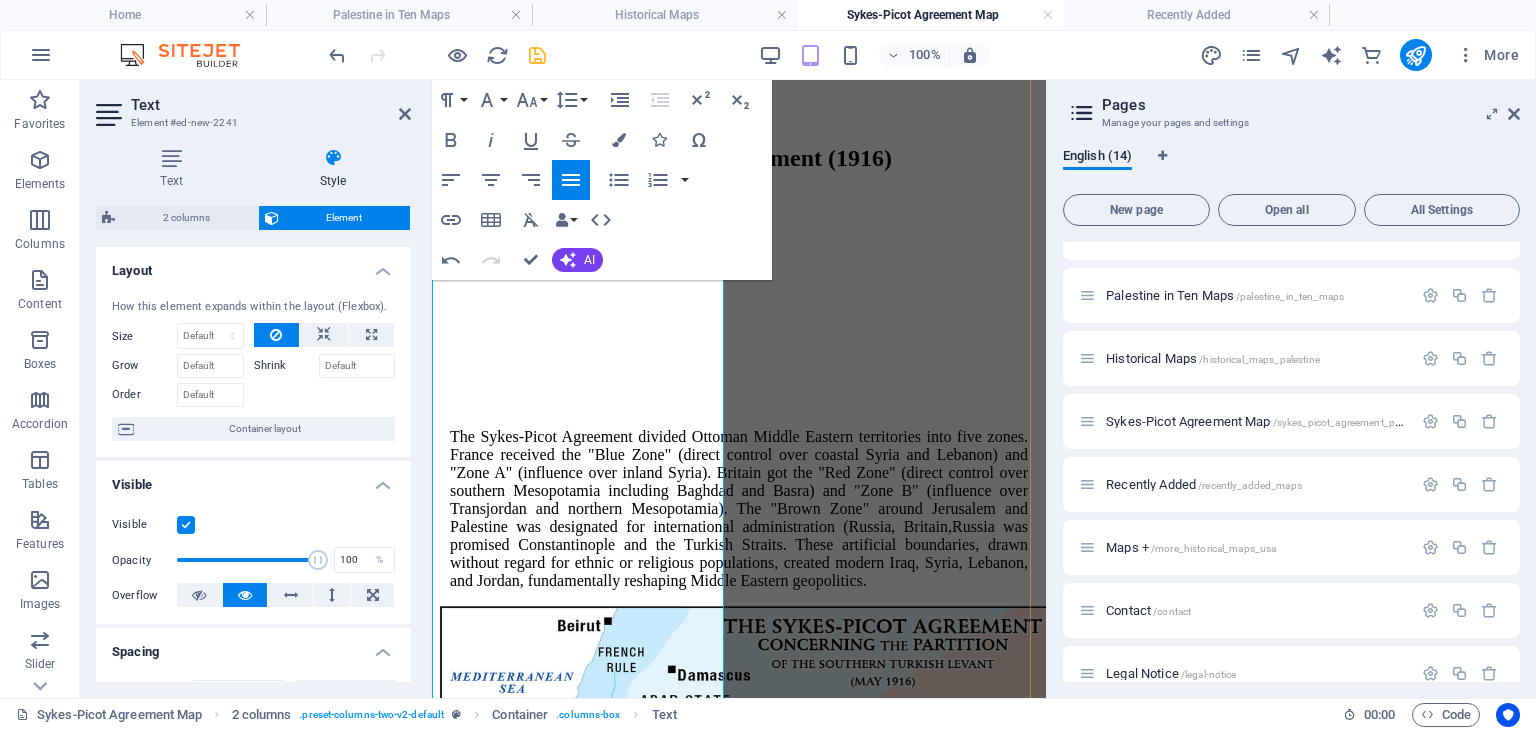 click on "The Sykes-Picot Agreement divided Ottoman Middle Eastern territories into five zones. France received the "Blue Zone" (direct control over coastal Syria and Lebanon) and "Zone A" (influence over inland Syria). Britain got the "Red Zone" (direct control over southern Mesopotamia including Baghdad and Basra) and "Zone B" (influence over Transjordan and northern Mesopotamia). The "Brown Zone" around Jerusalem and Palestine was designated for international administration (Russia, Britain, and France), and  Russia was promised Constantinople and the Turkish Straits. These artificial boundaries, drawn without regard for ethnic or religious populations, created modern Iraq, Syria, Lebanon, and Jordan, fundamentally reshaping Middle Eastern geopolitics." at bounding box center (739, 509) 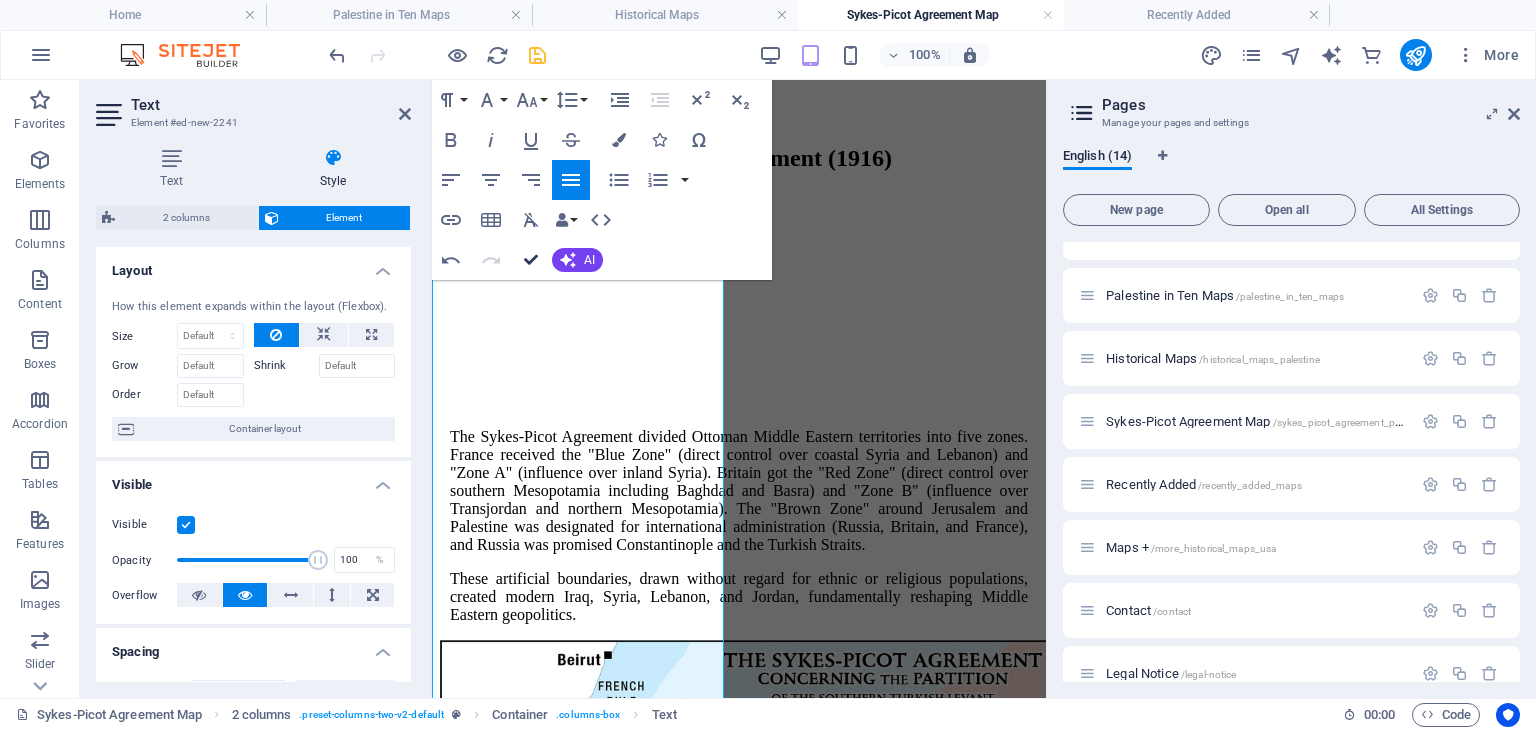 drag, startPoint x: 529, startPoint y: 255, endPoint x: 634, endPoint y: 217, distance: 111.66467 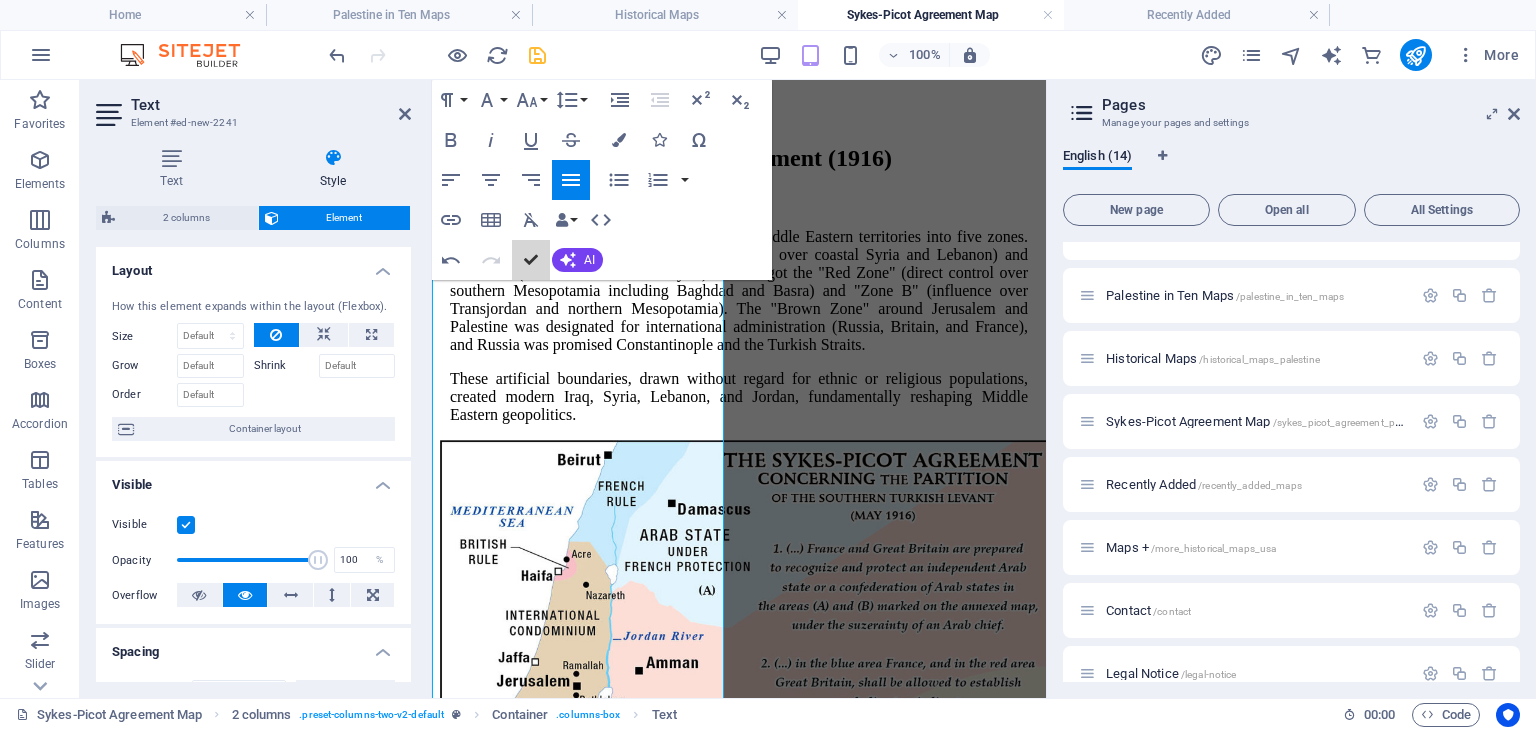 scroll, scrollTop: 80, scrollLeft: 0, axis: vertical 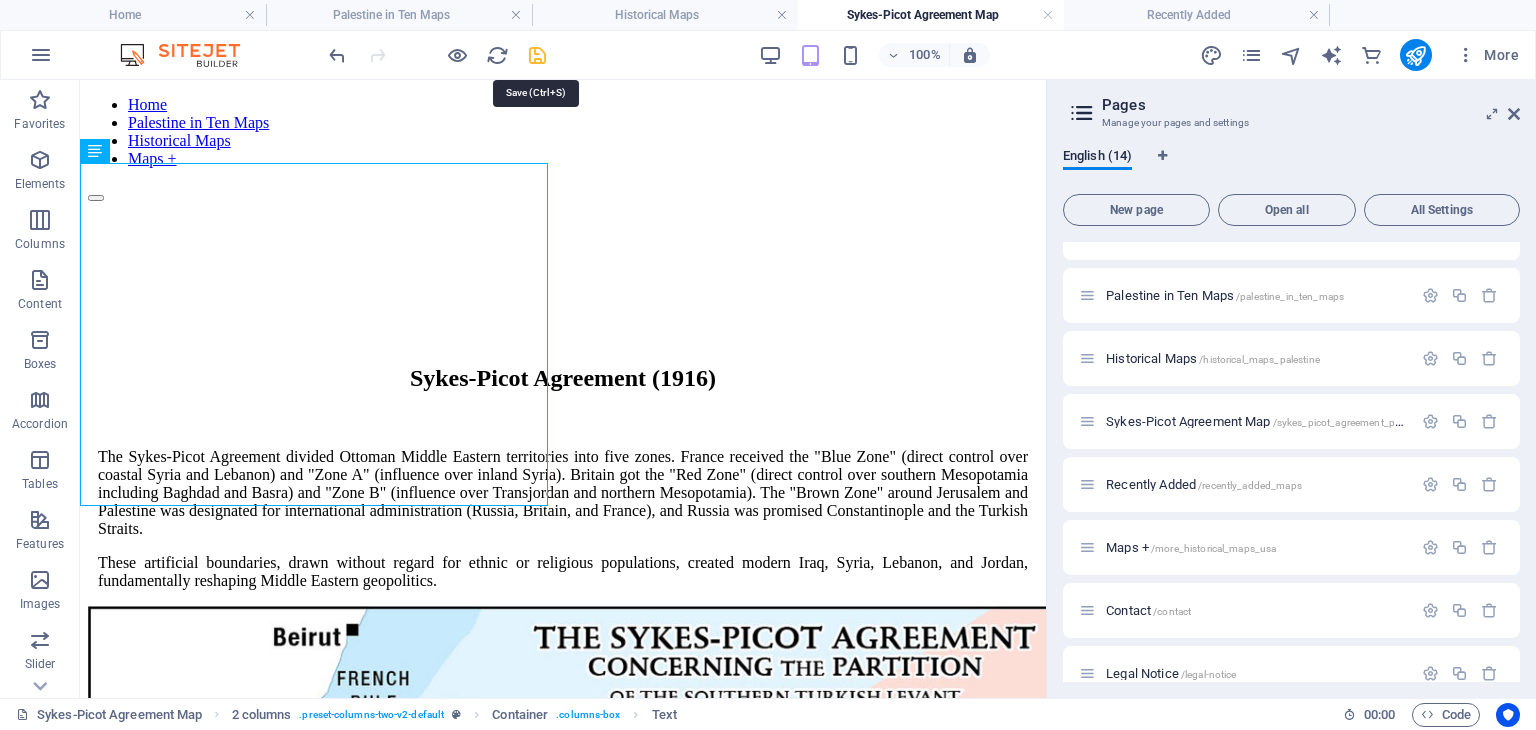 click at bounding box center [537, 55] 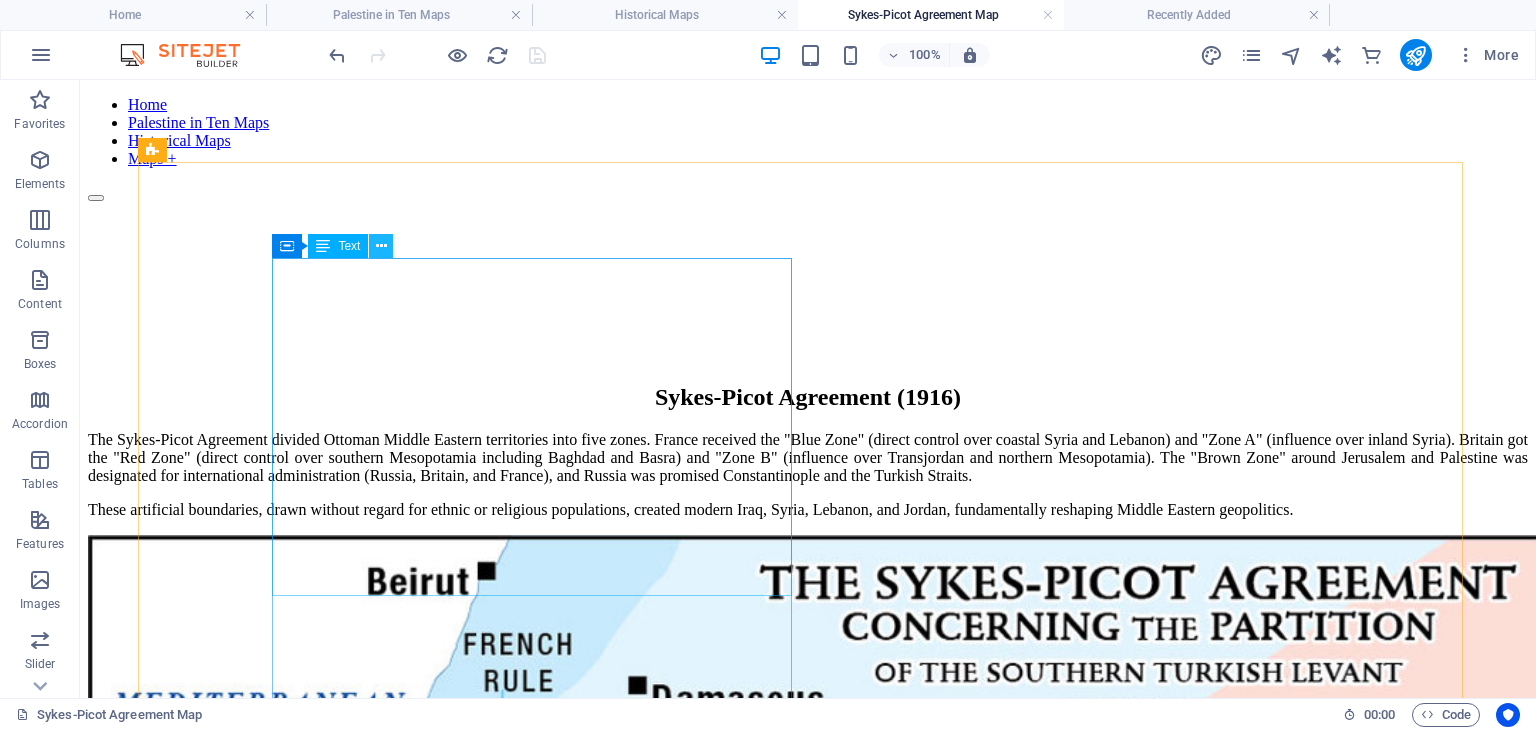 click at bounding box center [381, 246] 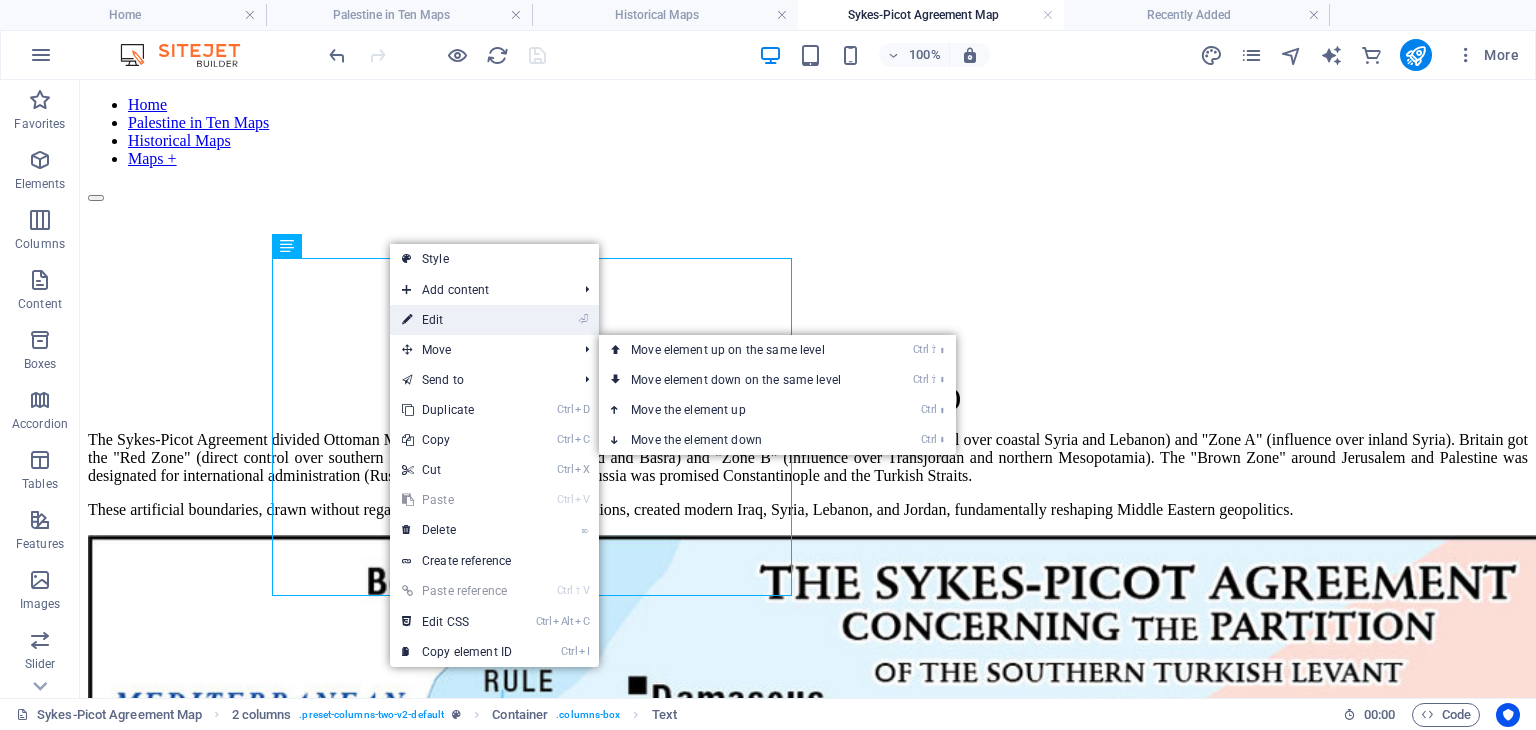 click on "⏎  Edit" at bounding box center [457, 320] 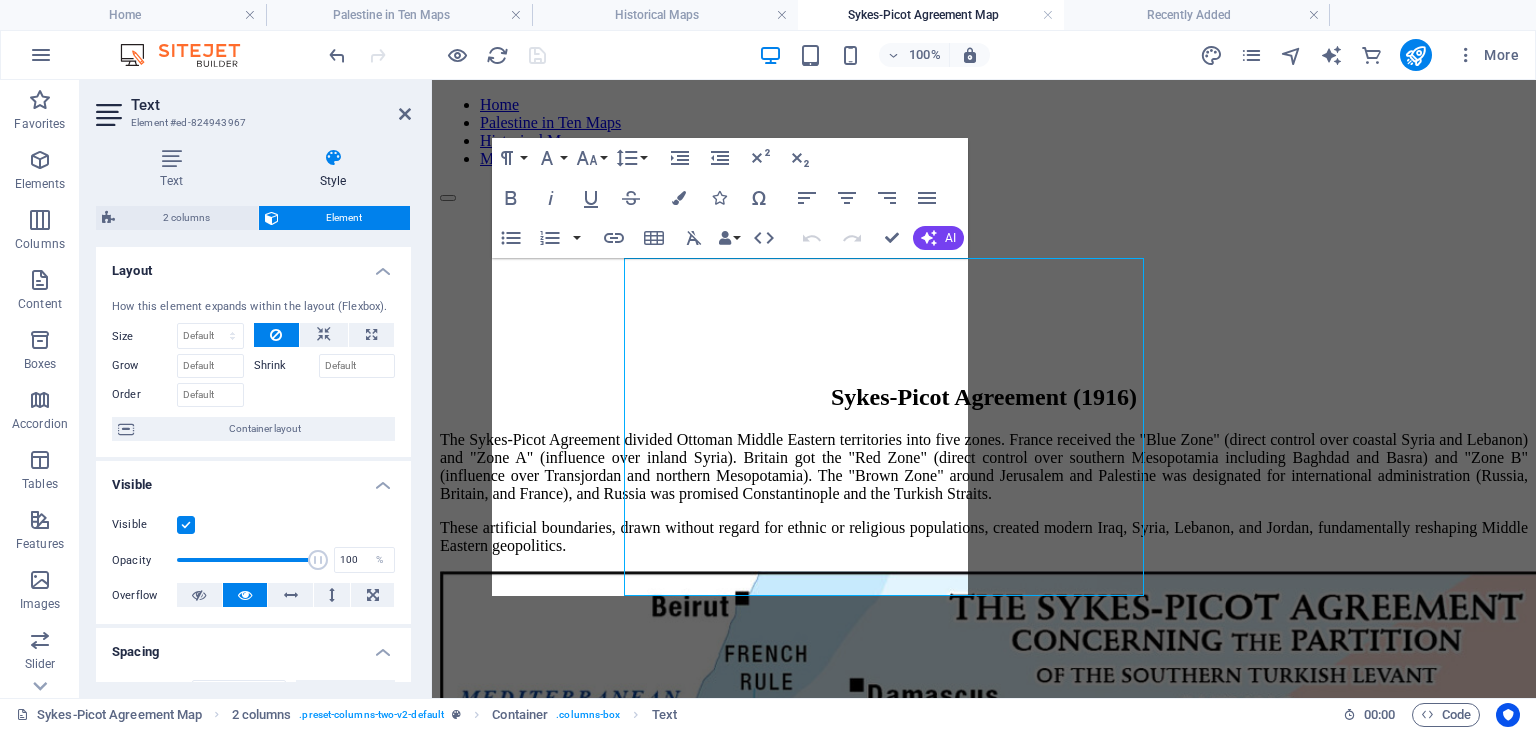 type 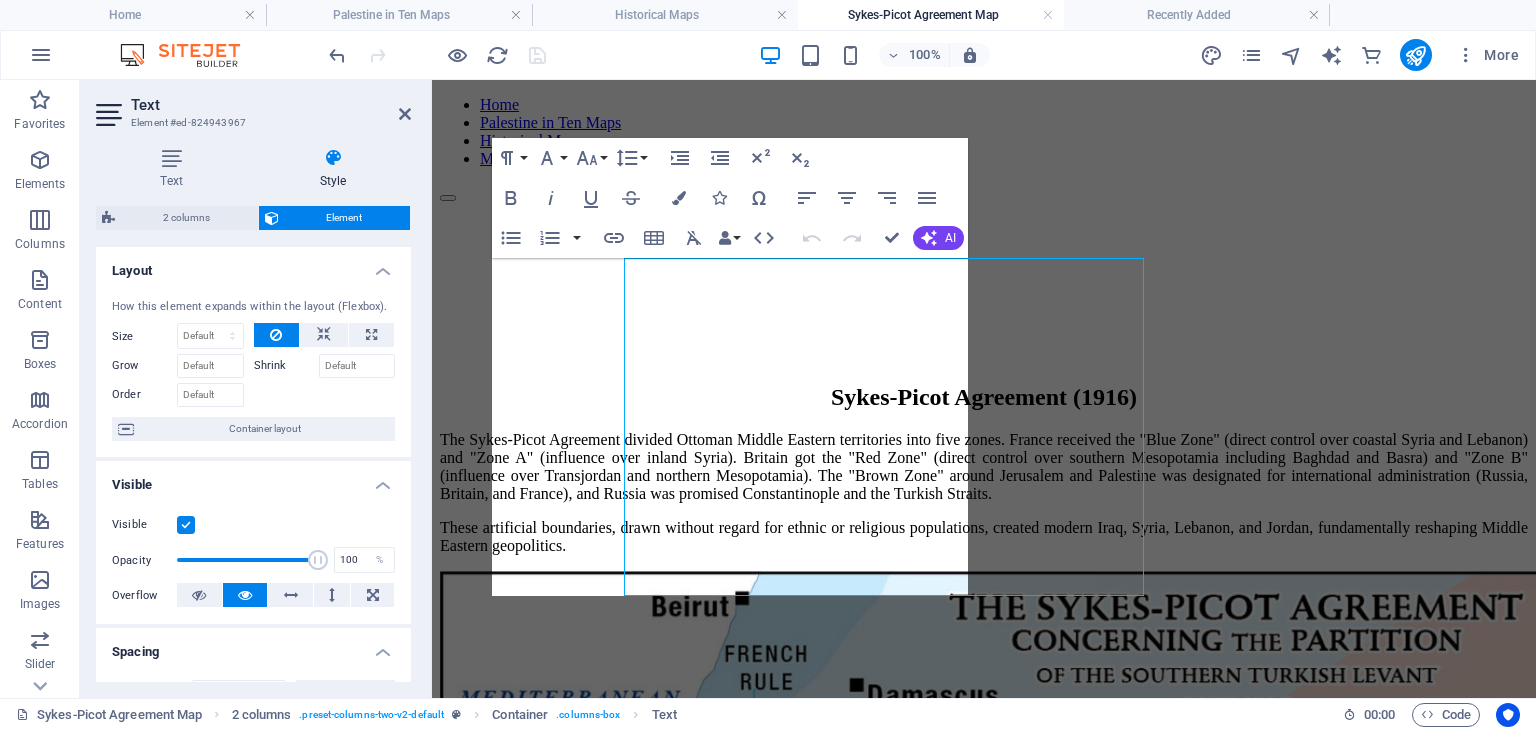 type 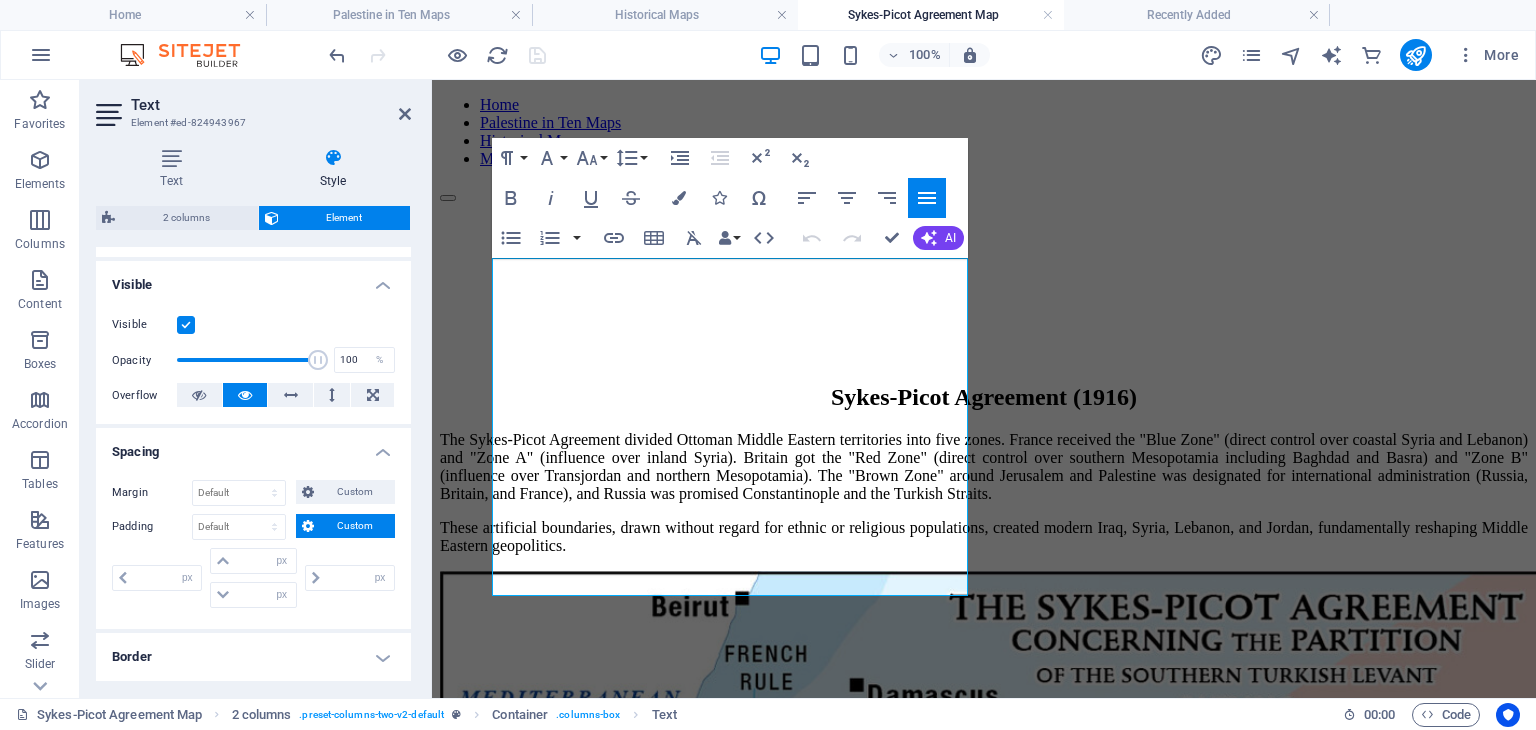 scroll, scrollTop: 400, scrollLeft: 0, axis: vertical 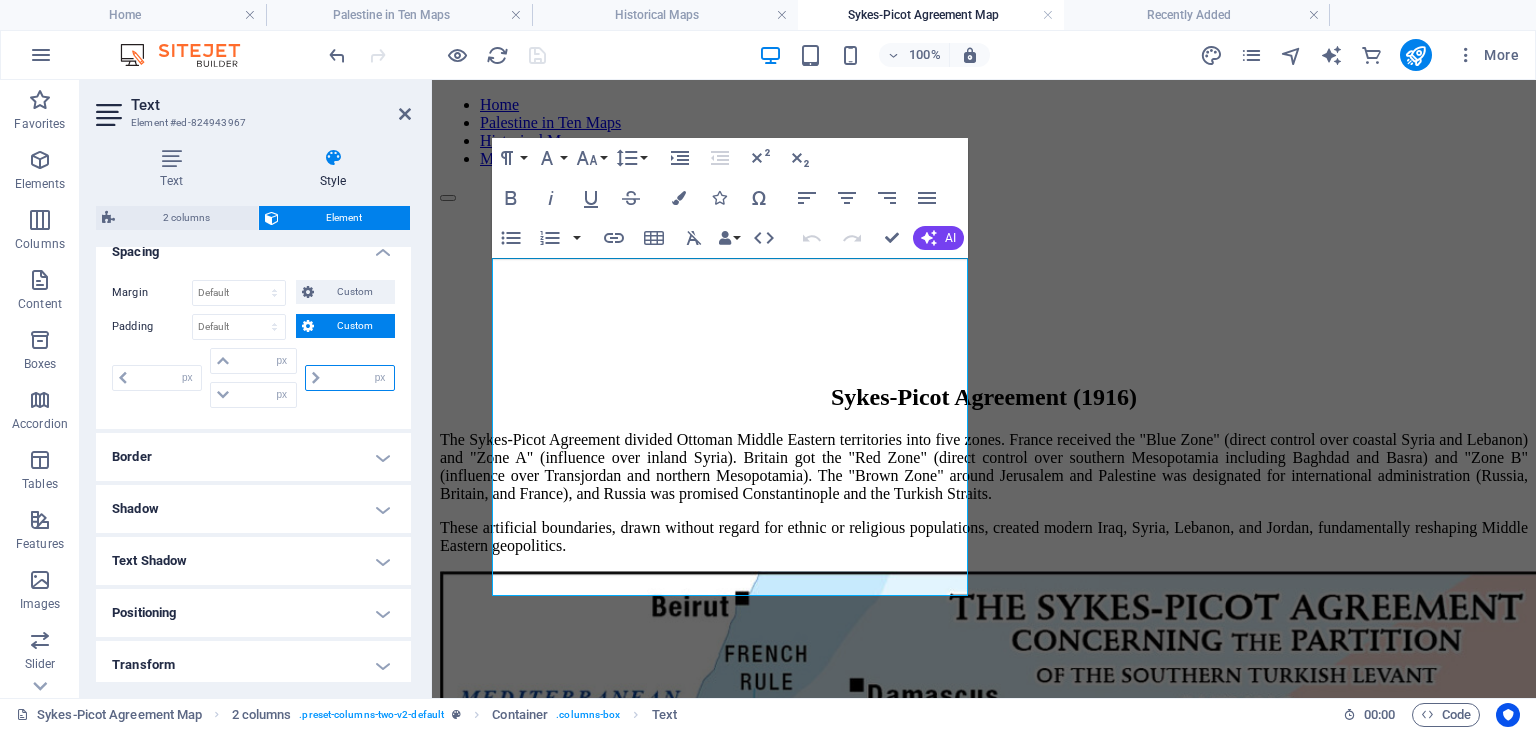 click at bounding box center [360, 378] 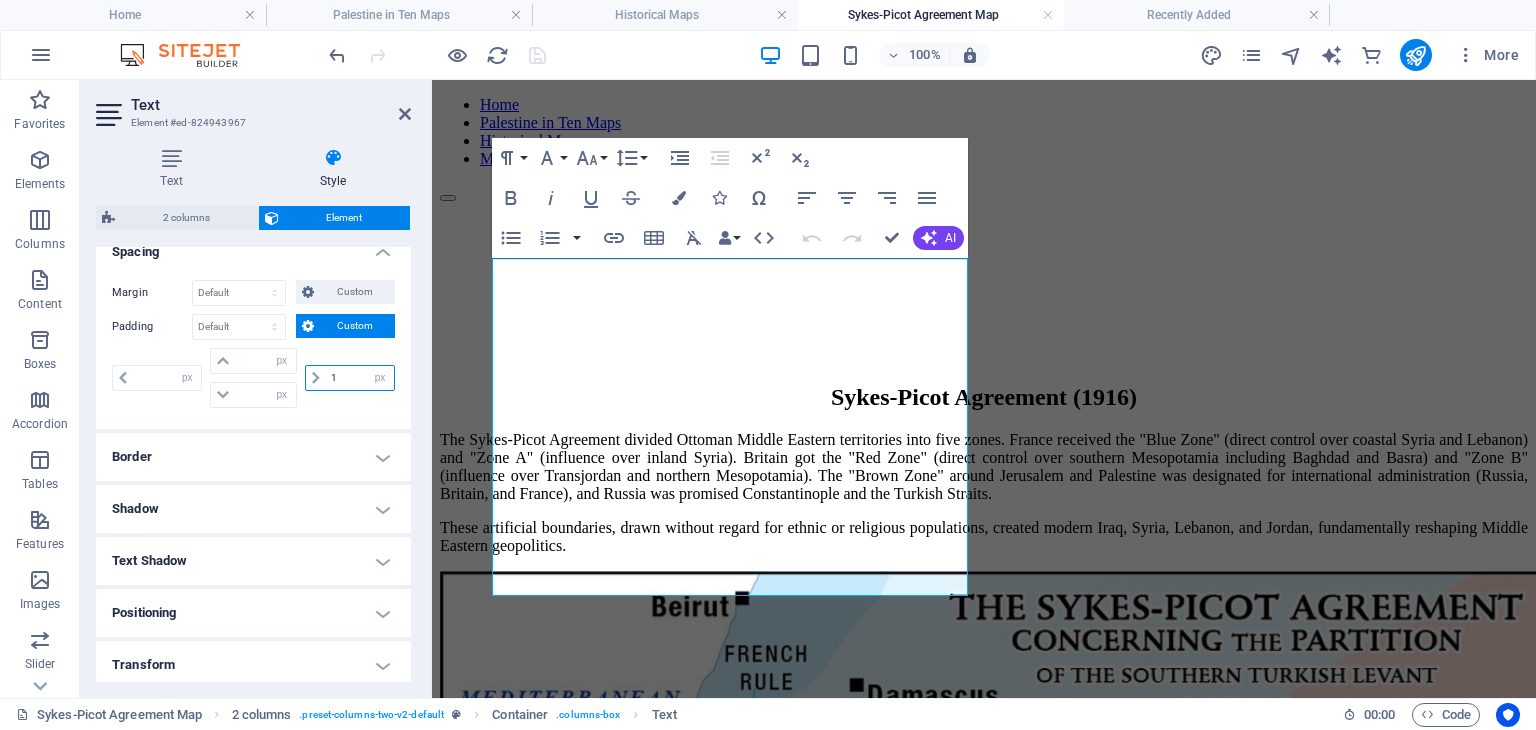 type on "10" 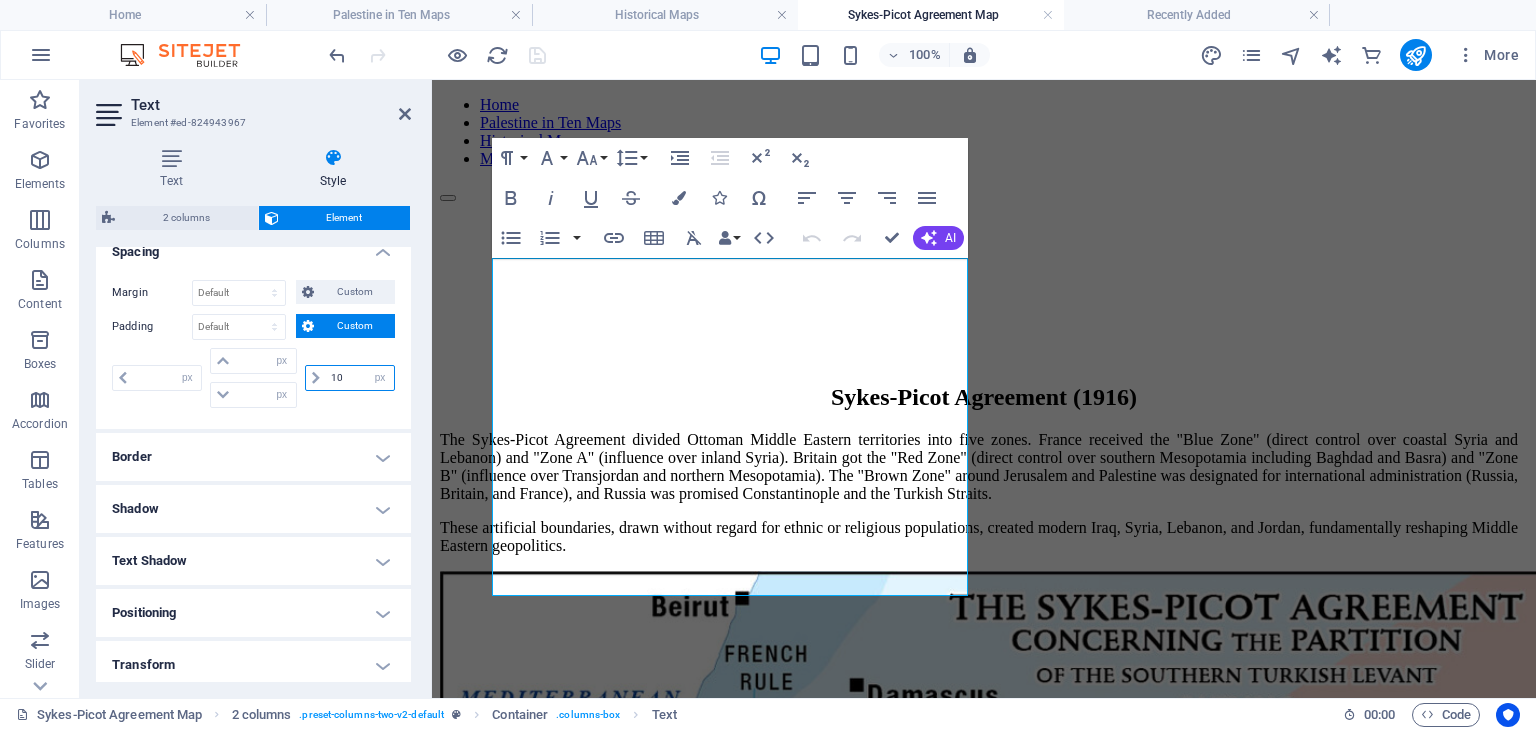 type on "0" 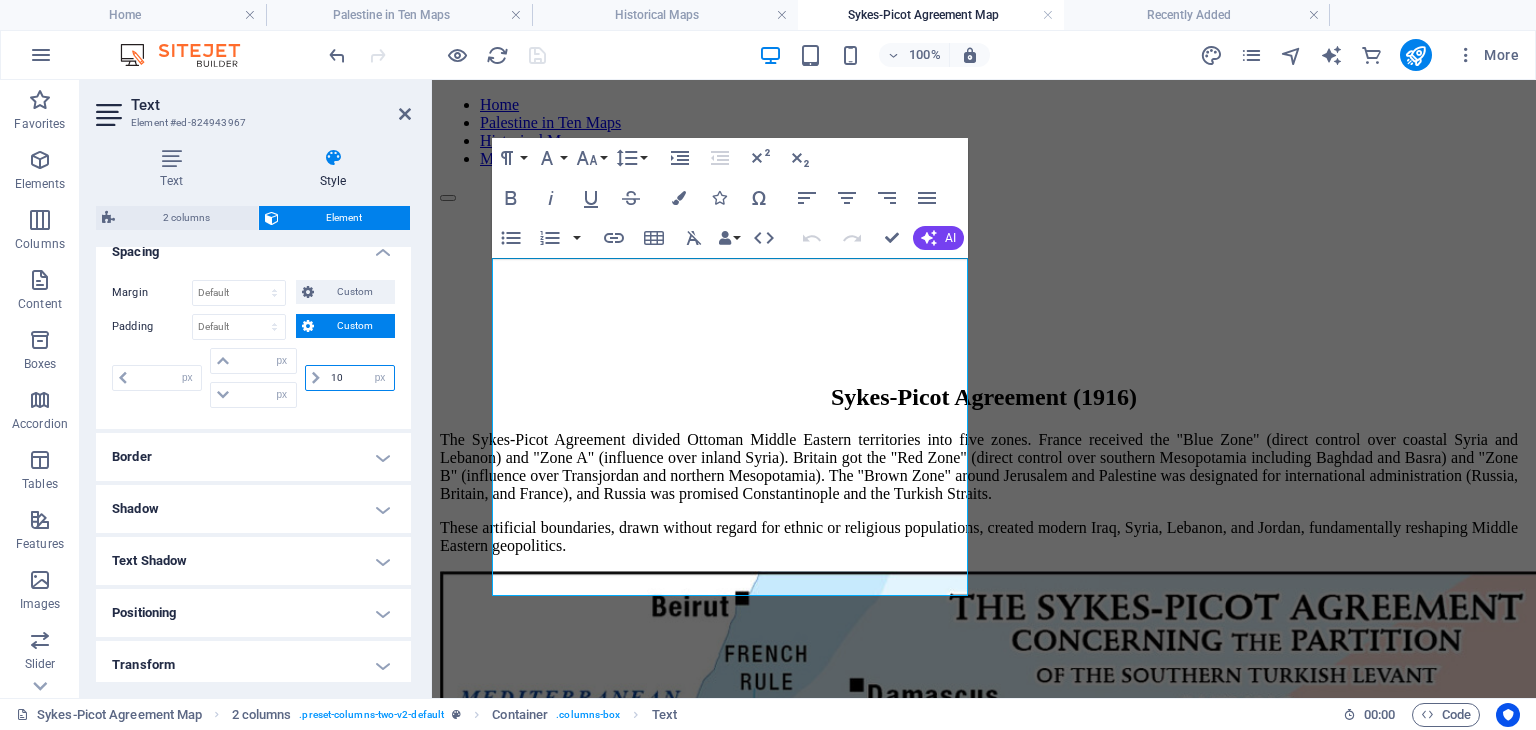 type on "0" 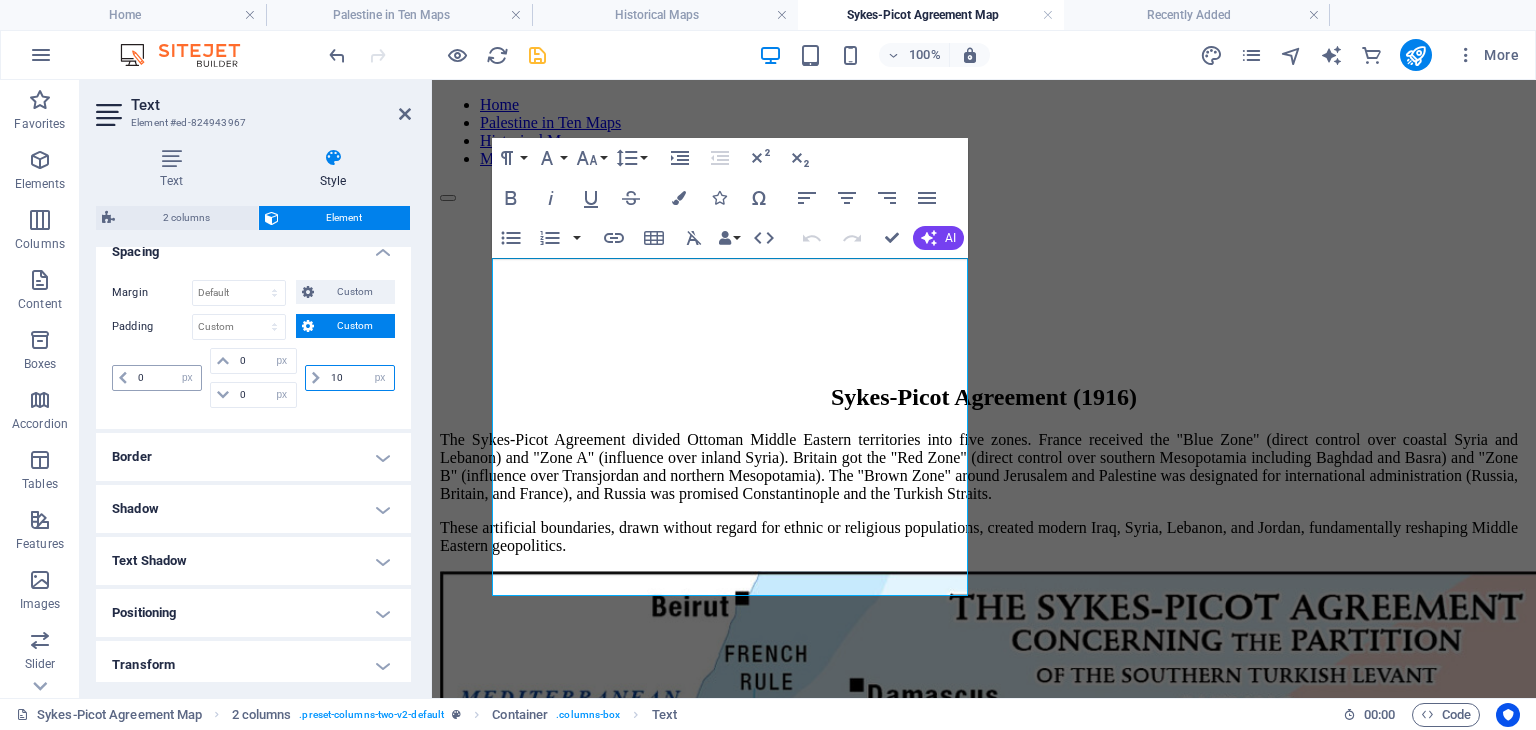 type on "10" 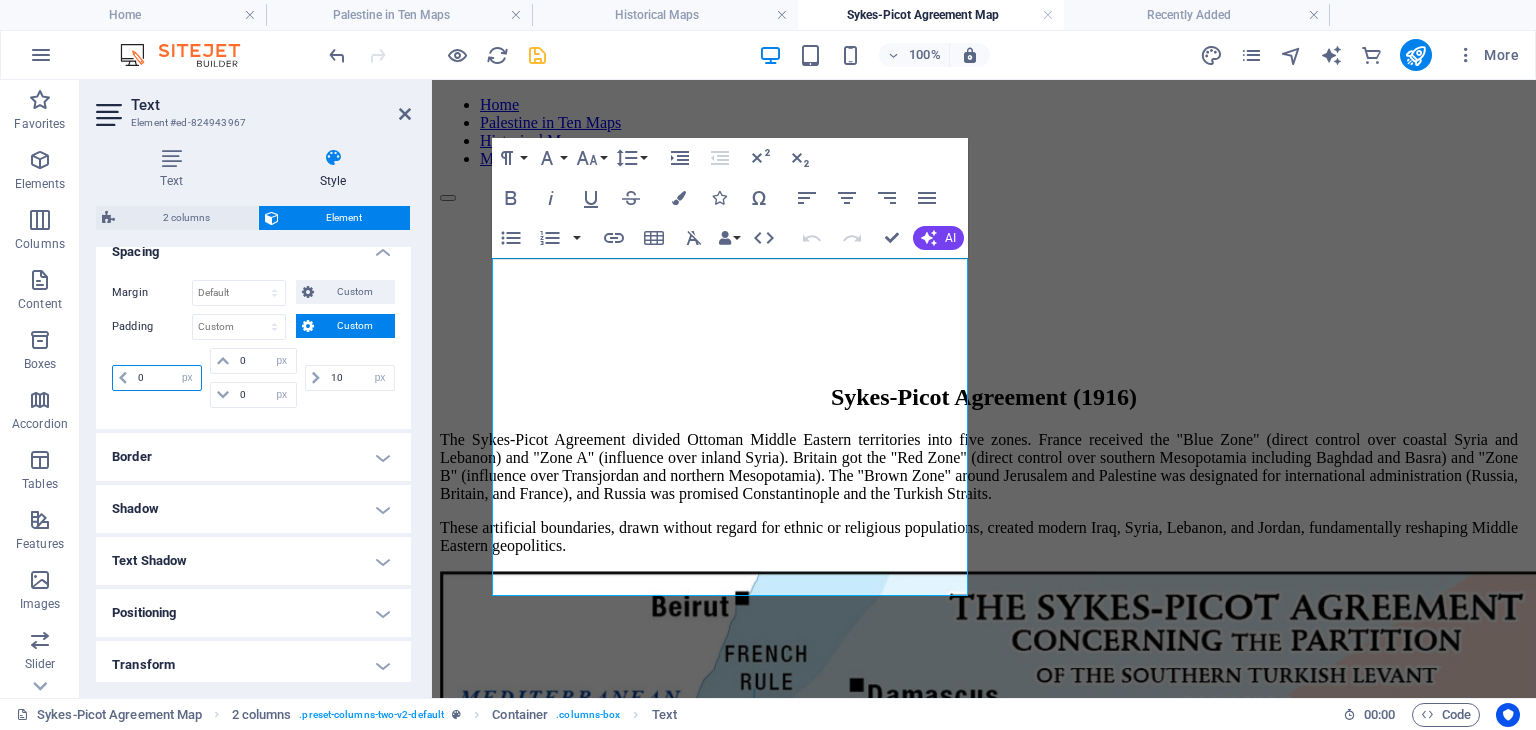 click on "0" at bounding box center (167, 378) 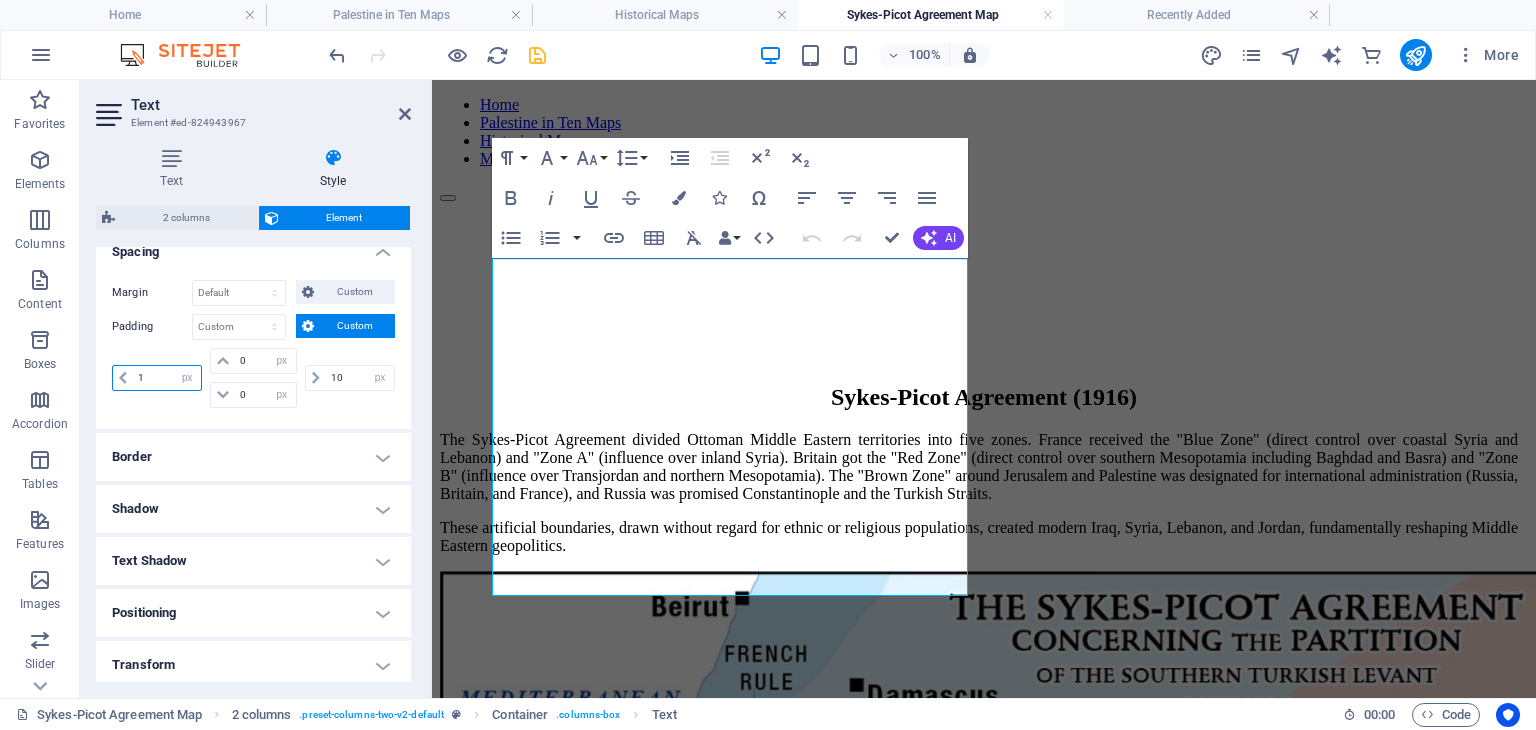 type on "10" 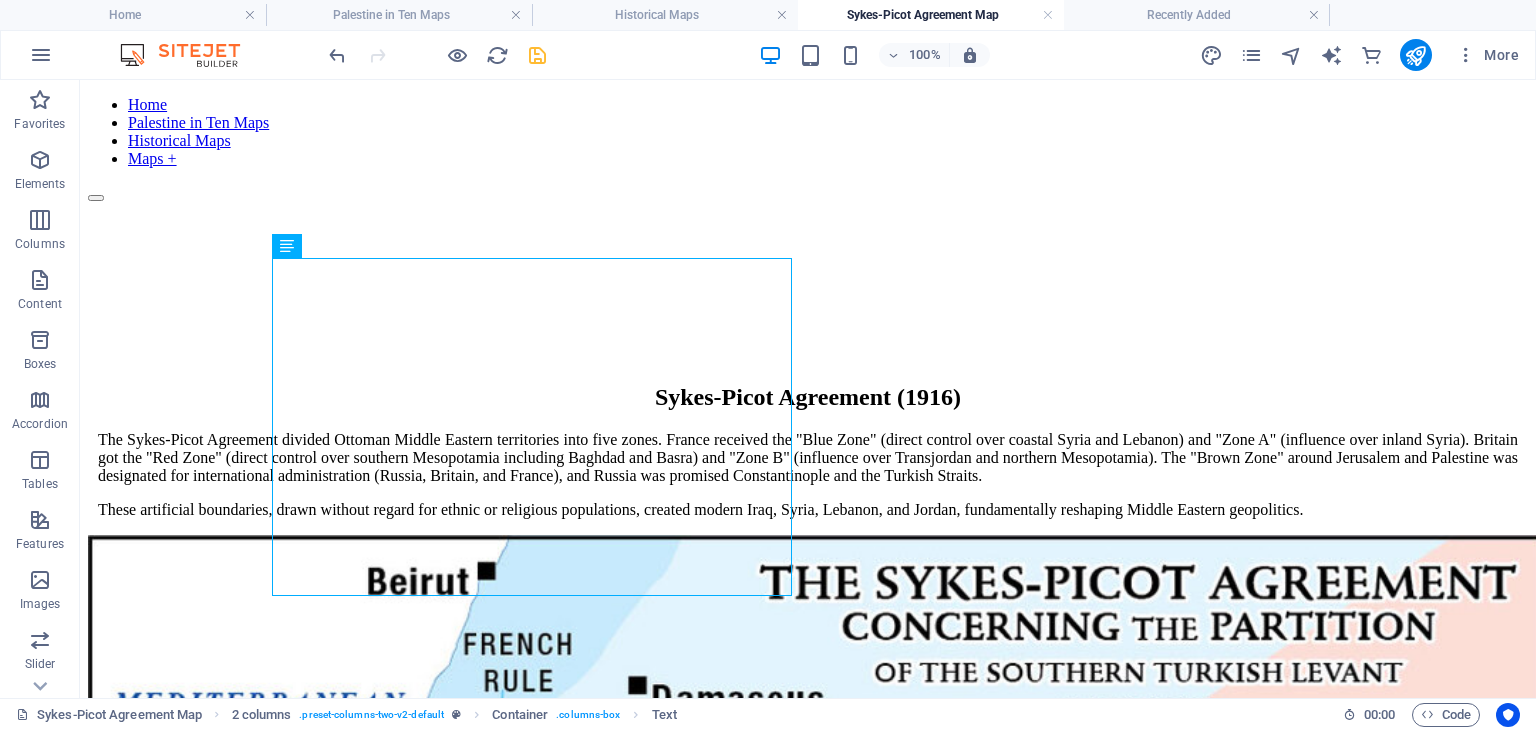 click on "Skip to main content
Home Palestine in Ten Maps Historical Maps Maps + Sykes-Picot Agreement (1916) The Sykes-Picot Agreement divided Ottoman Middle Eastern territories into five zones. France received the "Blue Zone" (direct control over coastal Syria and Lebanon) and "Zone A" (influence over inland Syria). Britain got the "Red Zone" (direct control over southern Mesopotamia including Baghdad and Basra) and "Zone B" (influence over Transjordan and northern Mesopotamia). The "Brown Zone" around Jerusalem and Palestine was designated for international administration (Russia, Britain, and France), and Russia was promised Constantinople and the Turkish Straits.  These artificial boundaries, drawn without regard for ethnic or religious populations, created modern Iraq, Syria, Lebanon, and Jordan, fundamentally reshaping Middle Eastern geopolitics. Home About the Project Legal Notice Privacy Contact" at bounding box center (808, 968) 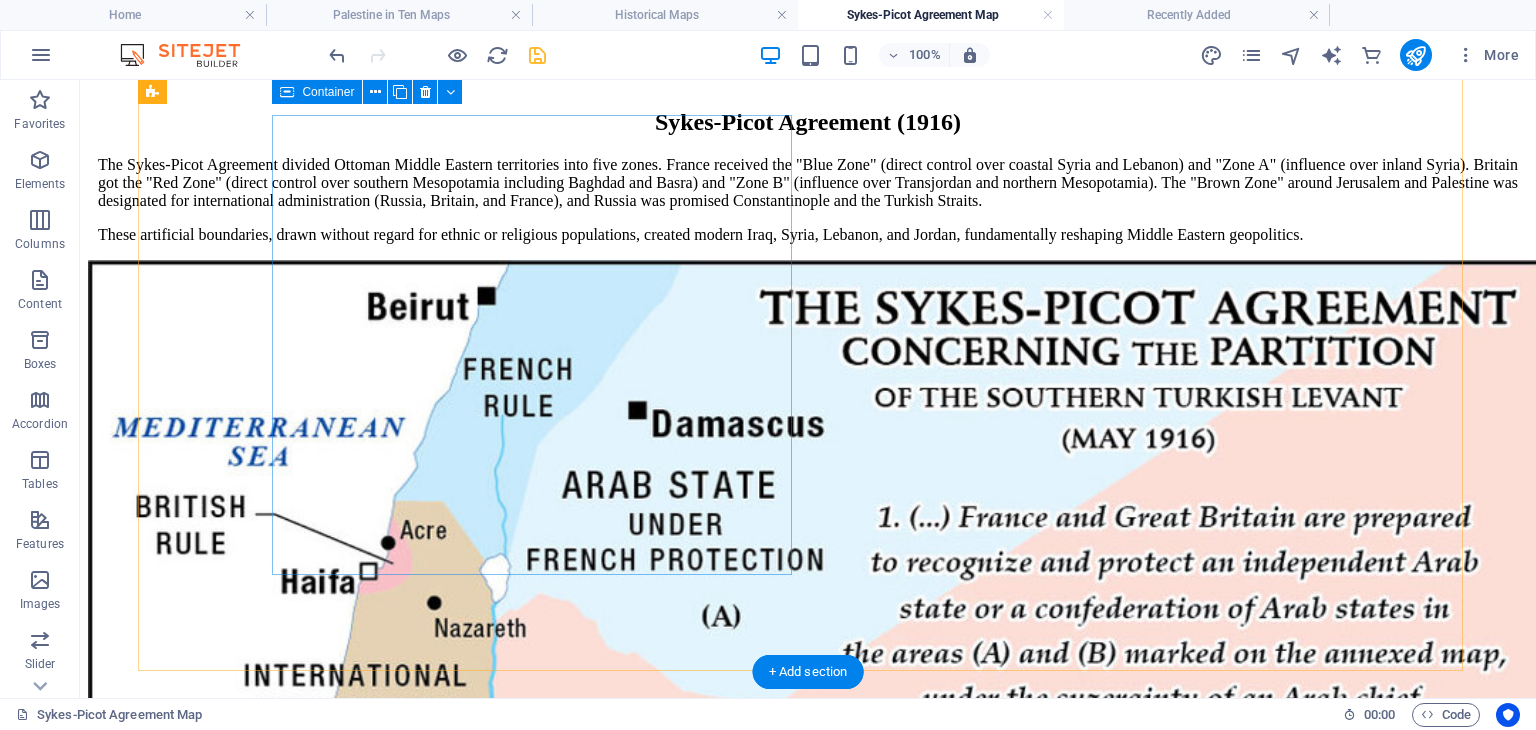scroll, scrollTop: 0, scrollLeft: 0, axis: both 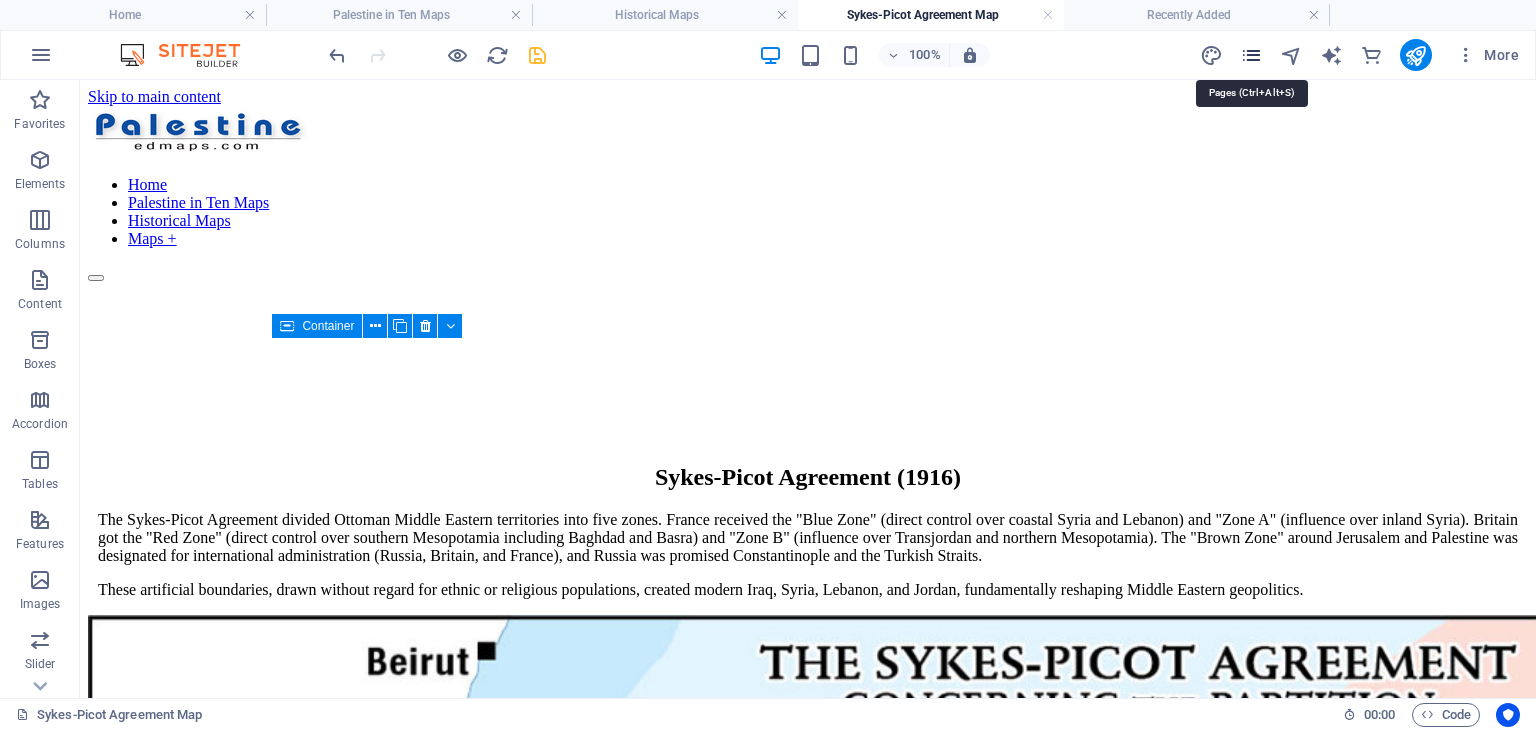 click at bounding box center [1251, 55] 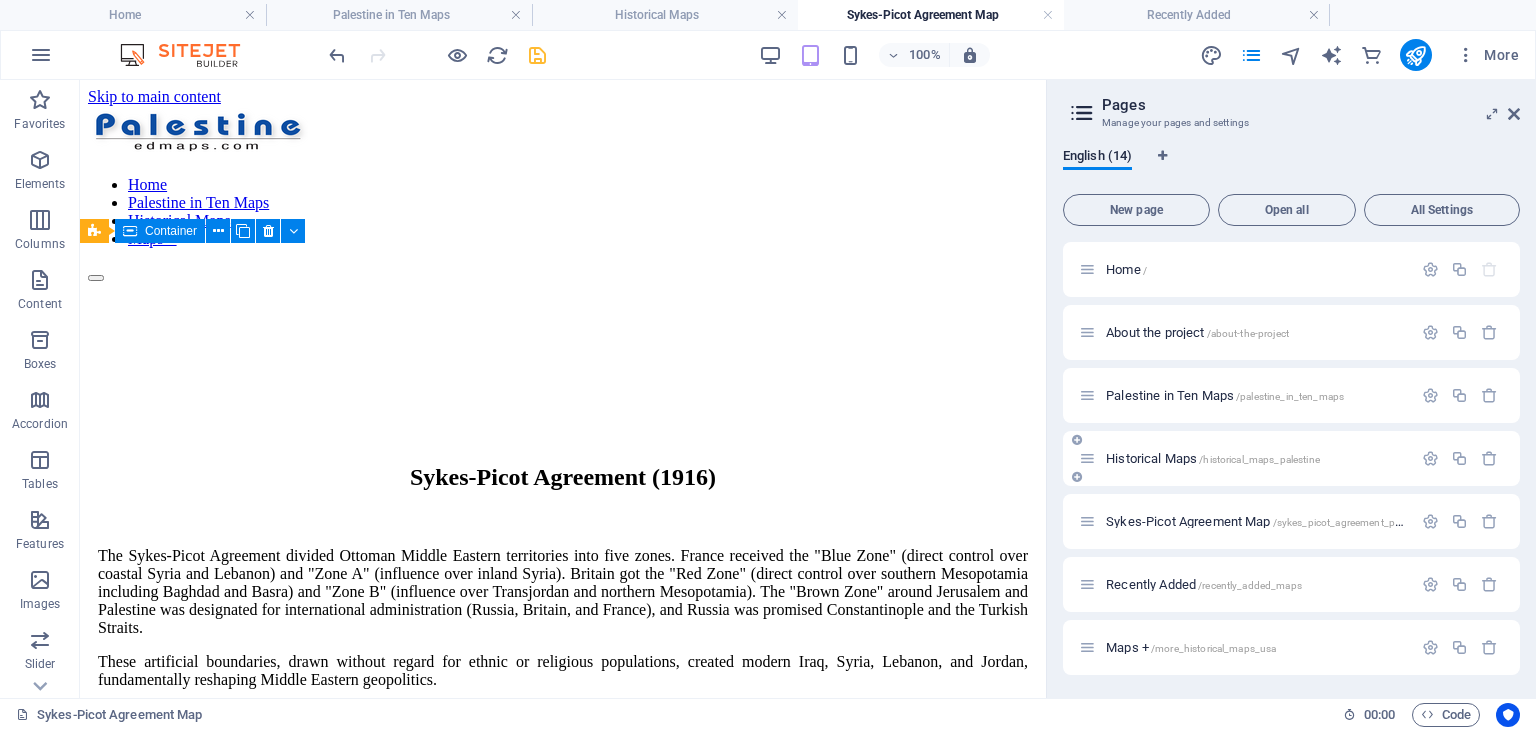 click on "Historical Maps /historical_maps_palestine" at bounding box center (1213, 458) 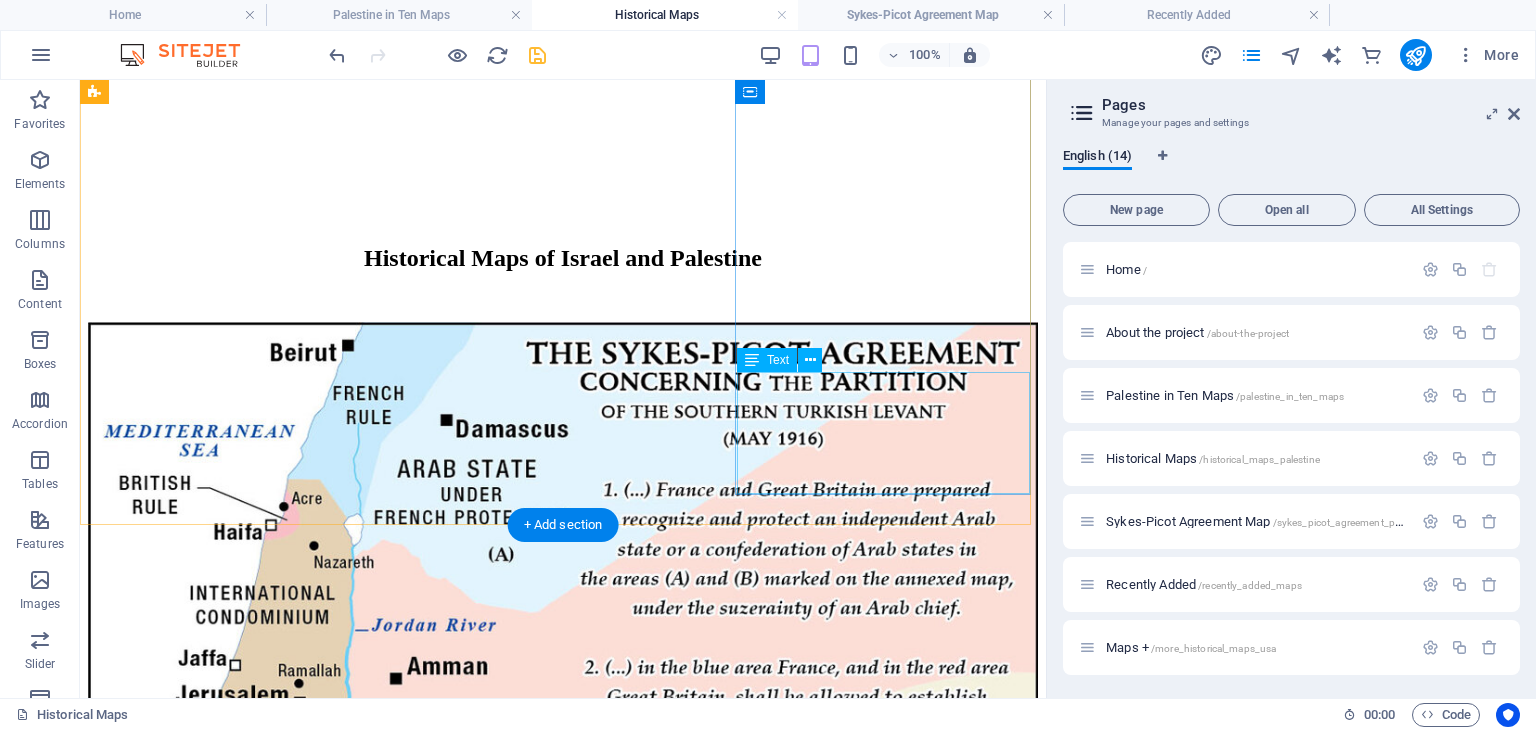scroll, scrollTop: 0, scrollLeft: 0, axis: both 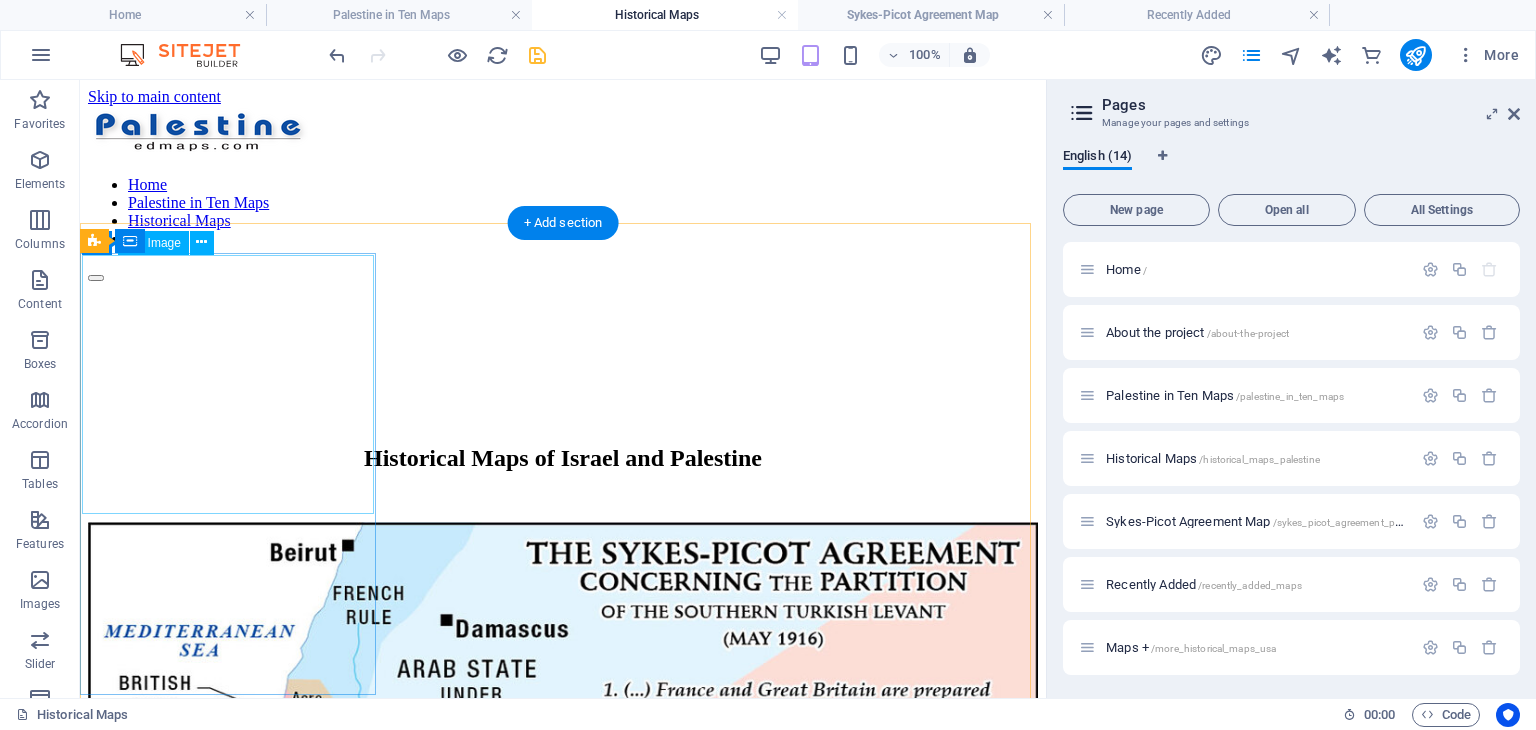 click at bounding box center [563, 944] 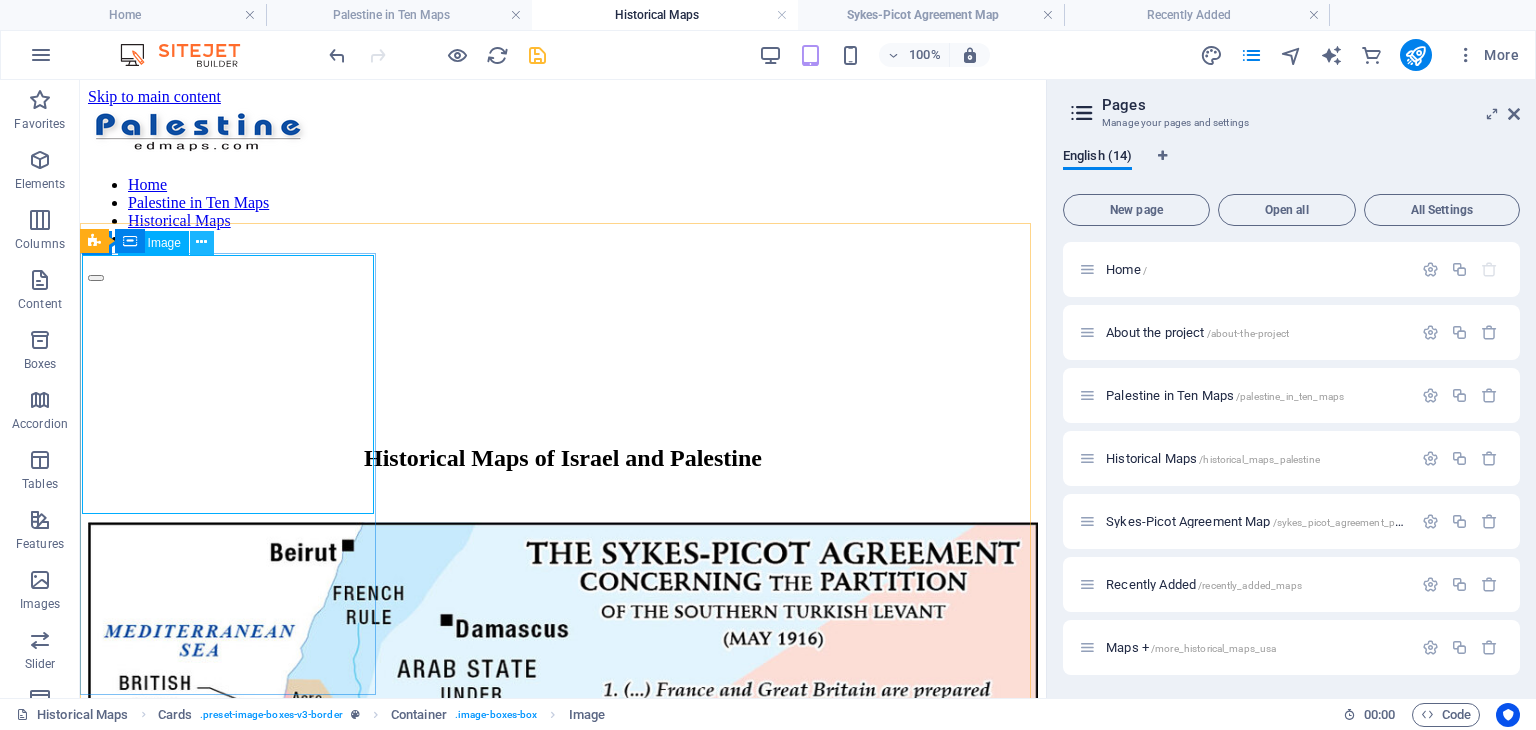 click at bounding box center [201, 242] 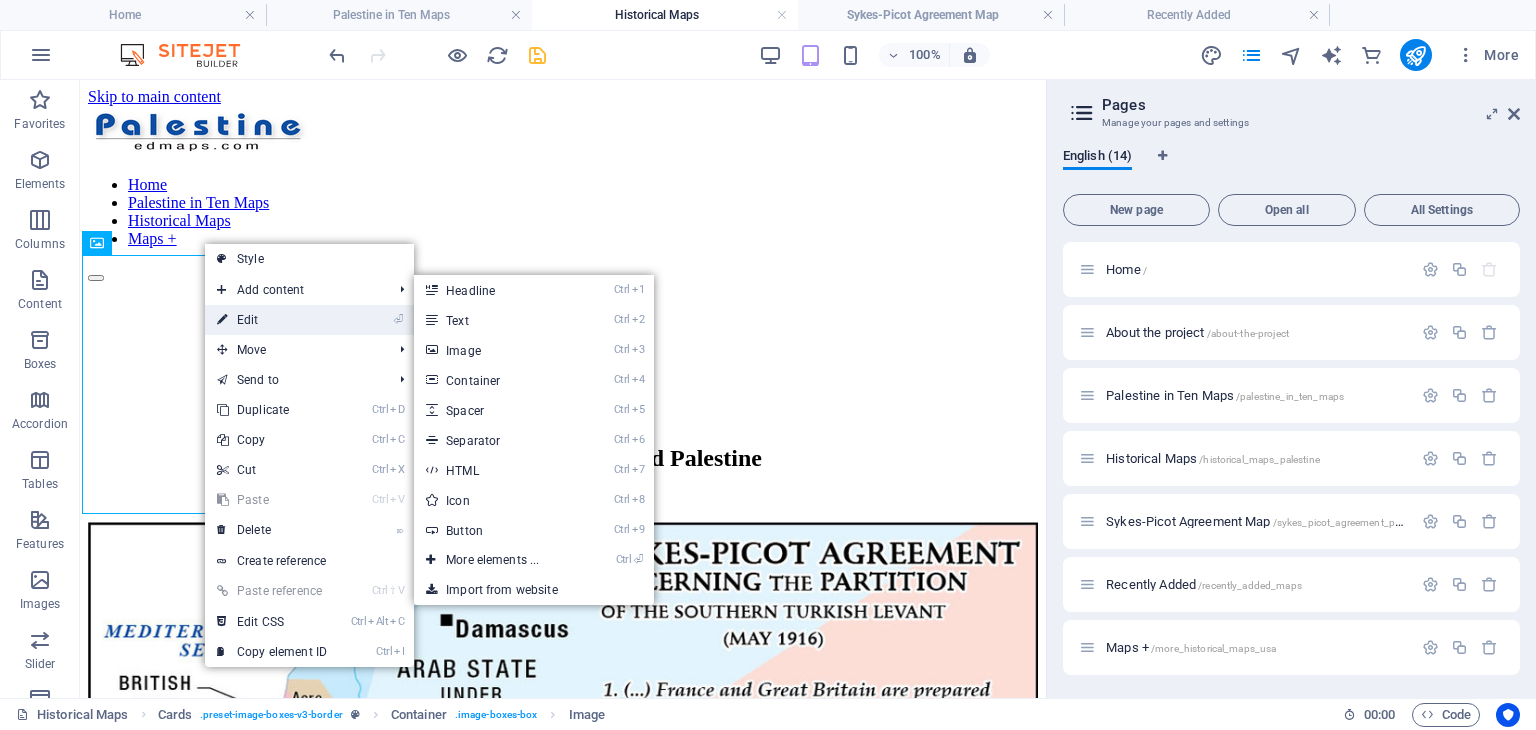 click on "⏎  Edit" at bounding box center [272, 320] 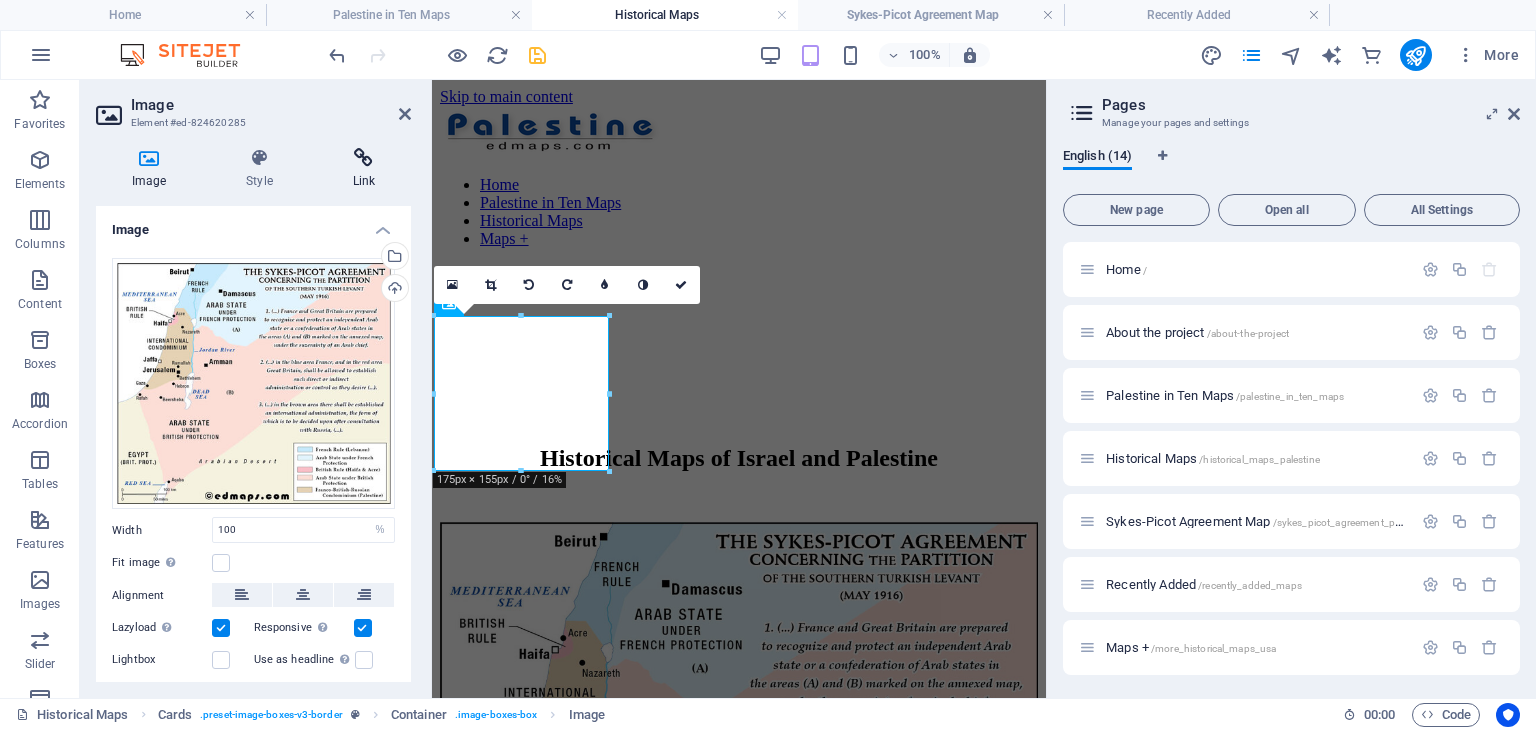 click at bounding box center (364, 158) 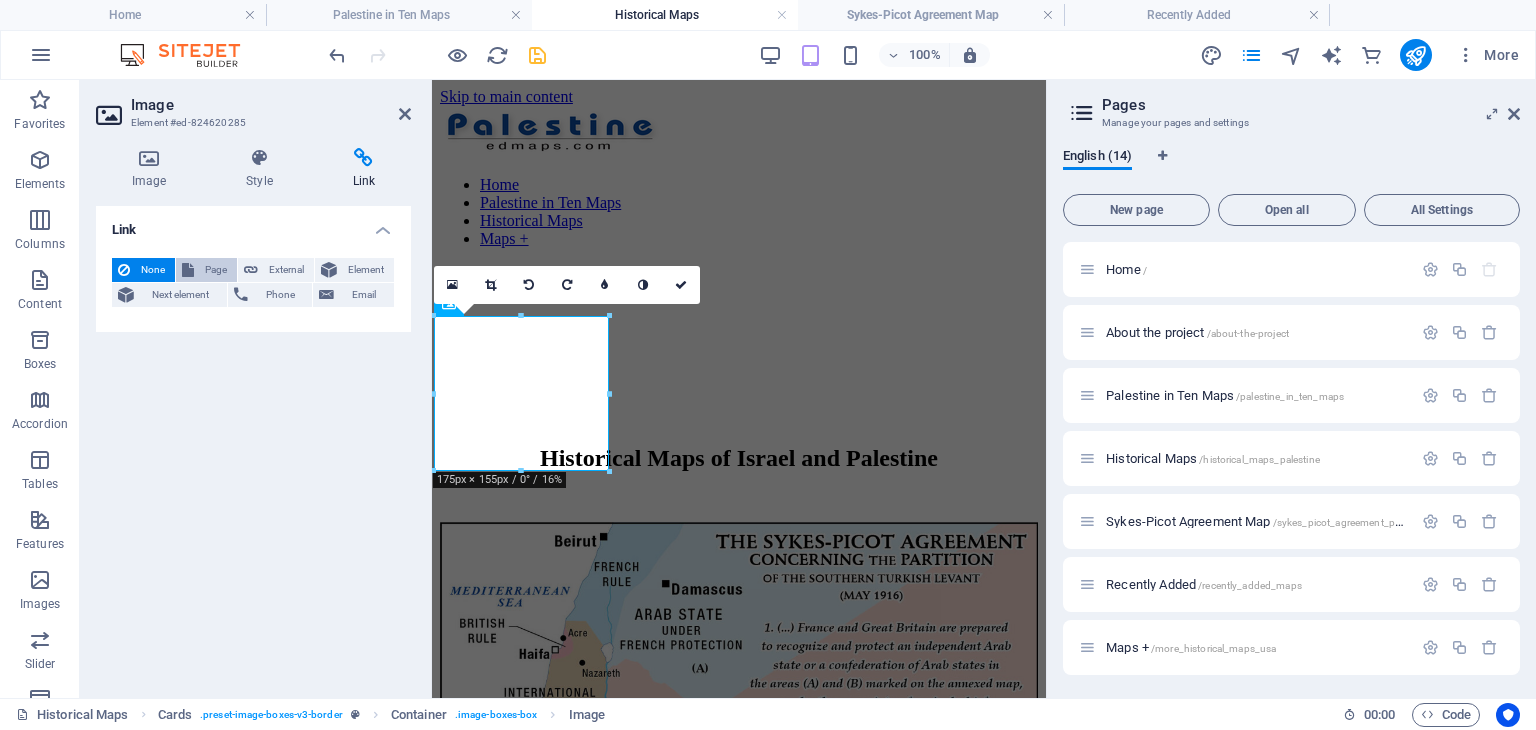 click on "Page" at bounding box center [215, 270] 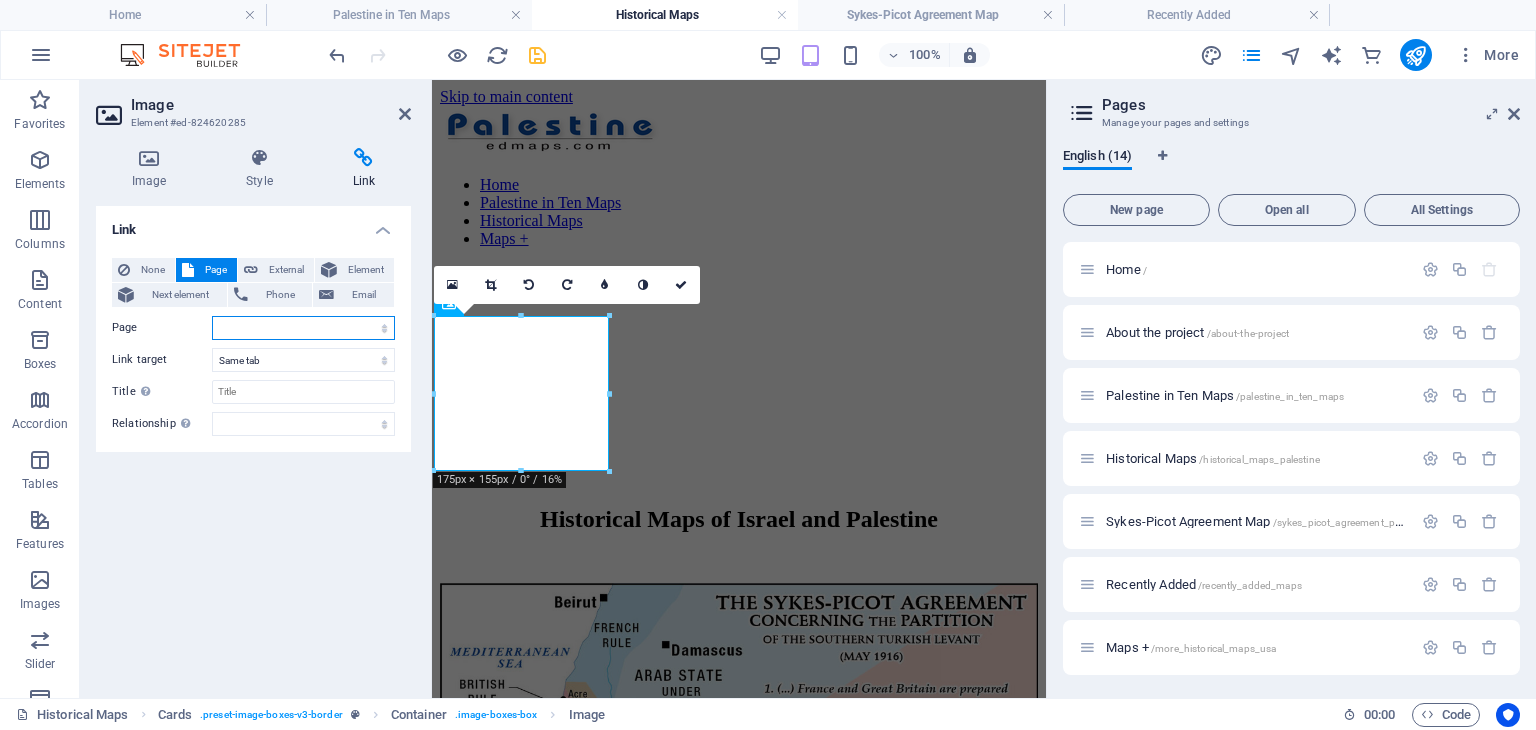 click on "Home About the project Palestine in Ten Maps Historical Maps Sykes-Picot Agreement Map Recently Added Maps + Contact Legal Notice Privacy Resources New France in 1697 New France in 1713 New France in 1697: More Maps" at bounding box center (303, 328) 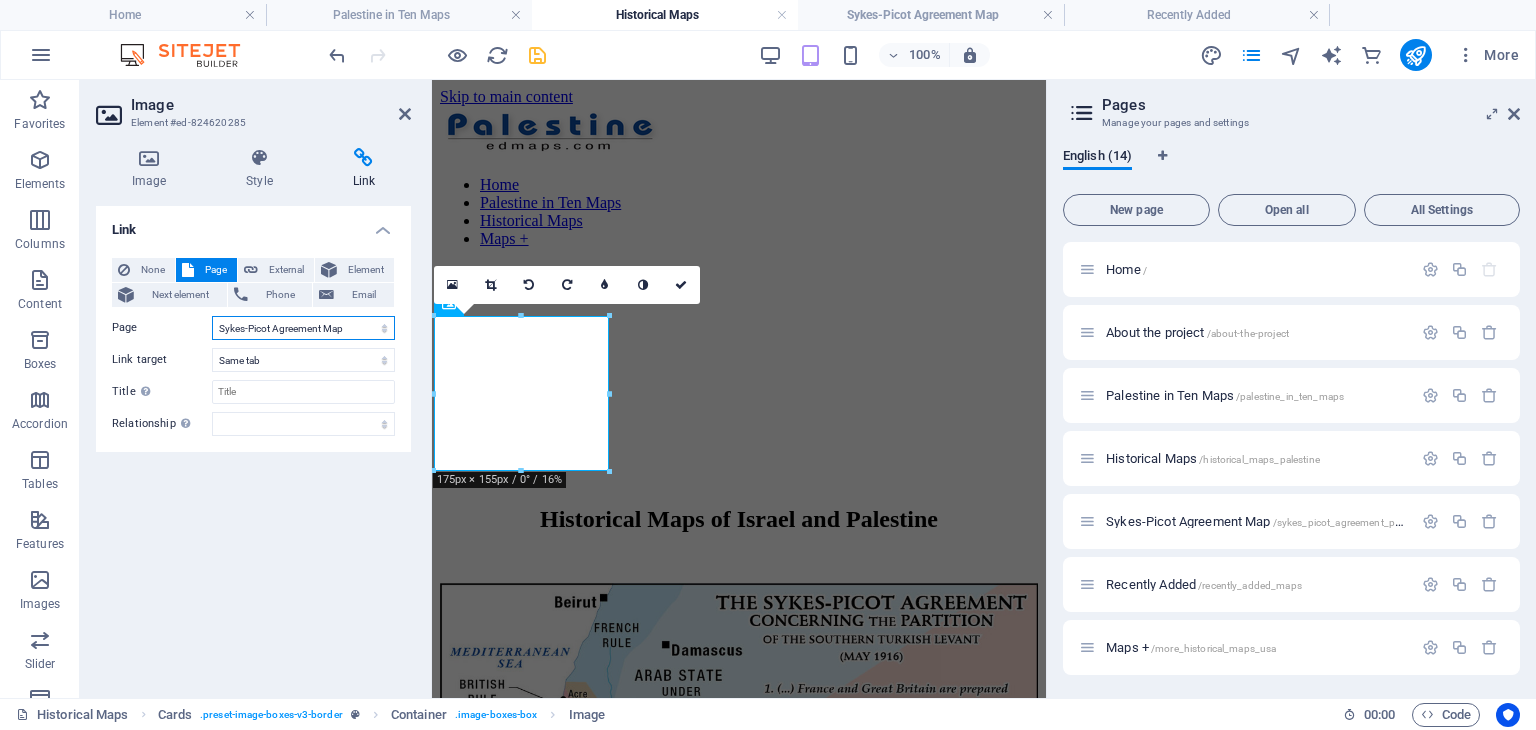 click on "Home About the project Palestine in Ten Maps Historical Maps Sykes-Picot Agreement Map Recently Added Maps + Contact Legal Notice Privacy Resources New France in 1697 New France in 1713 New France in 1697: More Maps" at bounding box center (303, 328) 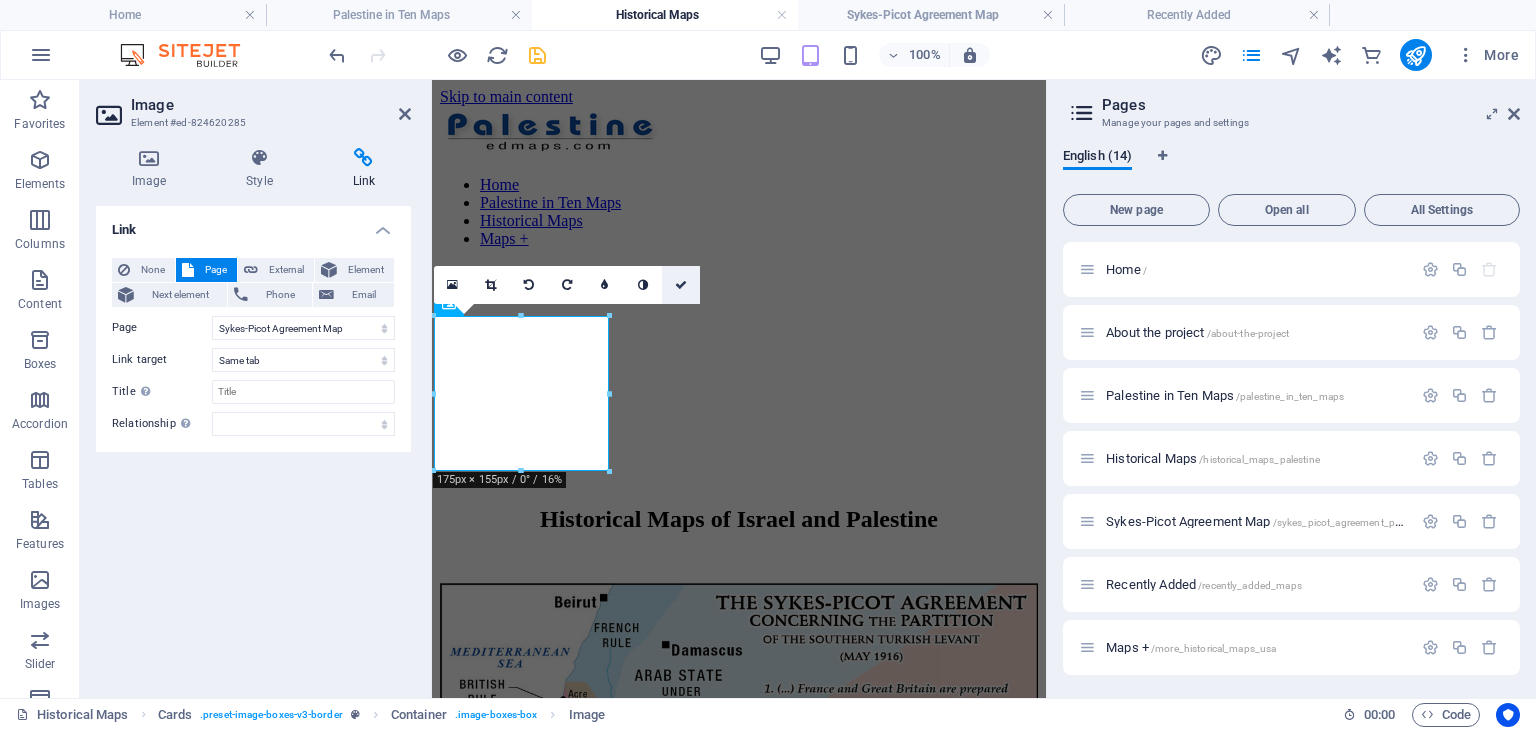 click at bounding box center (681, 285) 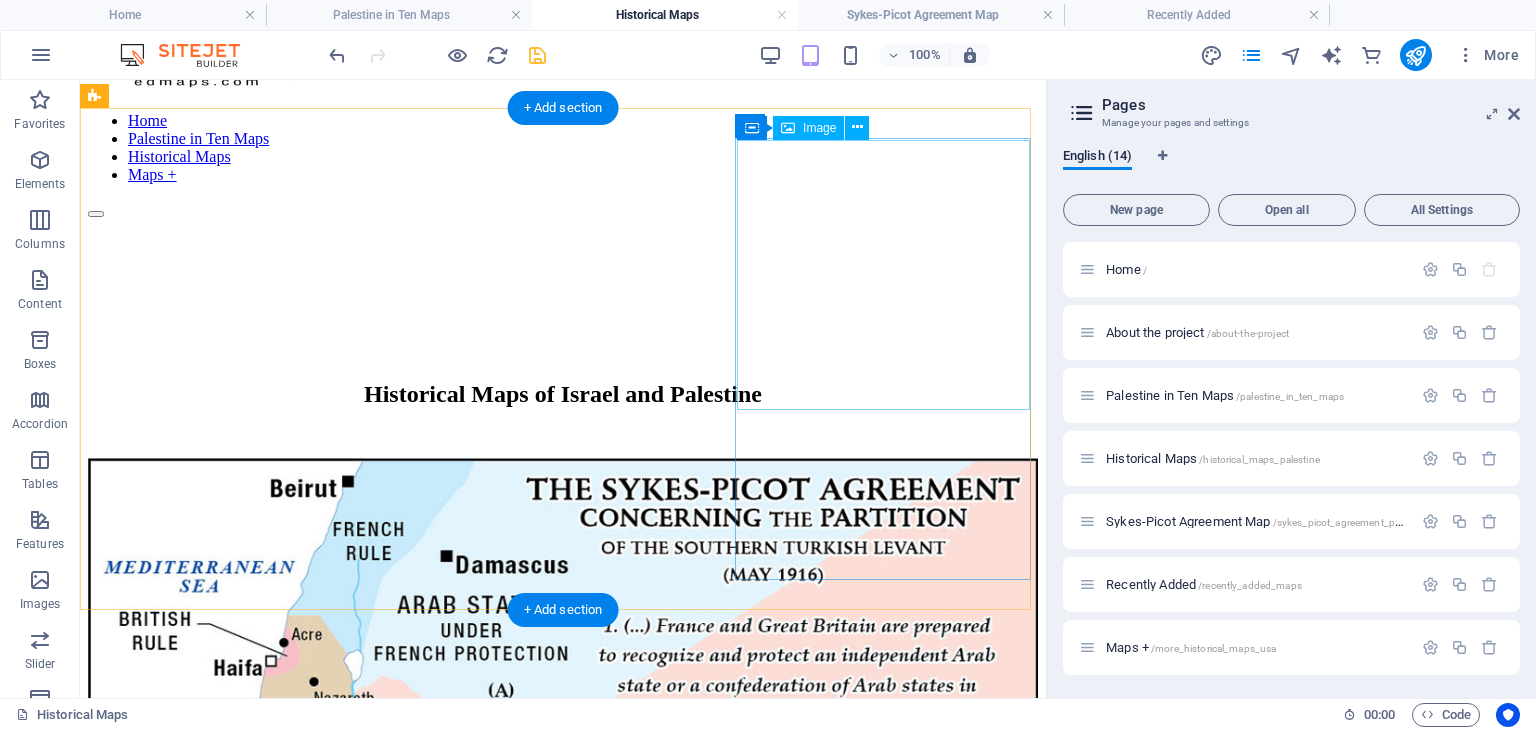 scroll, scrollTop: 0, scrollLeft: 0, axis: both 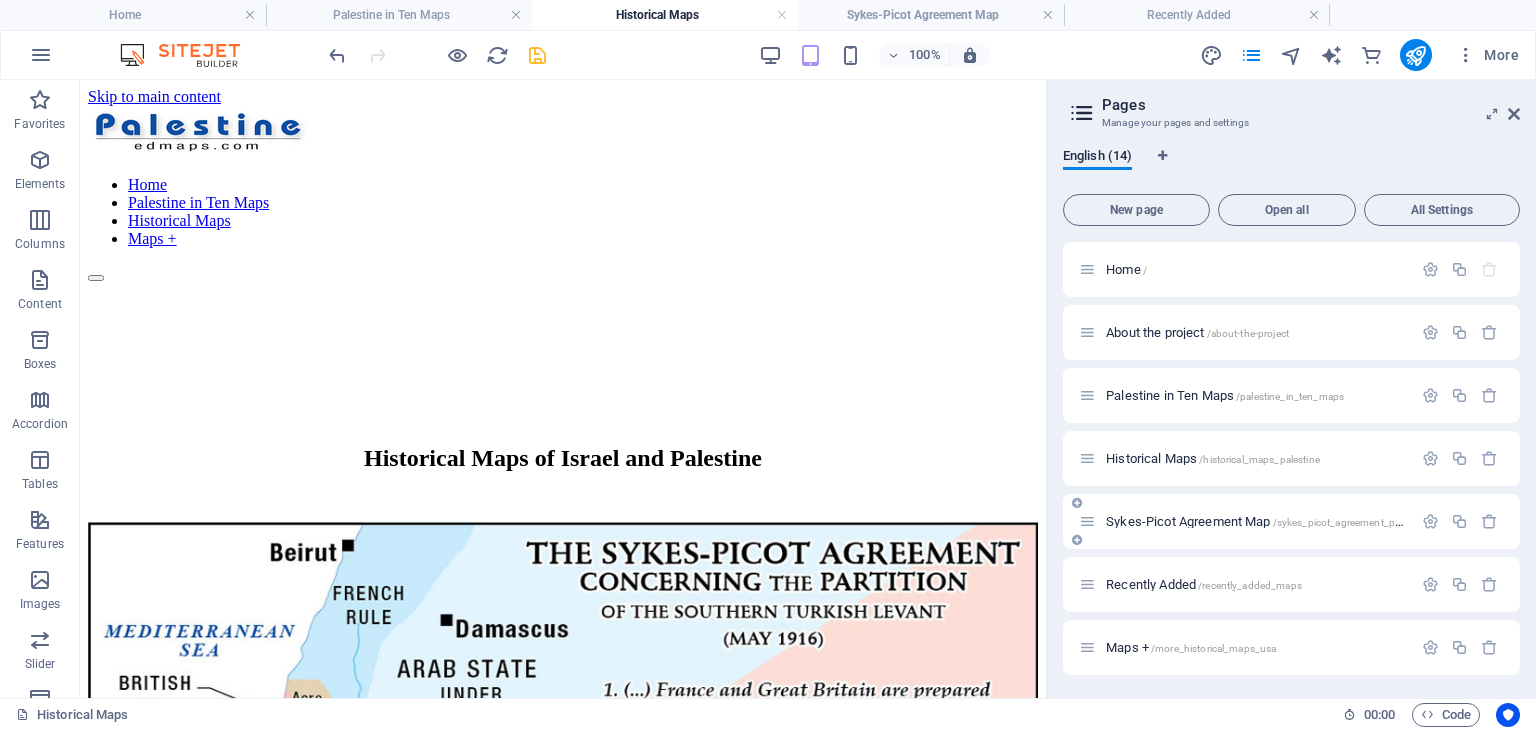 click on "Sykes-Picot Agreement Map /sykes_picot_agreement_plan" at bounding box center [1257, 521] 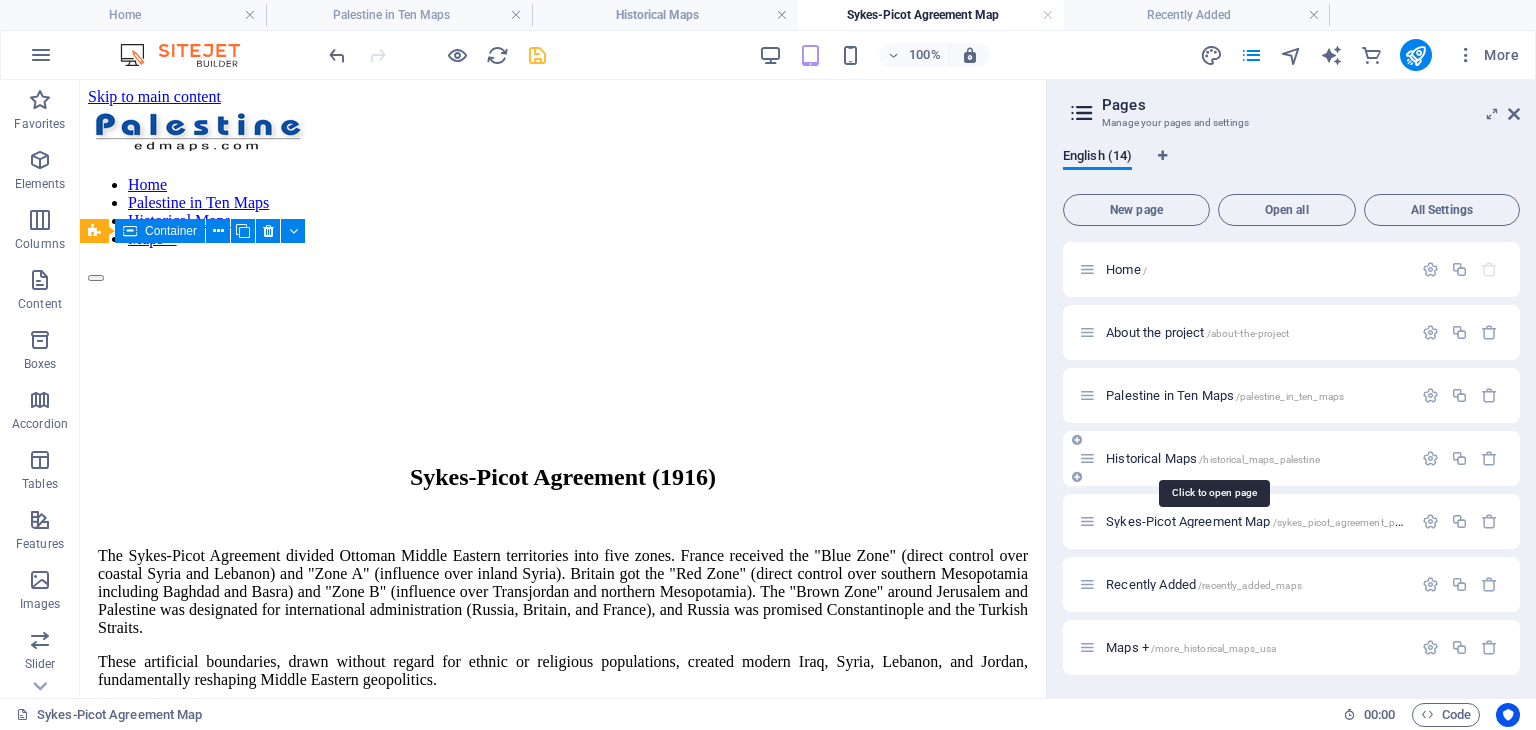 click on "Historical Maps /historical_maps_palestine" at bounding box center (1213, 458) 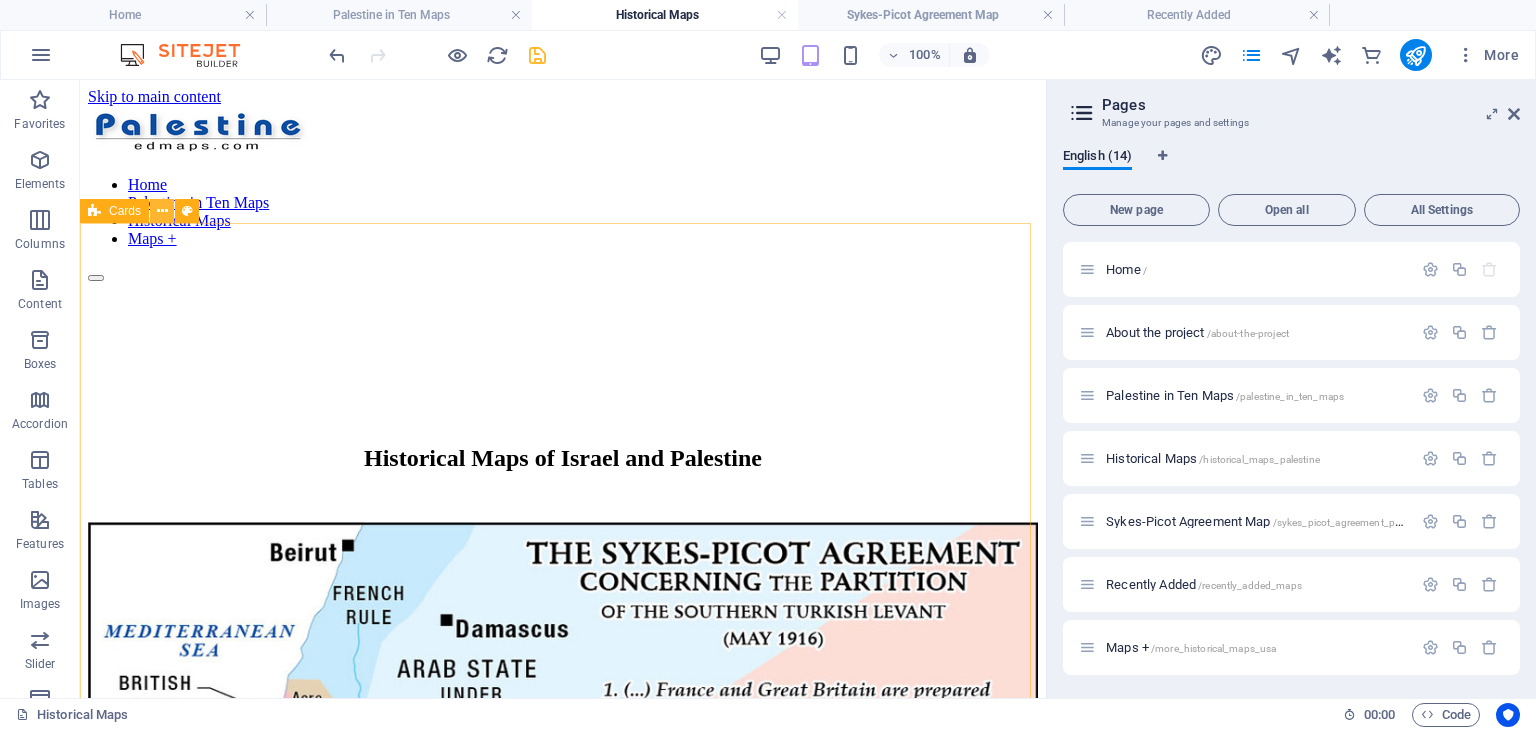 click at bounding box center (162, 211) 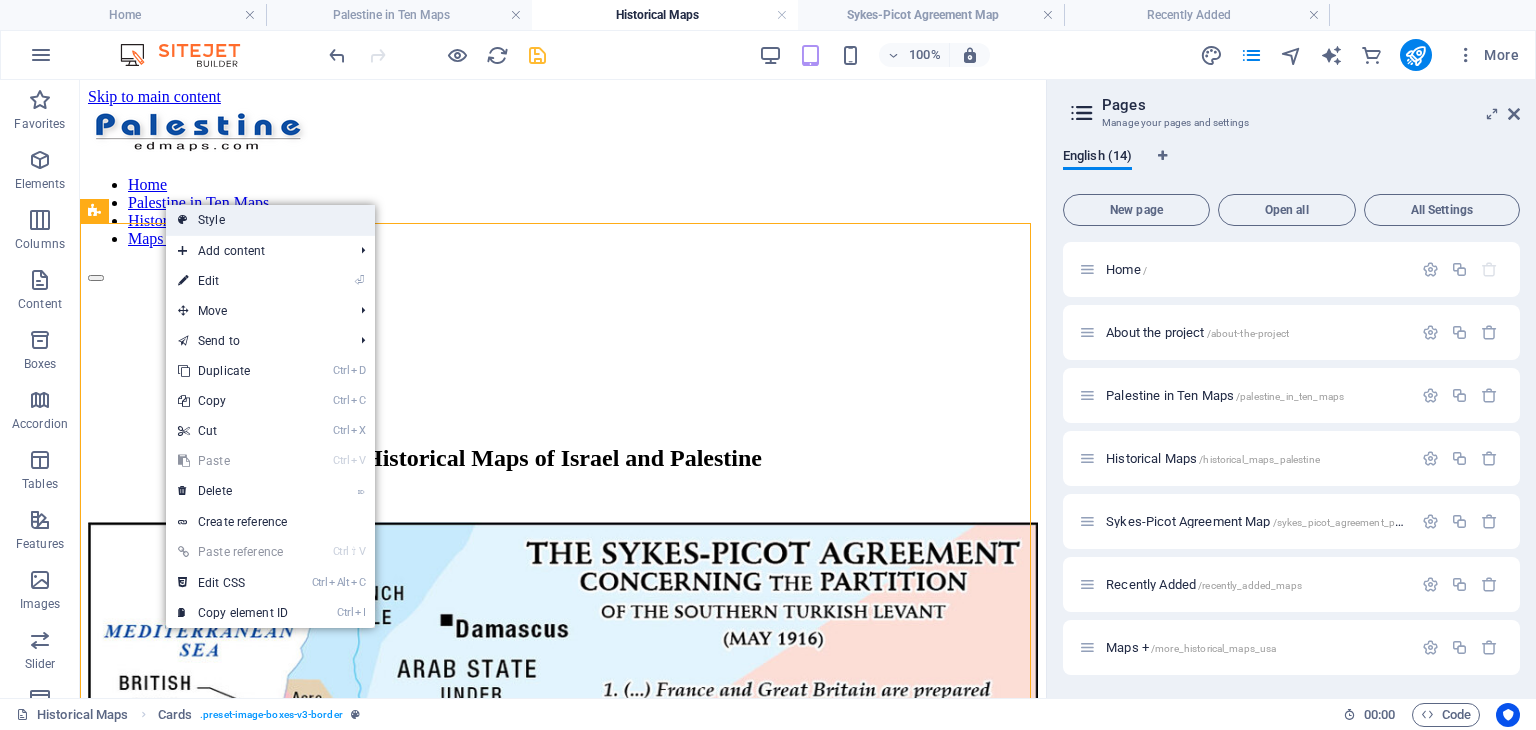 click on "Style" at bounding box center (270, 220) 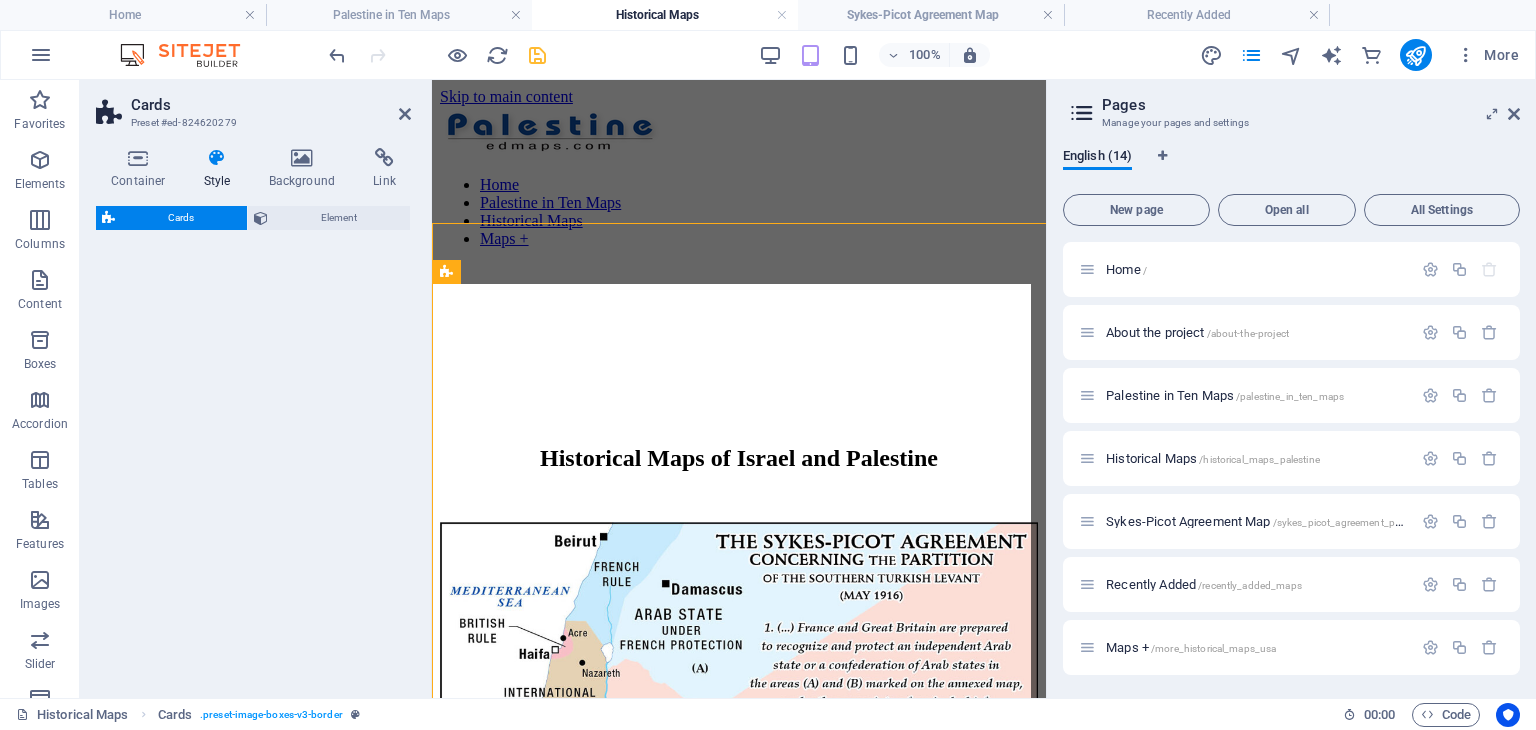select on "rem" 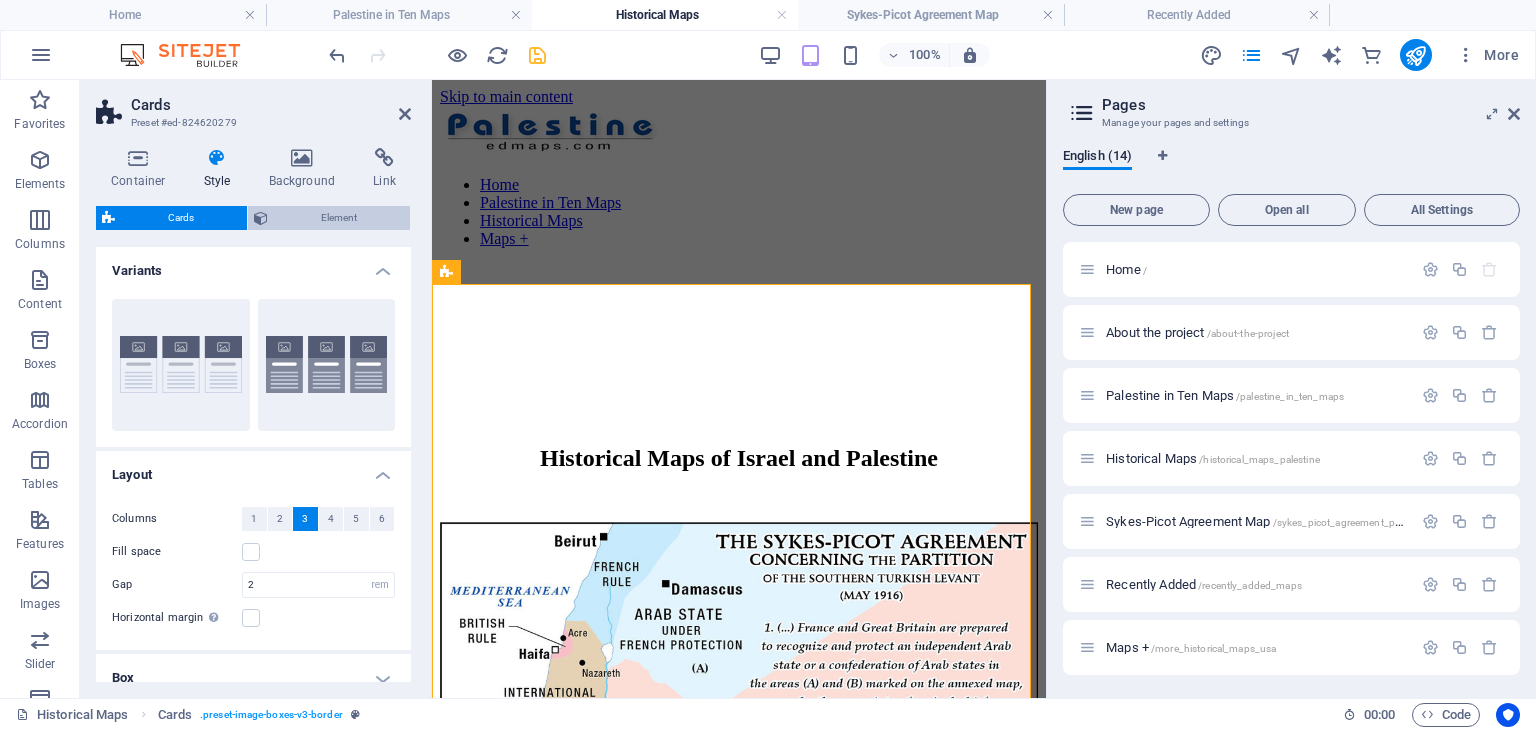 click on "Element" at bounding box center [339, 218] 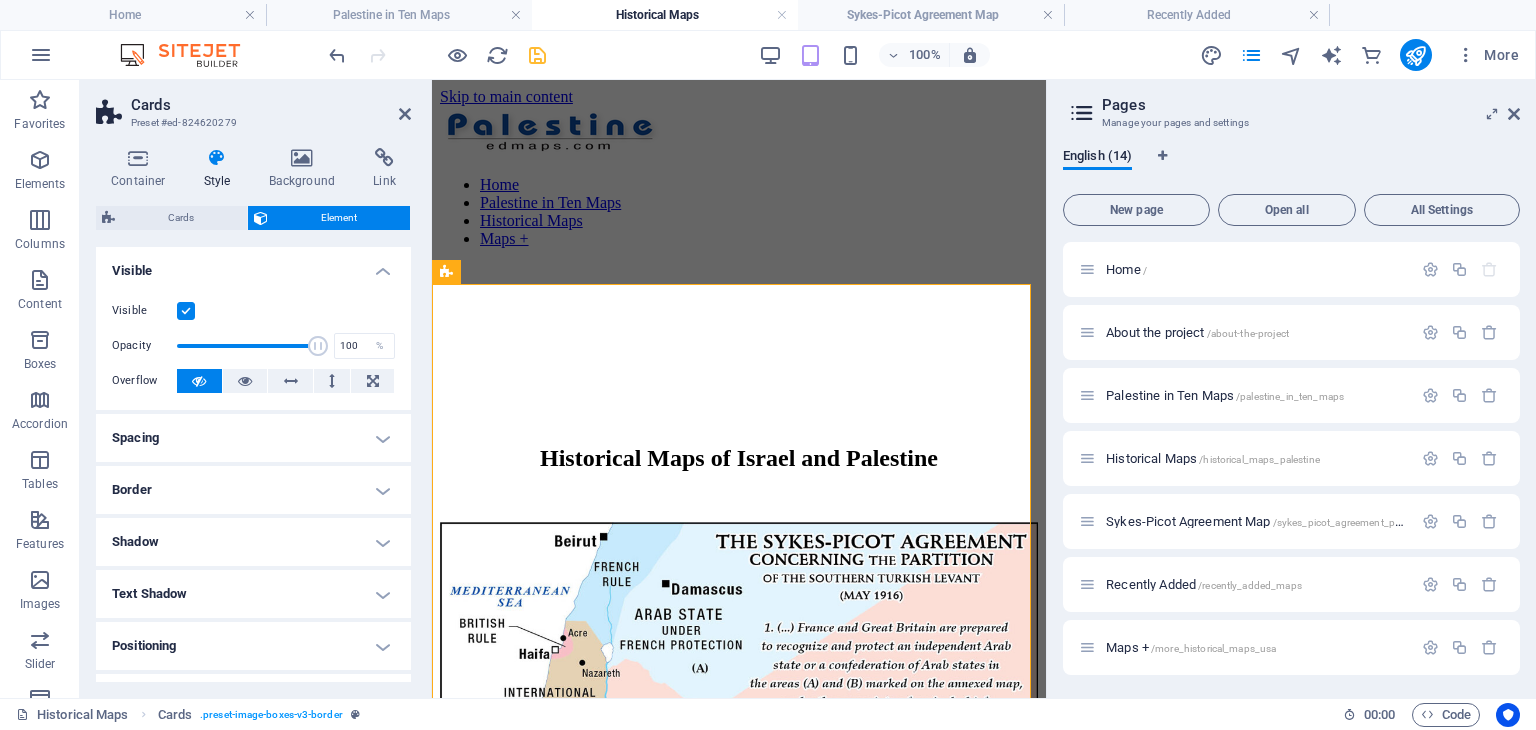 click on "Spacing" at bounding box center [253, 438] 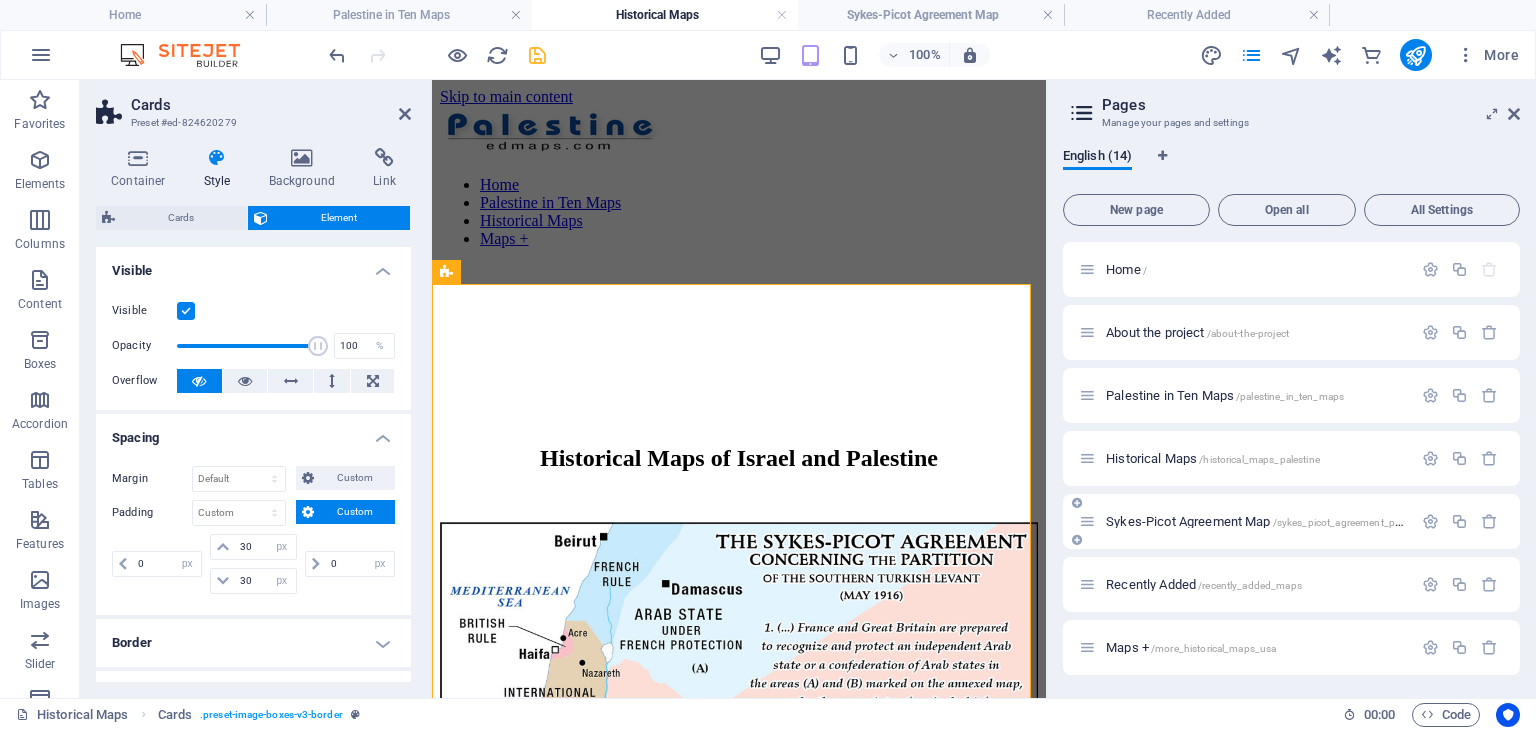 click on "Sykes-Picot Agreement Map /sykes_picot_agreement_plan" at bounding box center (1257, 521) 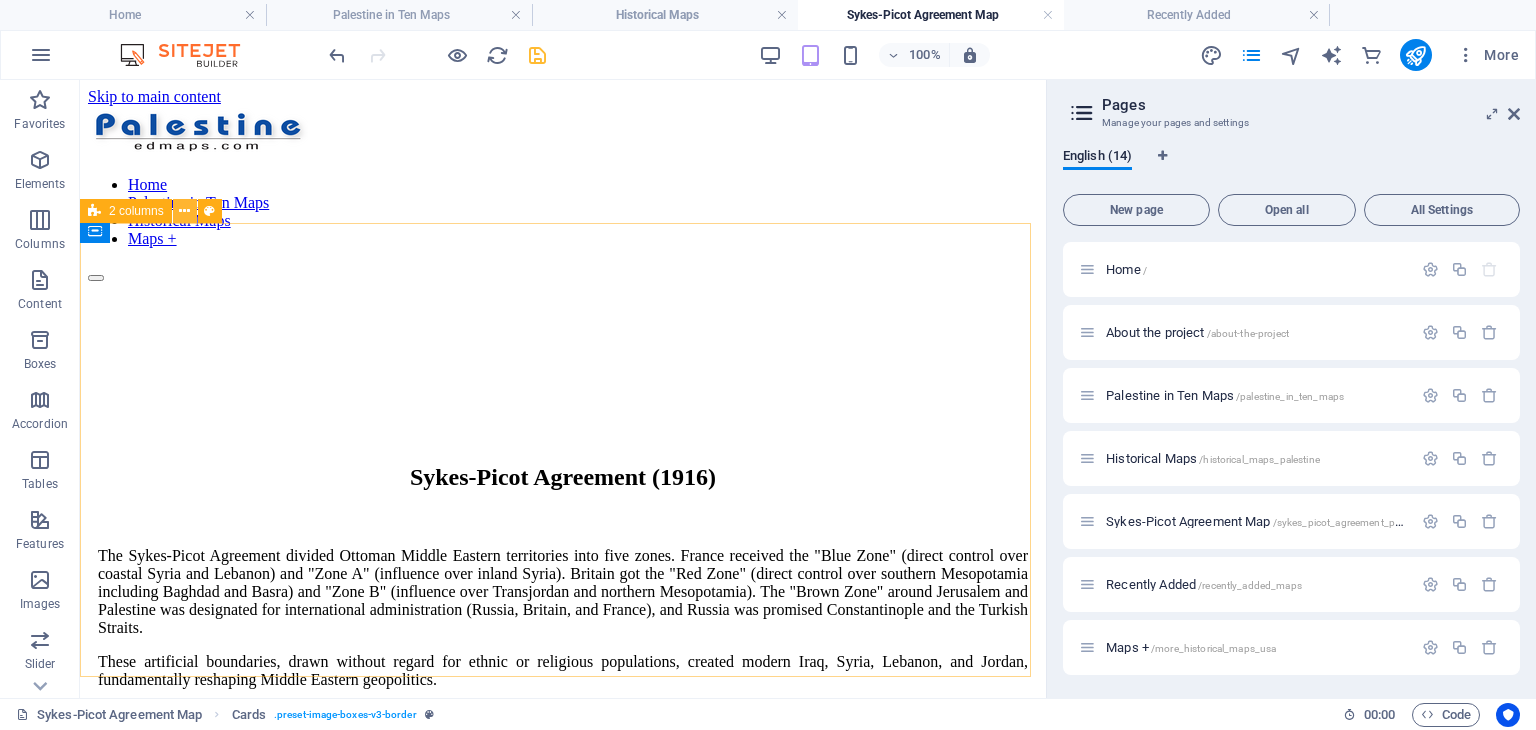 click at bounding box center [184, 211] 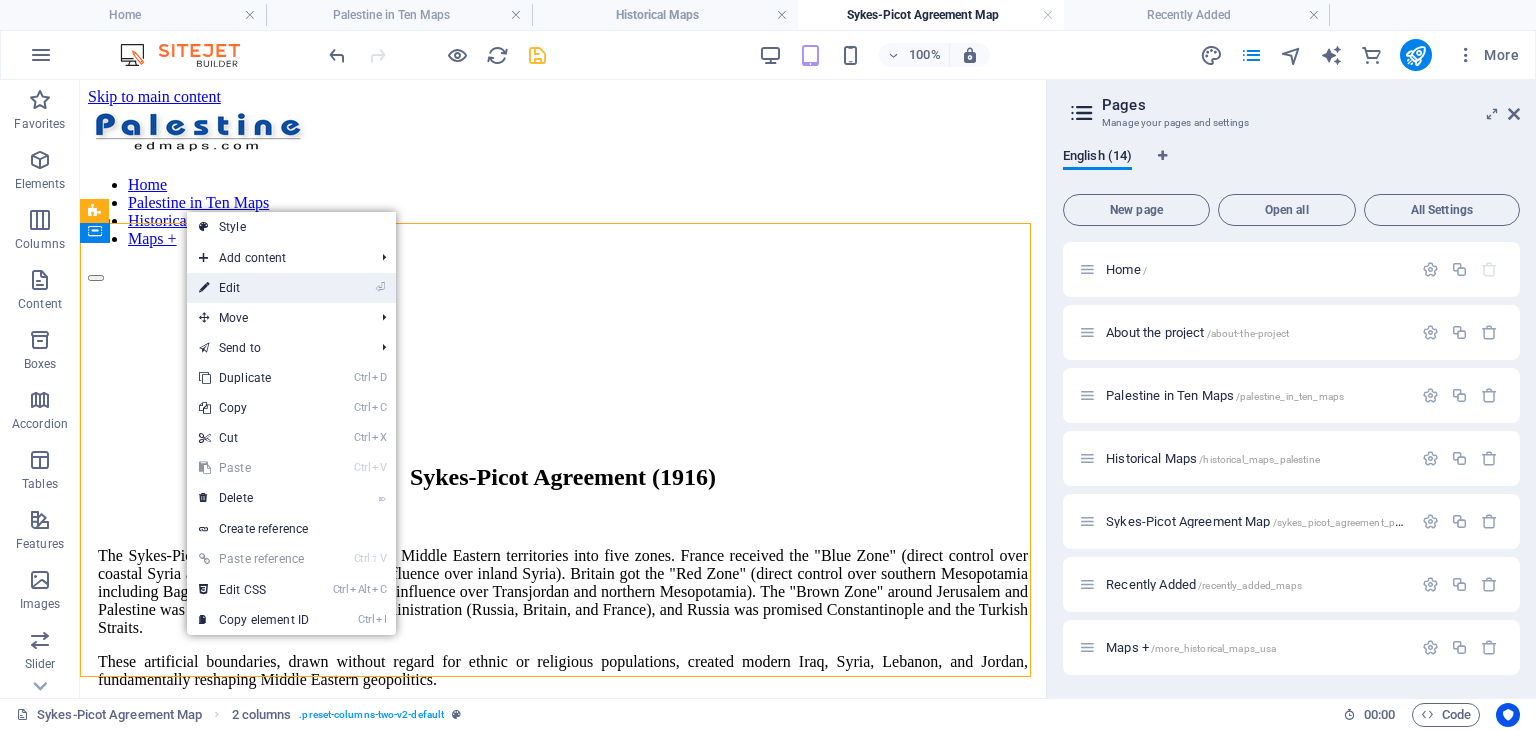 click on "⏎  Edit" at bounding box center (254, 288) 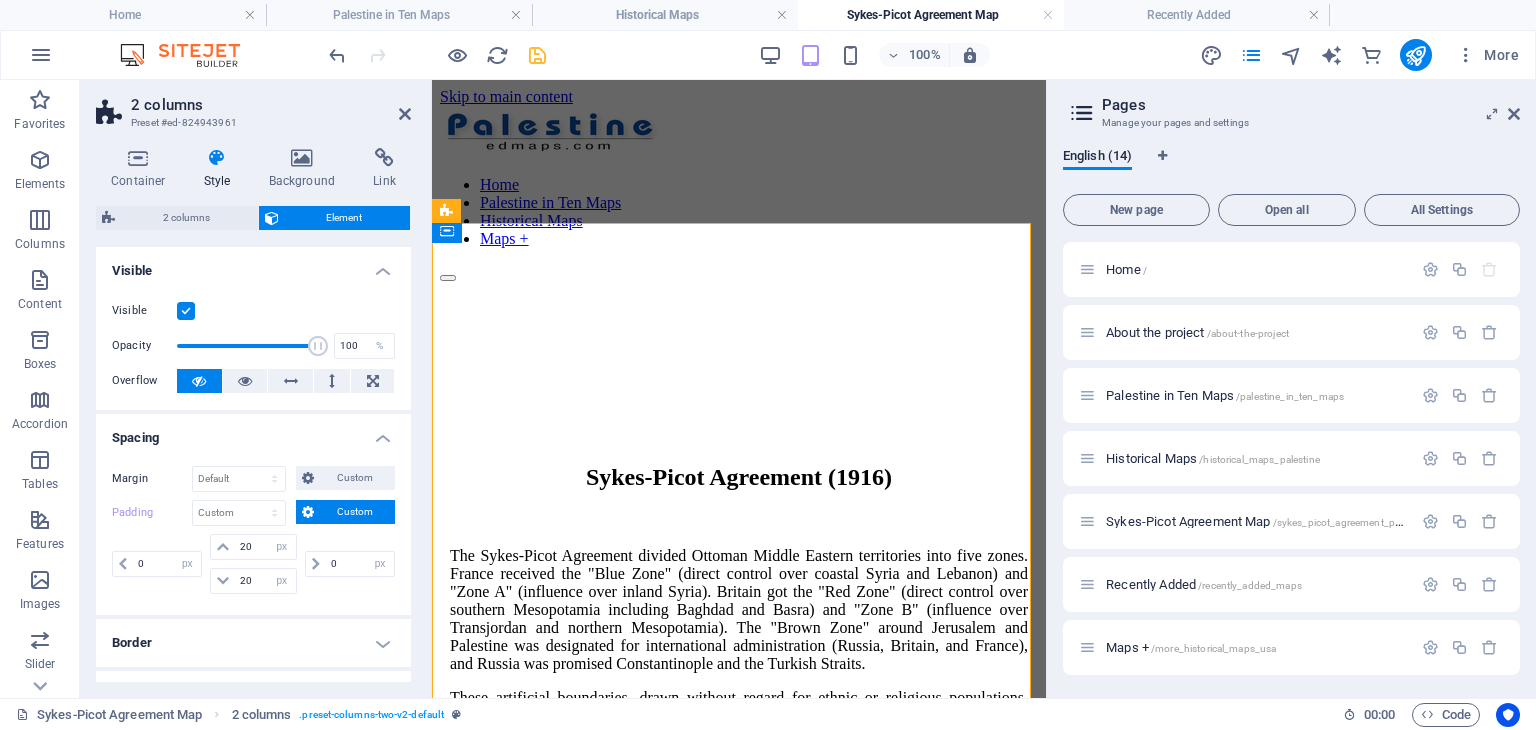 click at bounding box center (217, 158) 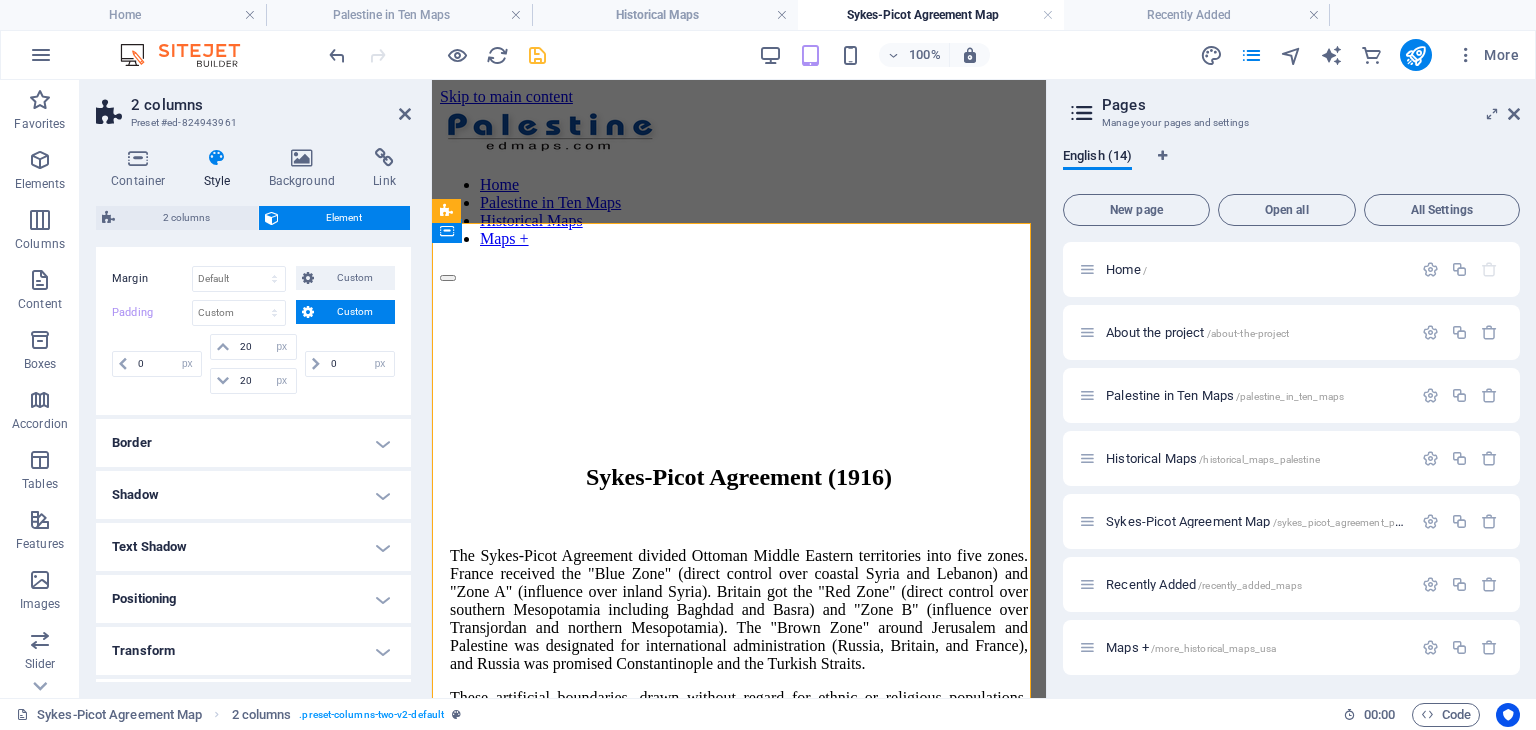 scroll, scrollTop: 100, scrollLeft: 0, axis: vertical 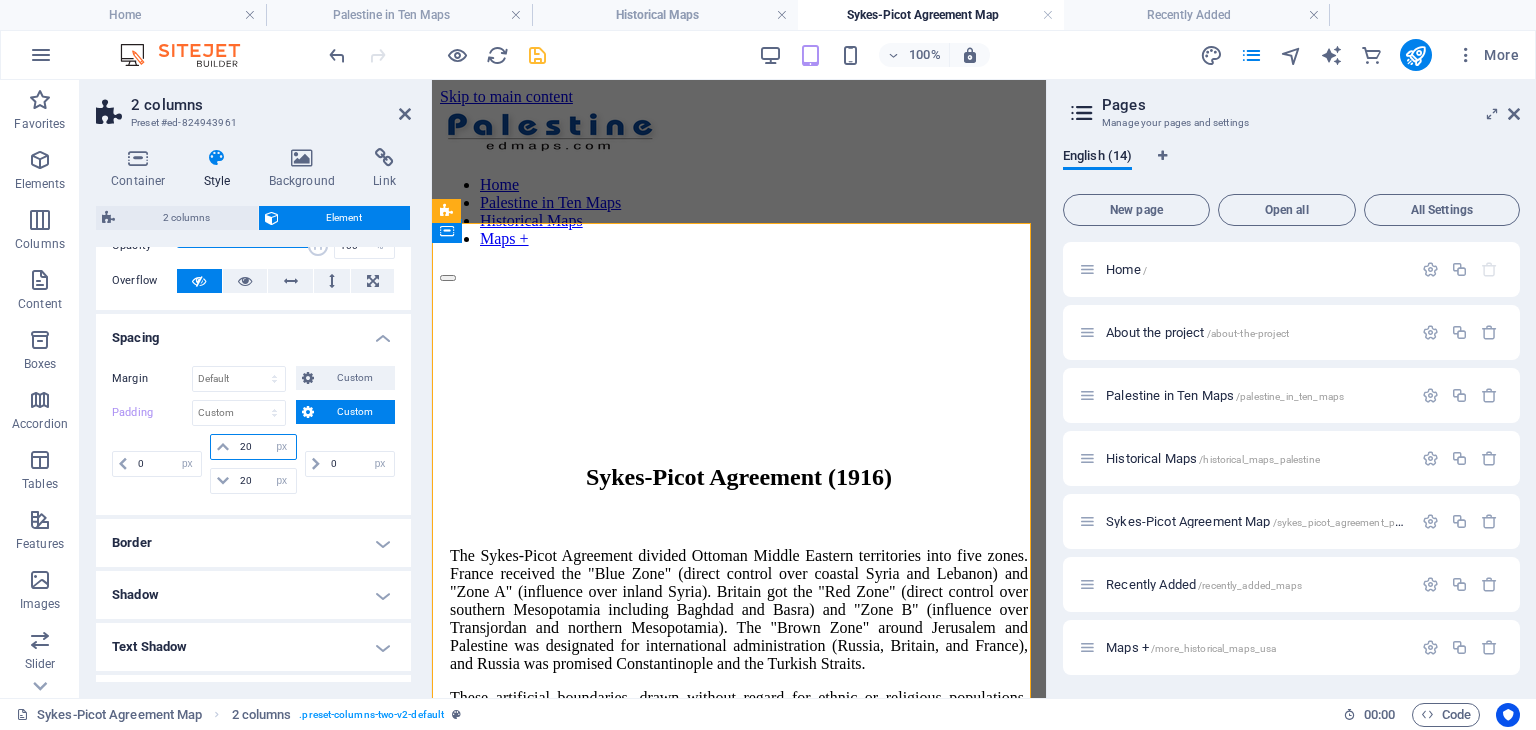 click on "20" at bounding box center [265, 447] 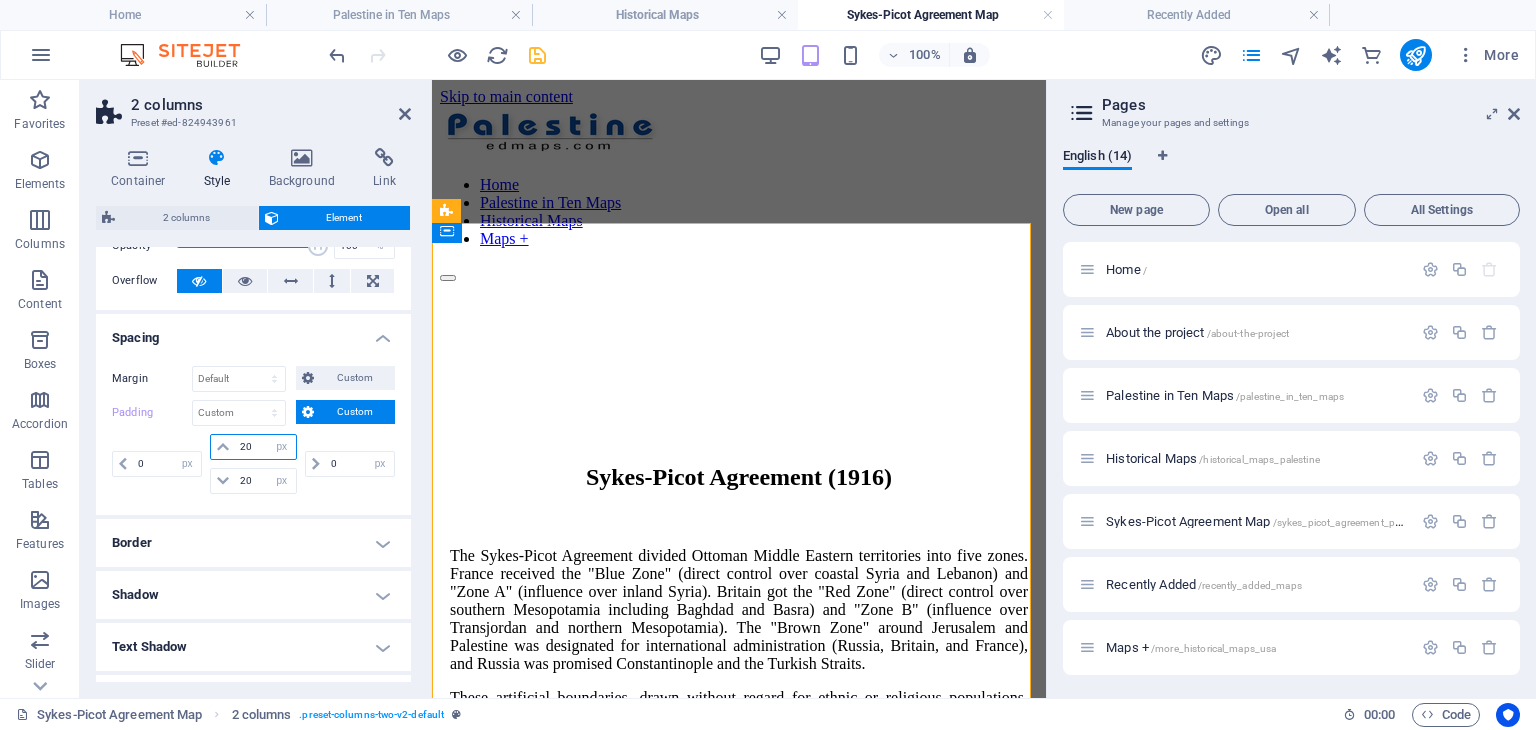 type on "2" 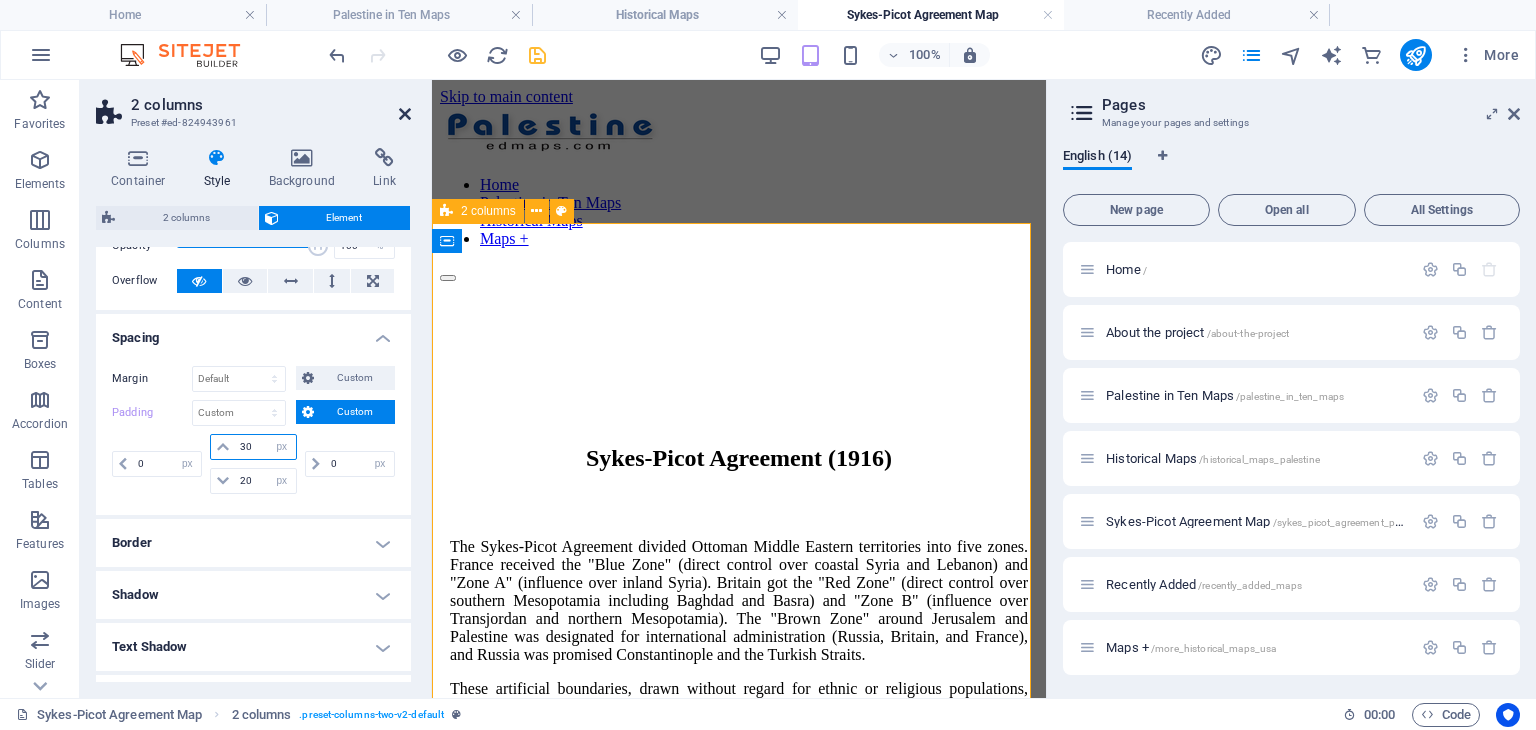 type on "30" 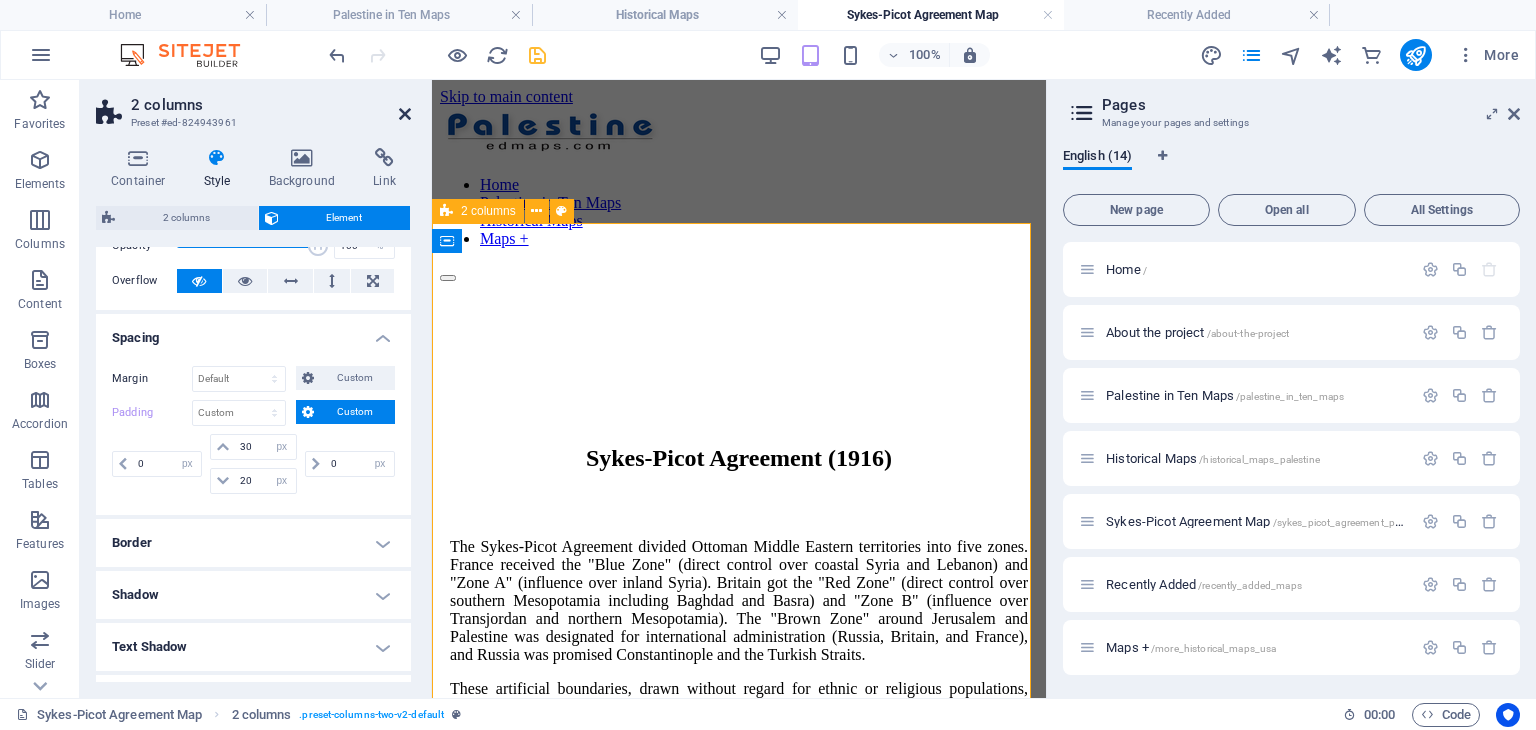 click at bounding box center (405, 114) 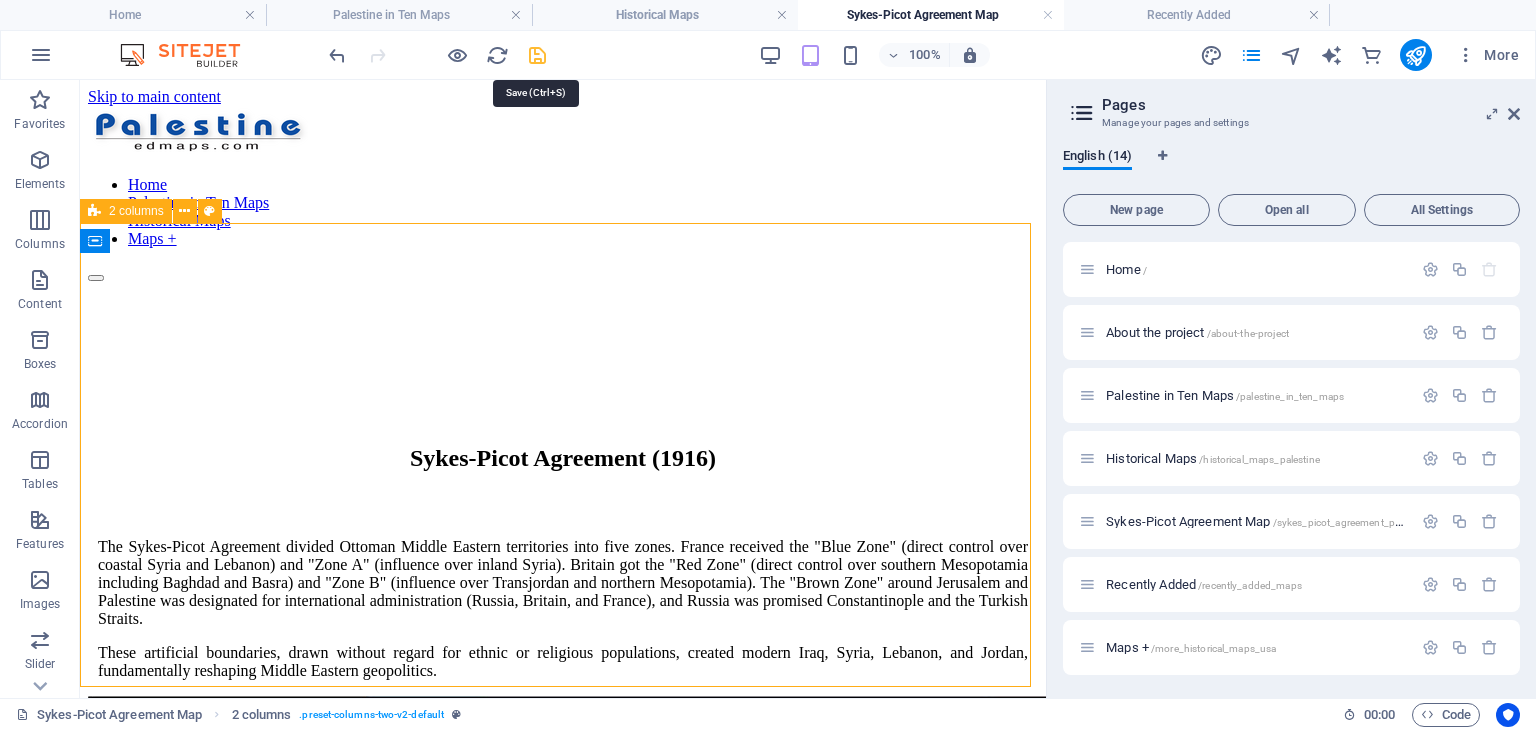 drag, startPoint x: 539, startPoint y: 51, endPoint x: 737, endPoint y: 73, distance: 199.21848 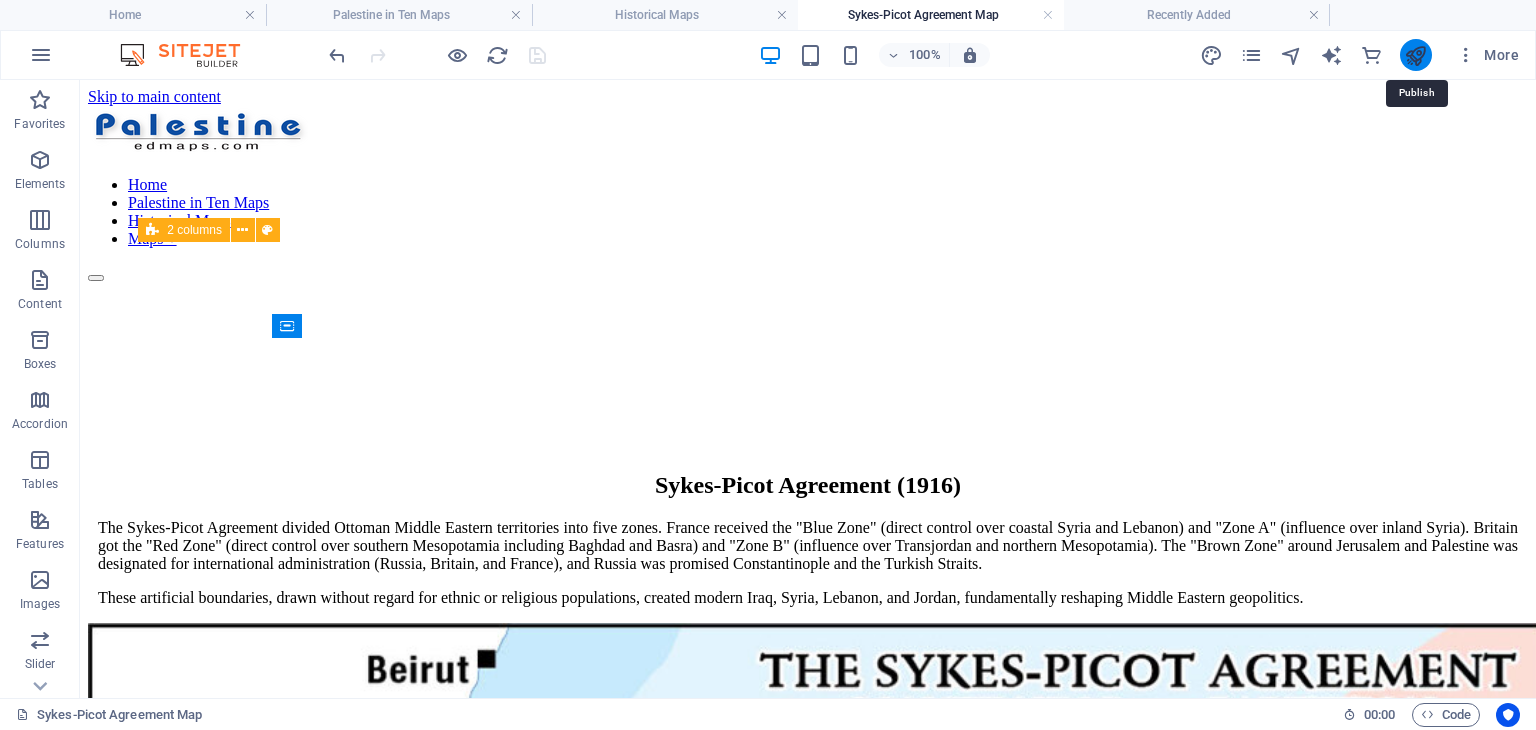 click at bounding box center (1415, 55) 